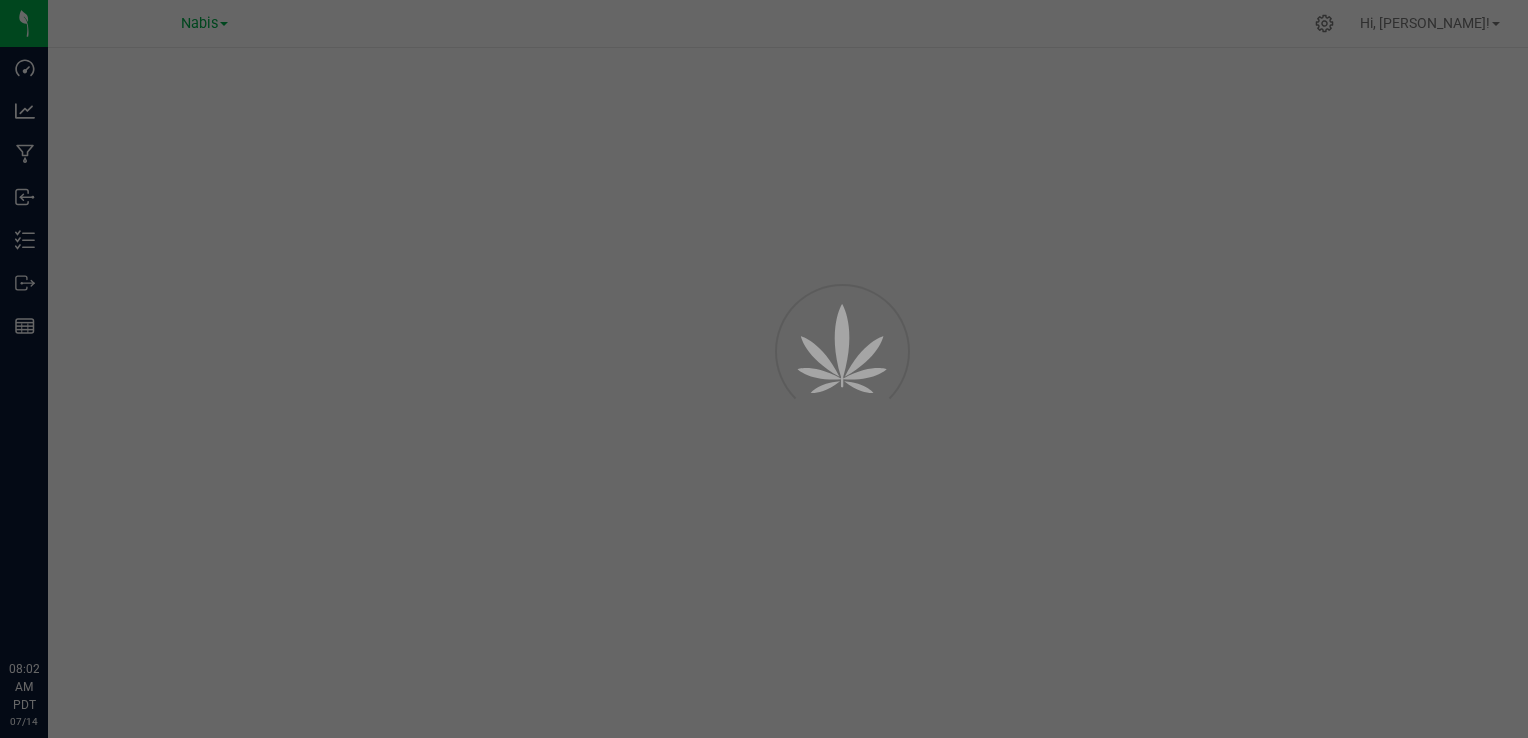 scroll, scrollTop: 0, scrollLeft: 0, axis: both 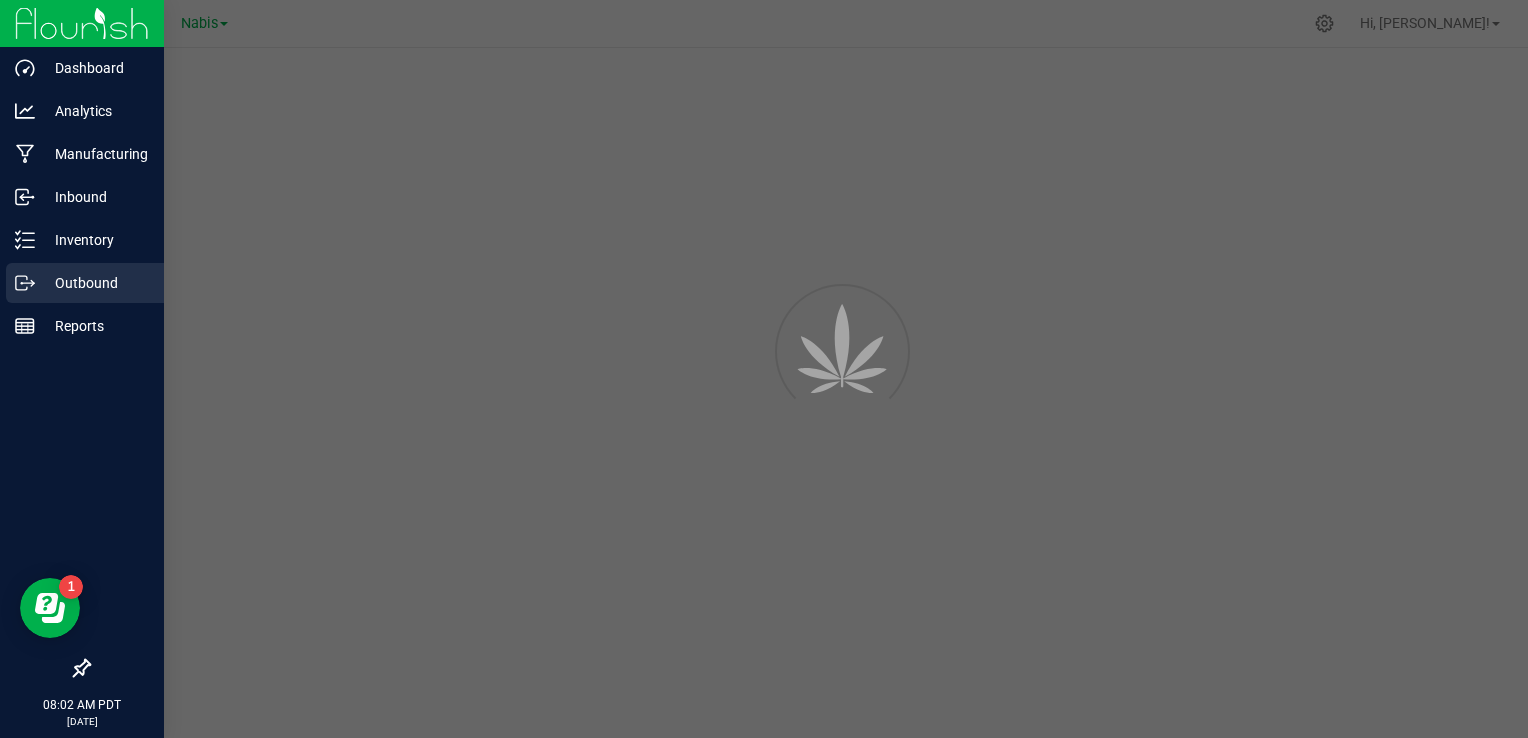 click on "Outbound" at bounding box center [95, 283] 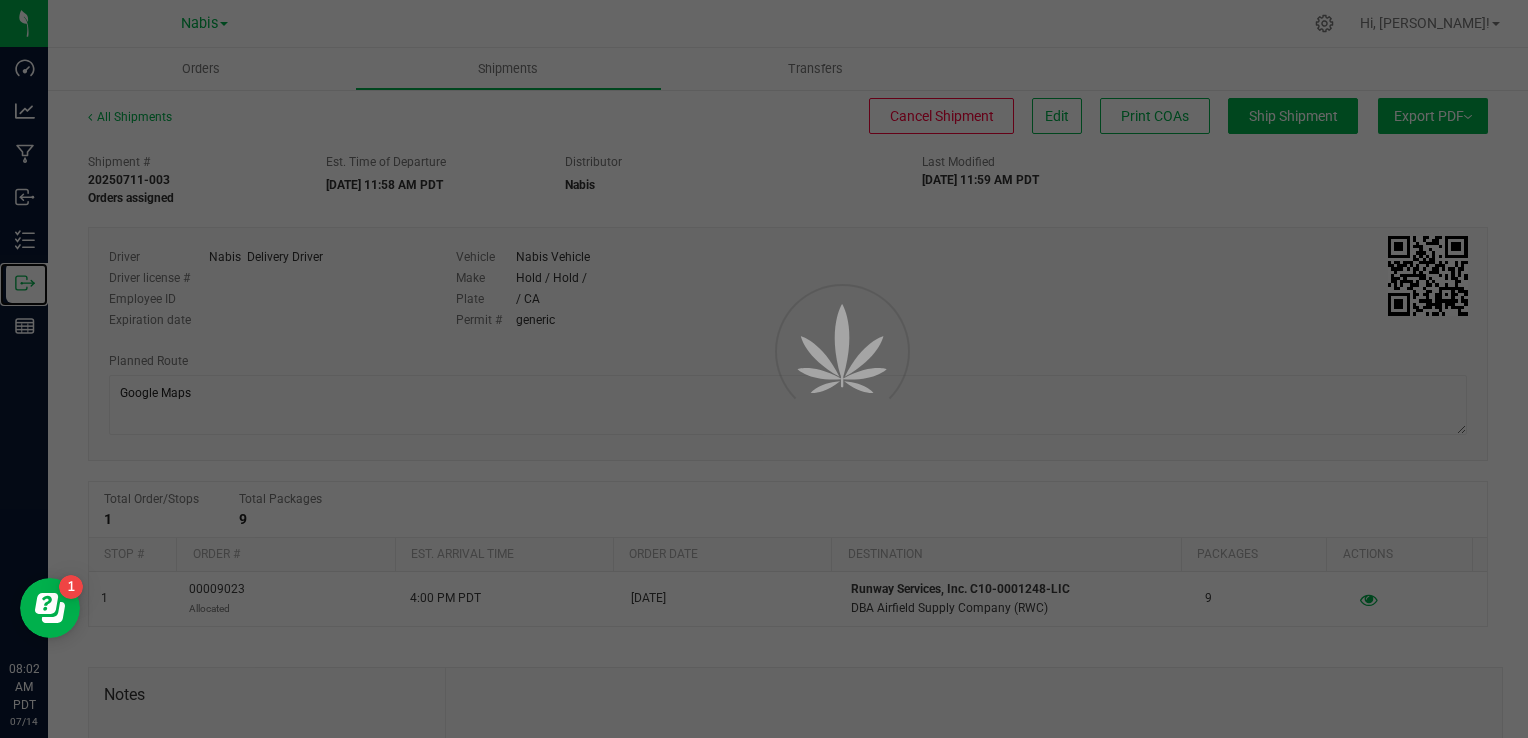 scroll, scrollTop: 0, scrollLeft: 0, axis: both 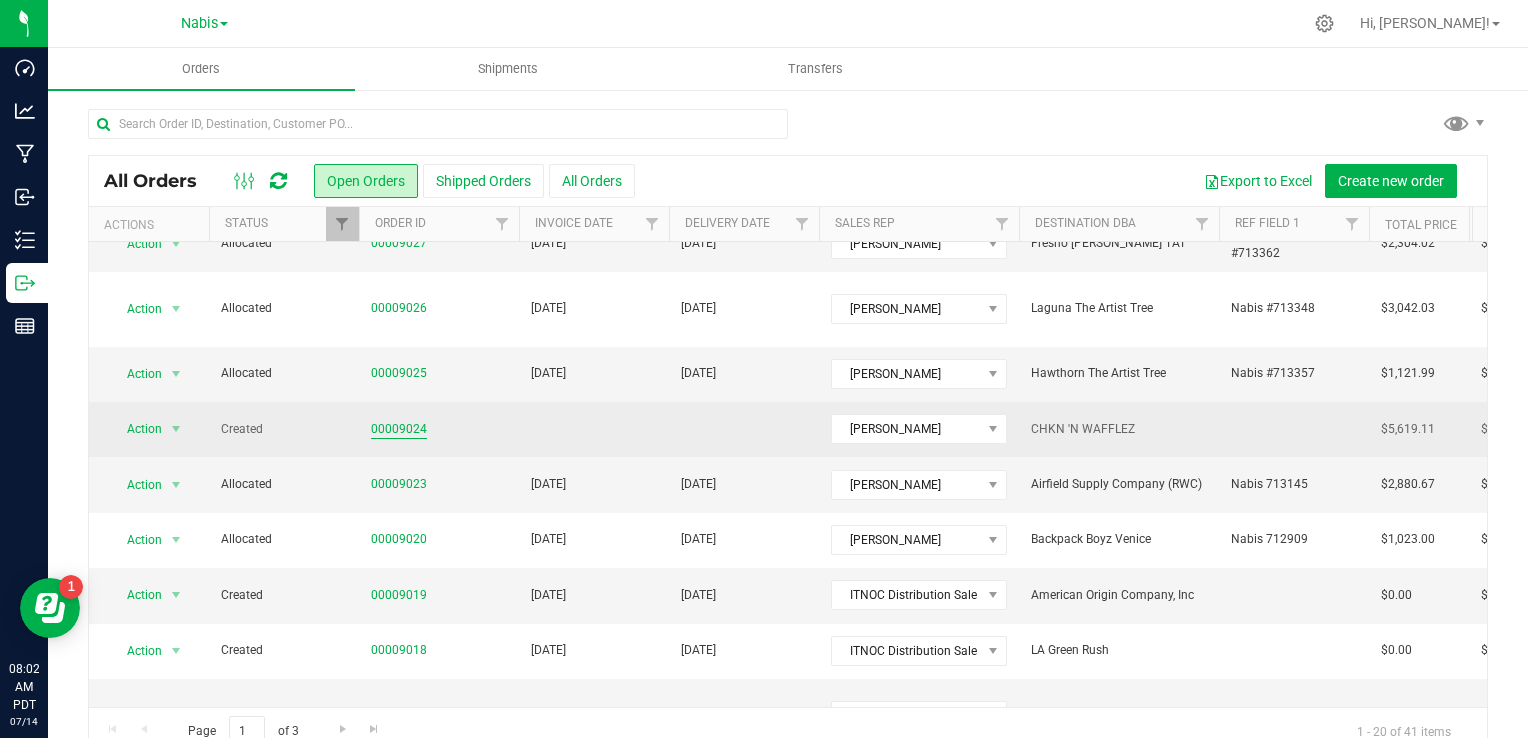 click on "00009024" at bounding box center [399, 429] 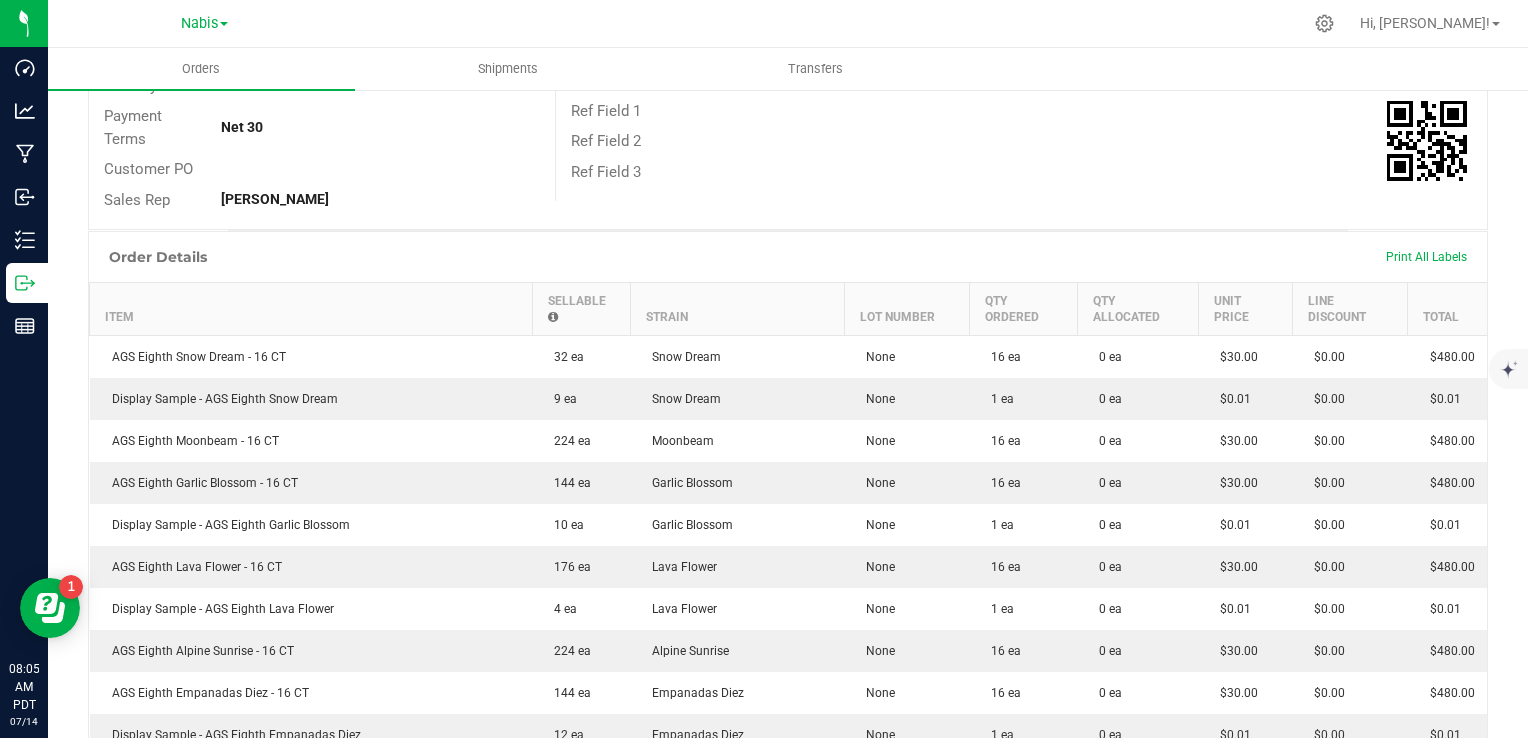 scroll, scrollTop: 0, scrollLeft: 0, axis: both 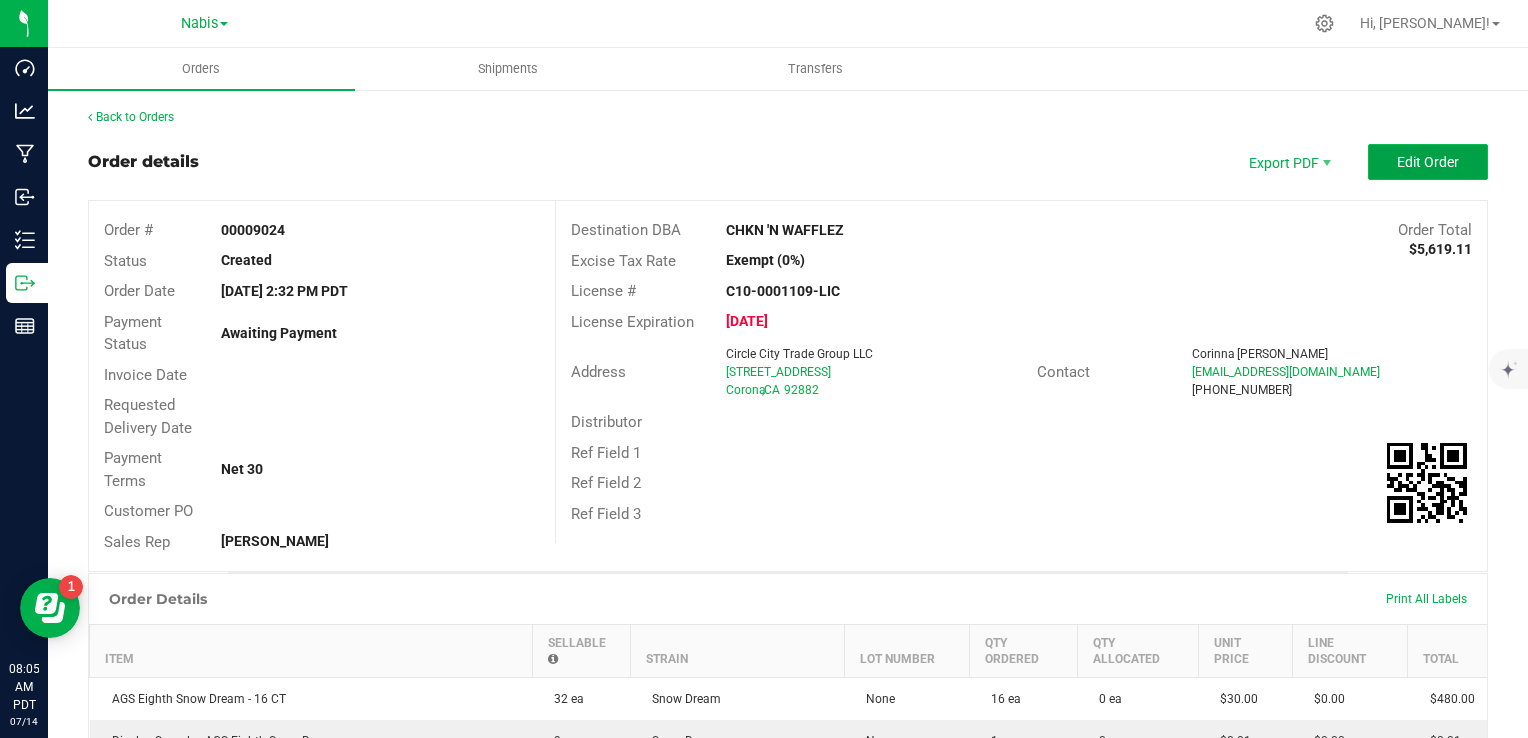 click on "Edit Order" at bounding box center [1428, 162] 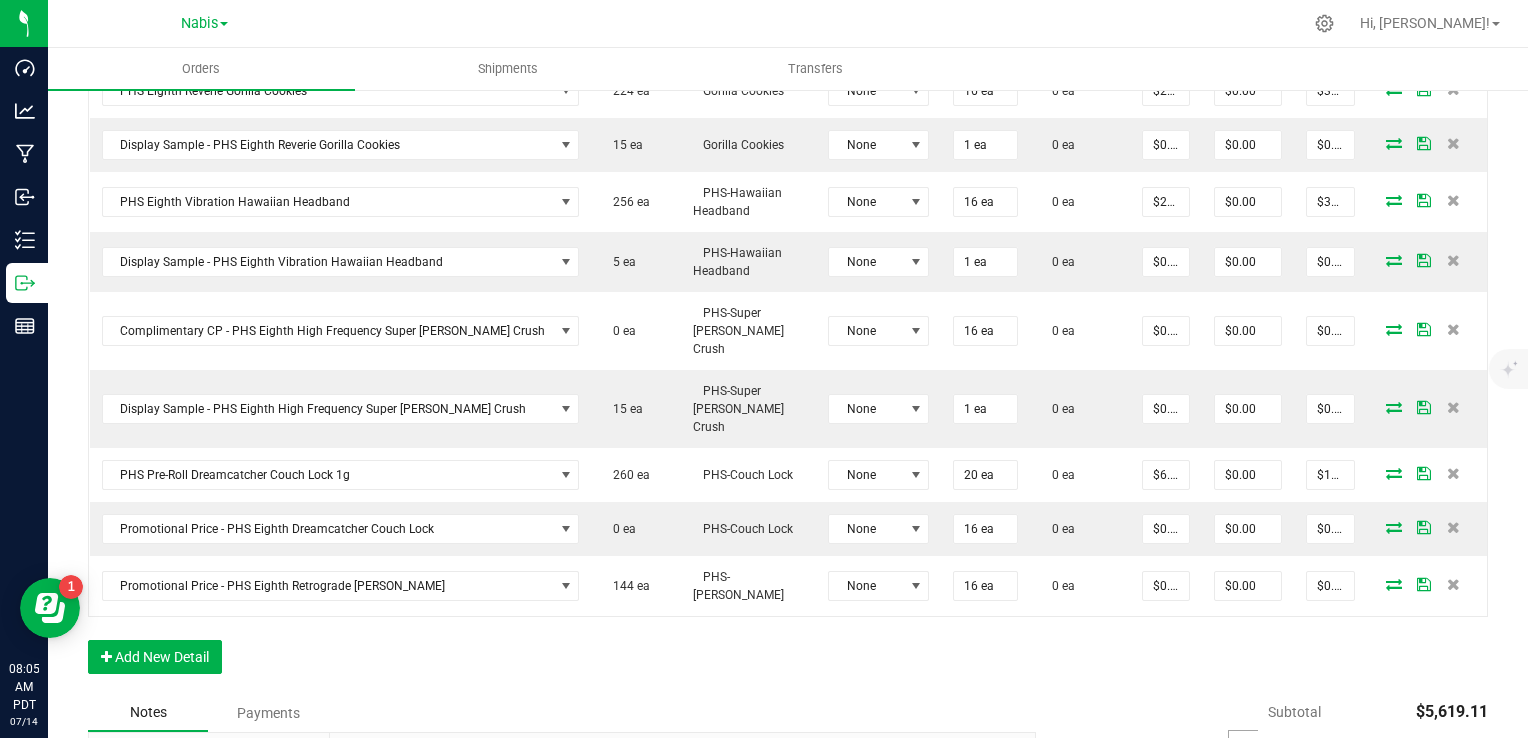 scroll, scrollTop: 1748, scrollLeft: 0, axis: vertical 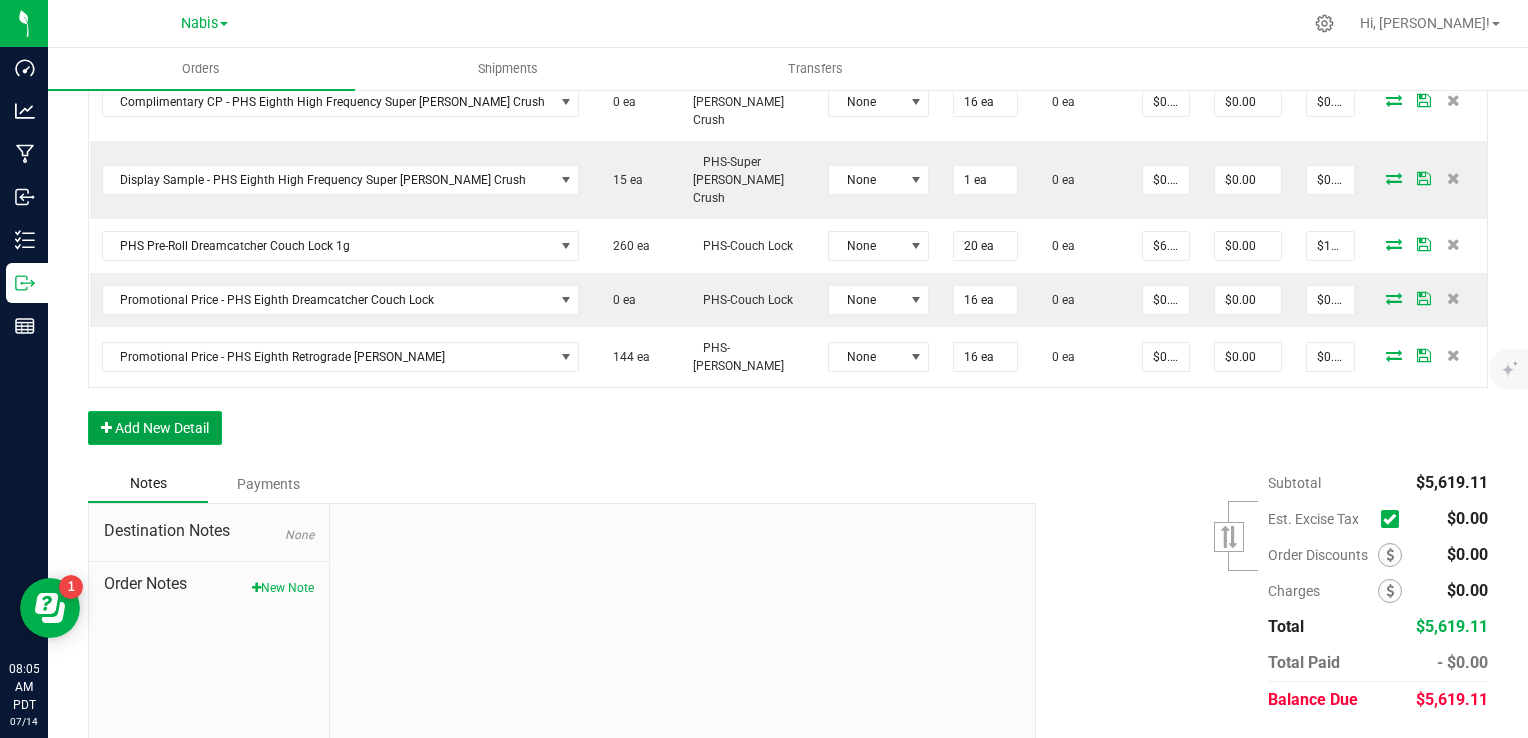 click on "Add New Detail" at bounding box center (155, 428) 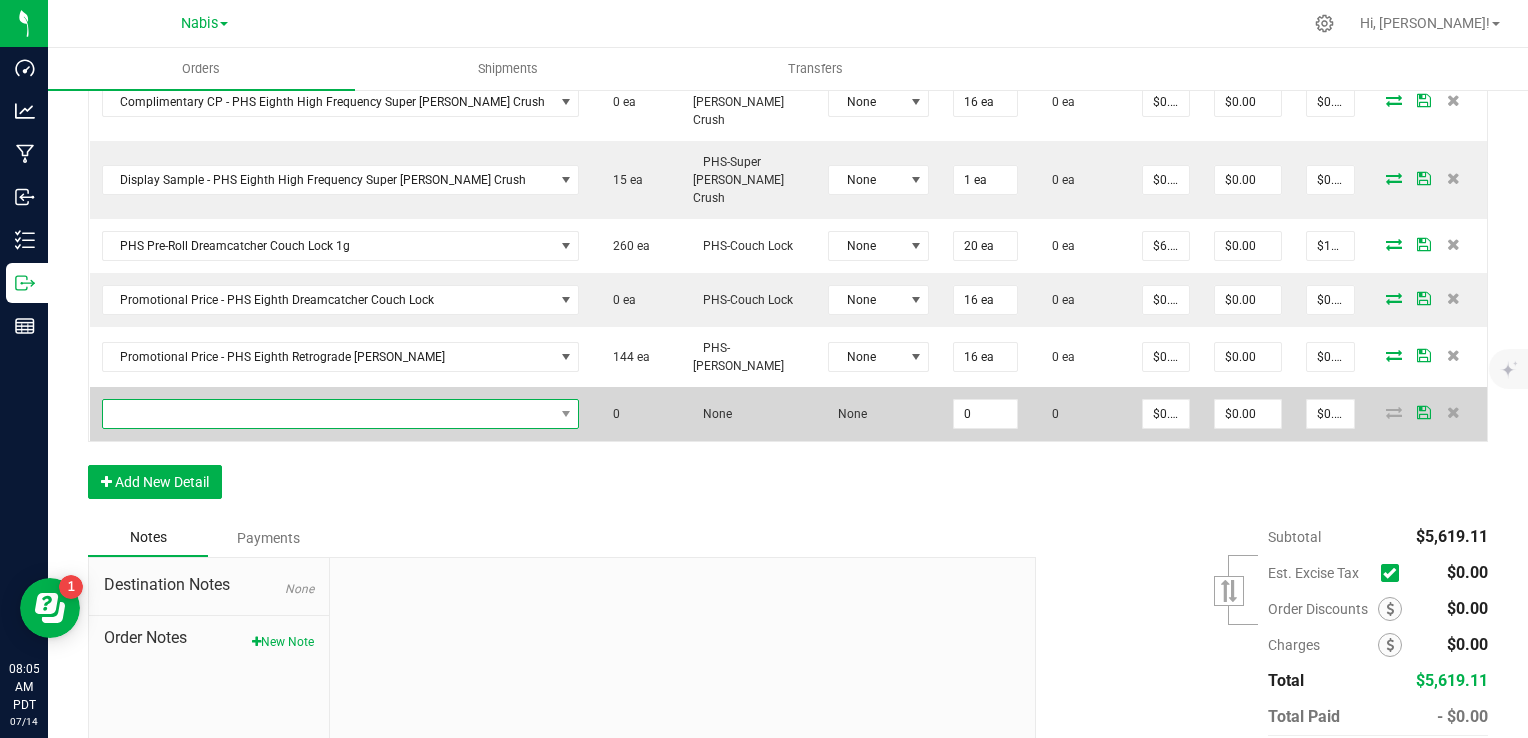 click at bounding box center [328, 414] 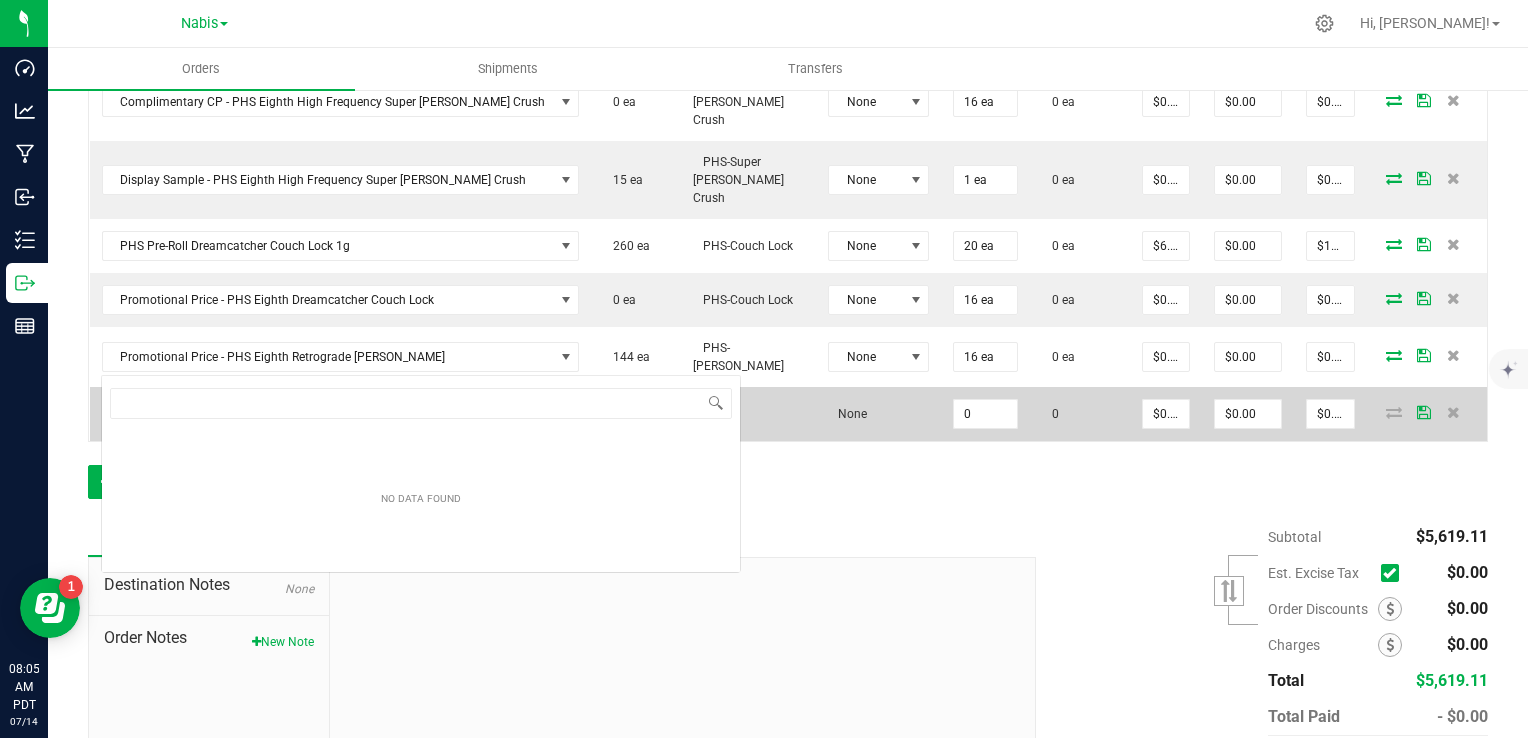 scroll, scrollTop: 99970, scrollLeft: 99593, axis: both 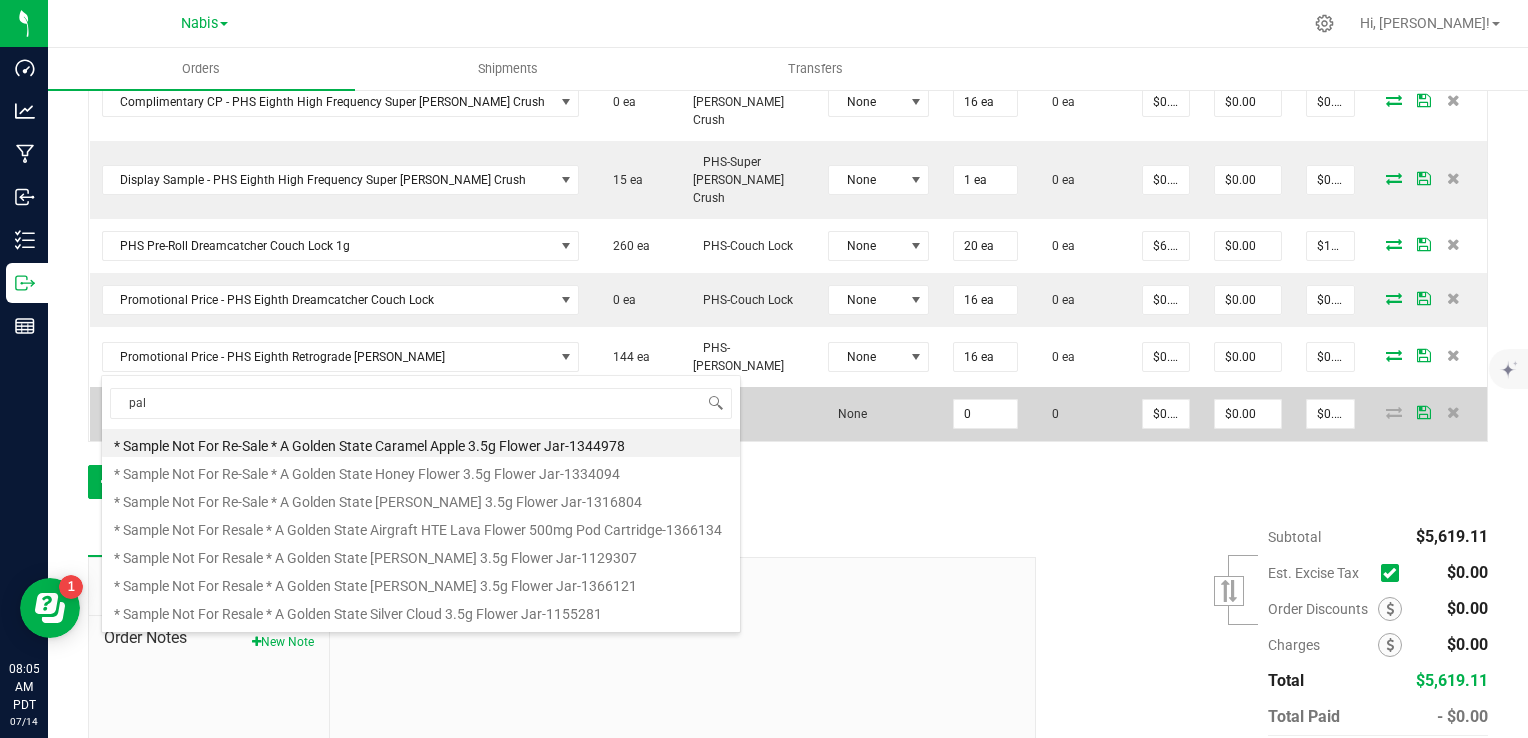 type on "palo" 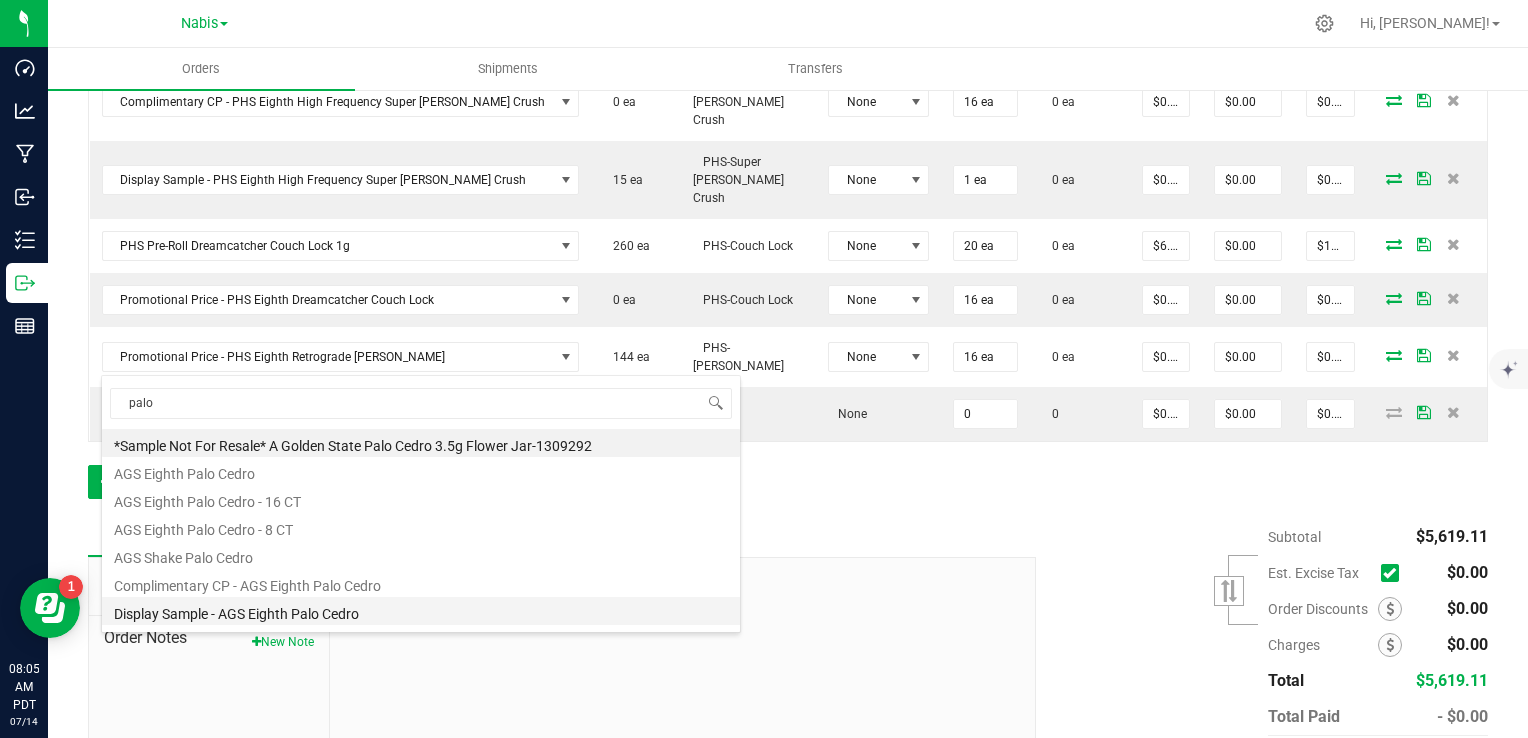 click on "Display Sample - AGS Eighth Palo Cedro" at bounding box center (421, 611) 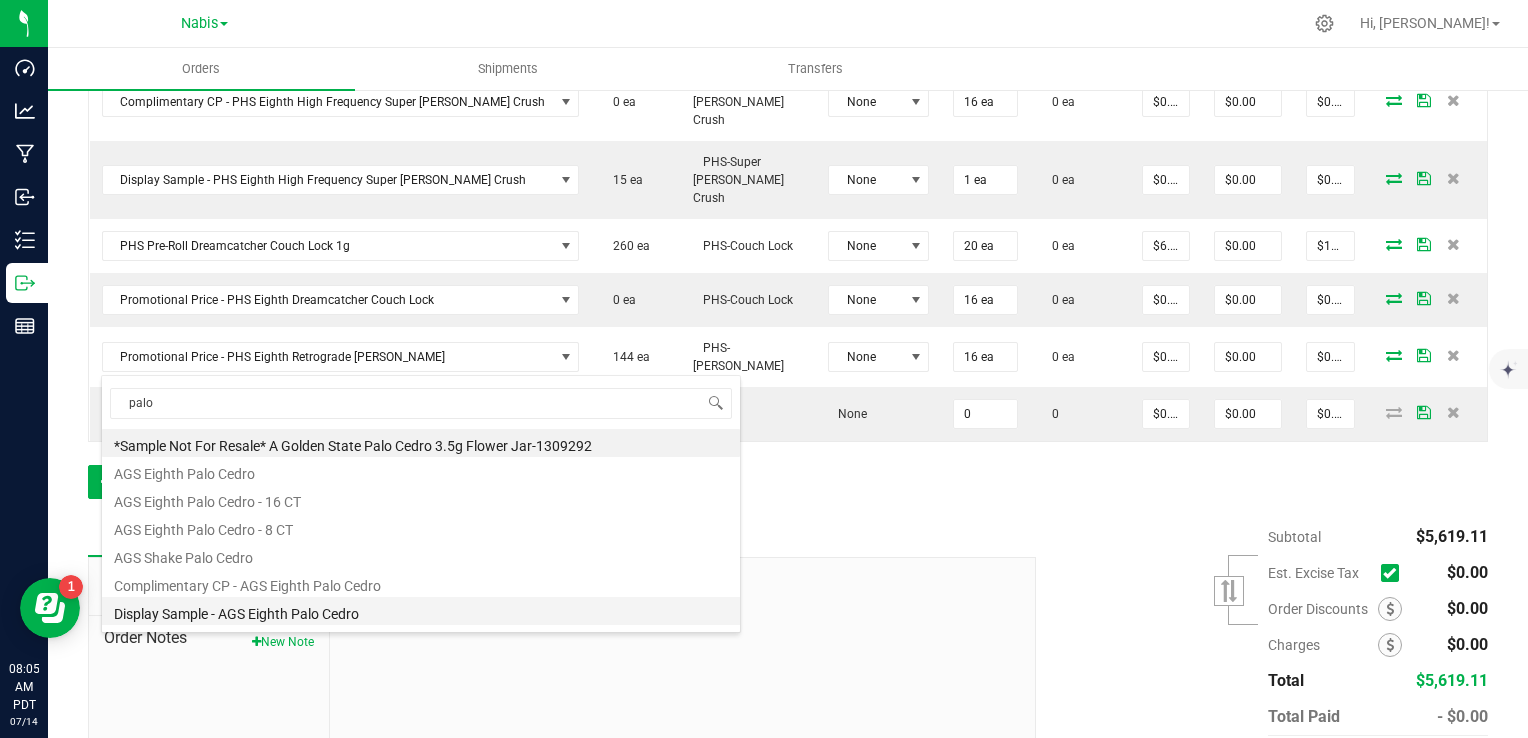 type on "0 ea" 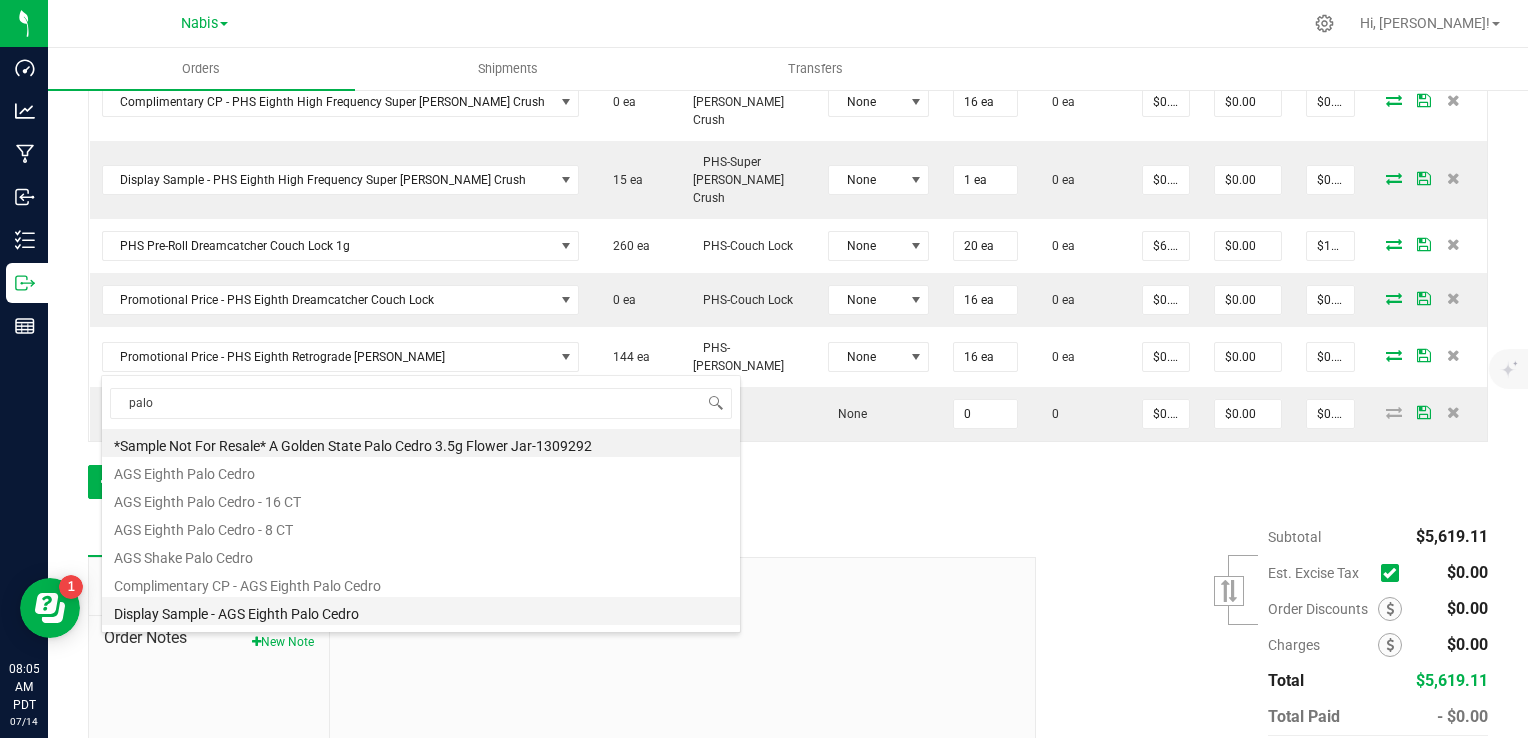 type on "$0.01000" 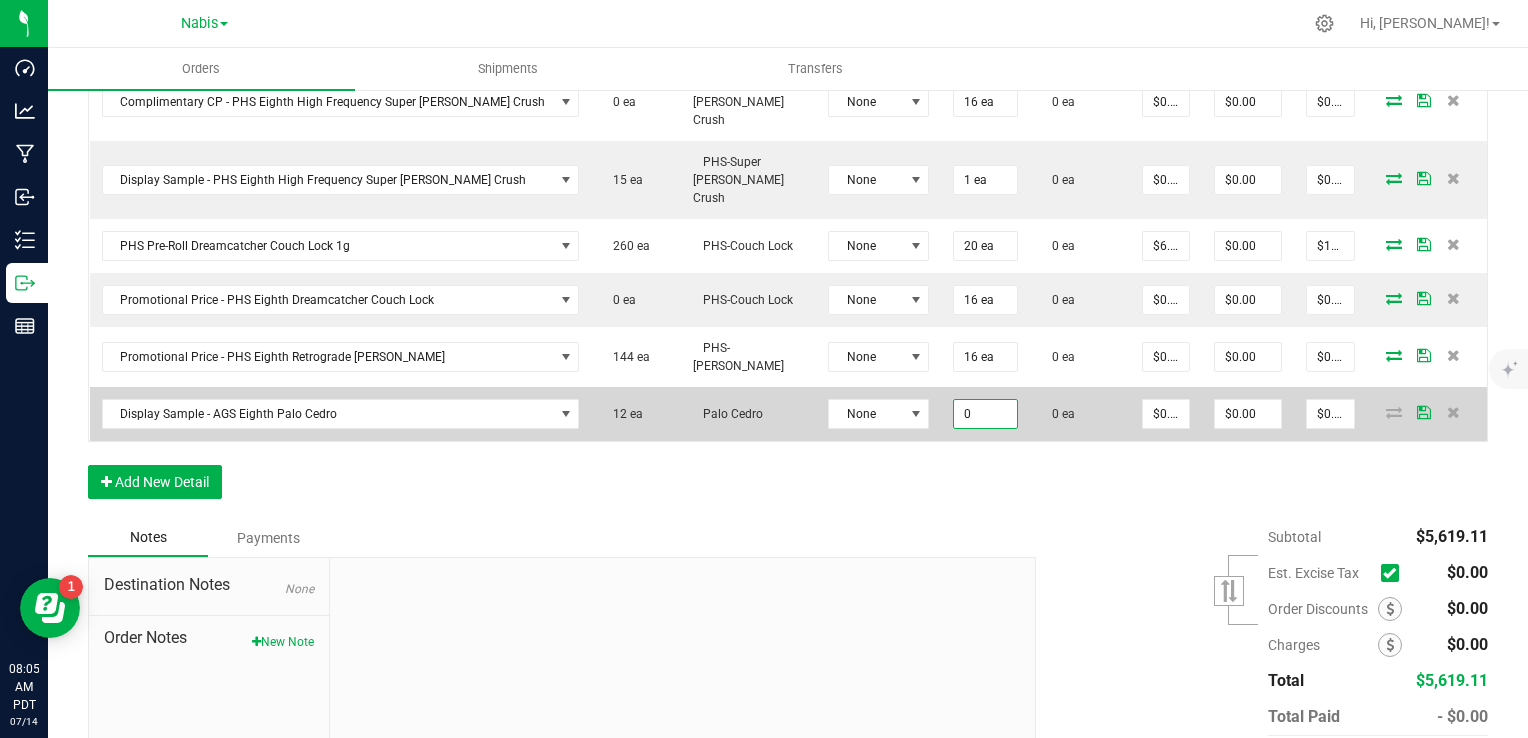 click on "0" at bounding box center (985, 414) 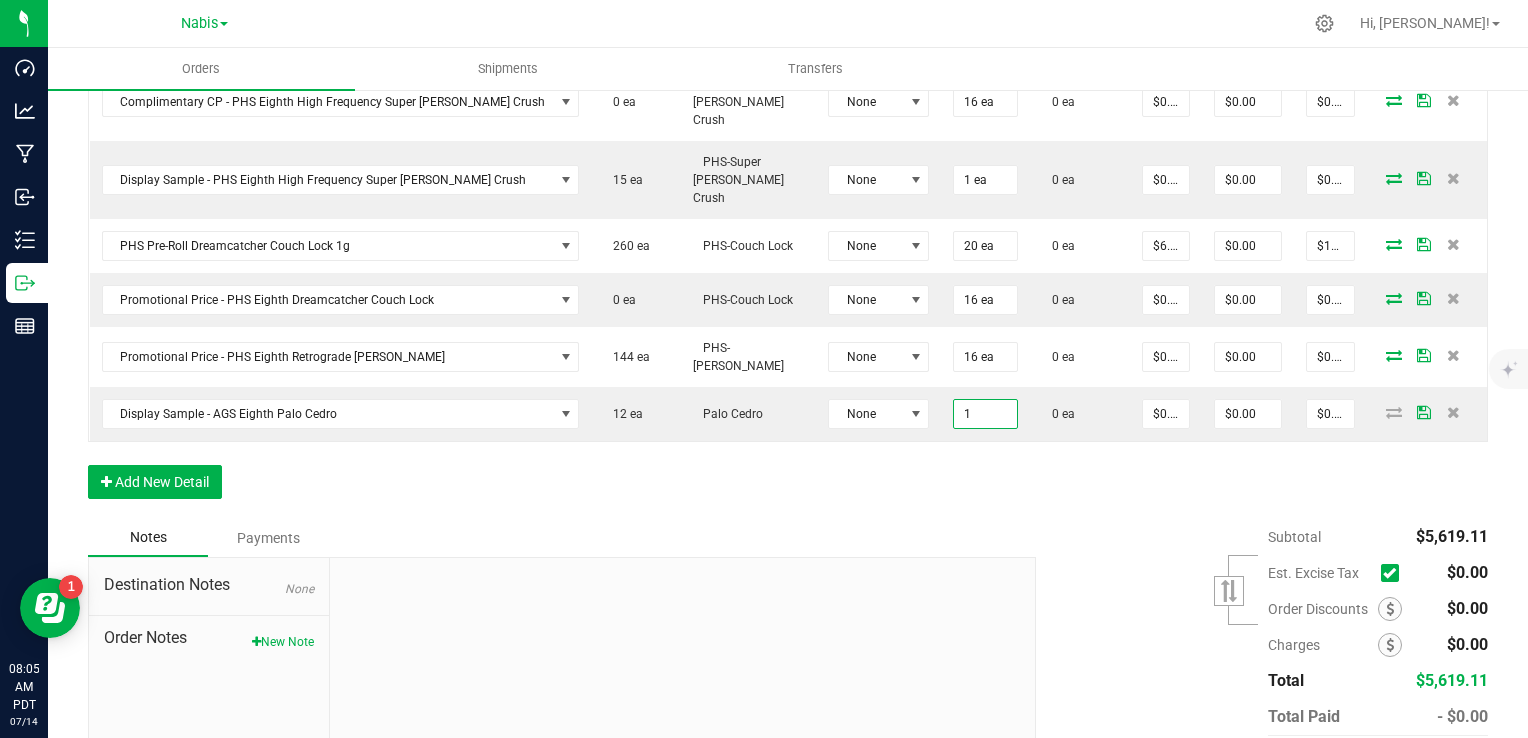 type on "1 ea" 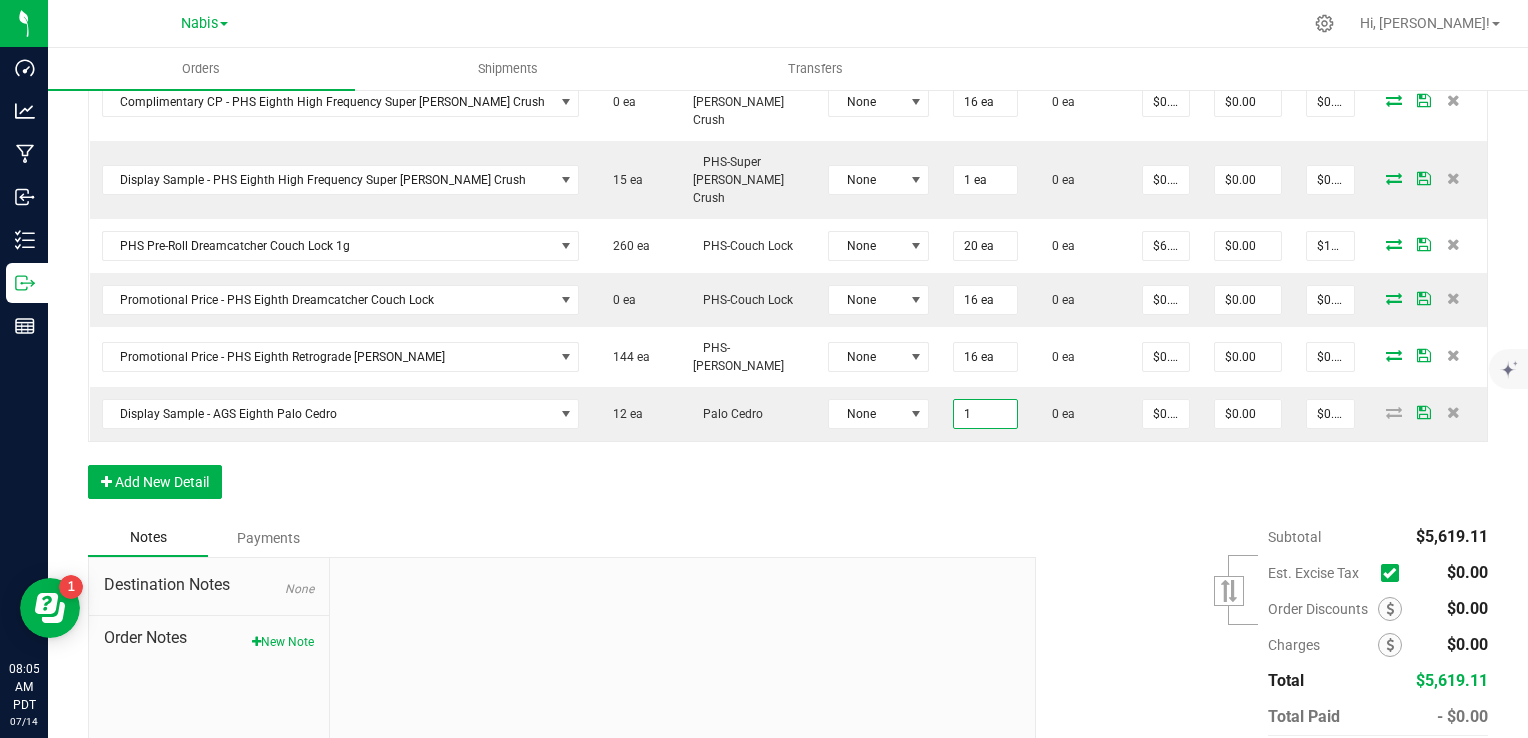 type on "$0.01" 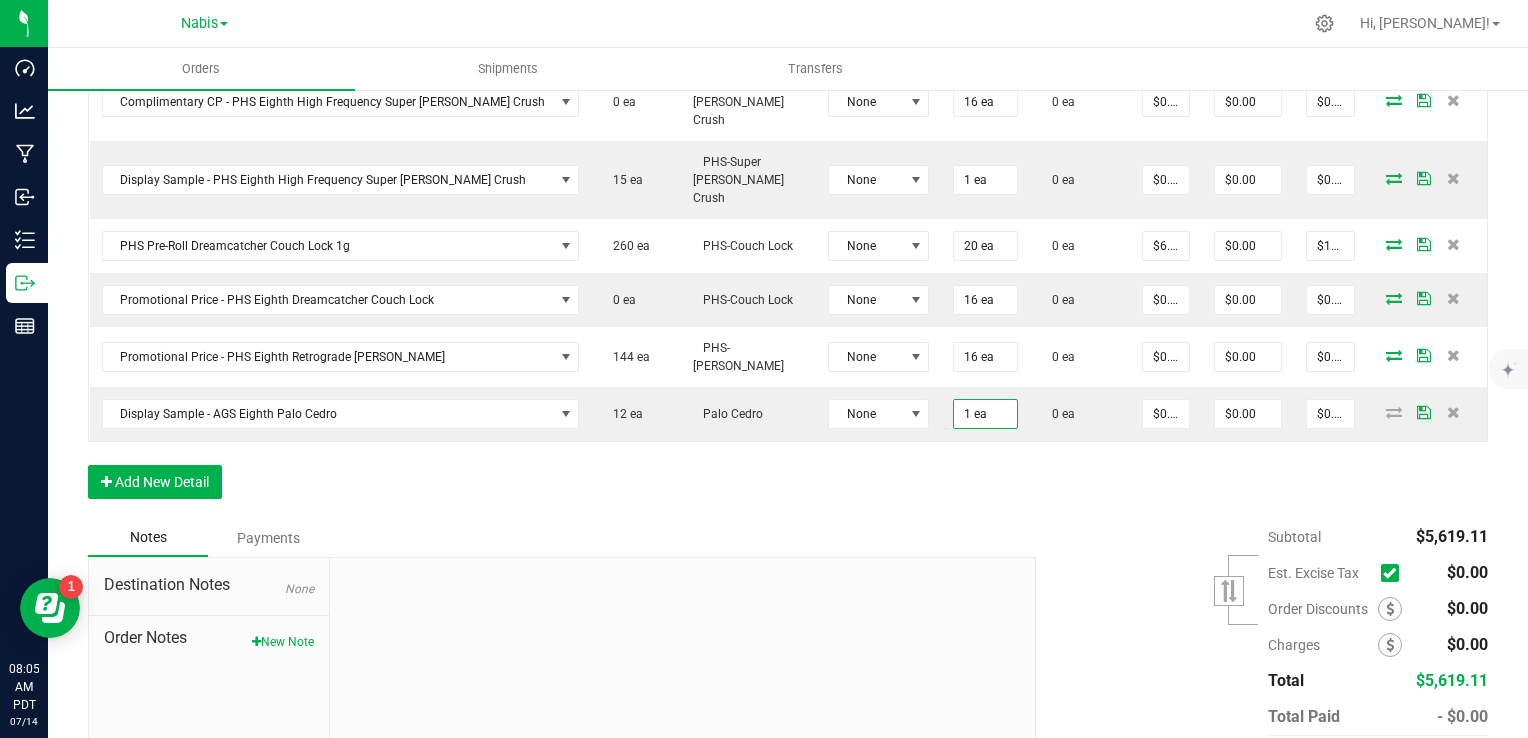 click on "Order Details Print All Labels Item  Sellable  Strain  Lot Number  Qty Ordered Qty Allocated Unit Price Line Discount Total Actions AGS Eighth Snow Dream - 16 CT  32 ea   Snow Dream  None 16 ea  0 ea  $30.00000 $0.00 $480.00 Display Sample - AGS Eighth Snow Dream  9 ea   Snow Dream  None 1 ea  0 ea  $0.01000 $0.00 $0.01 AGS Eighth Moonbeam - 16 CT  224 ea   Moonbeam  None 16 ea  0 ea  $30.00000 $0.00 $480.00 AGS Eighth Garlic Blossom - 16 CT  144 ea   Garlic Blossom  None 16 ea  0 ea  $30.00000 $0.00 $480.00 Display Sample - AGS Eighth Garlic Blossom  10 ea   Garlic Blossom  None 1 ea  0 ea  $0.01000 $0.00 $0.01 AGS Eighth Lava Flower - 16 CT  176 ea   Lava Flower  None 16 ea  0 ea  $30.00000 $0.00 $480.00 Display Sample - AGS Eighth Lava Flower  4 ea   Lava Flower  None 1 ea  0 ea  $0.01000 $0.00 $0.01 AGS Eighth Alpine Sunrise - 16 CT  224 ea   Alpine Sunrise  None 16 ea  0 ea  $30.00000 $0.00 $480.00 AGS Eighth Empanadas Diez - 16 CT  144 ea   Empanadas Diez  None 16 ea" at bounding box center [788, -308] 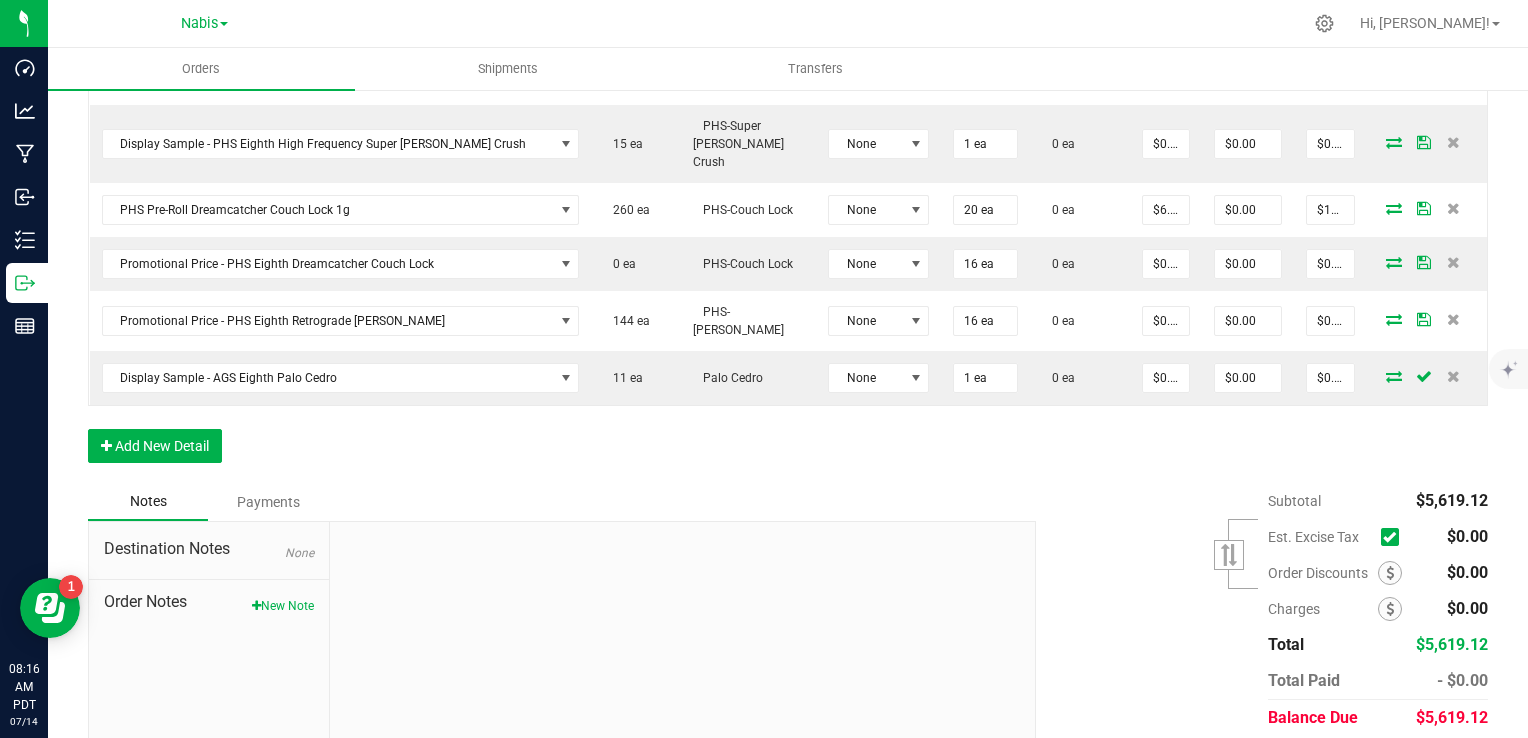 scroll, scrollTop: 1802, scrollLeft: 0, axis: vertical 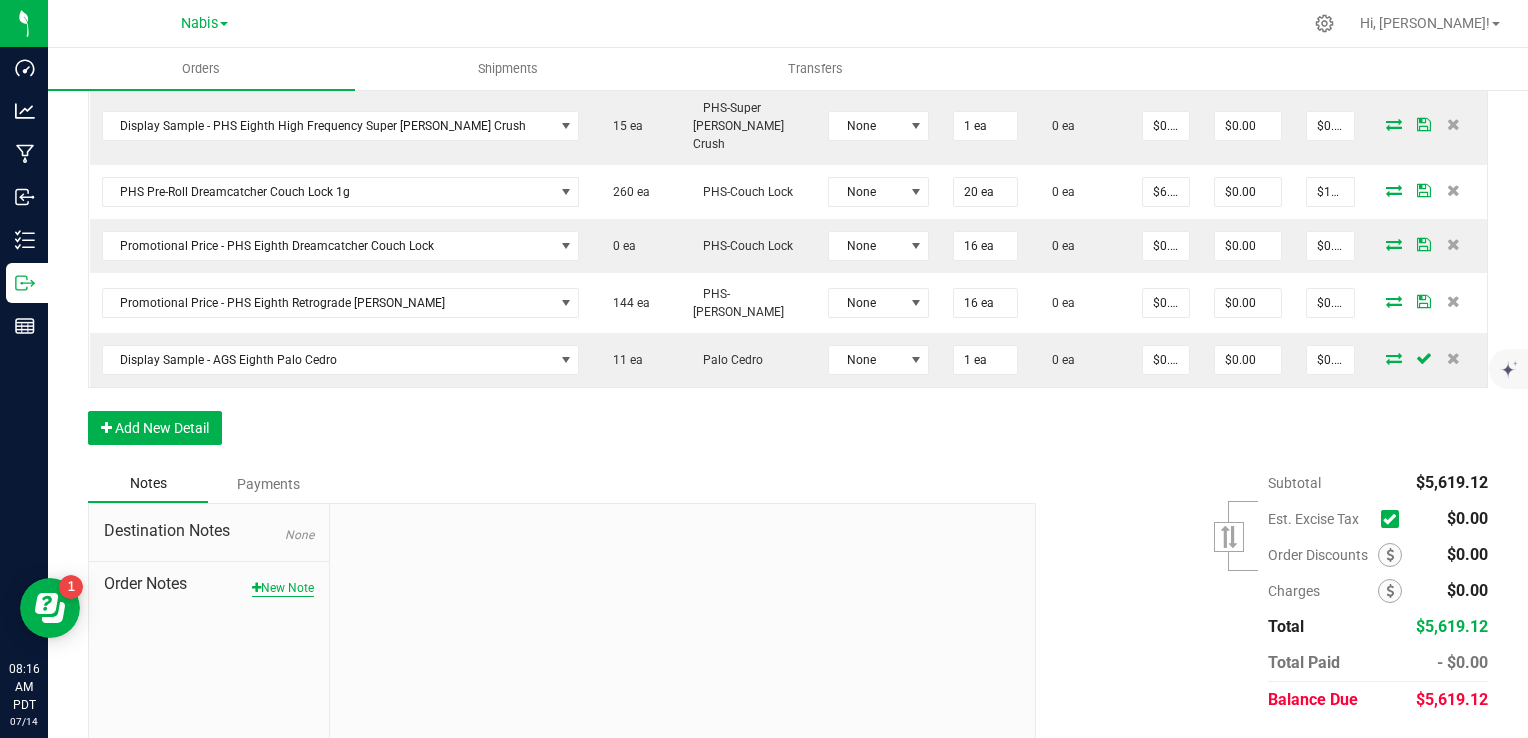 click on "New Note" at bounding box center [283, 588] 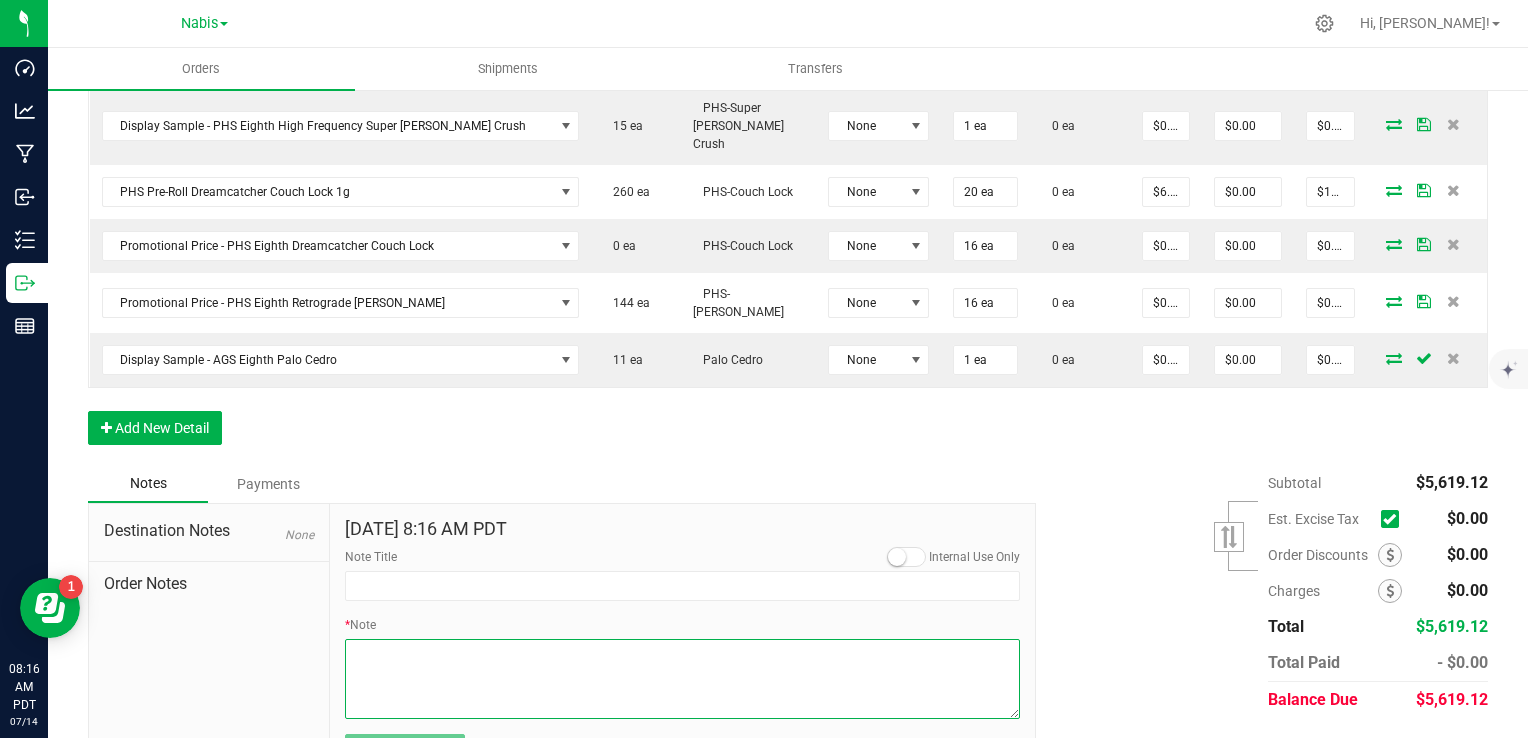 click on "*
Note" at bounding box center (683, 679) 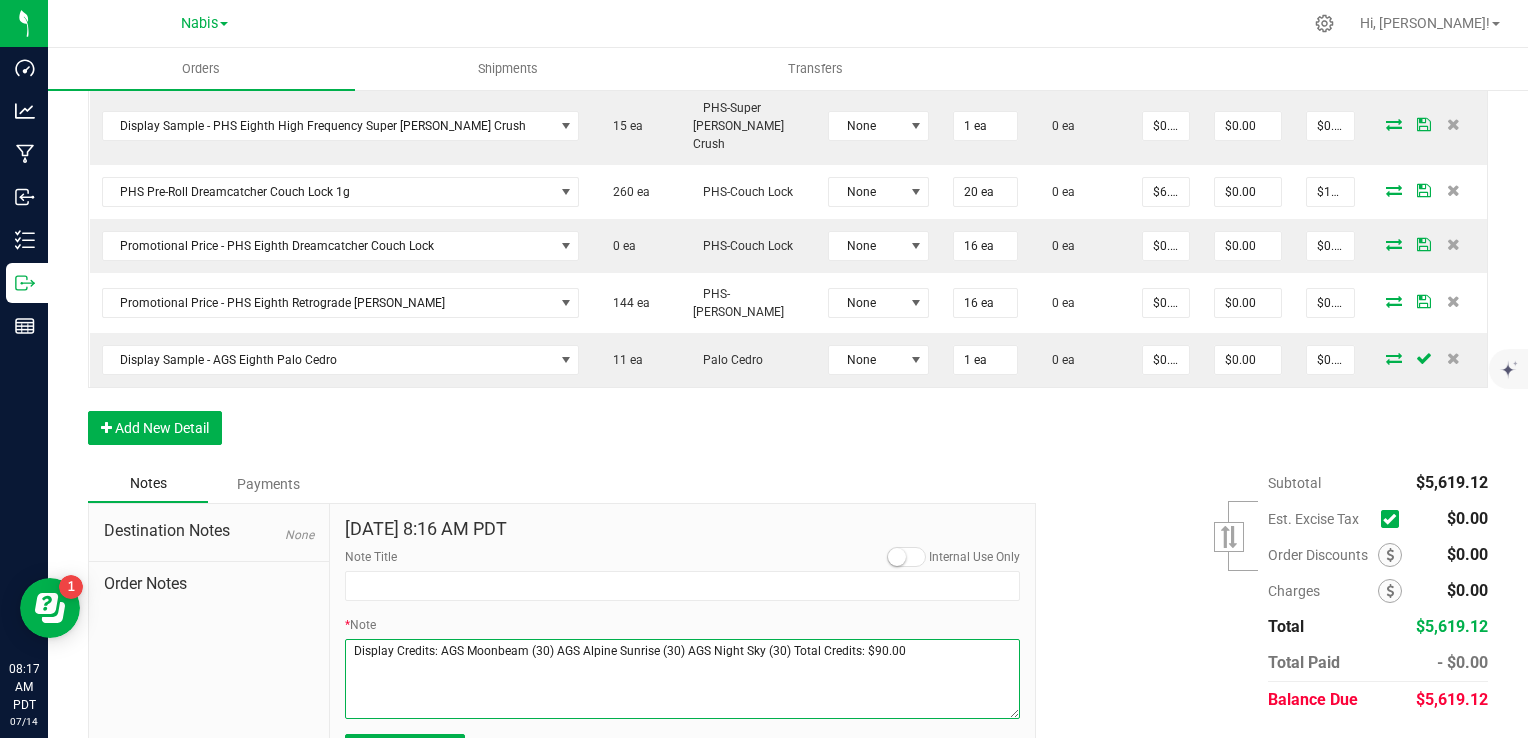 paste on "Comp cases: Palo Cedro & Night Sky (approved)" 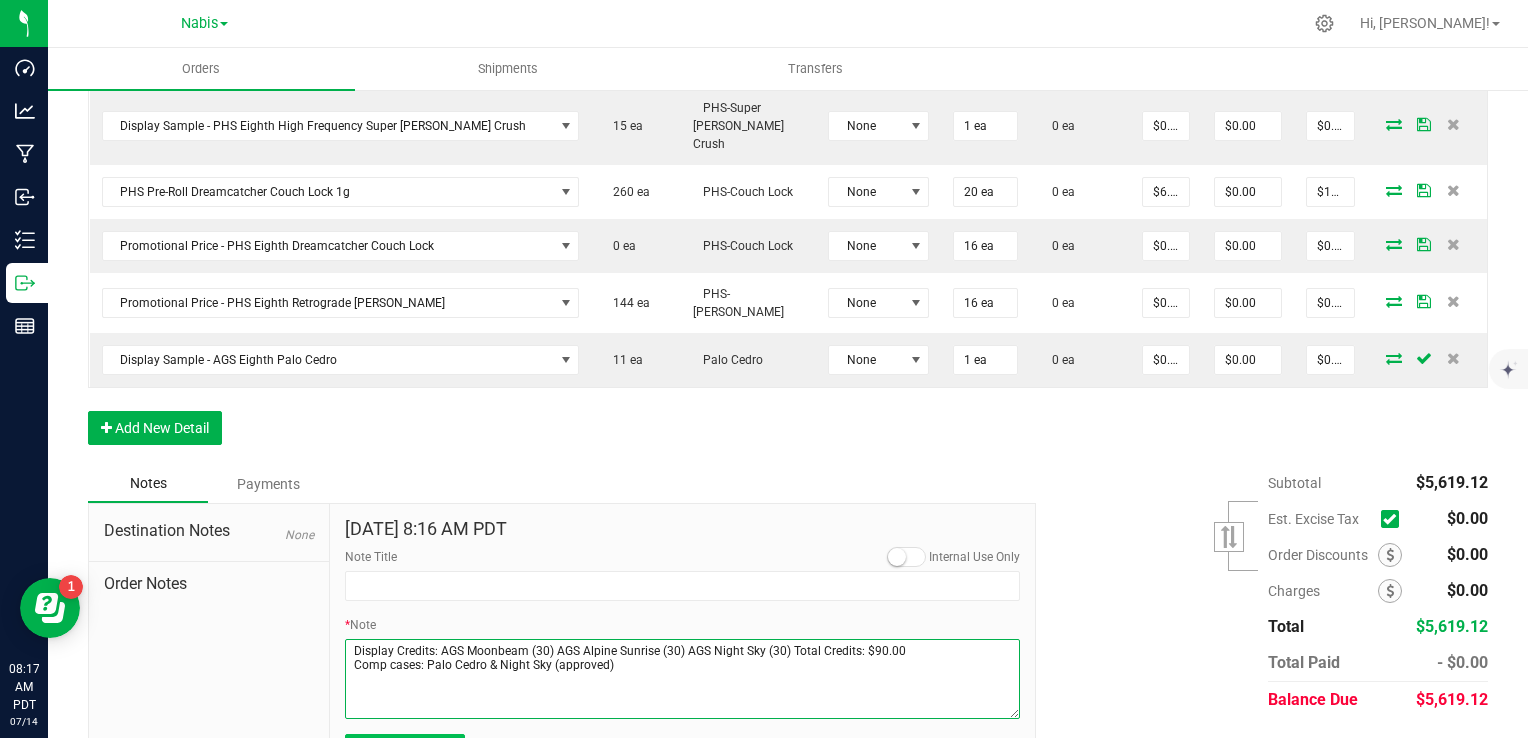 type on "Display Credits: AGS Moonbeam (30) AGS Alpine Sunrise (30) AGS Night Sky (30) Total Credits: $90.00
Comp cases: Palo Cedro & Night Sky (approved)" 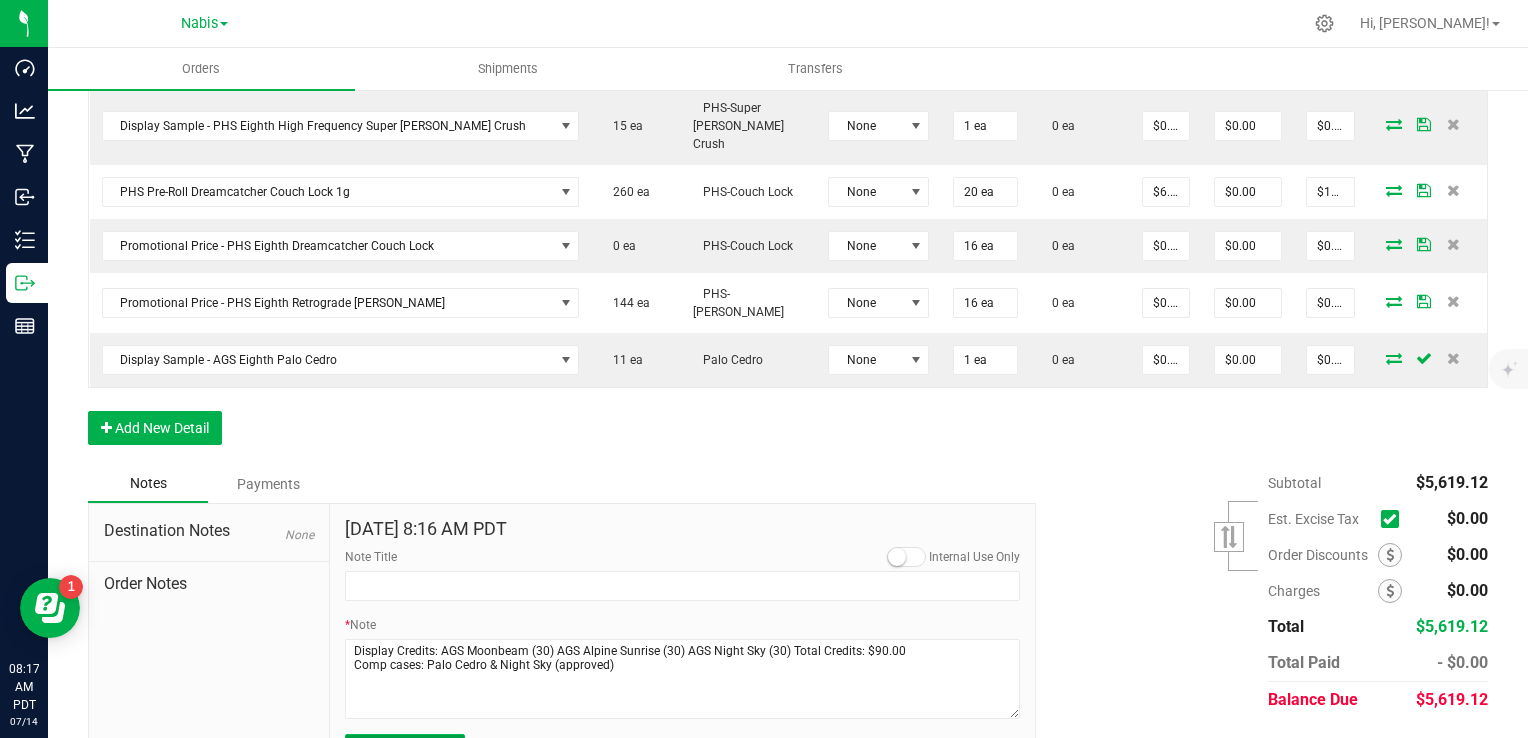click on "Submit Note" at bounding box center [405, 749] 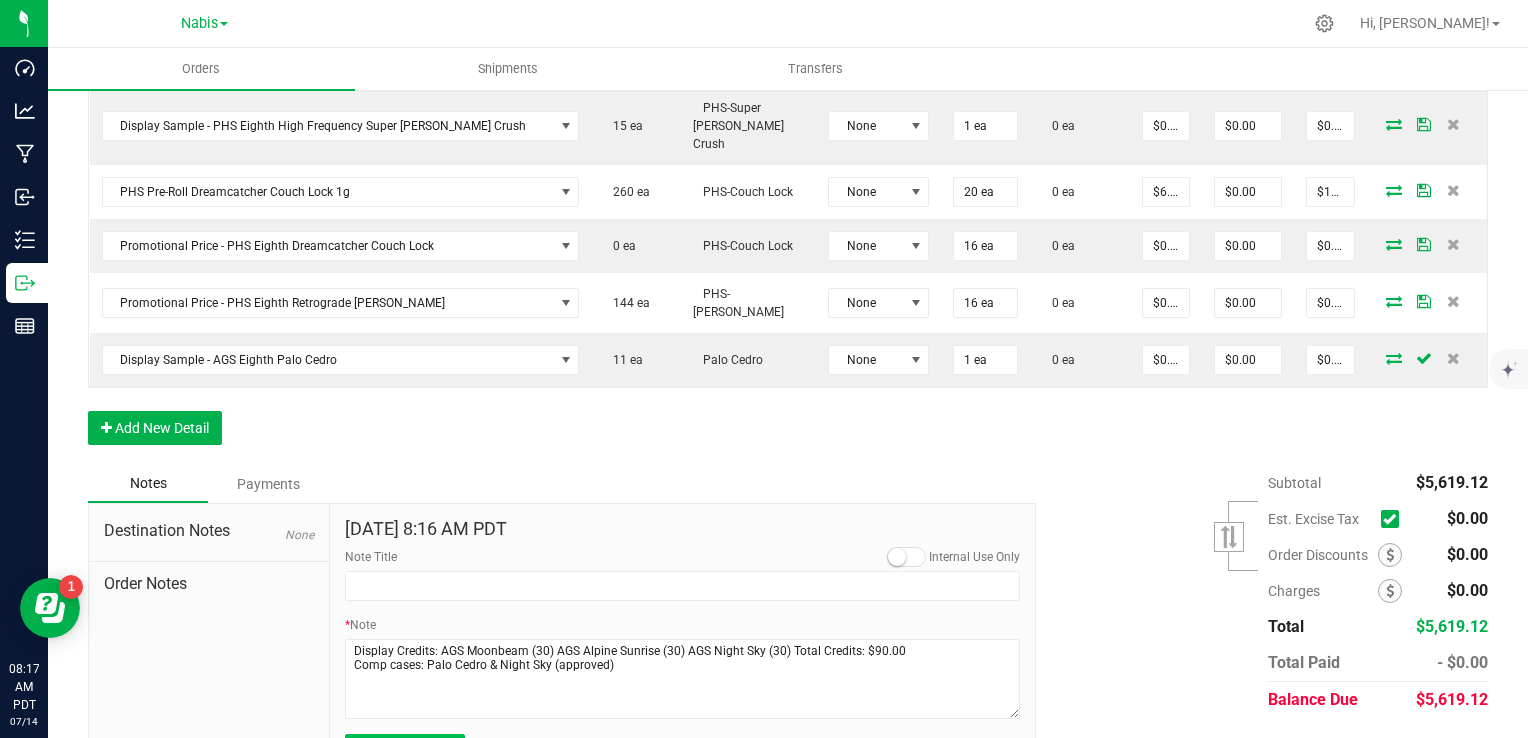 type on "[DATE] 8:17 AM PDT" 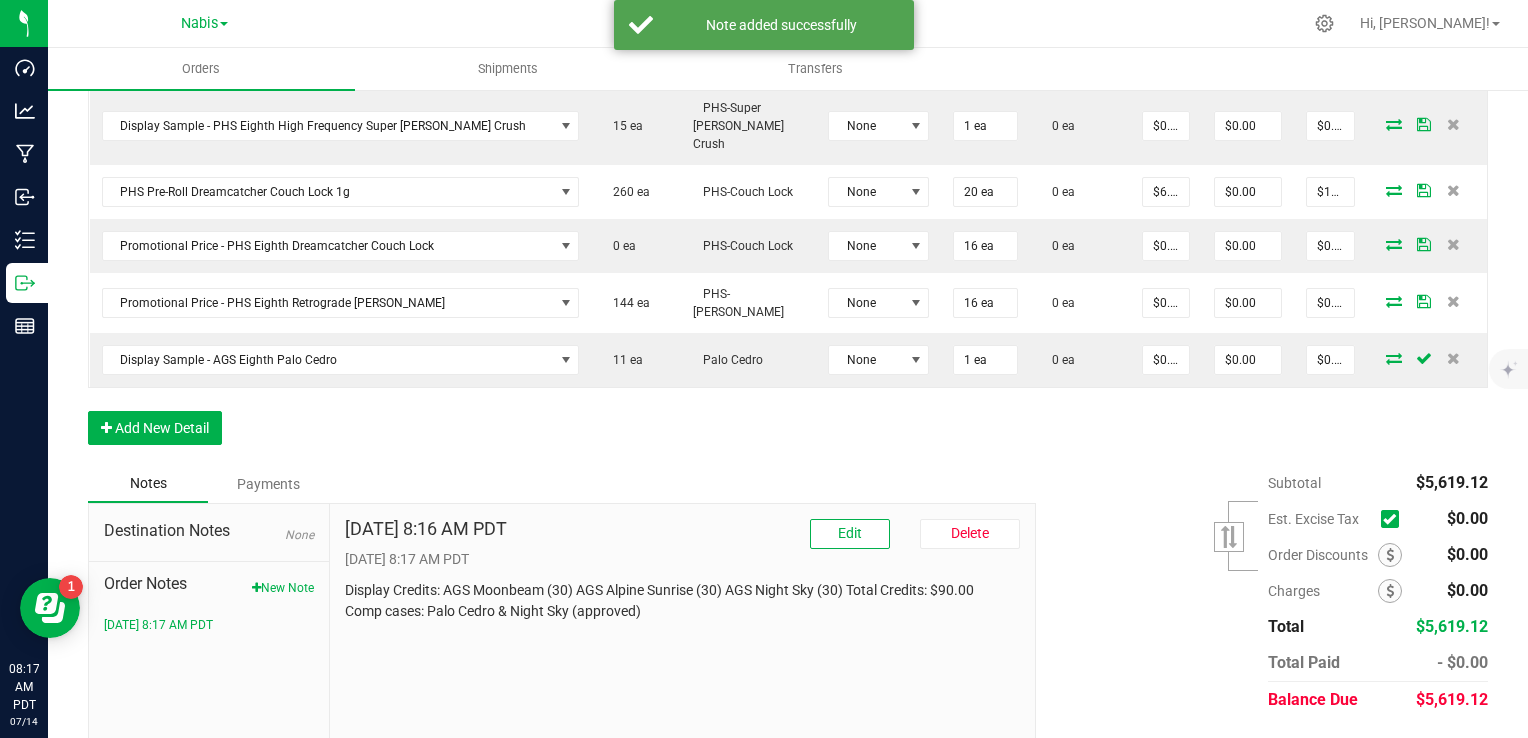 click on "Order Discounts" at bounding box center (1341, 555) 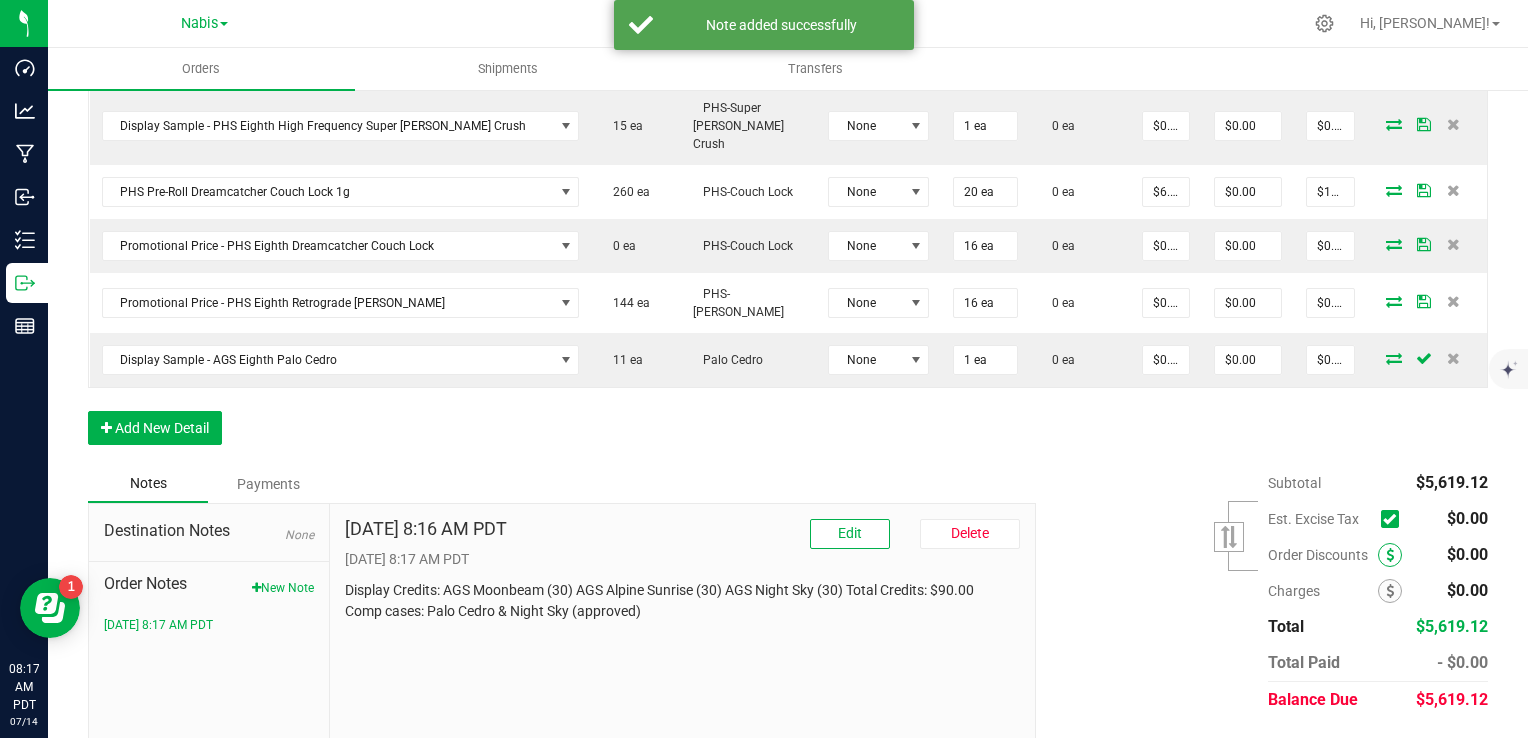 click at bounding box center [1390, 555] 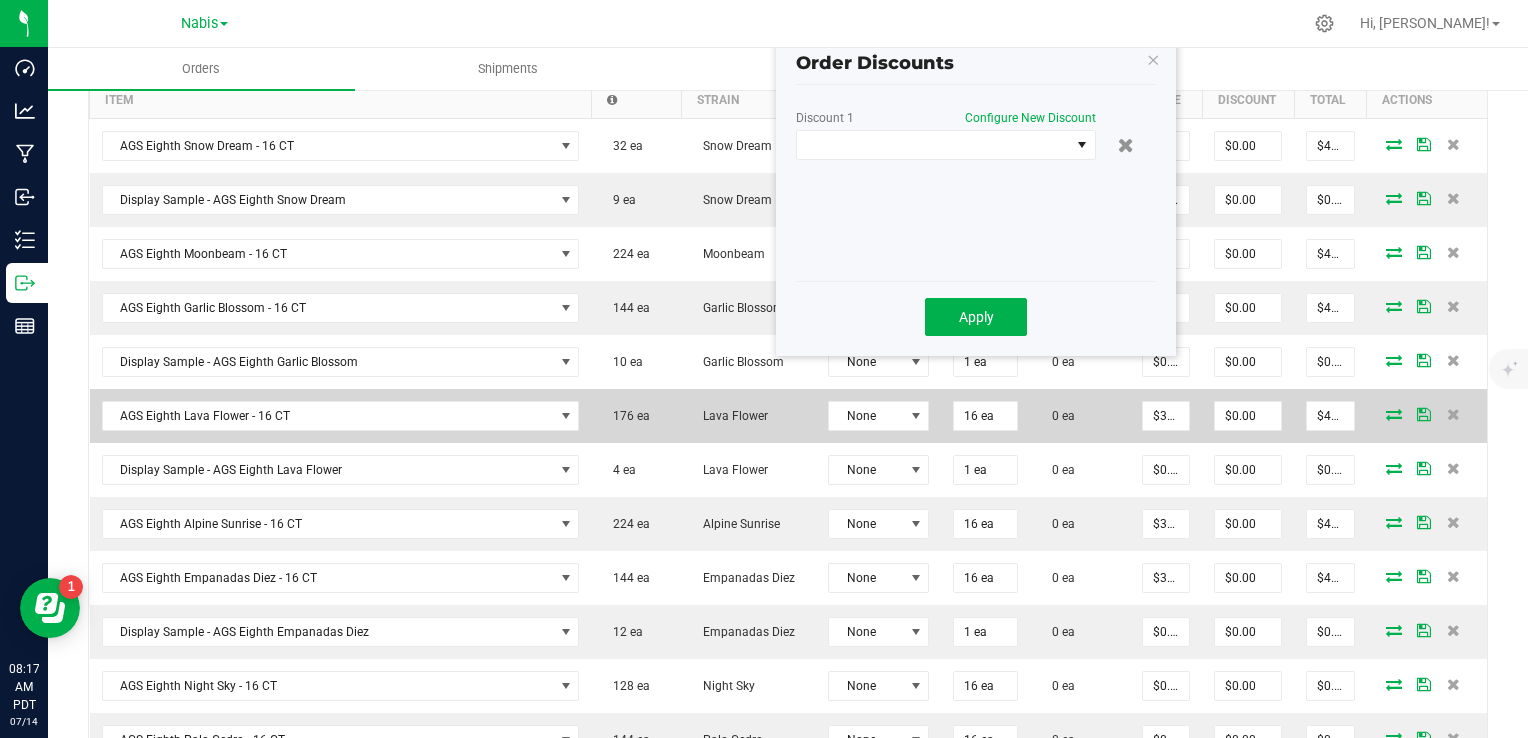 scroll, scrollTop: 502, scrollLeft: 0, axis: vertical 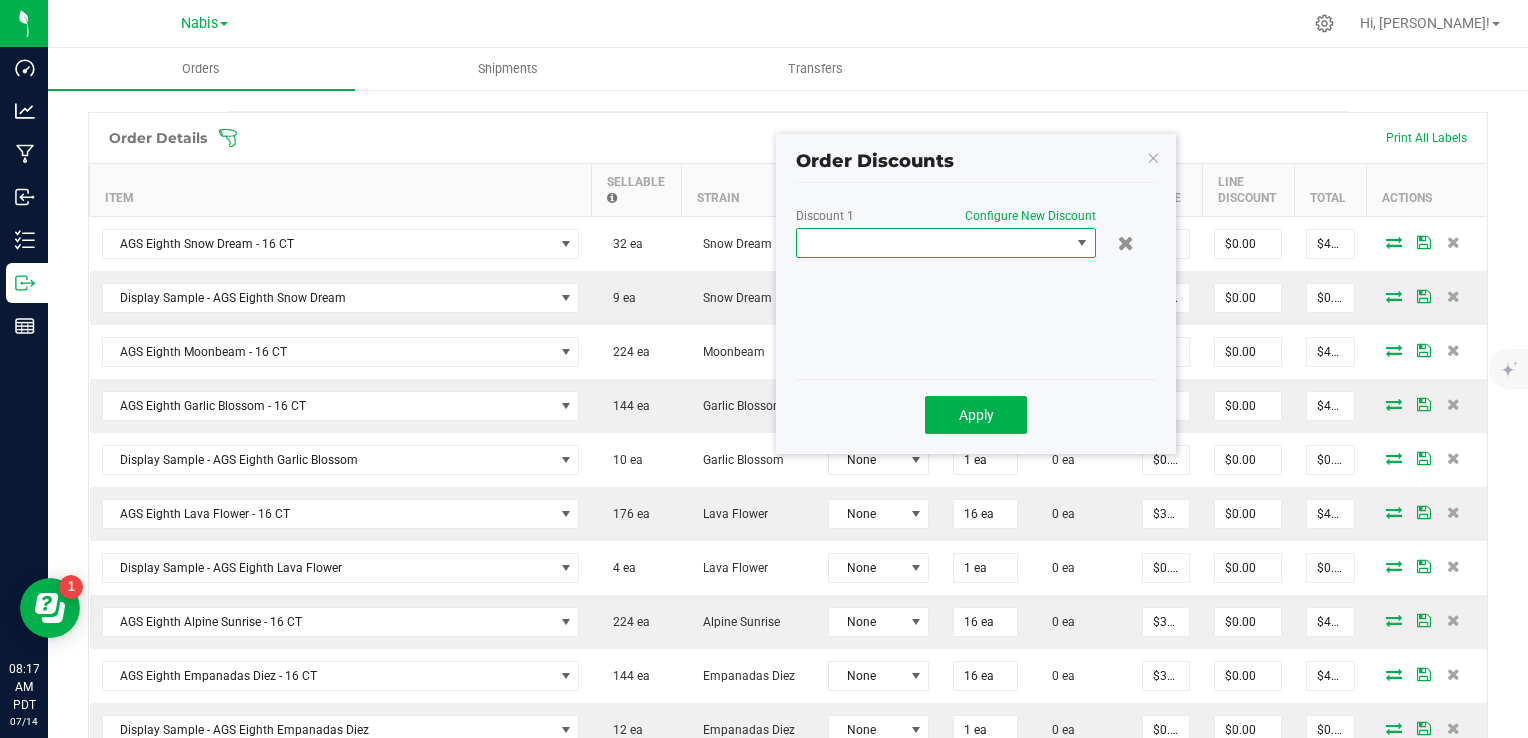click at bounding box center (933, 243) 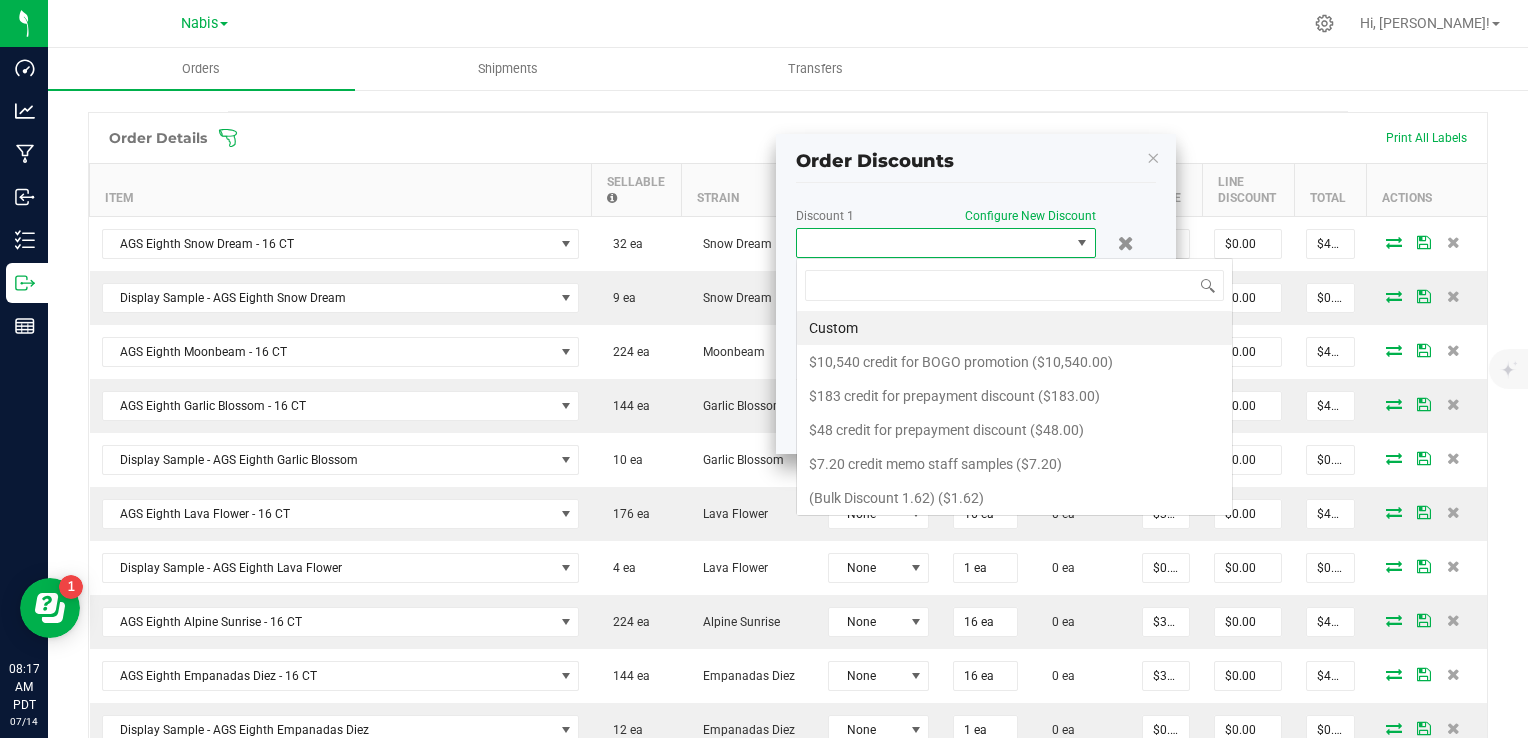 scroll, scrollTop: 99970, scrollLeft: 99700, axis: both 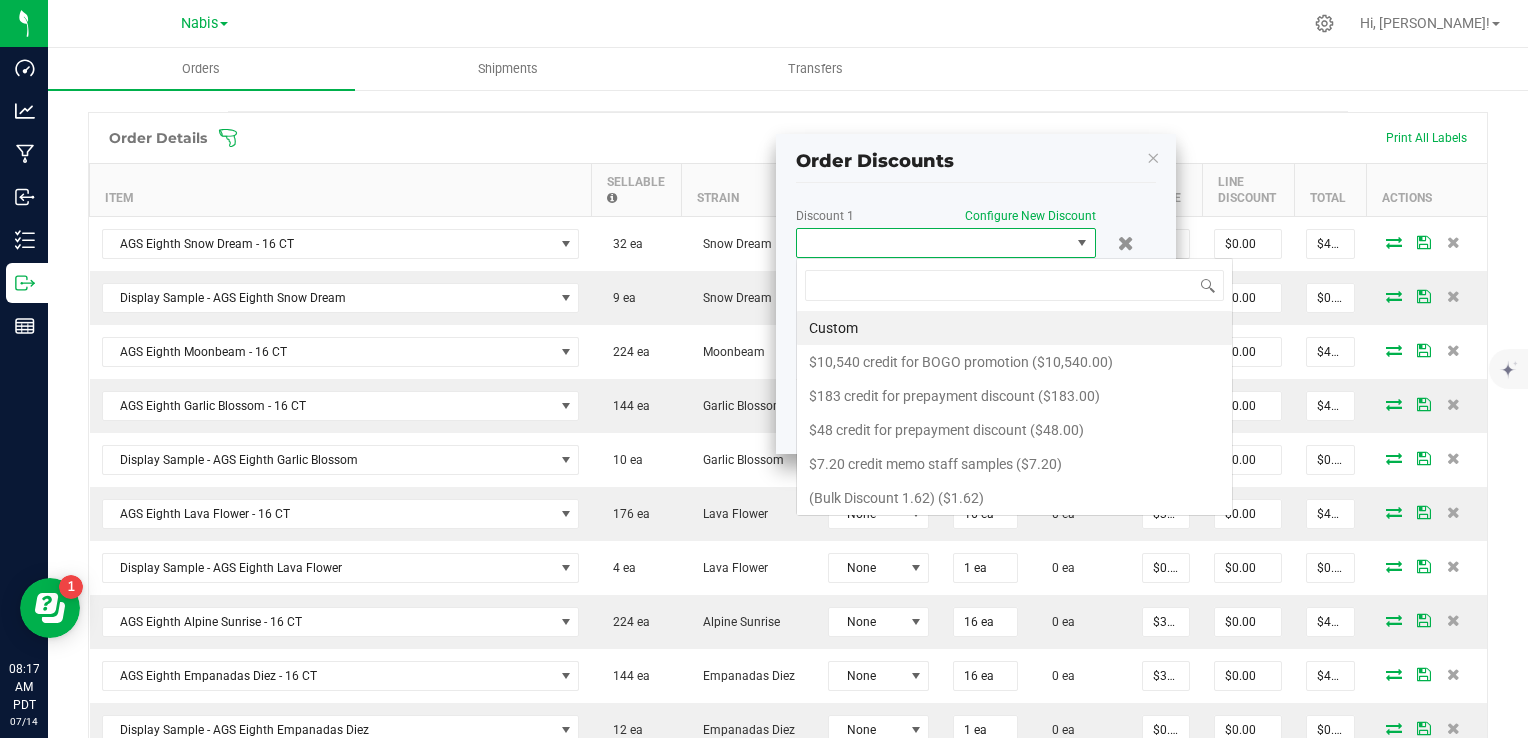 click at bounding box center (933, 243) 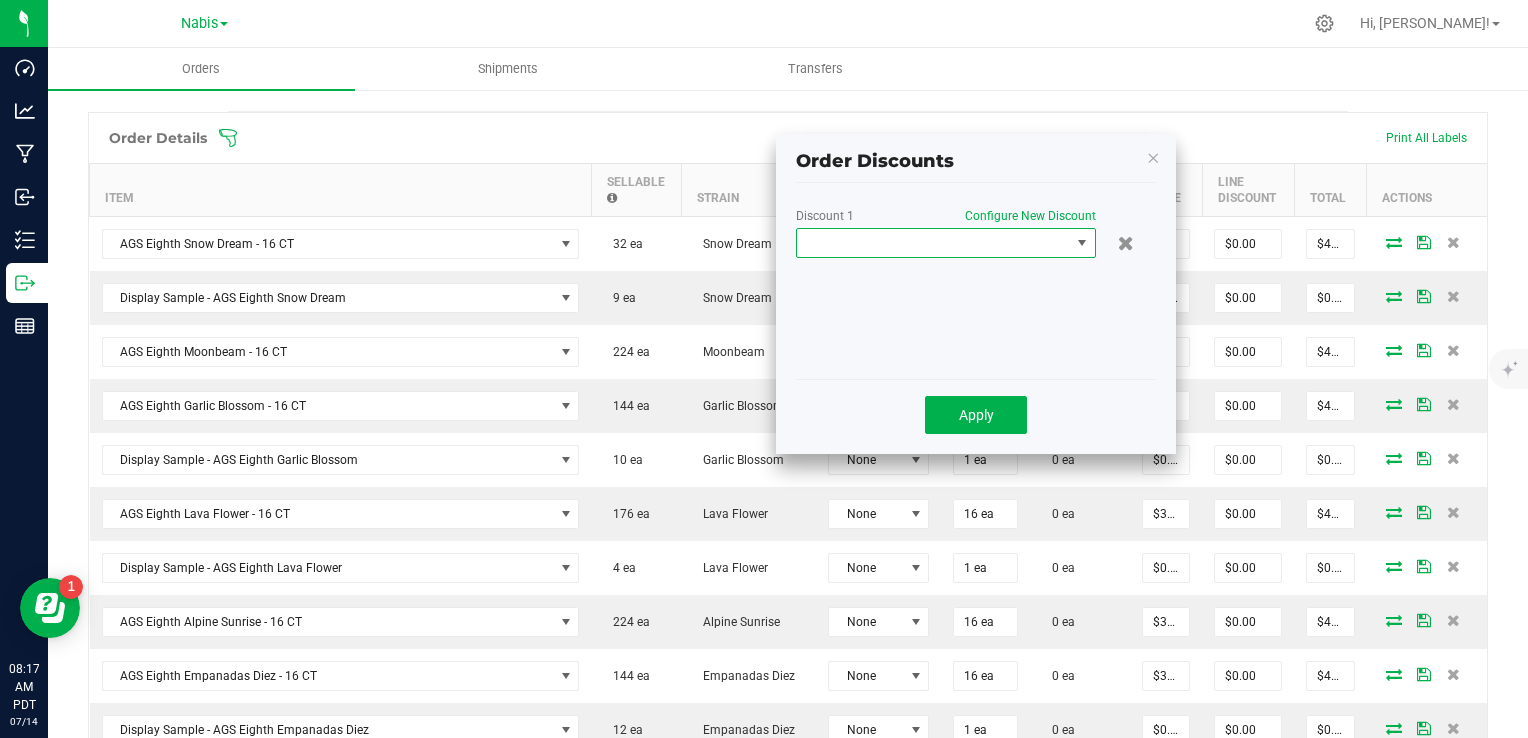 click at bounding box center [933, 243] 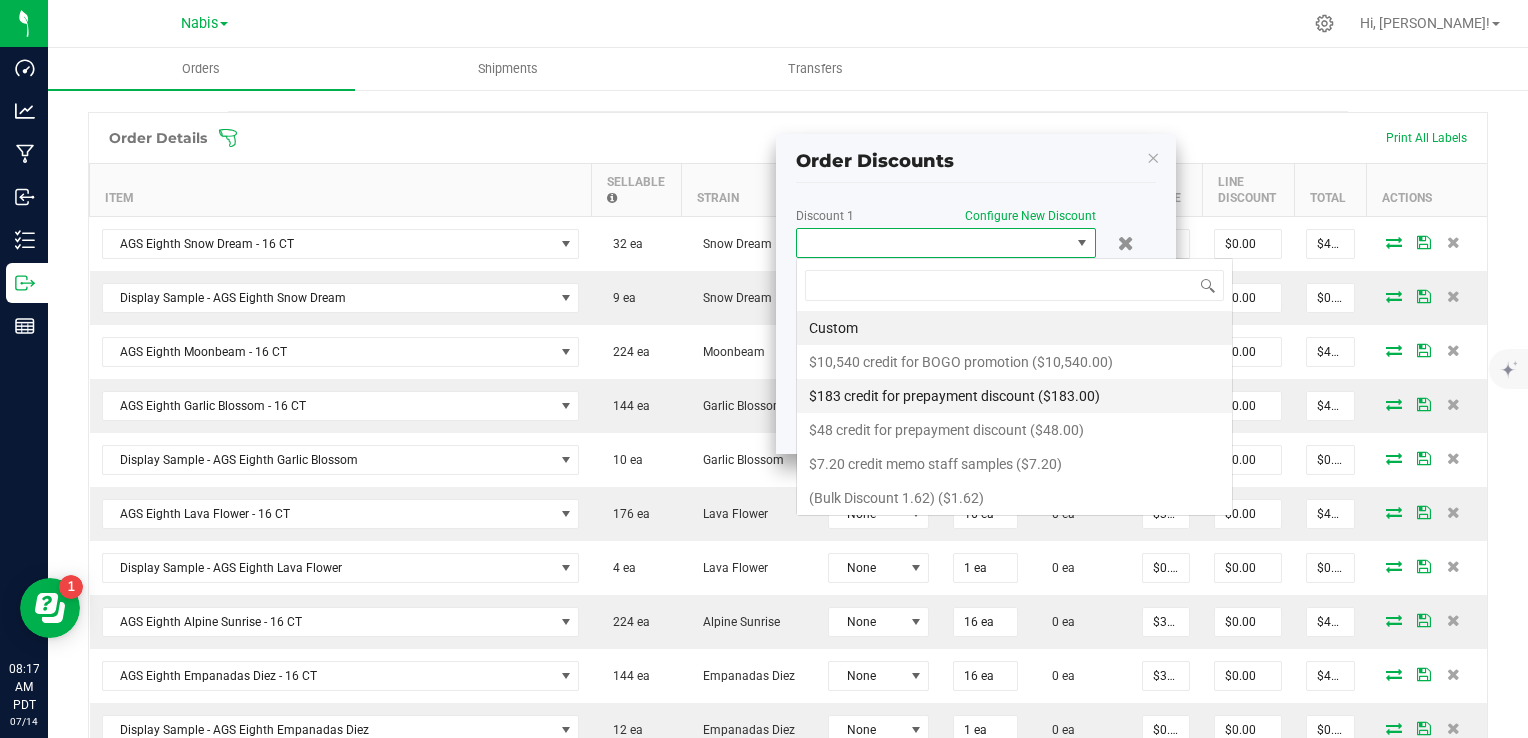 scroll, scrollTop: 99970, scrollLeft: 99700, axis: both 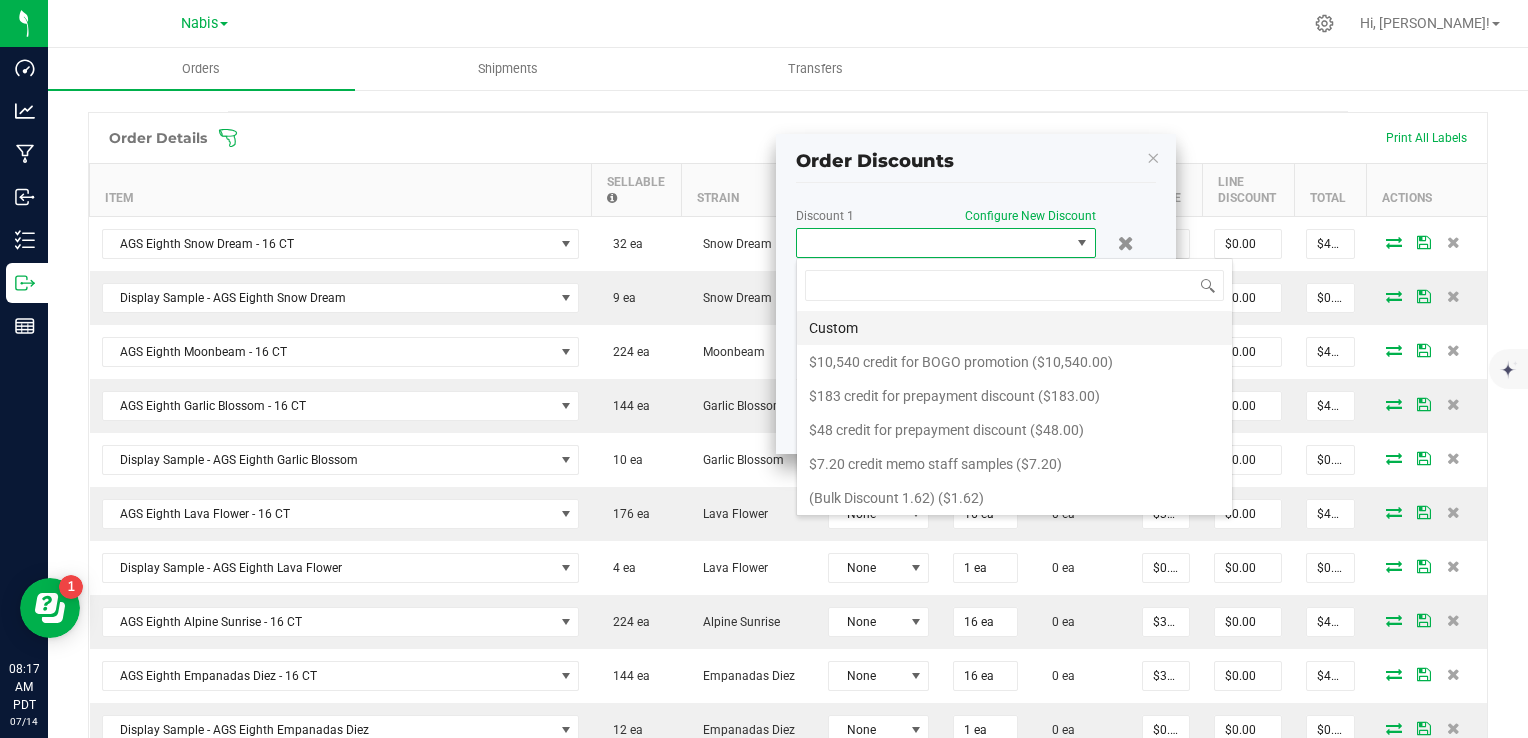 click on "Custom" at bounding box center (1014, 328) 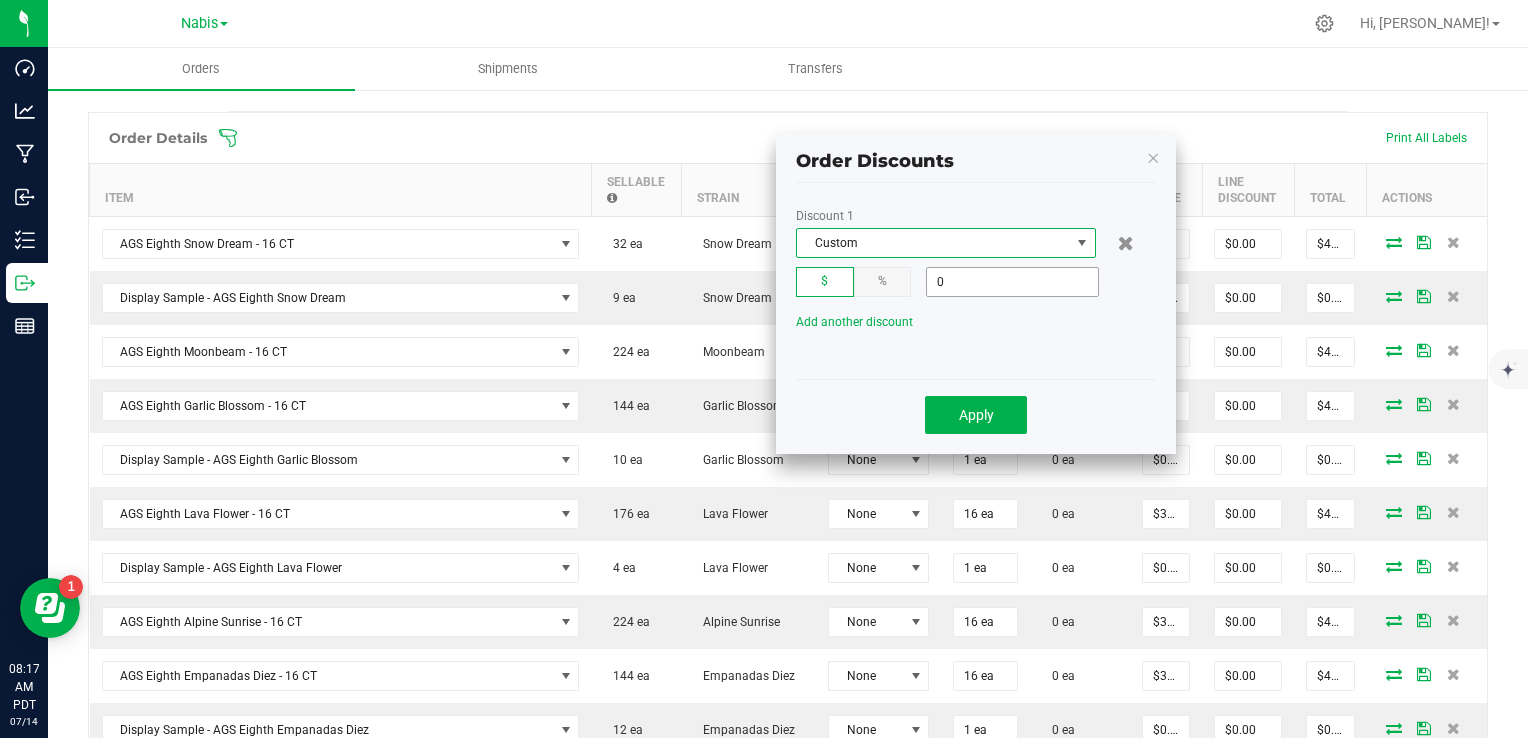 click on "0" at bounding box center [1012, 282] 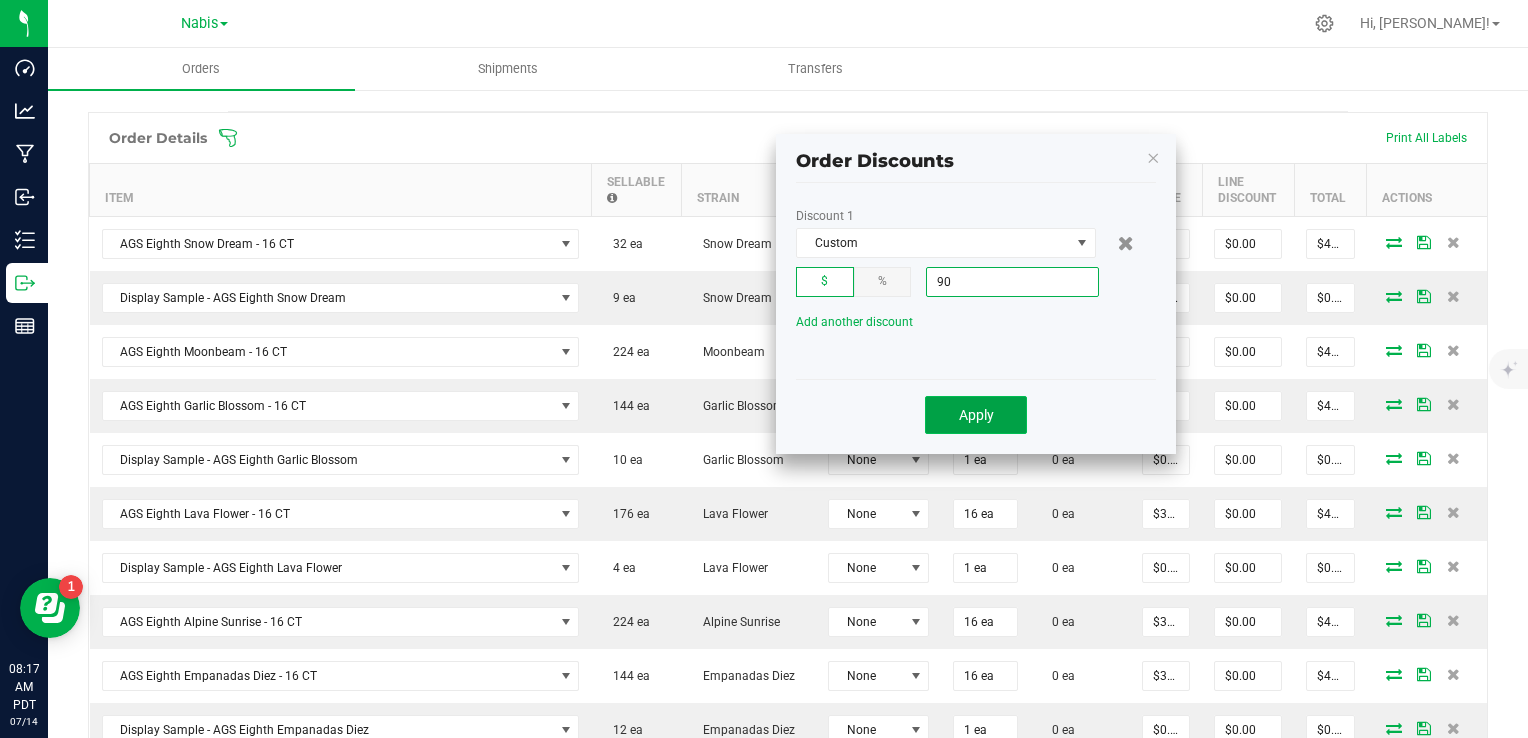 type on "$90.00" 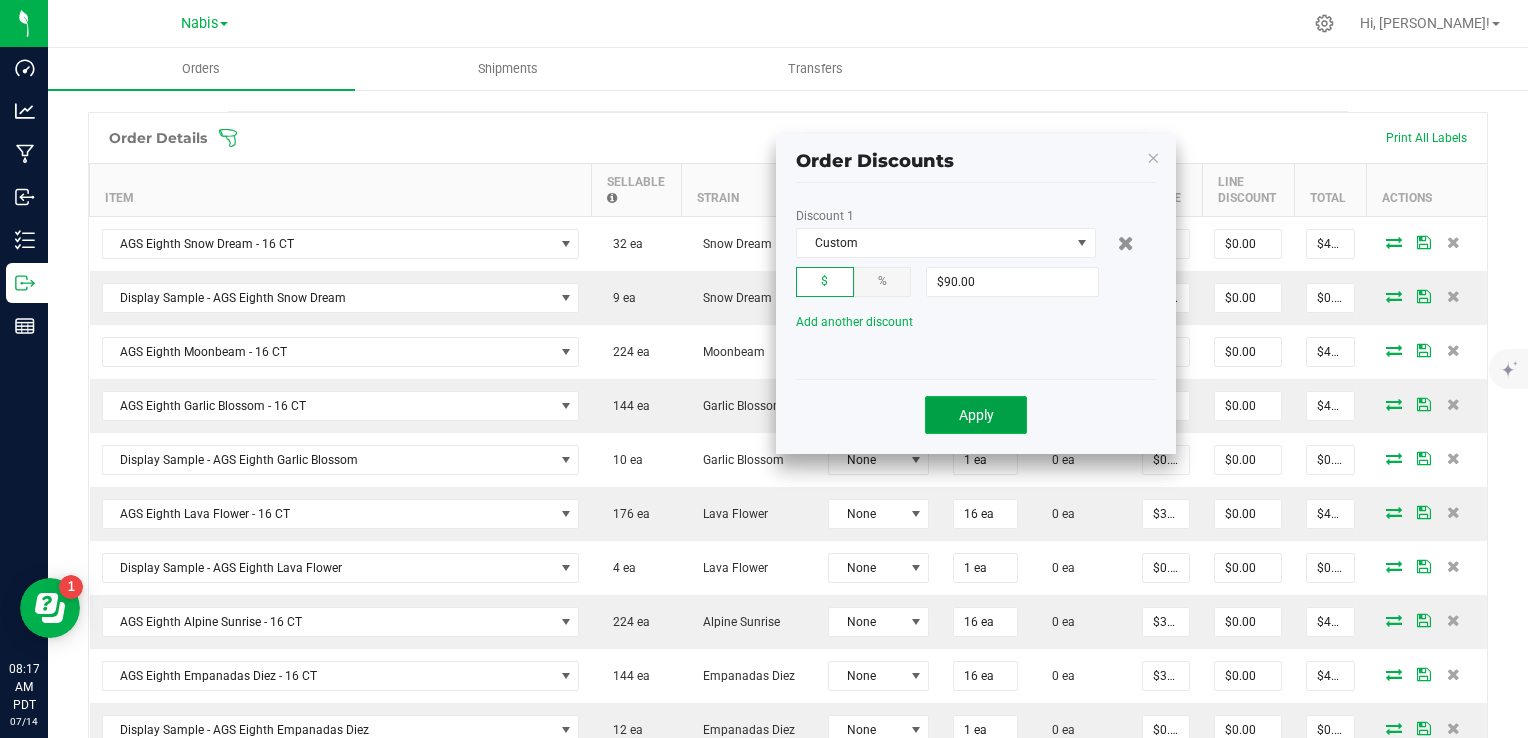 click on "Apply" at bounding box center [976, 415] 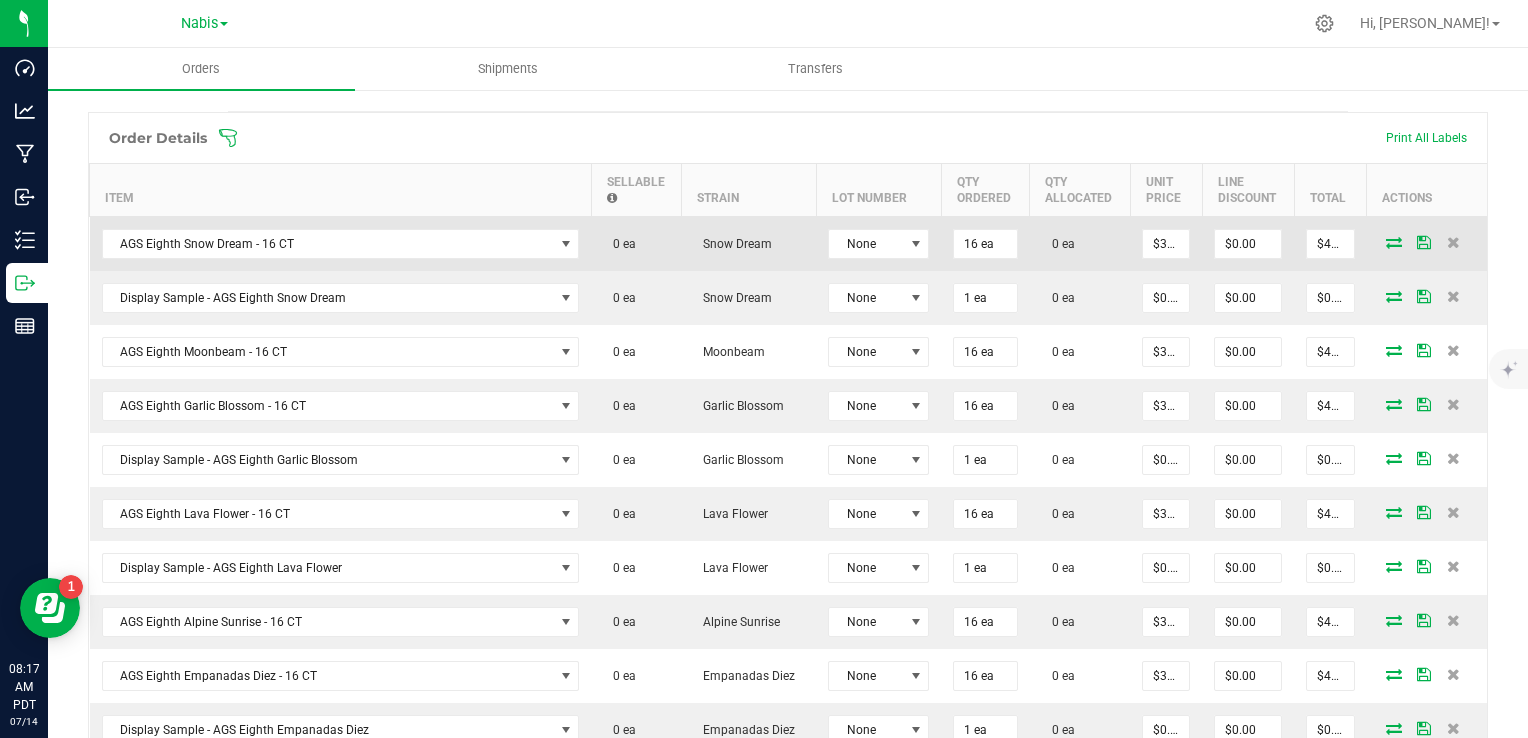 click at bounding box center [1394, 242] 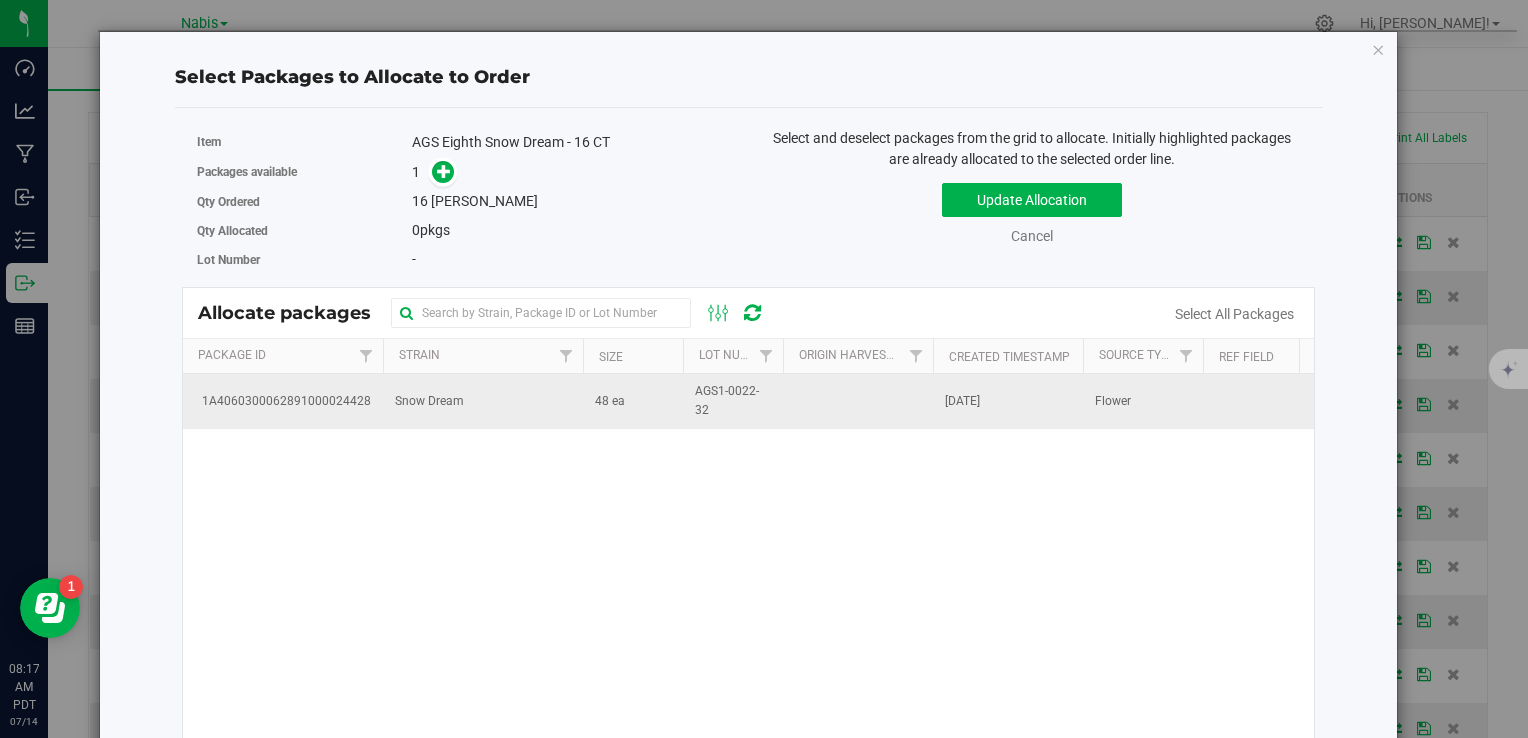 click on "Snow Dream" at bounding box center [483, 401] 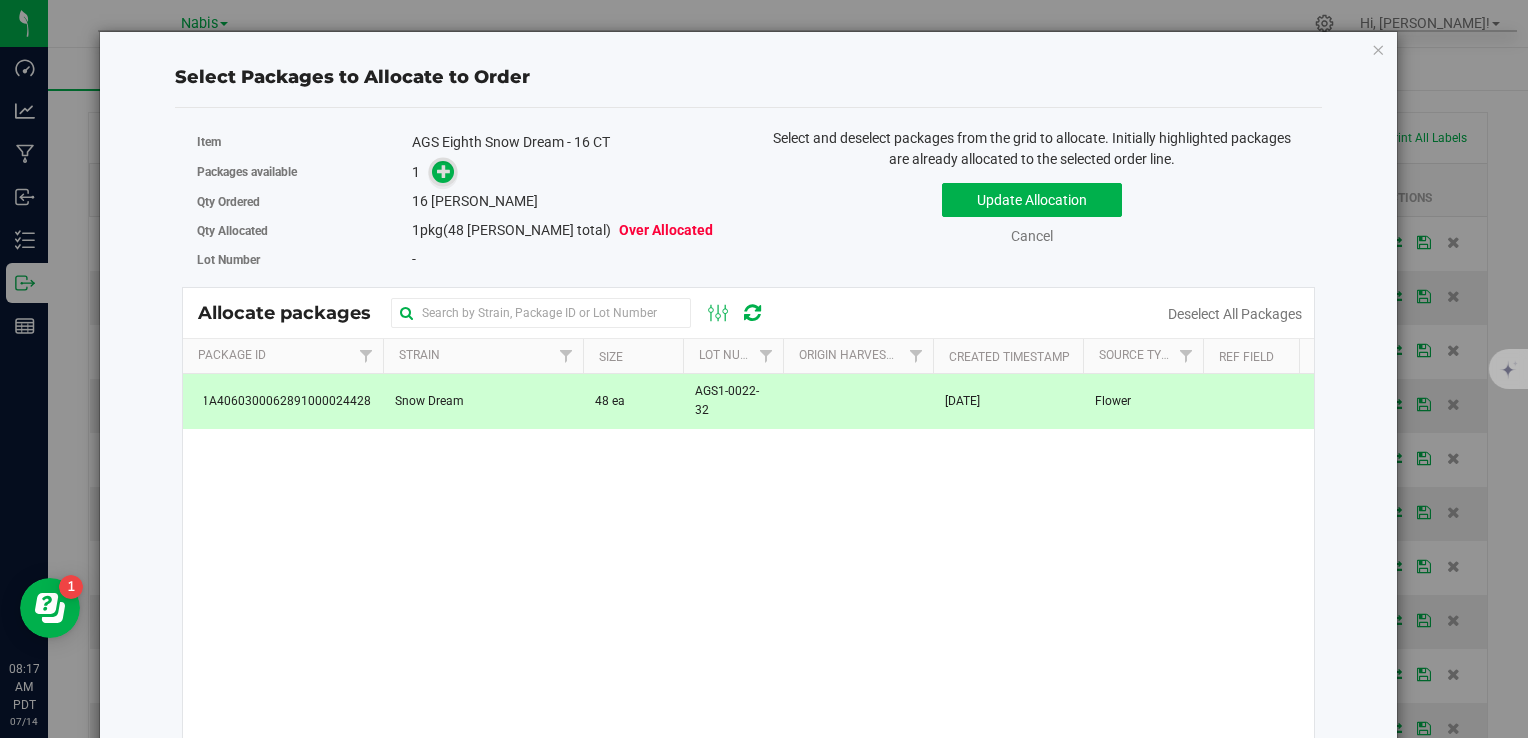 click at bounding box center (444, 171) 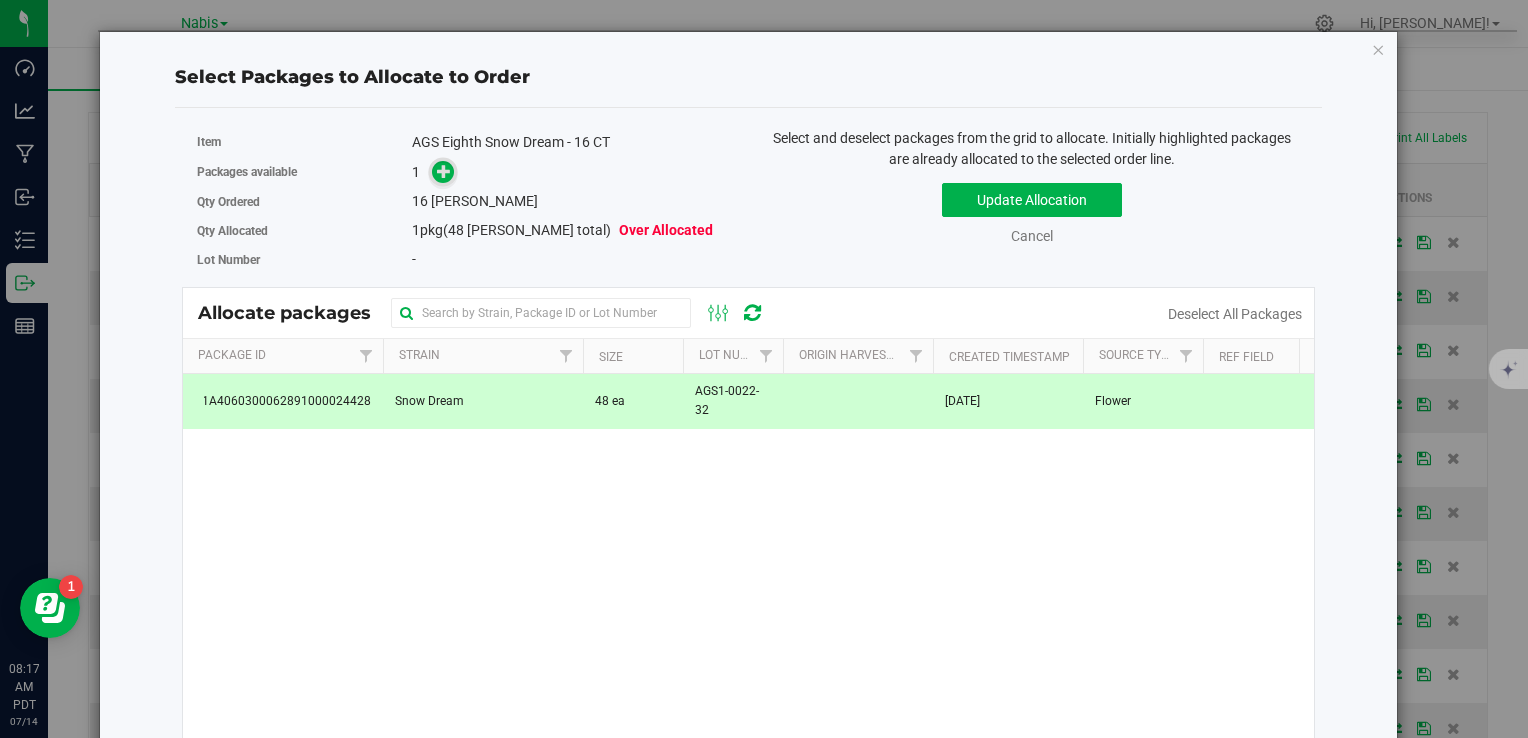 click at bounding box center [444, 171] 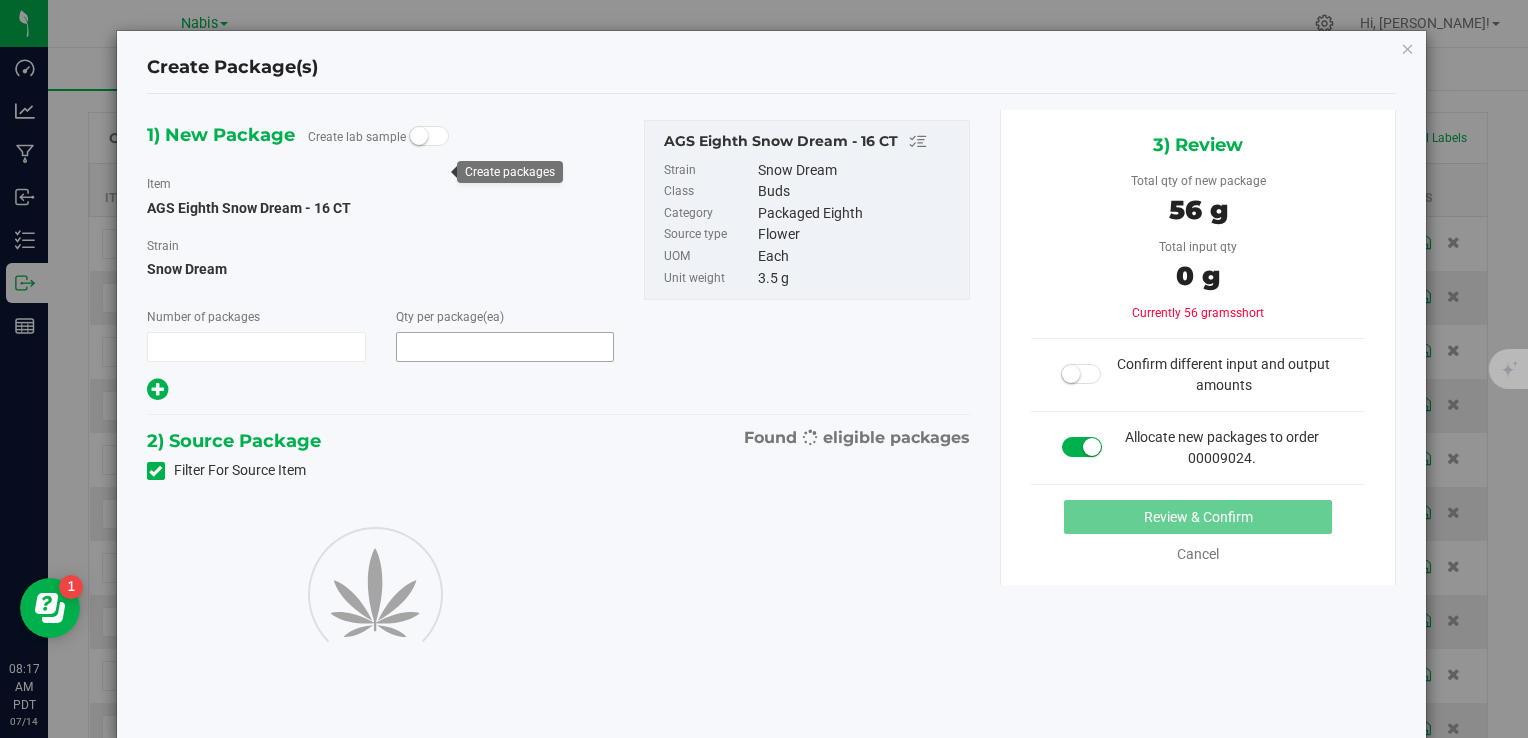 type on "1" 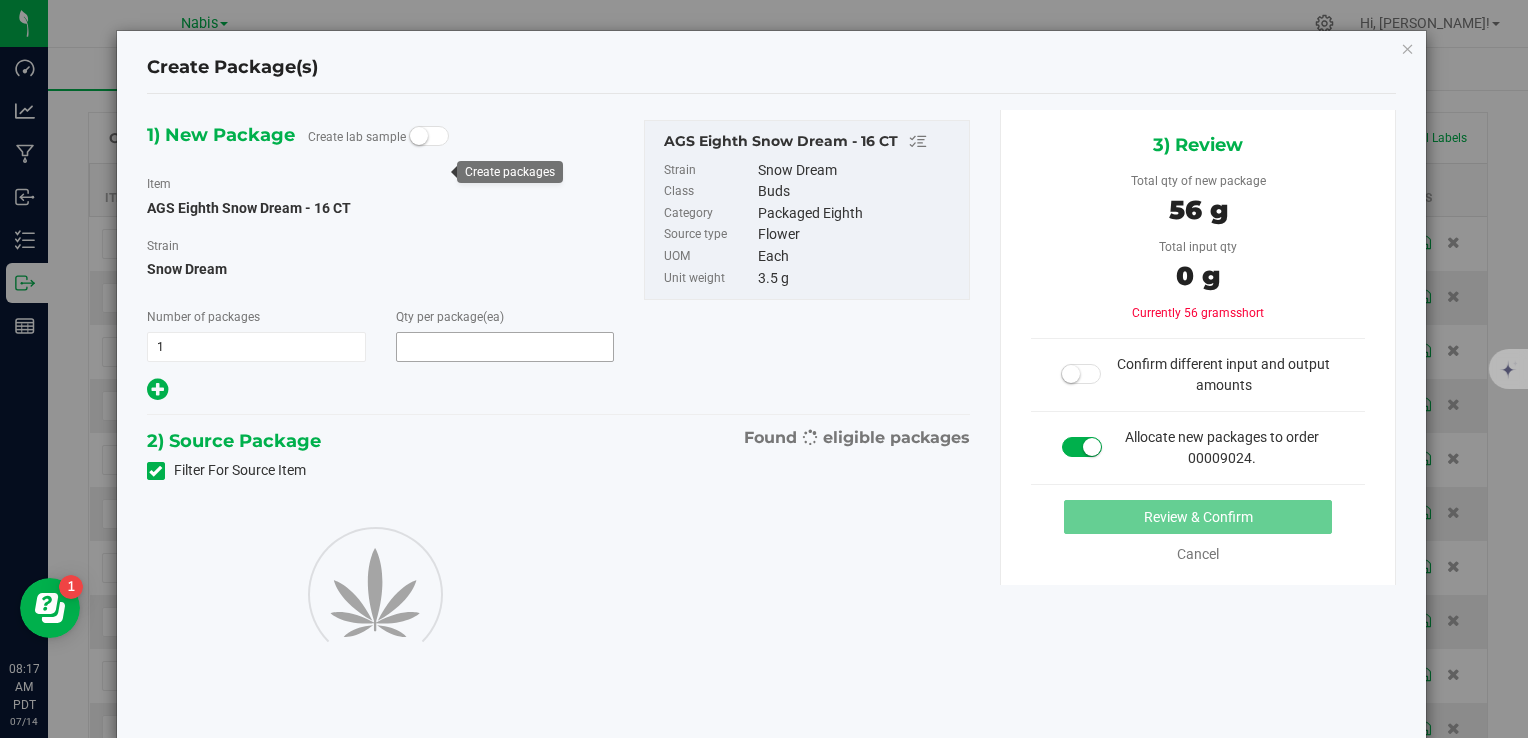 type on "16" 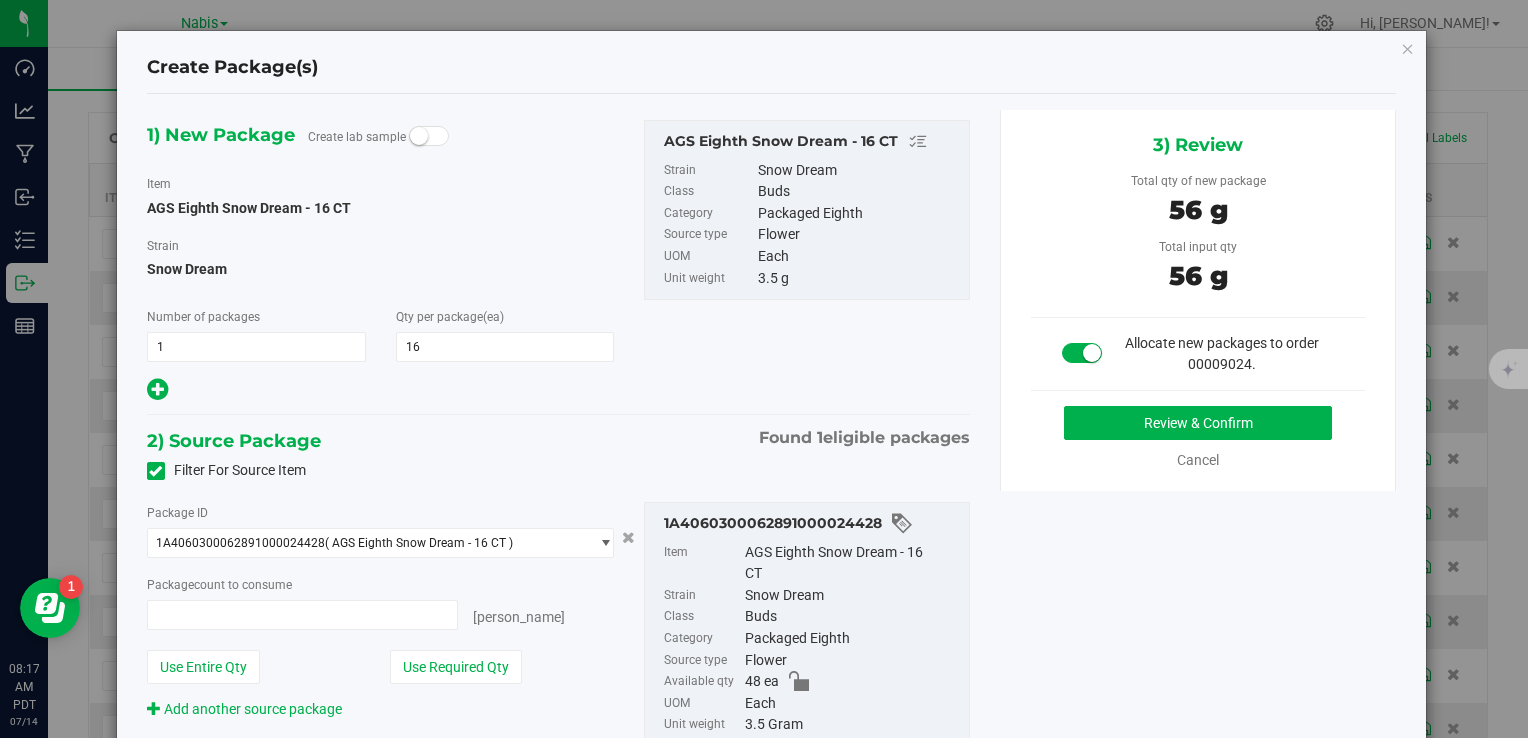 type on "16 ea" 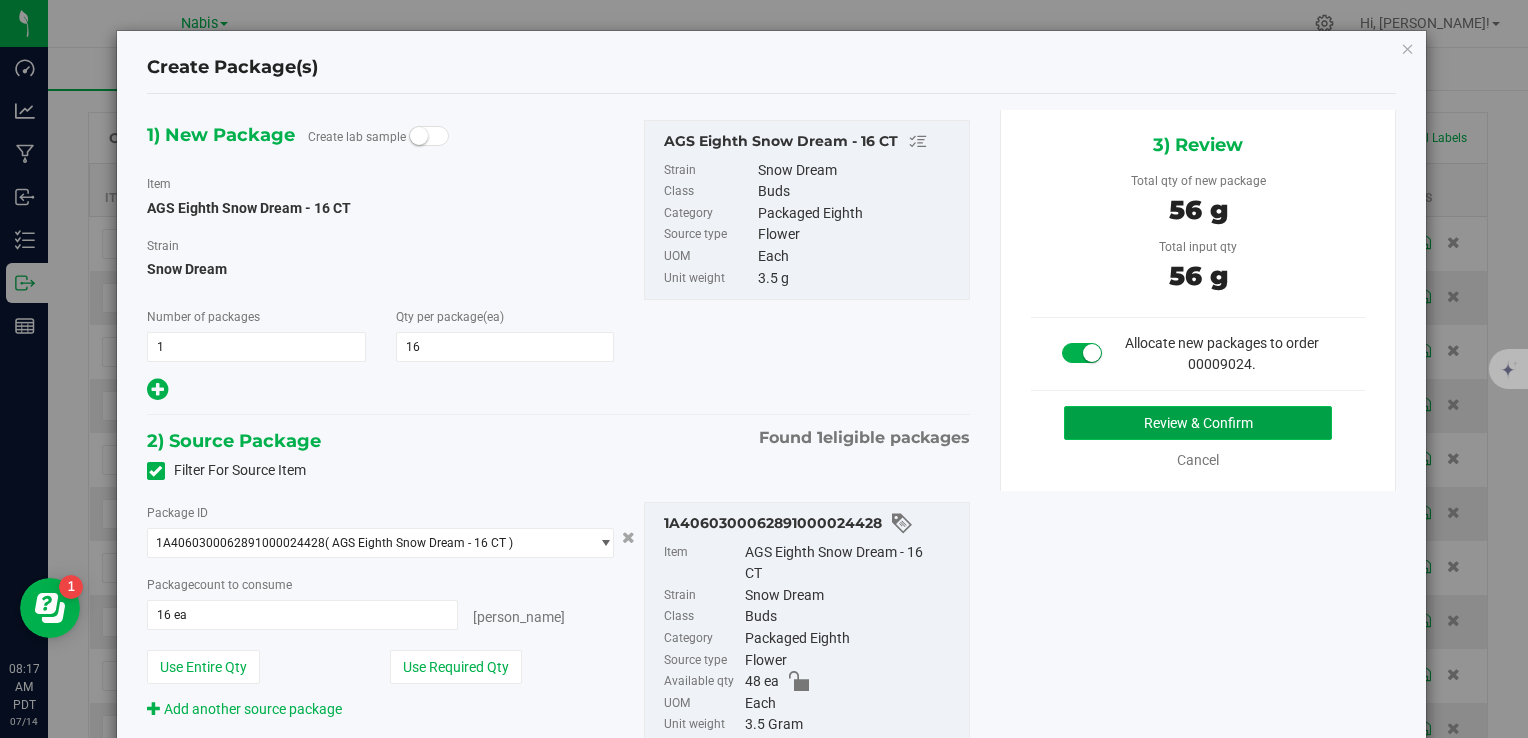click on "Review & Confirm" at bounding box center (1198, 423) 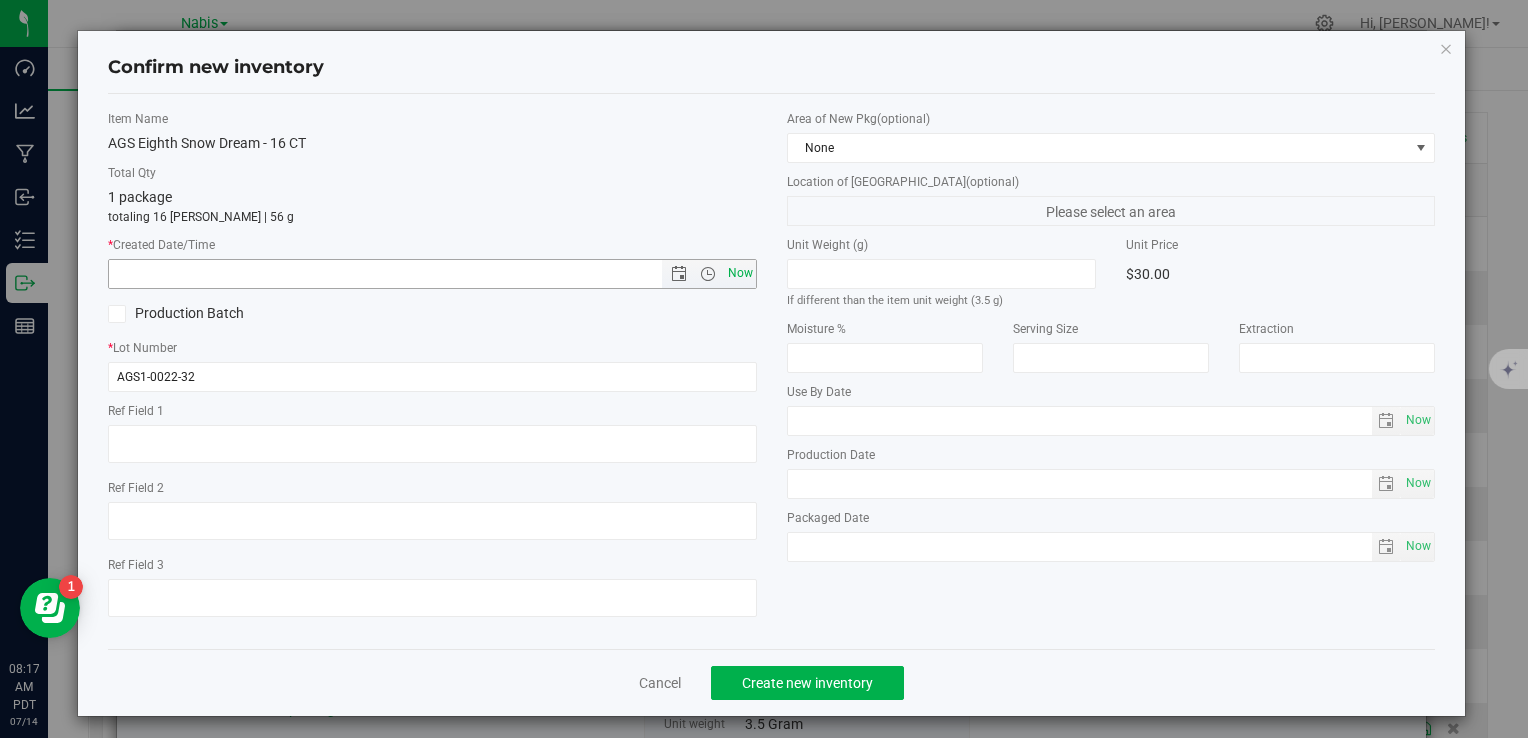 click on "Now" at bounding box center (740, 273) 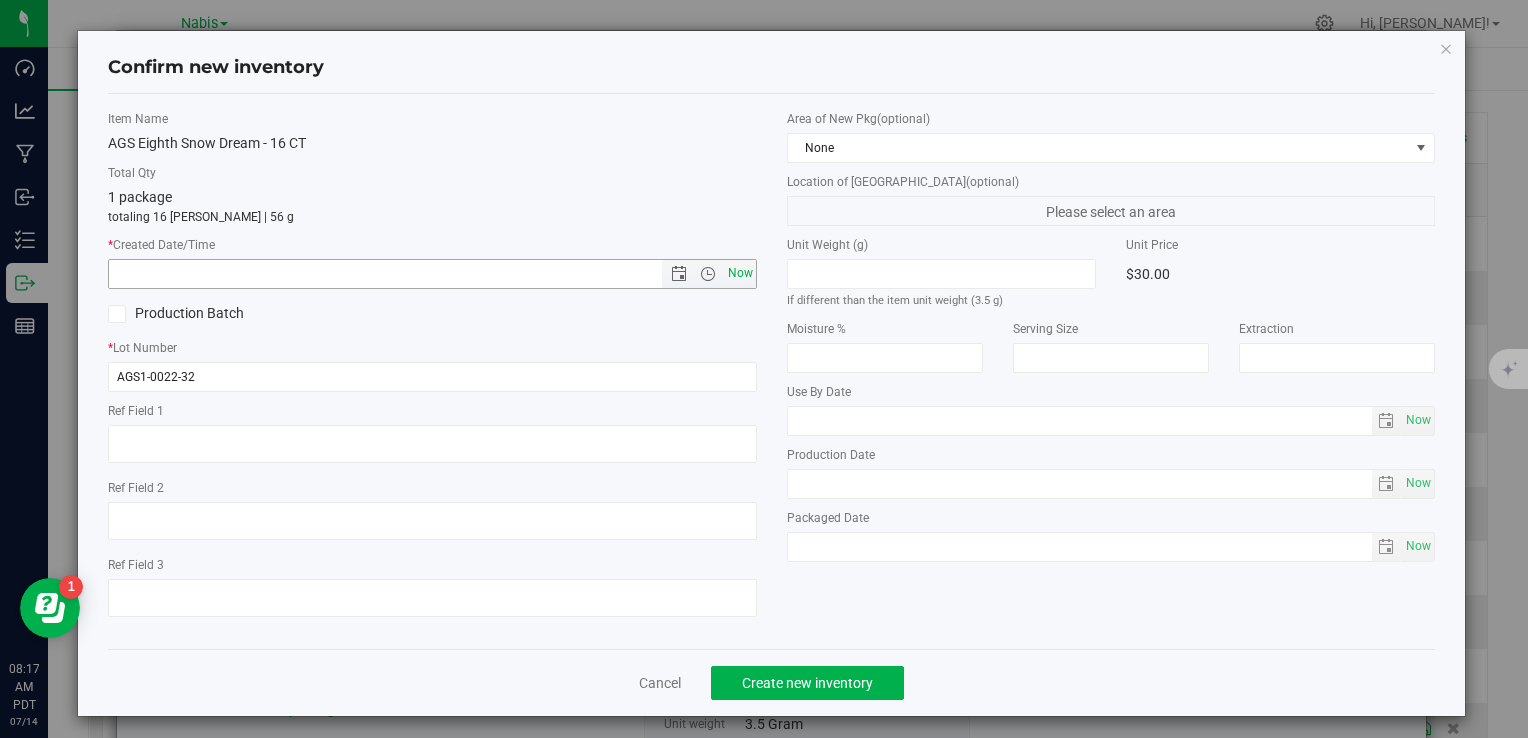 type on "7/14/2025 8:17 AM" 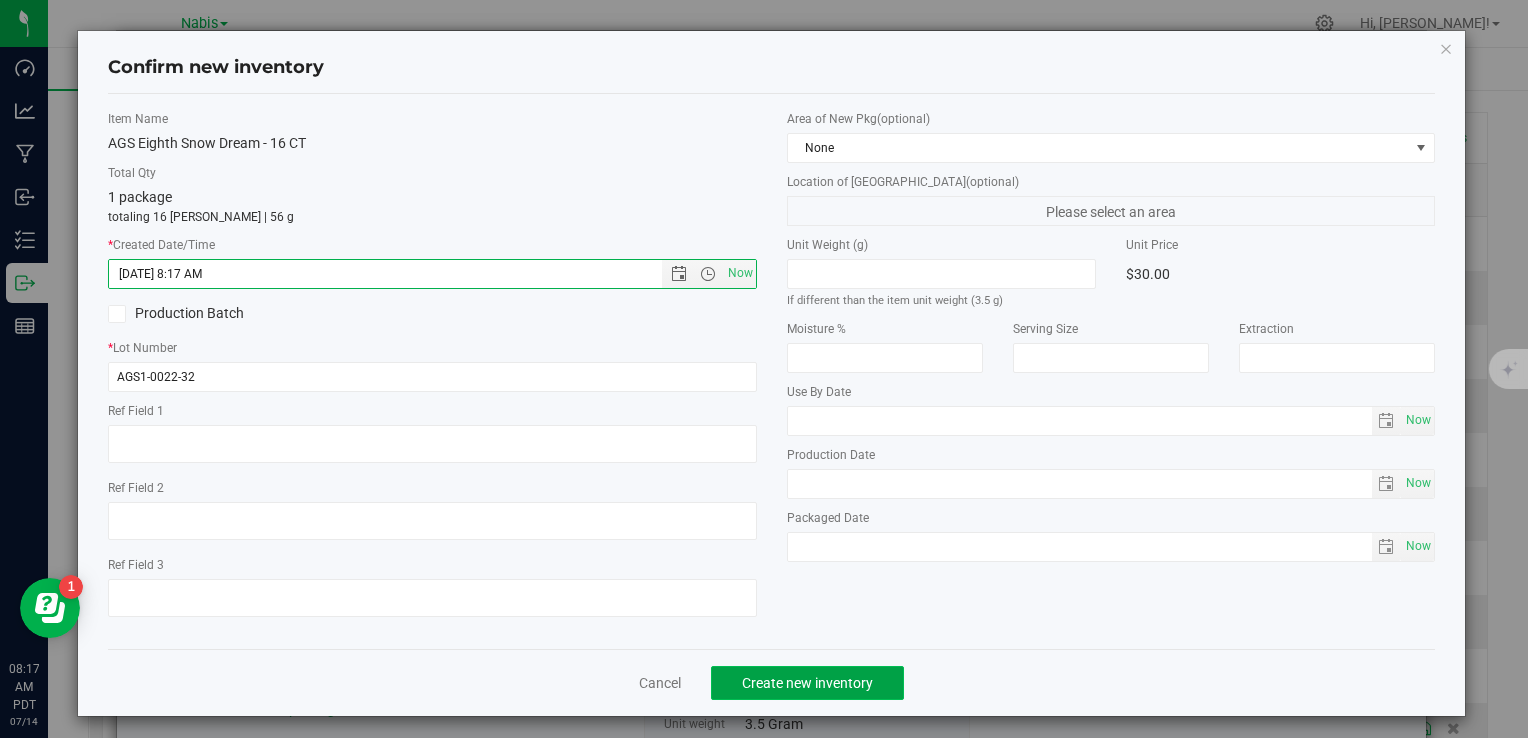 click on "Create new inventory" 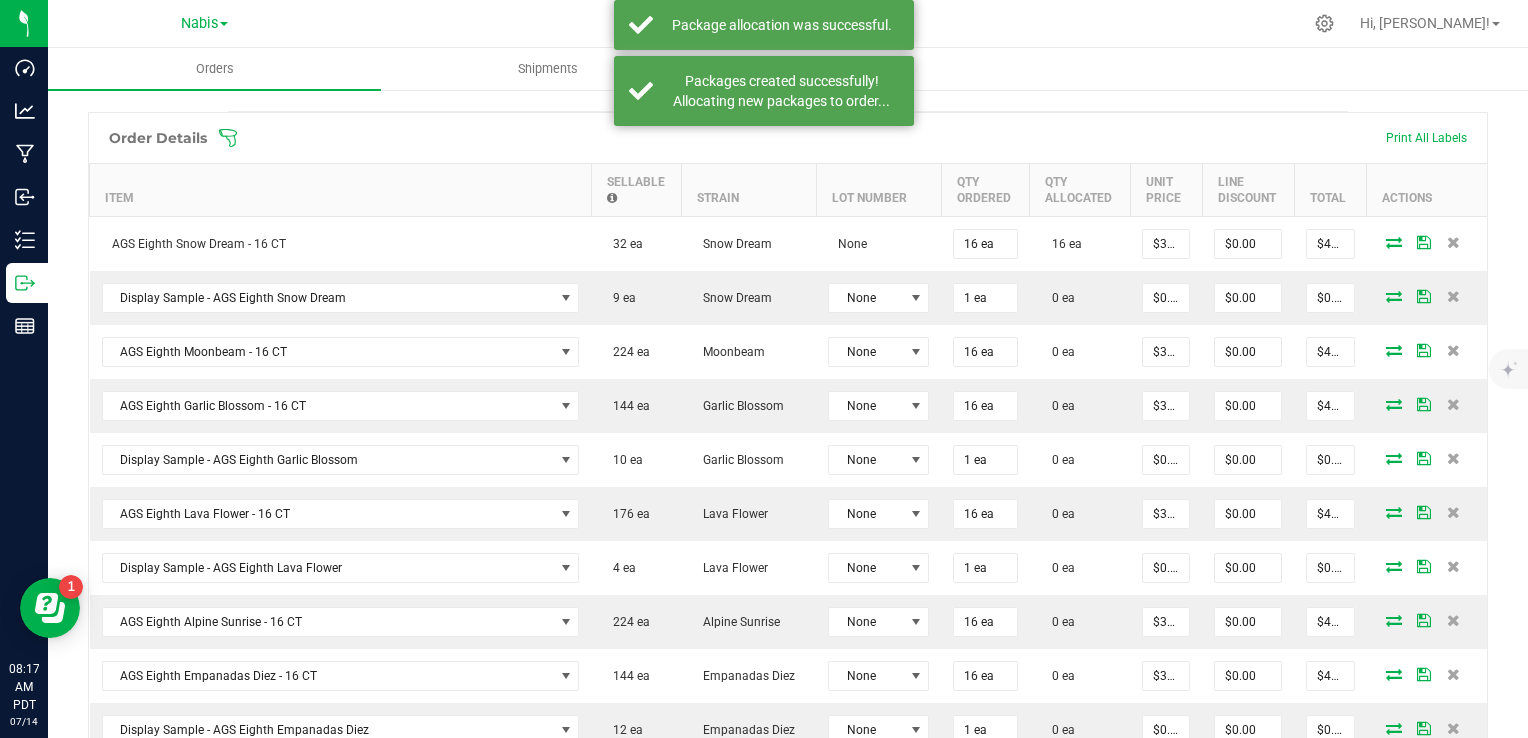 click at bounding box center [1394, 296] 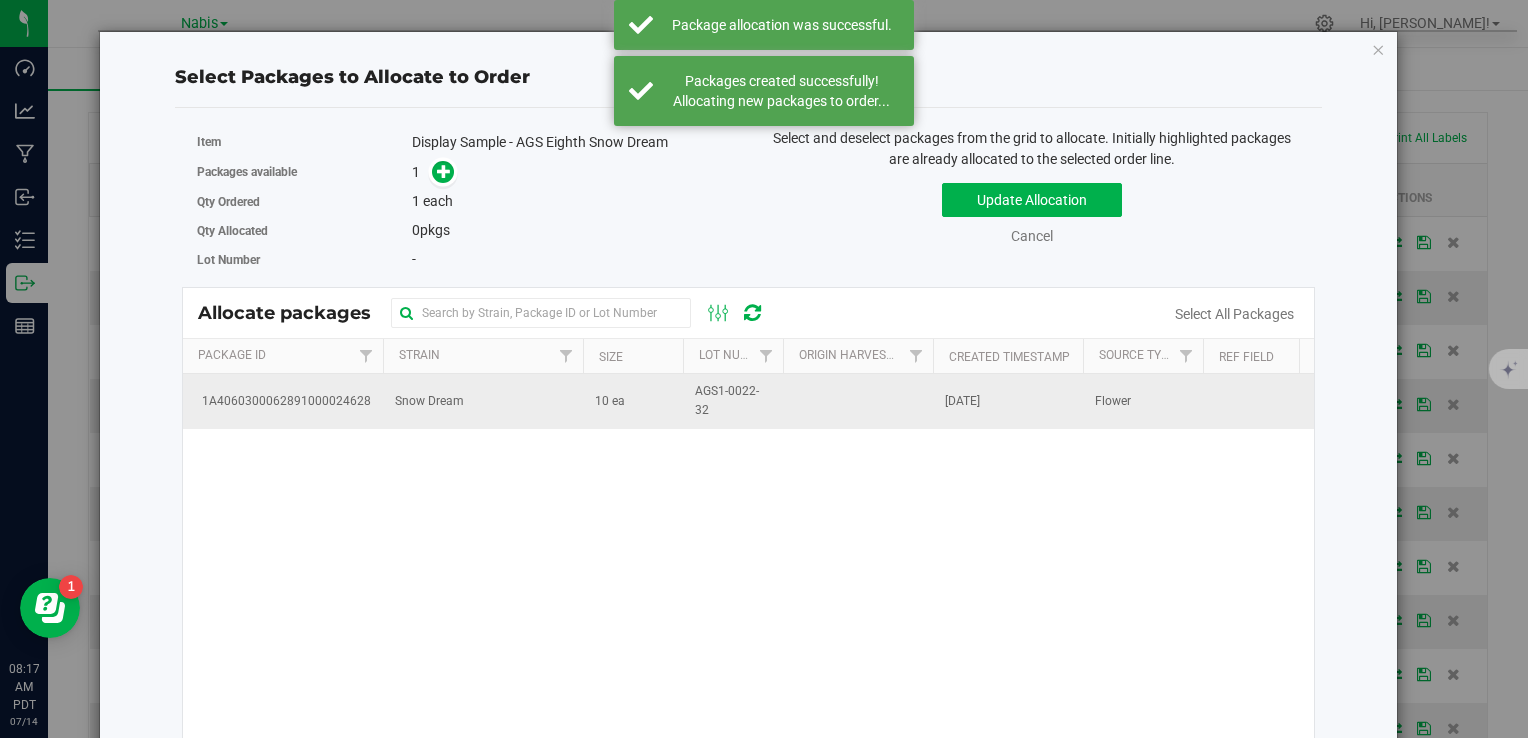 click on "10 ea" at bounding box center [633, 401] 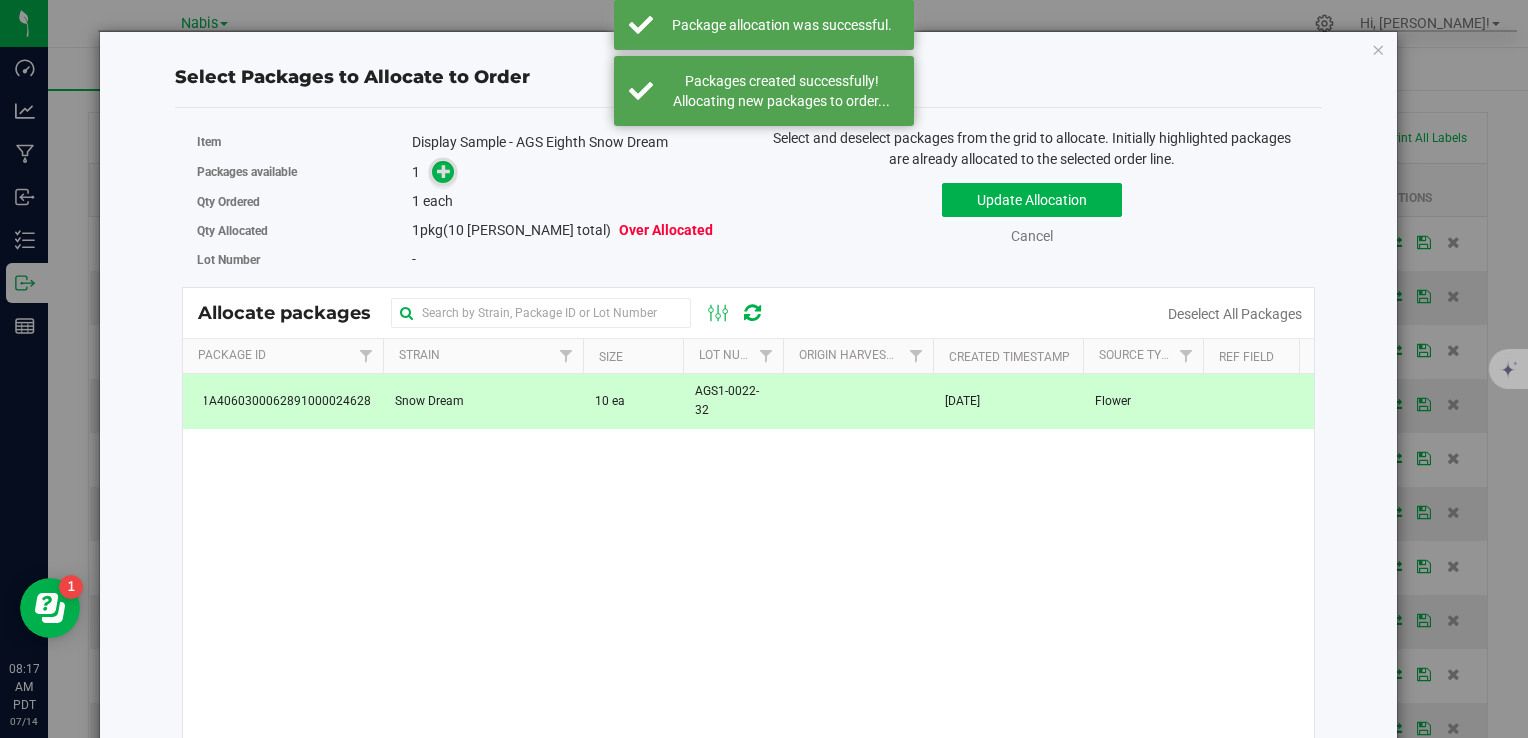 click at bounding box center (444, 171) 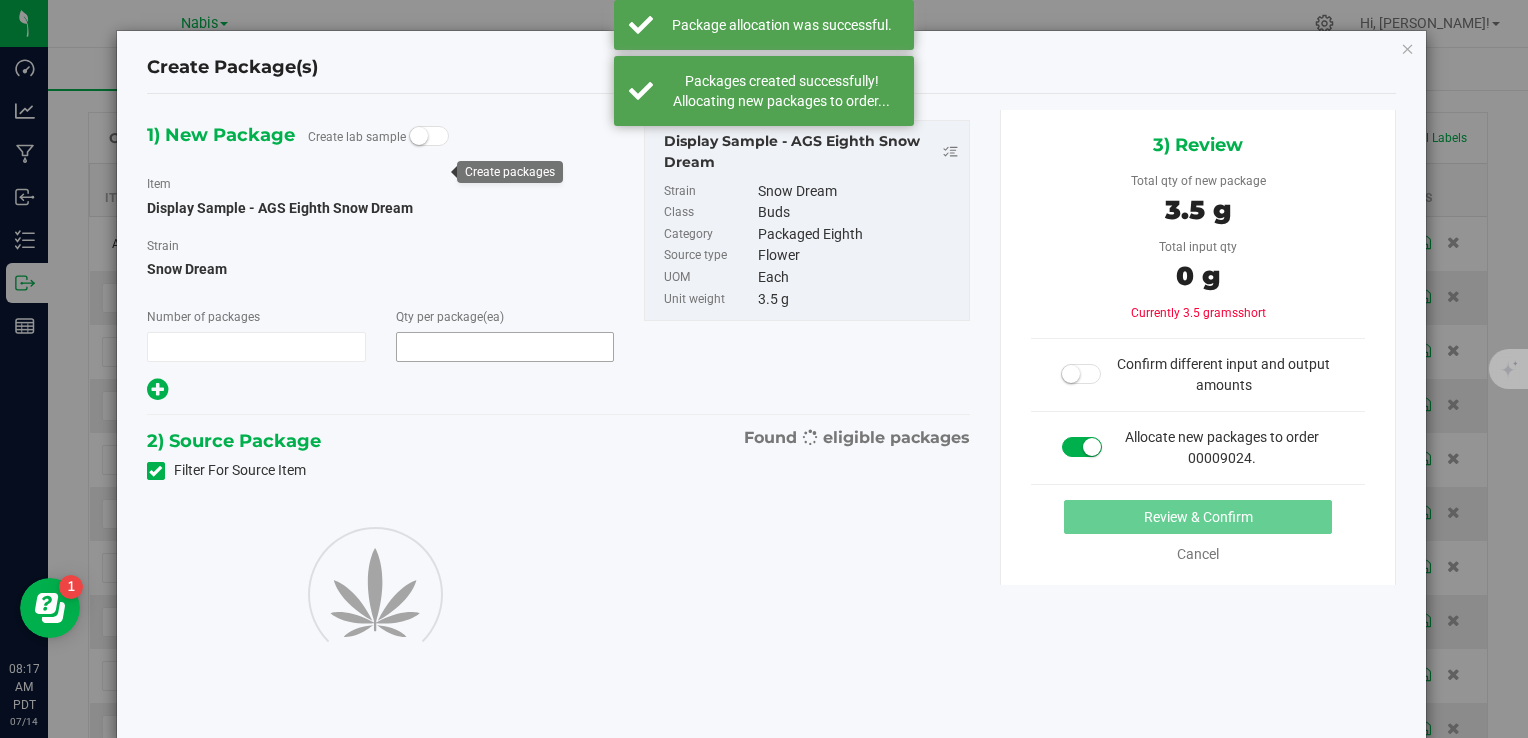 type on "1" 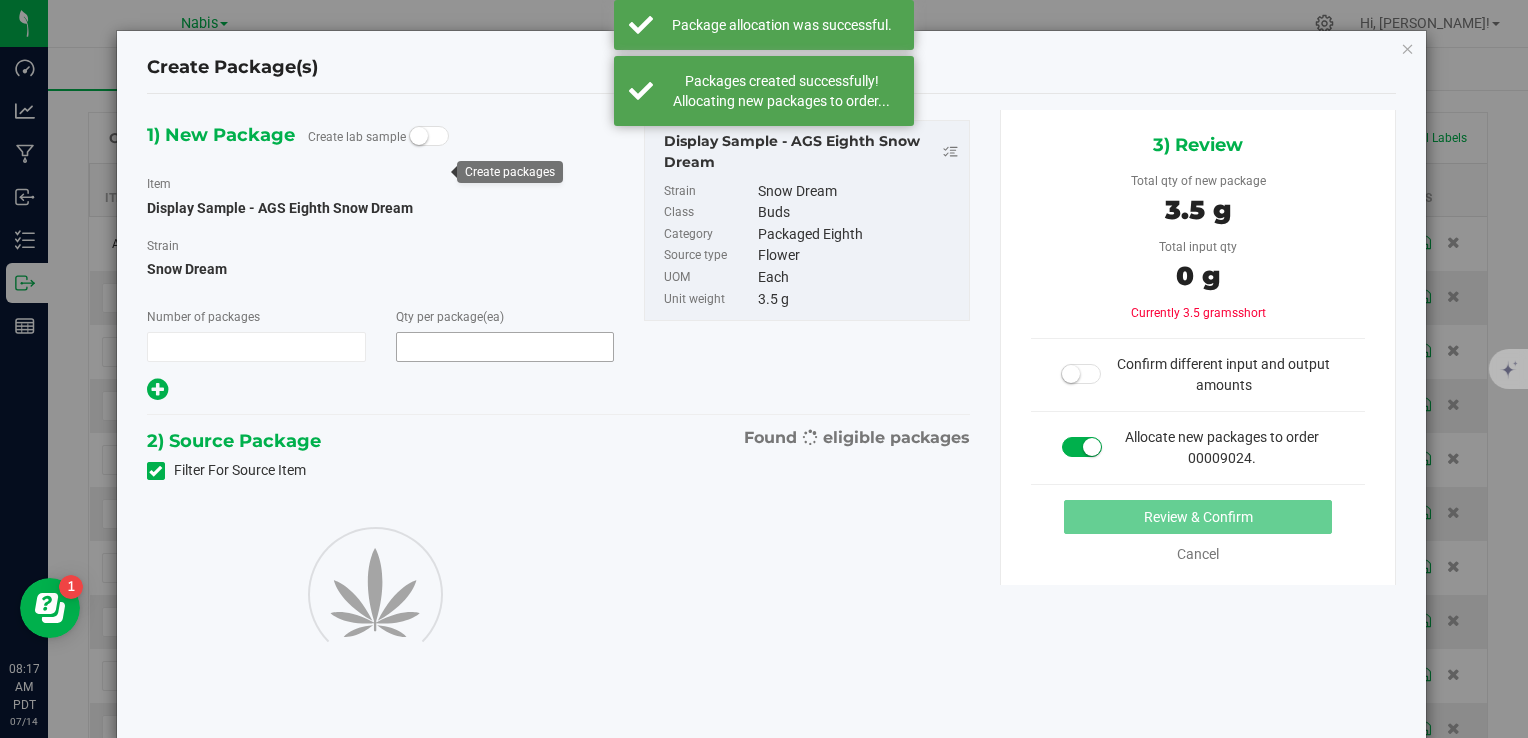 type on "1" 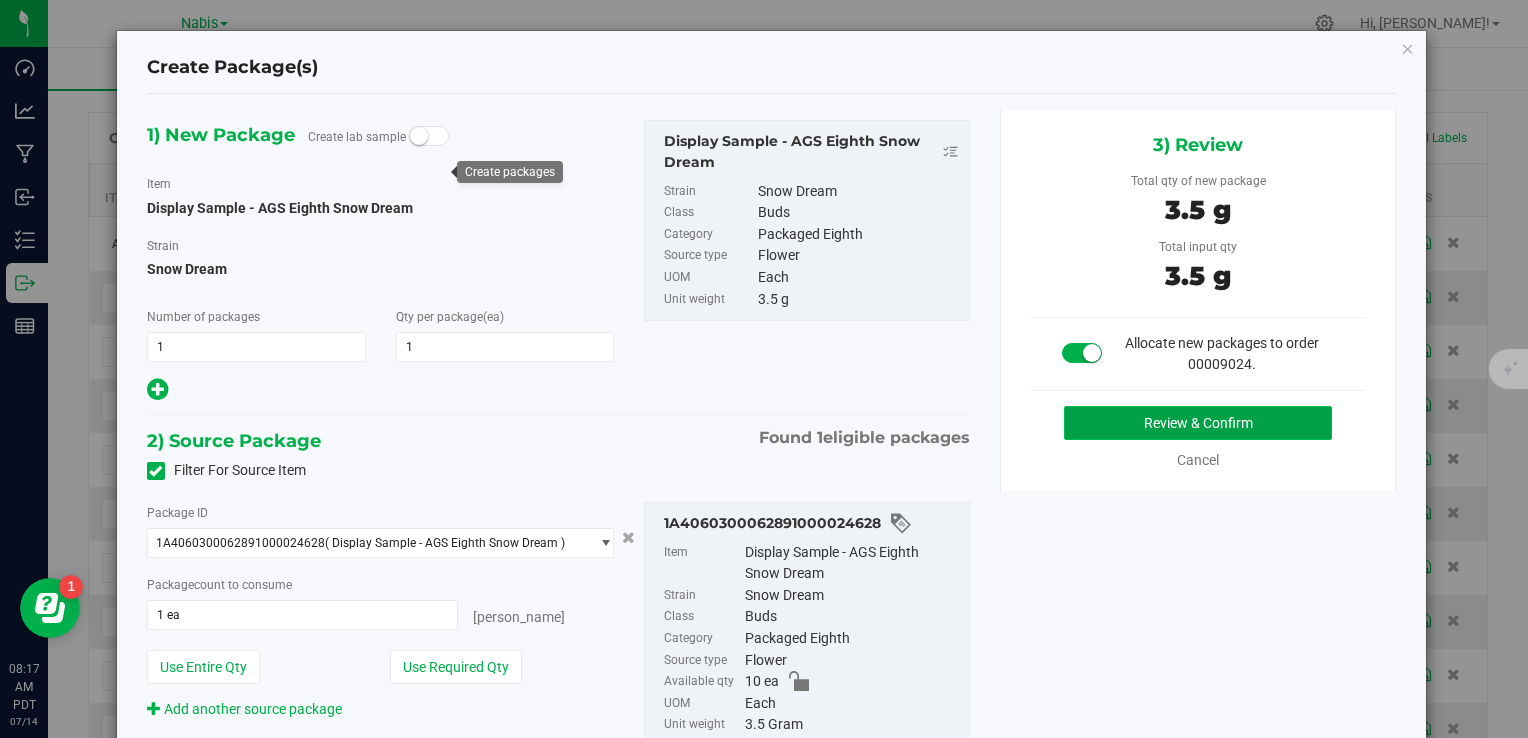 click on "Review & Confirm" at bounding box center [1198, 423] 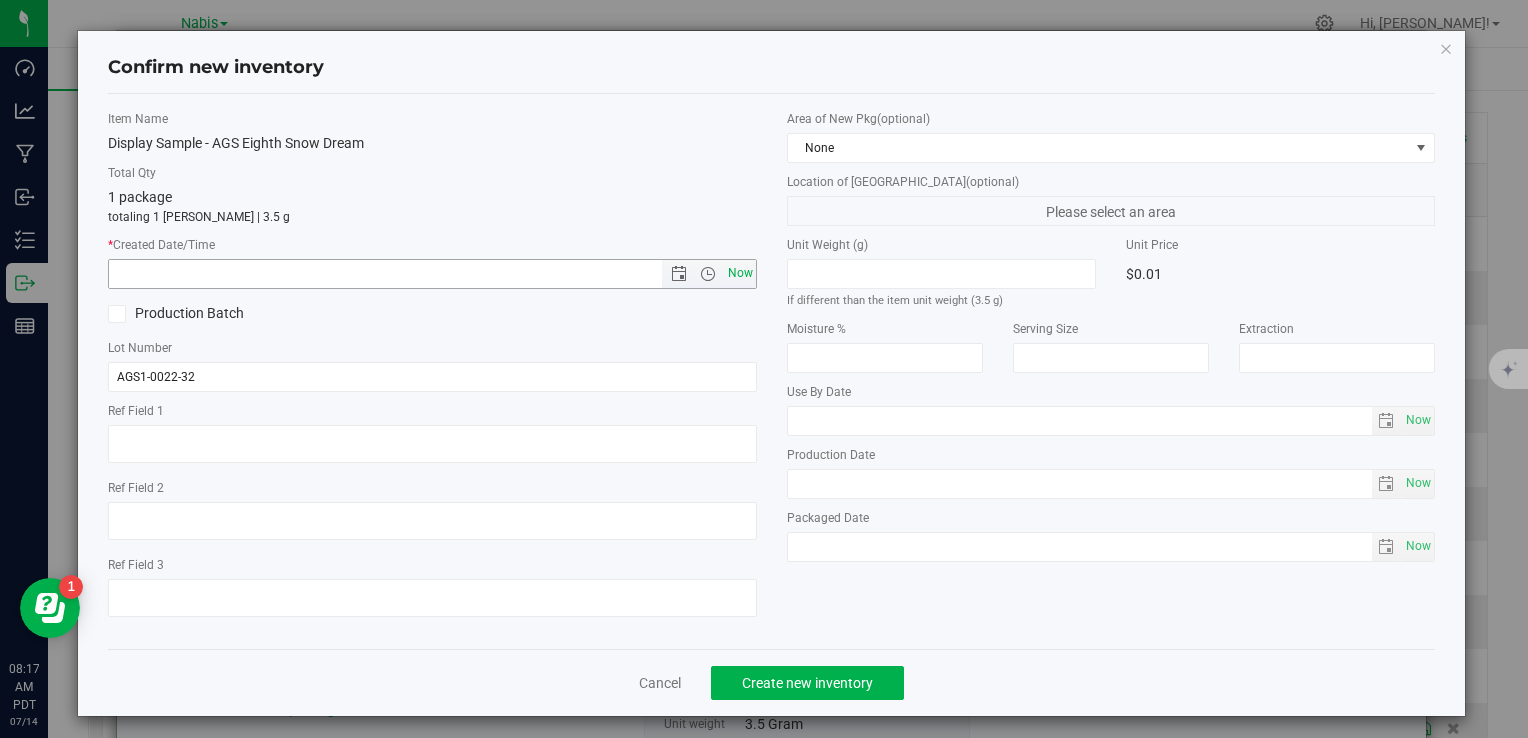 click on "Now" at bounding box center [740, 273] 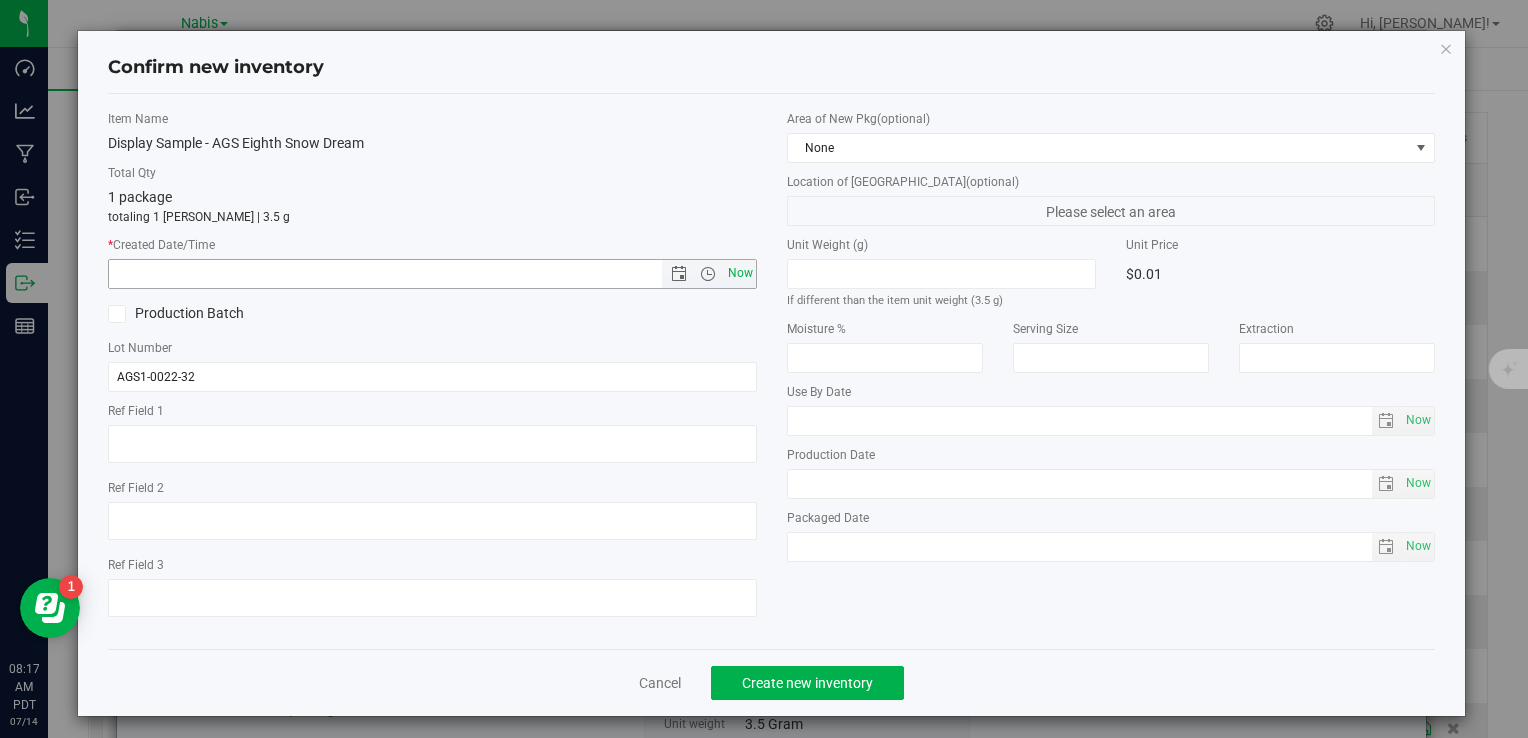 type on "7/14/2025 8:17 AM" 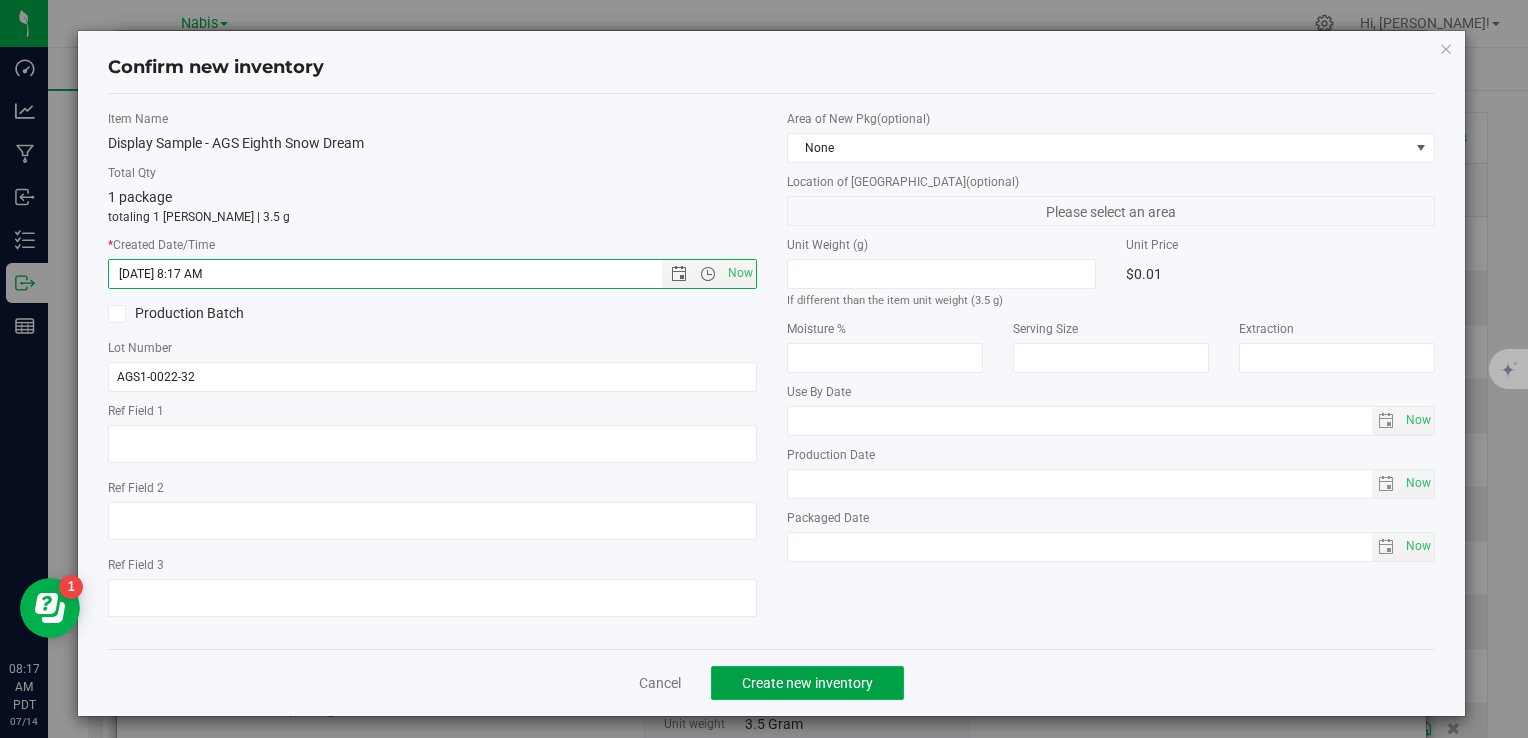click on "Create new inventory" 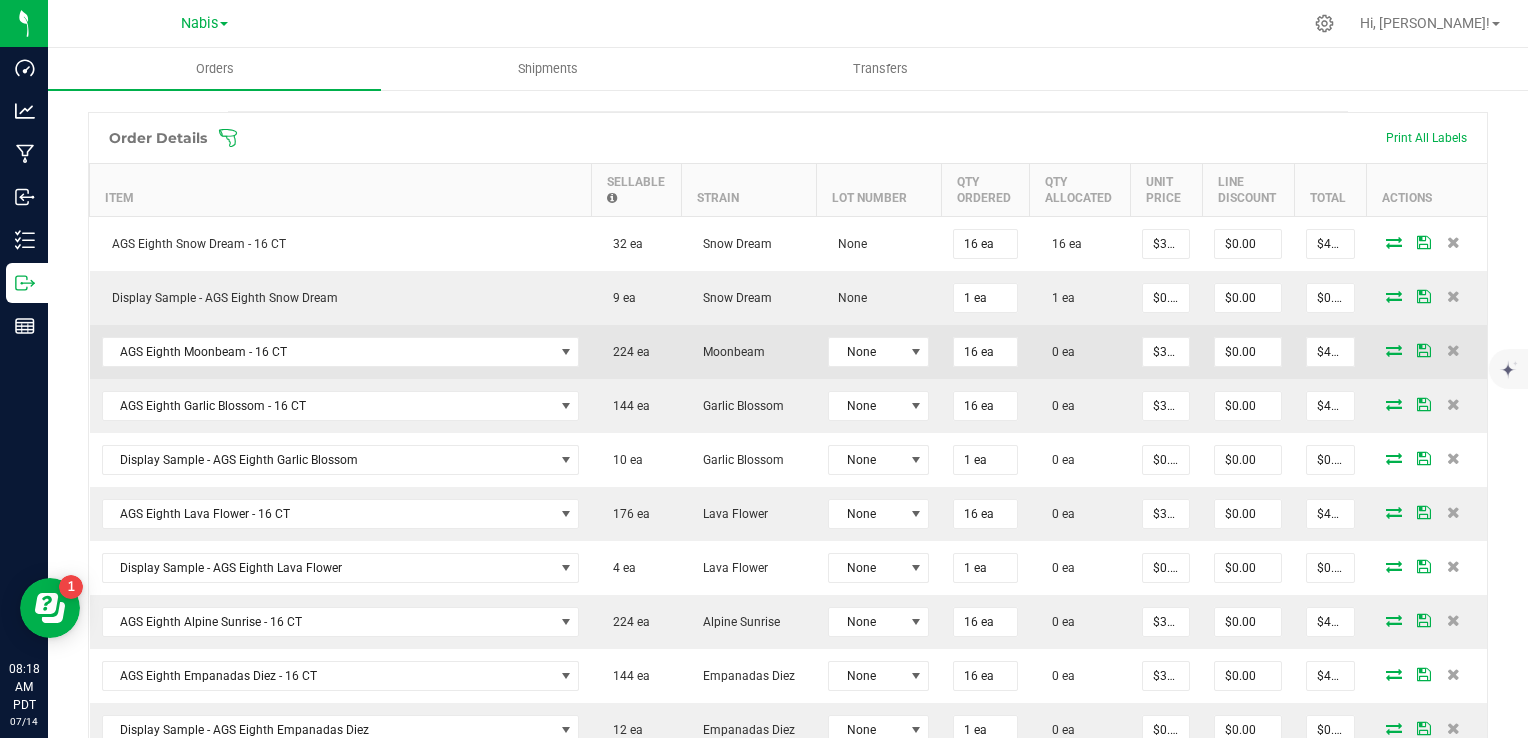 click at bounding box center (1394, 350) 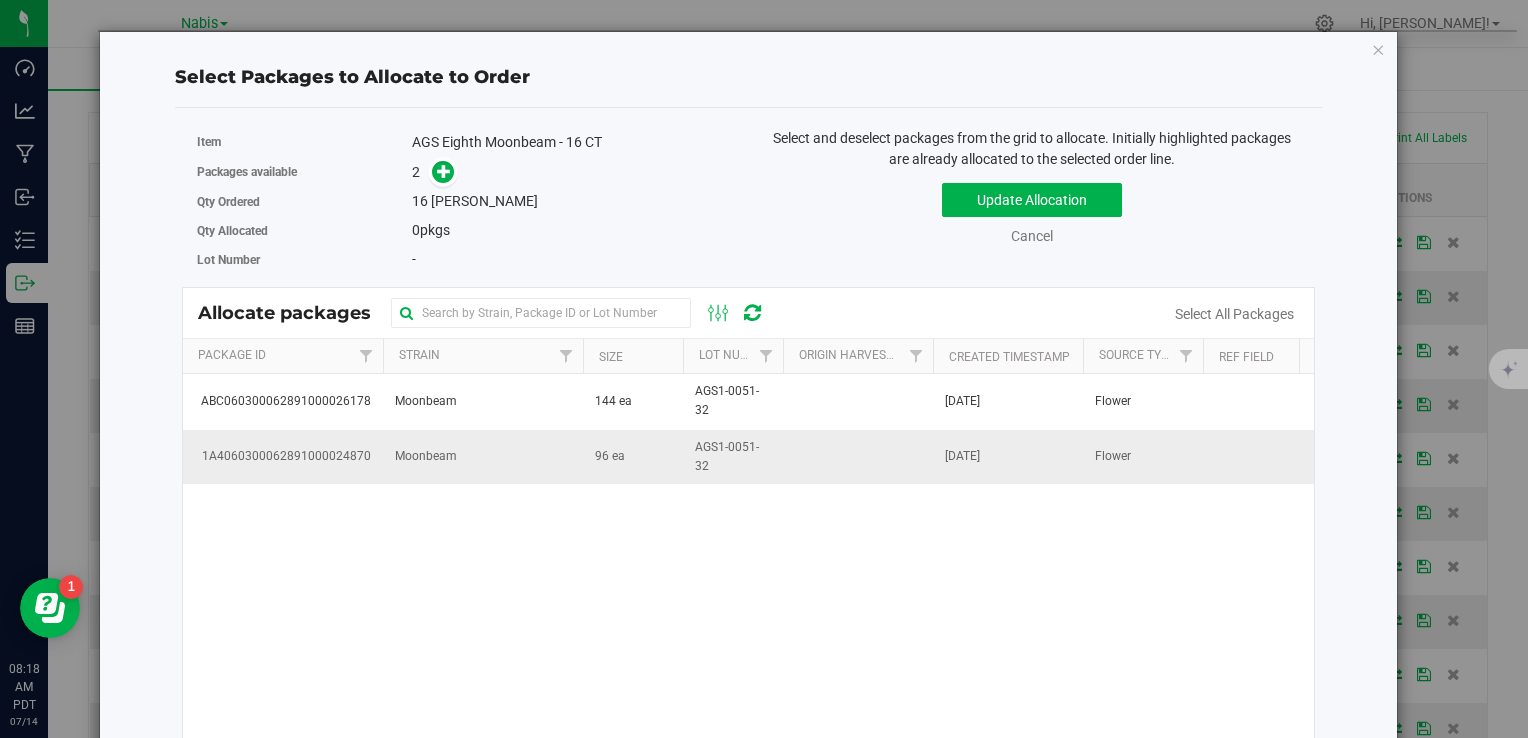 click on "96 ea" at bounding box center (633, 457) 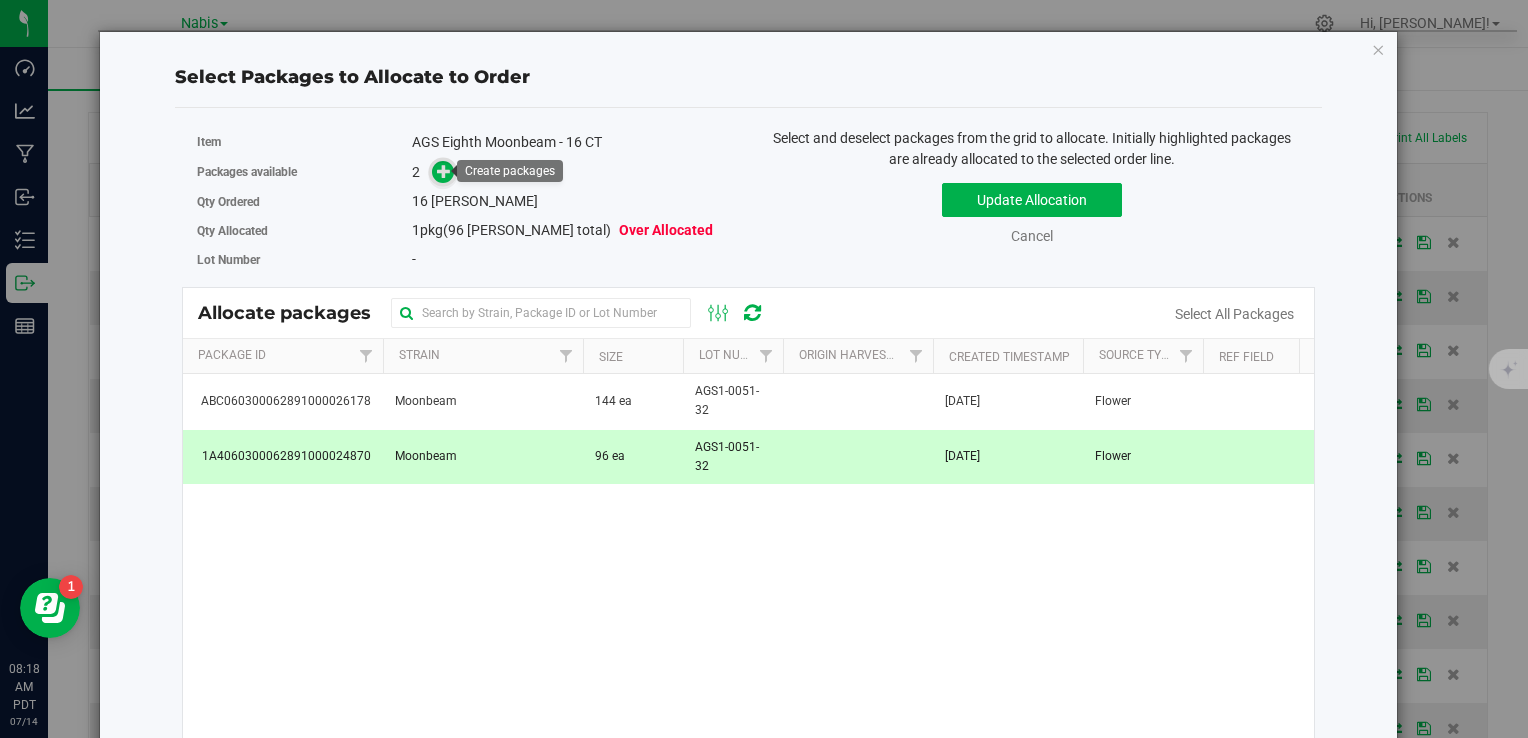 click at bounding box center [444, 171] 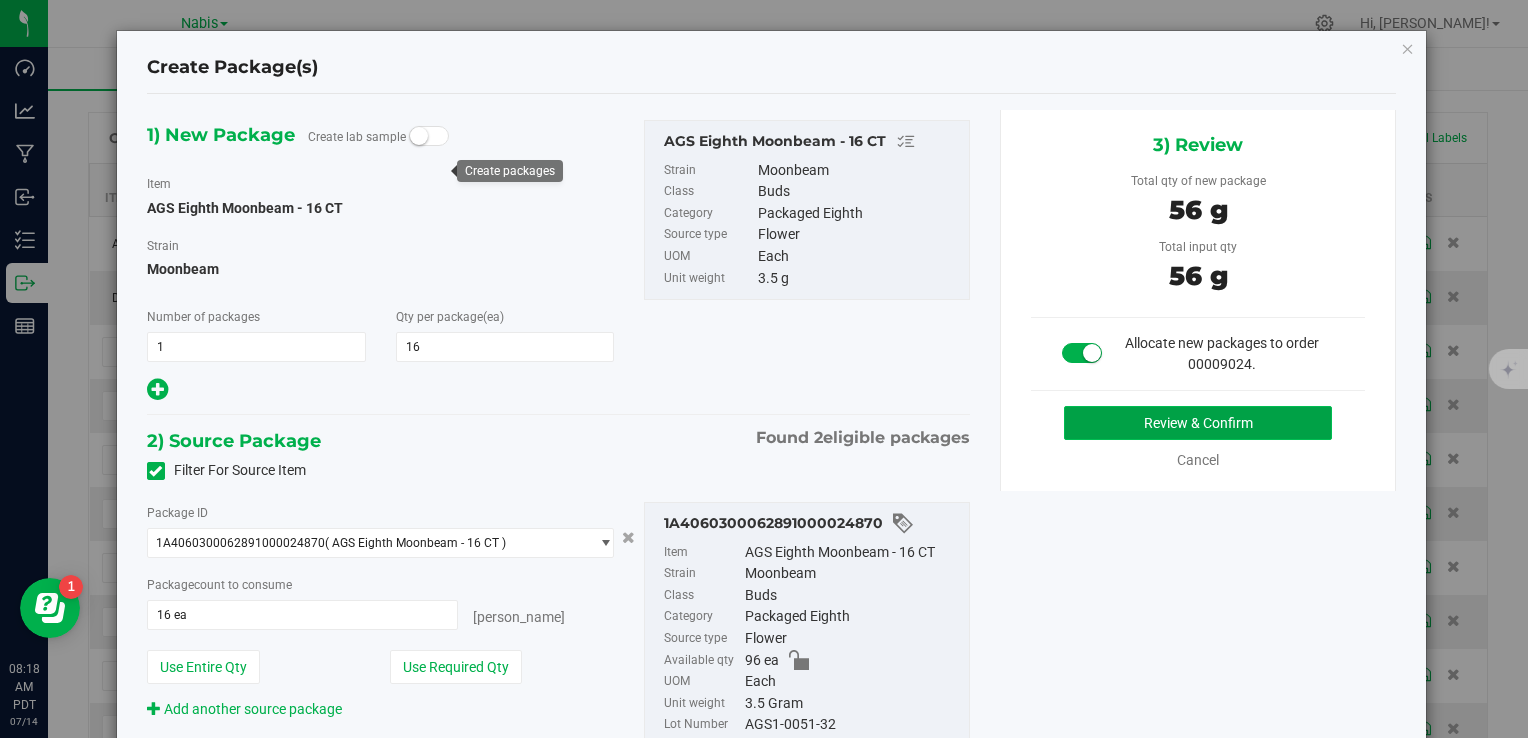 click on "Review & Confirm" at bounding box center [1198, 423] 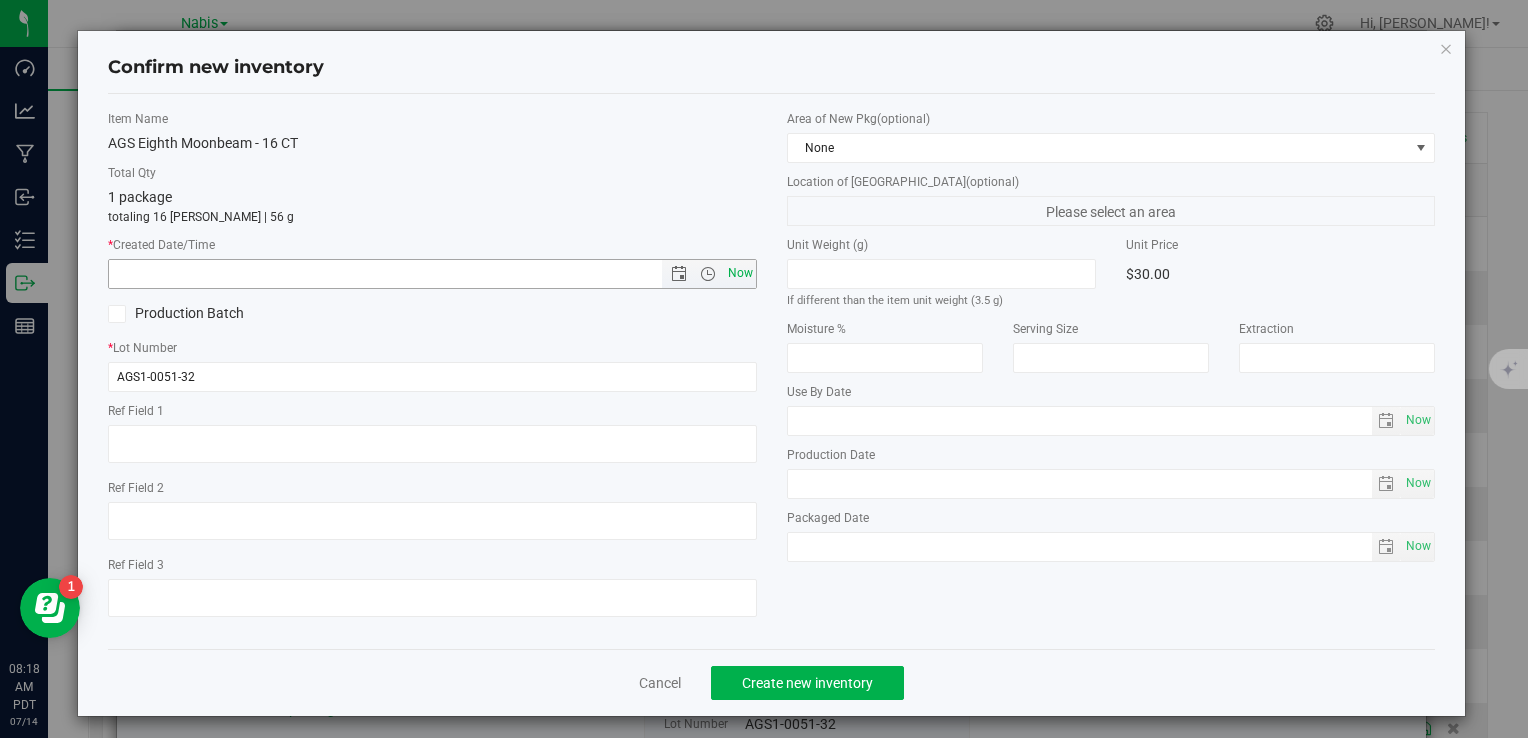 click on "Now" at bounding box center [740, 273] 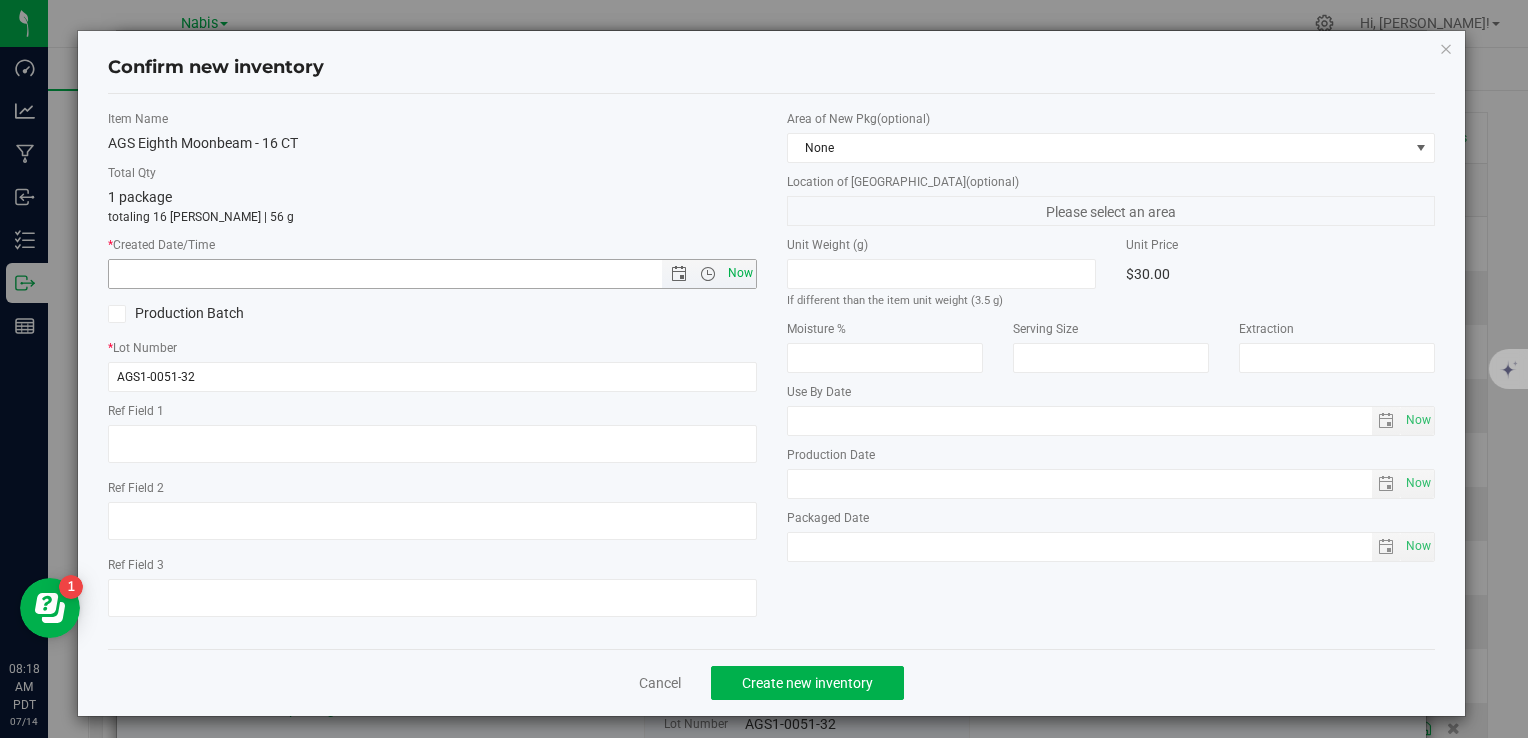 type on "7/14/2025 8:18 AM" 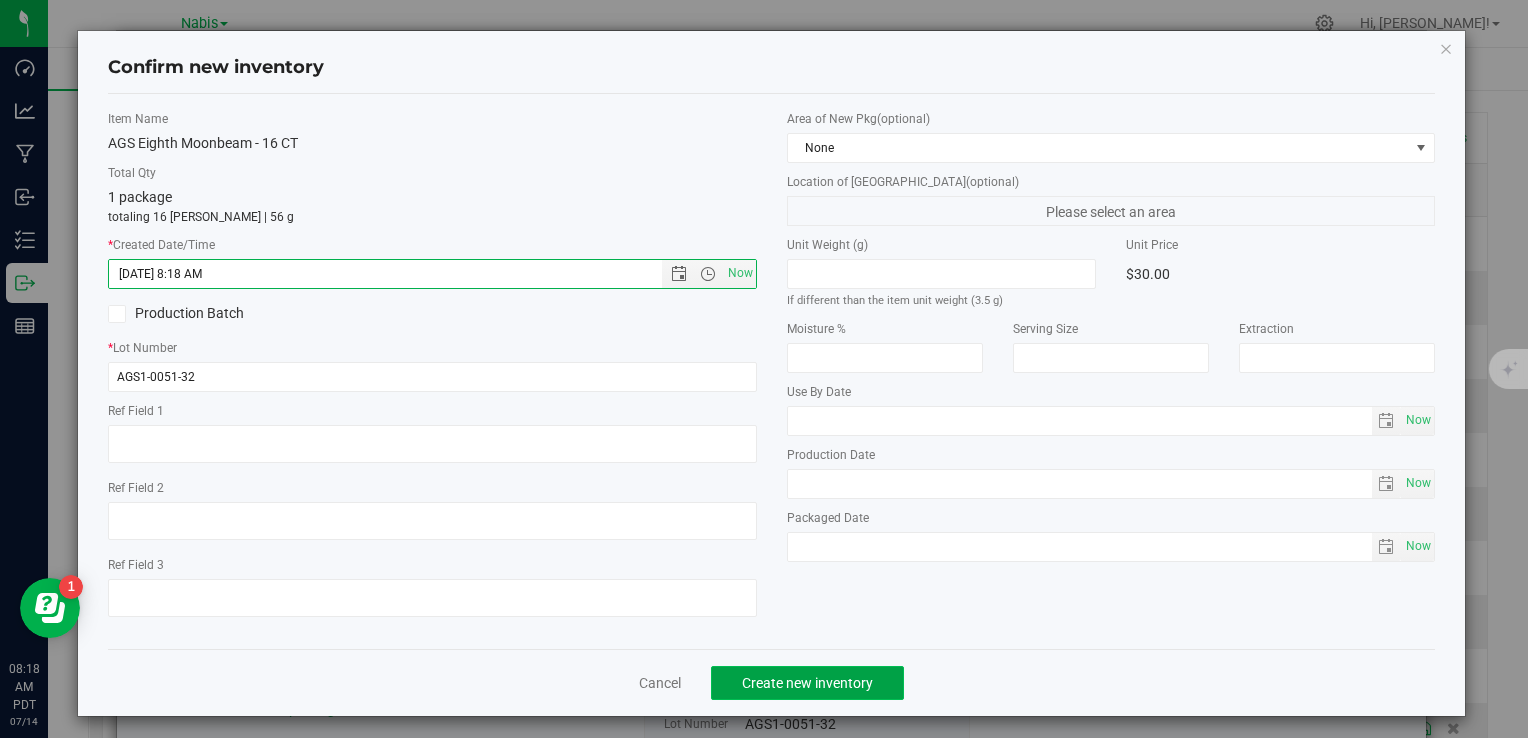 click on "Create new inventory" 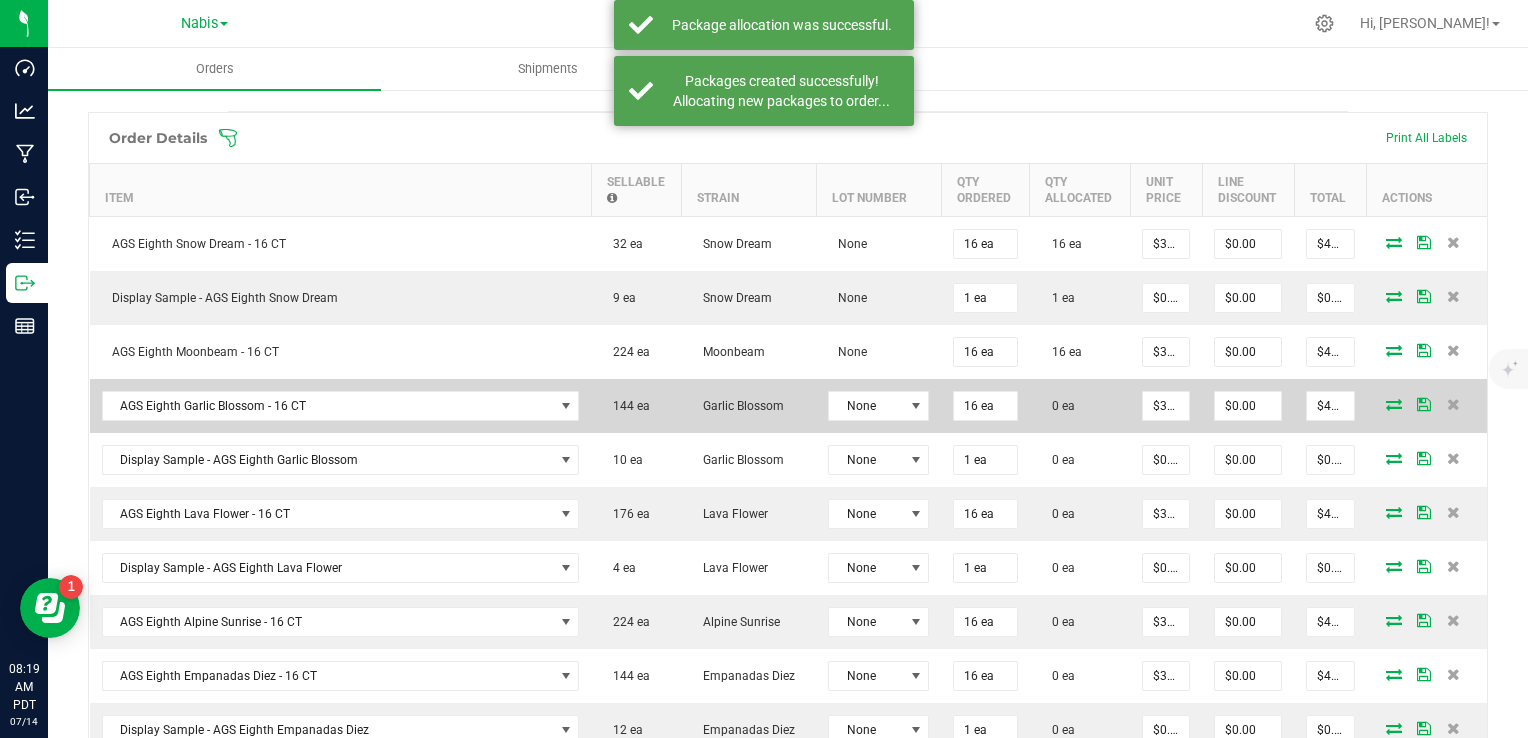 click at bounding box center [1394, 404] 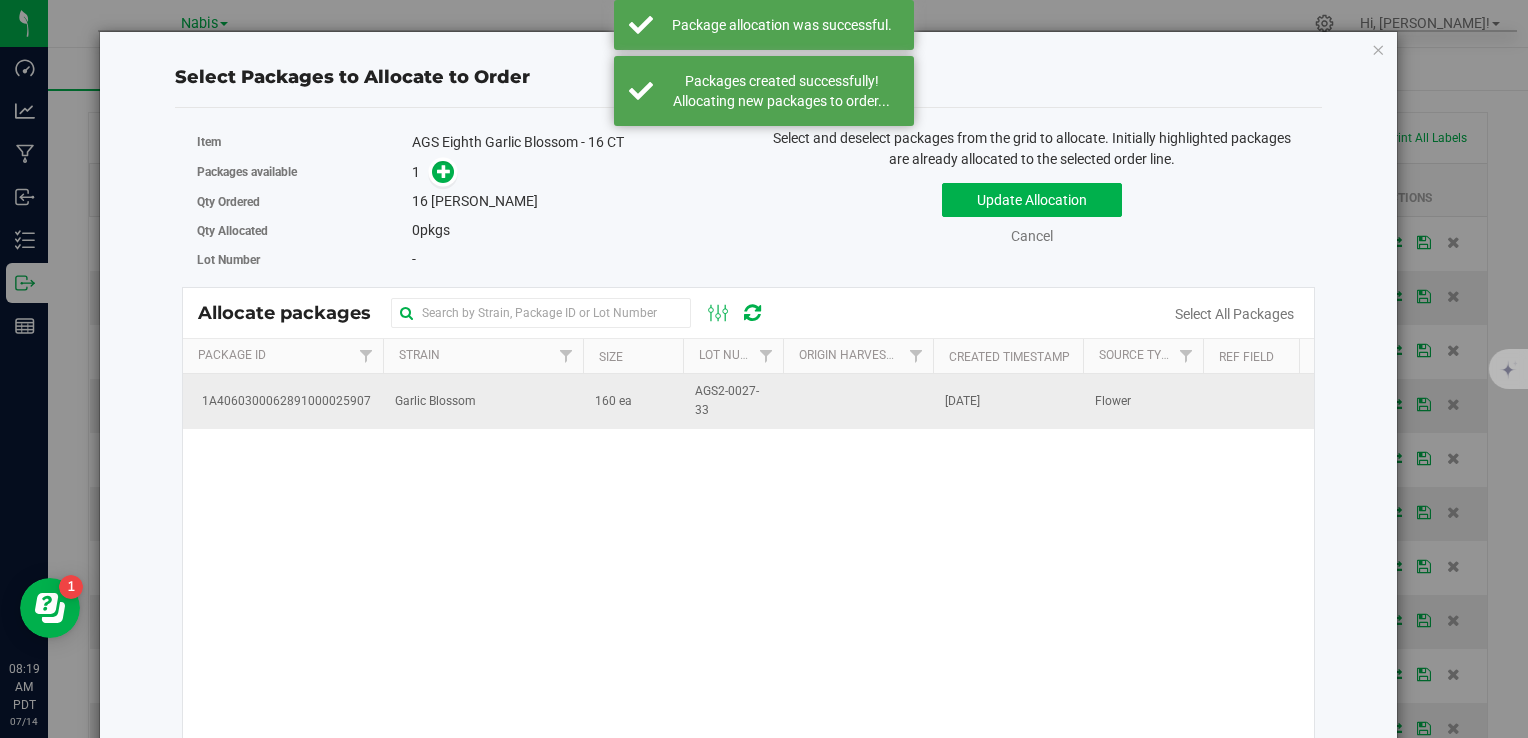 click on "160 ea" at bounding box center [633, 401] 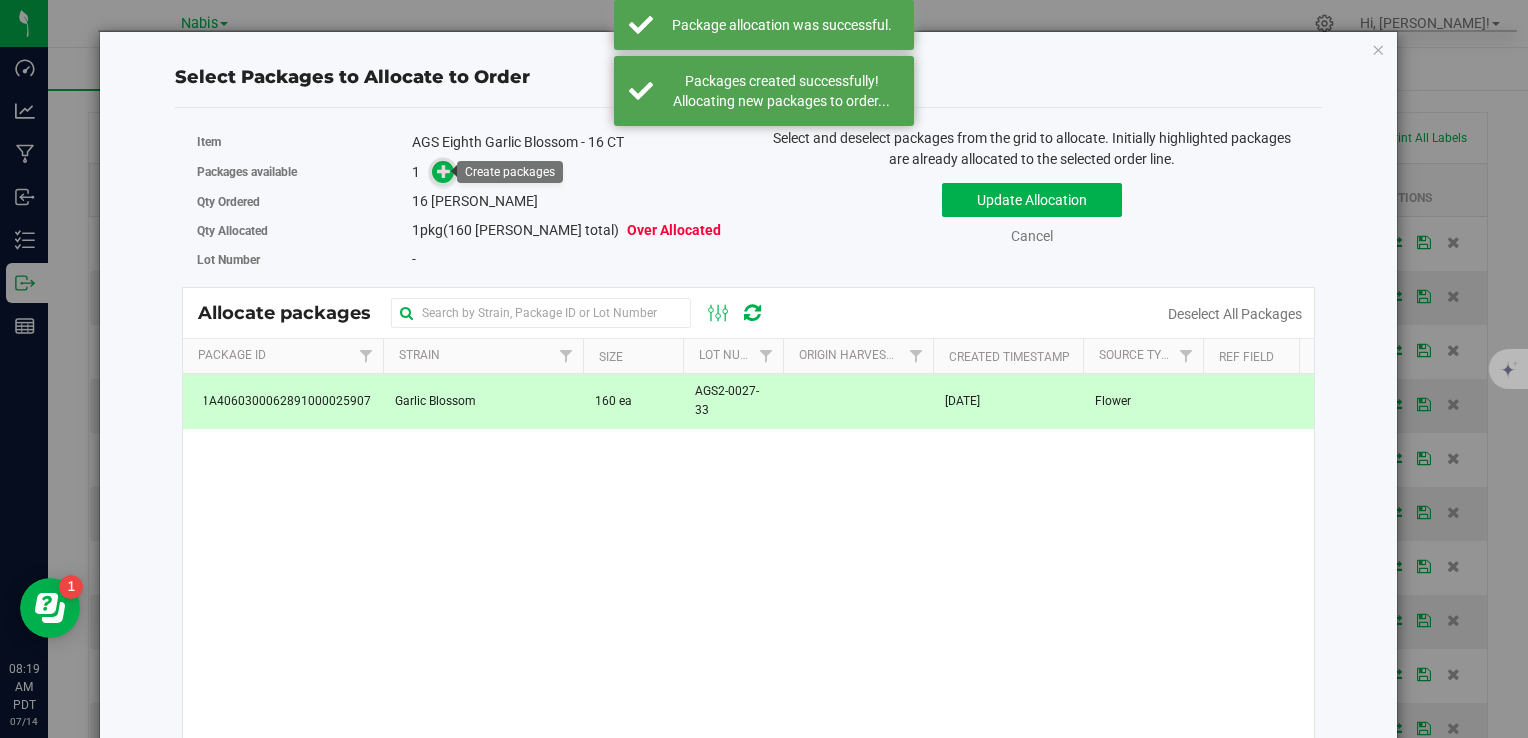 click at bounding box center [443, 172] 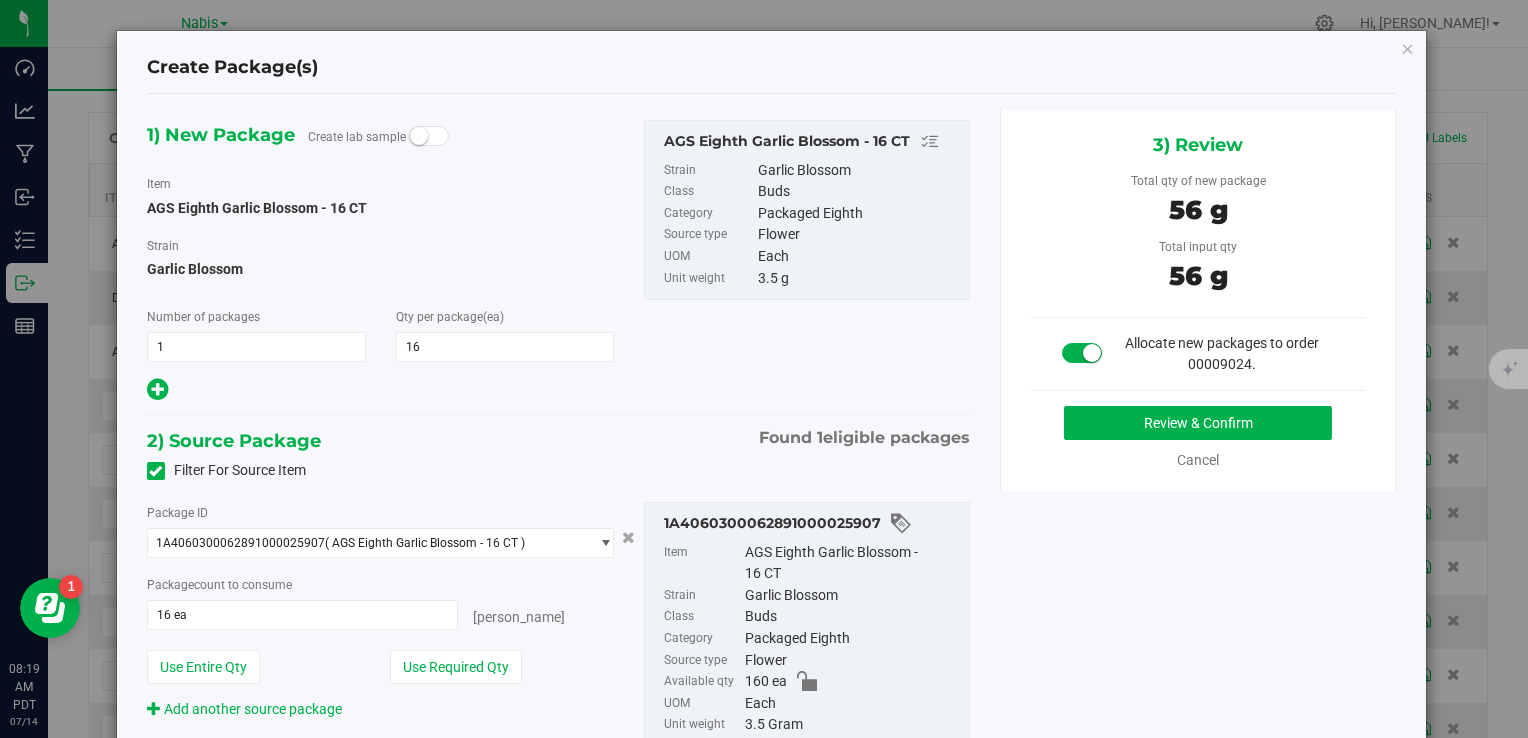 click on "Review & Confirm
Cancel" at bounding box center [1198, 438] 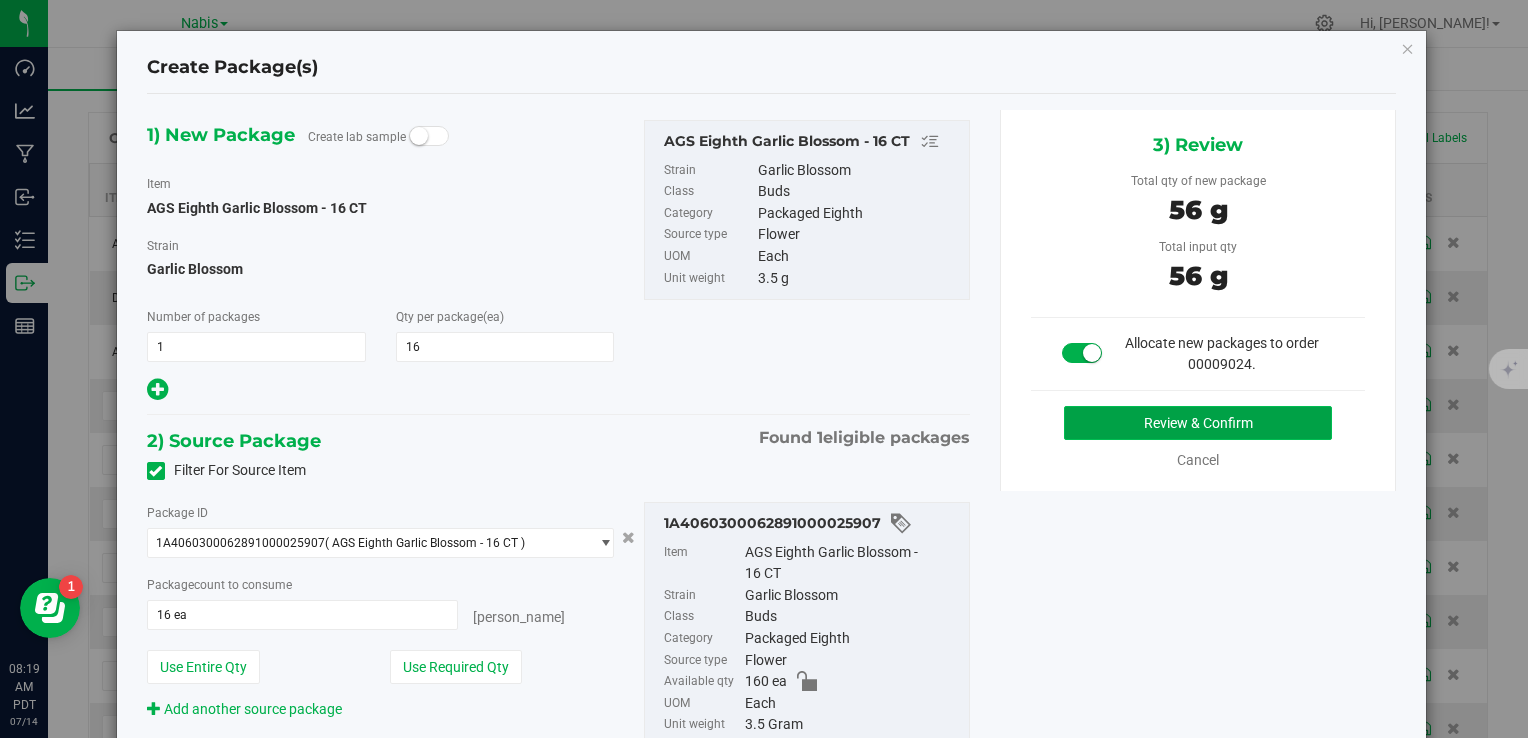 click on "Review & Confirm" at bounding box center (1198, 423) 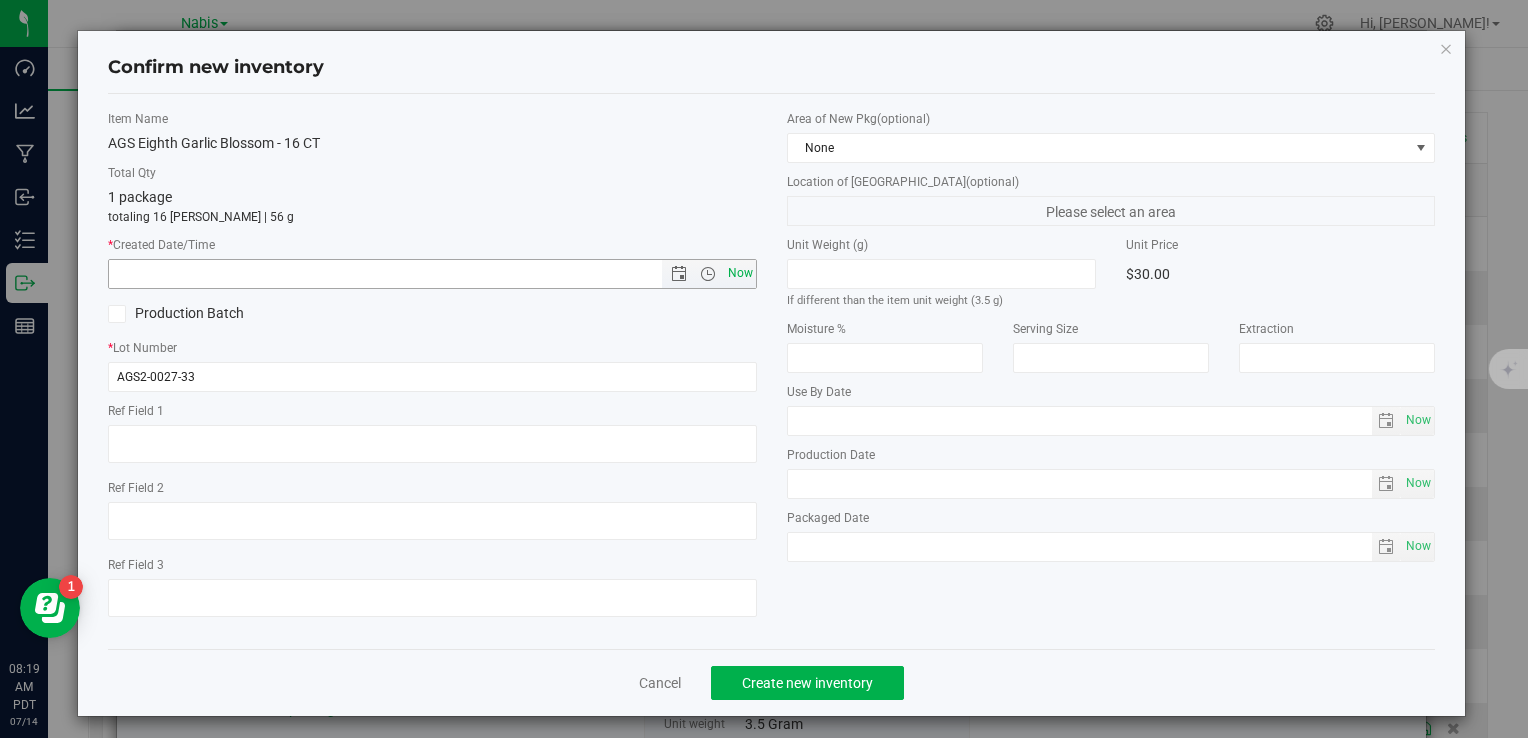 click on "Now" at bounding box center [740, 273] 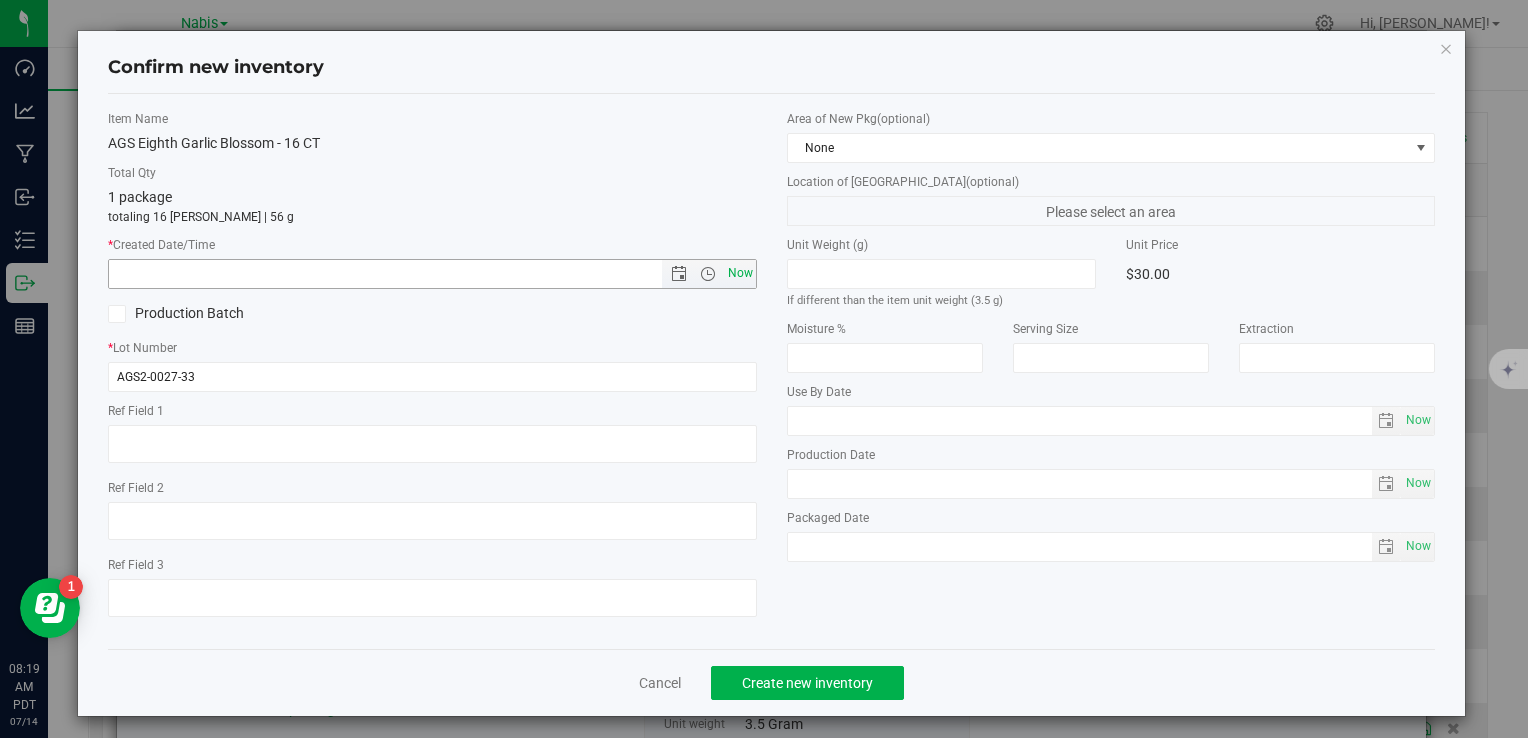 type on "7/14/2025 8:19 AM" 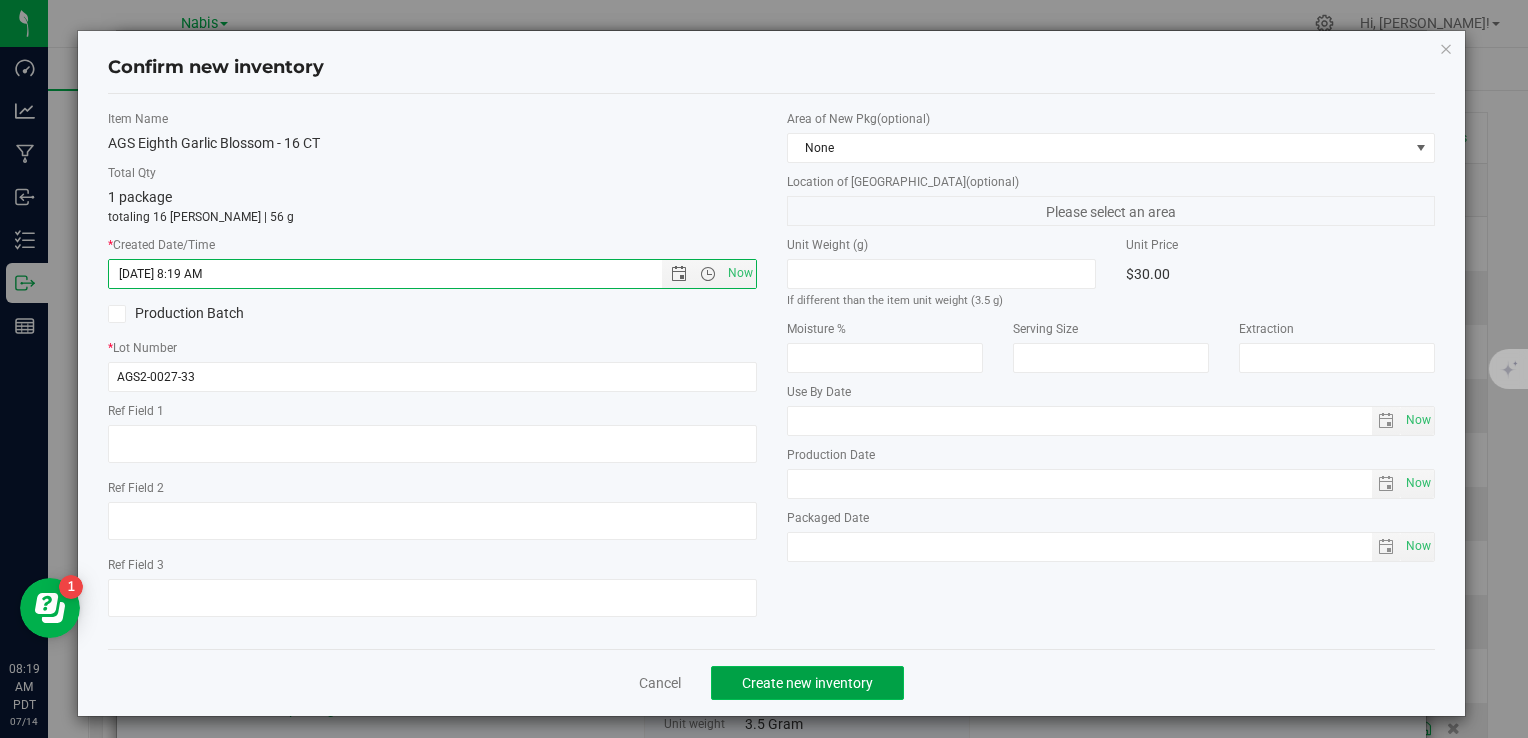 click on "Create new inventory" 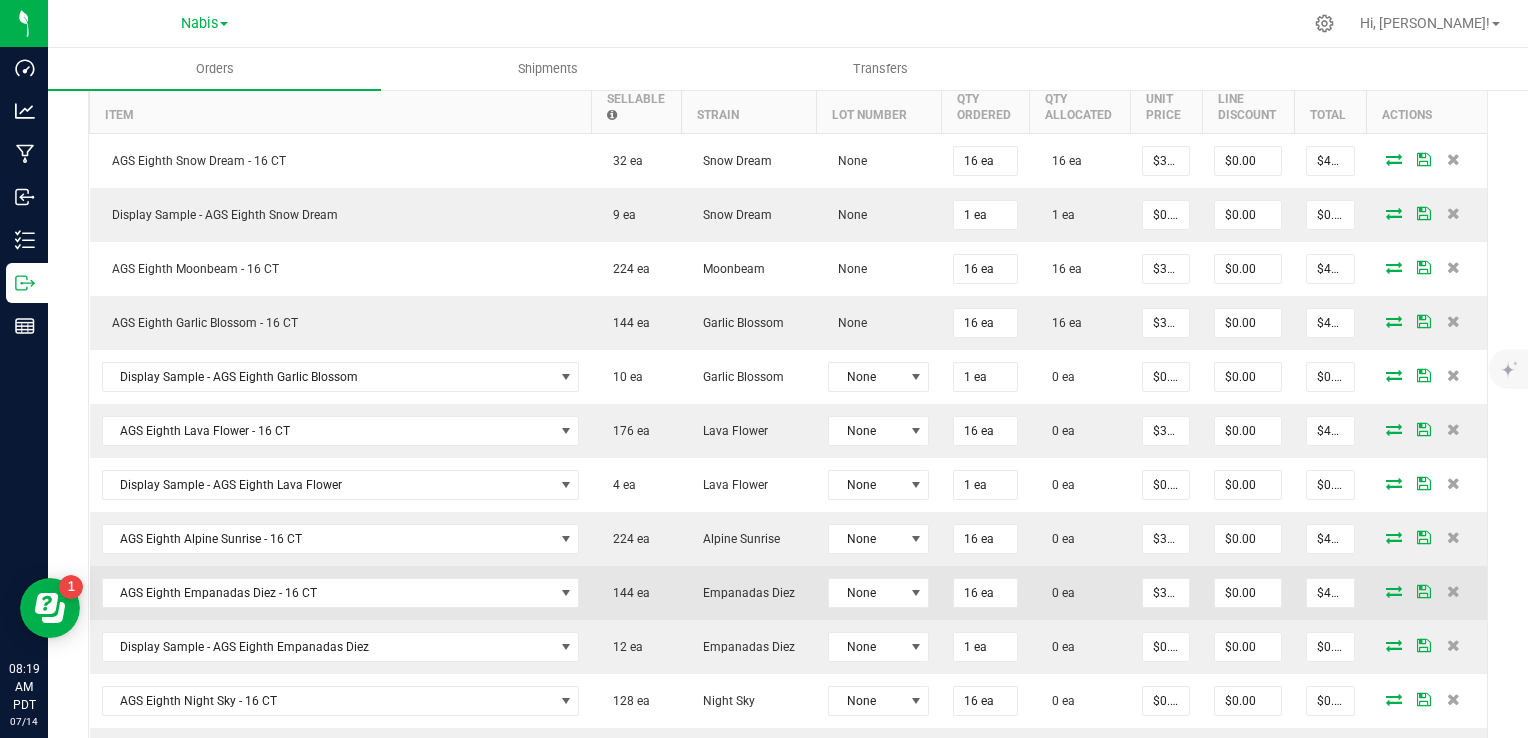 scroll, scrollTop: 702, scrollLeft: 0, axis: vertical 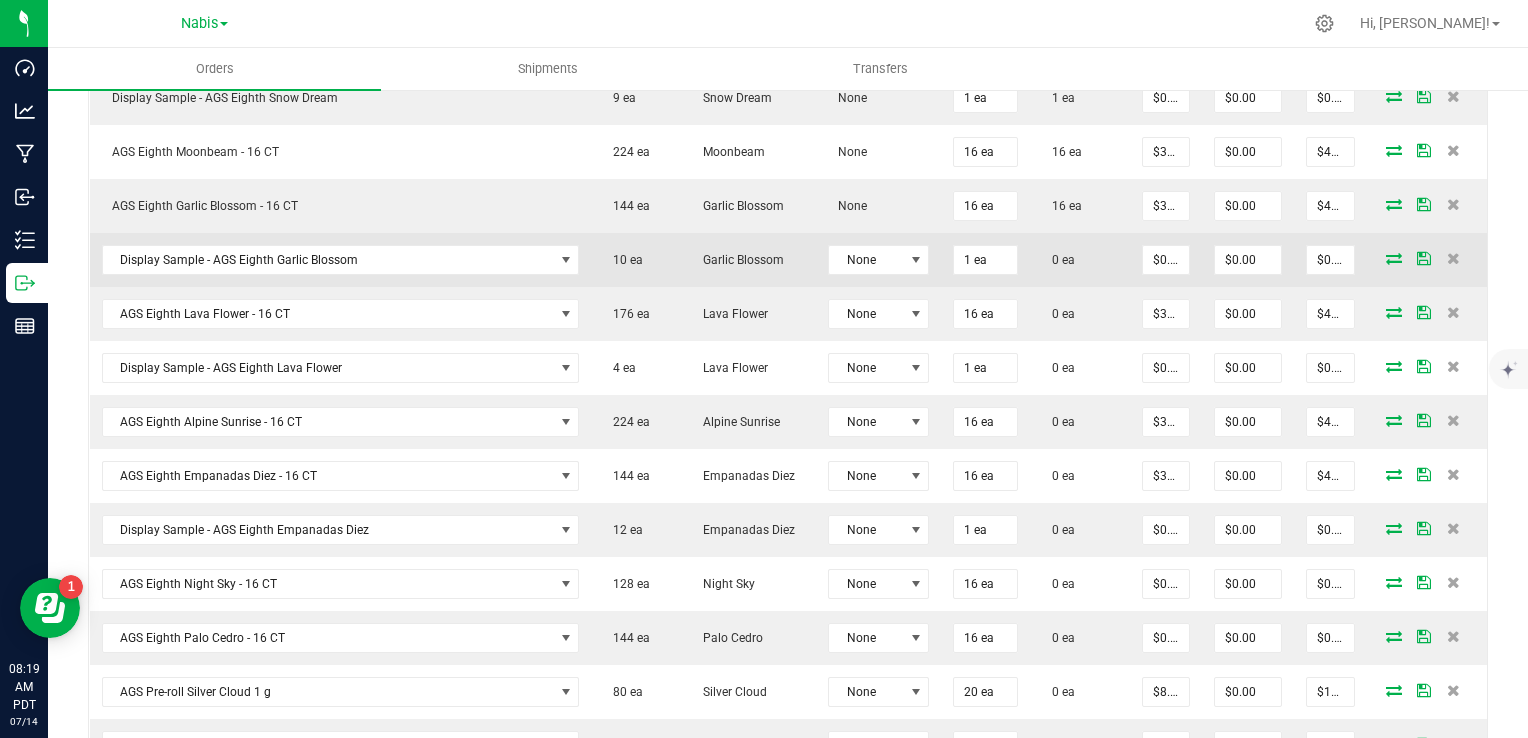 click at bounding box center [1394, 258] 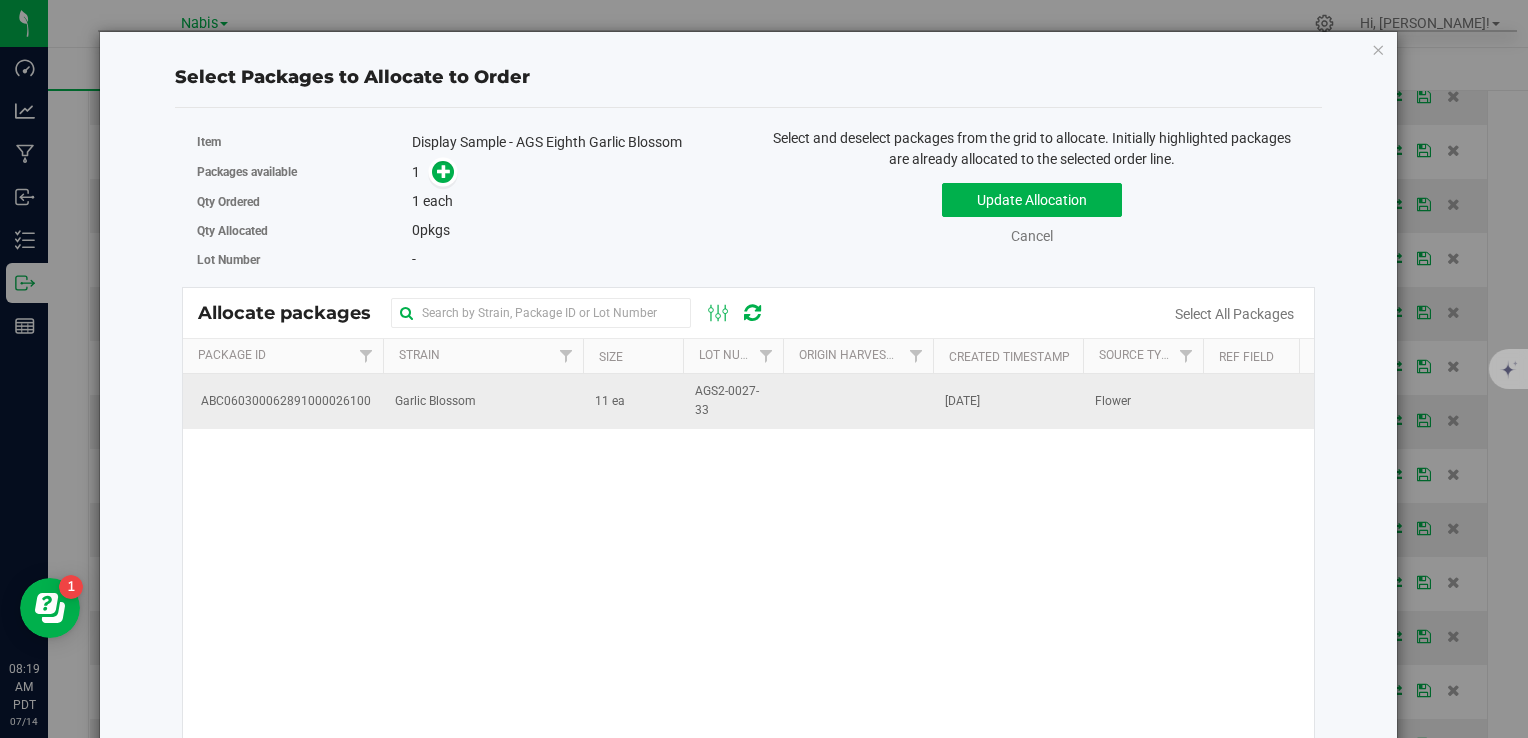 click on "Garlic Blossom" at bounding box center [483, 401] 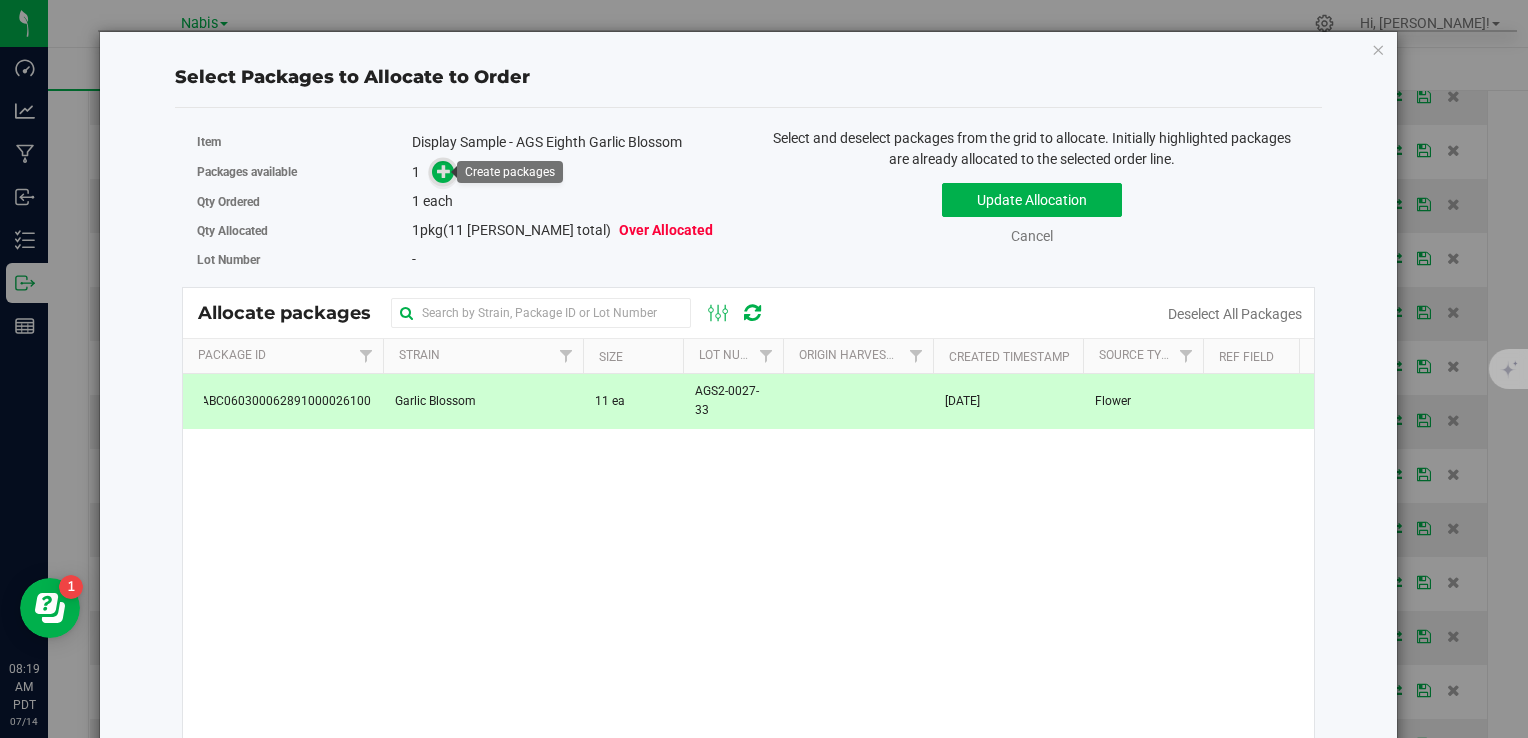 click at bounding box center (444, 171) 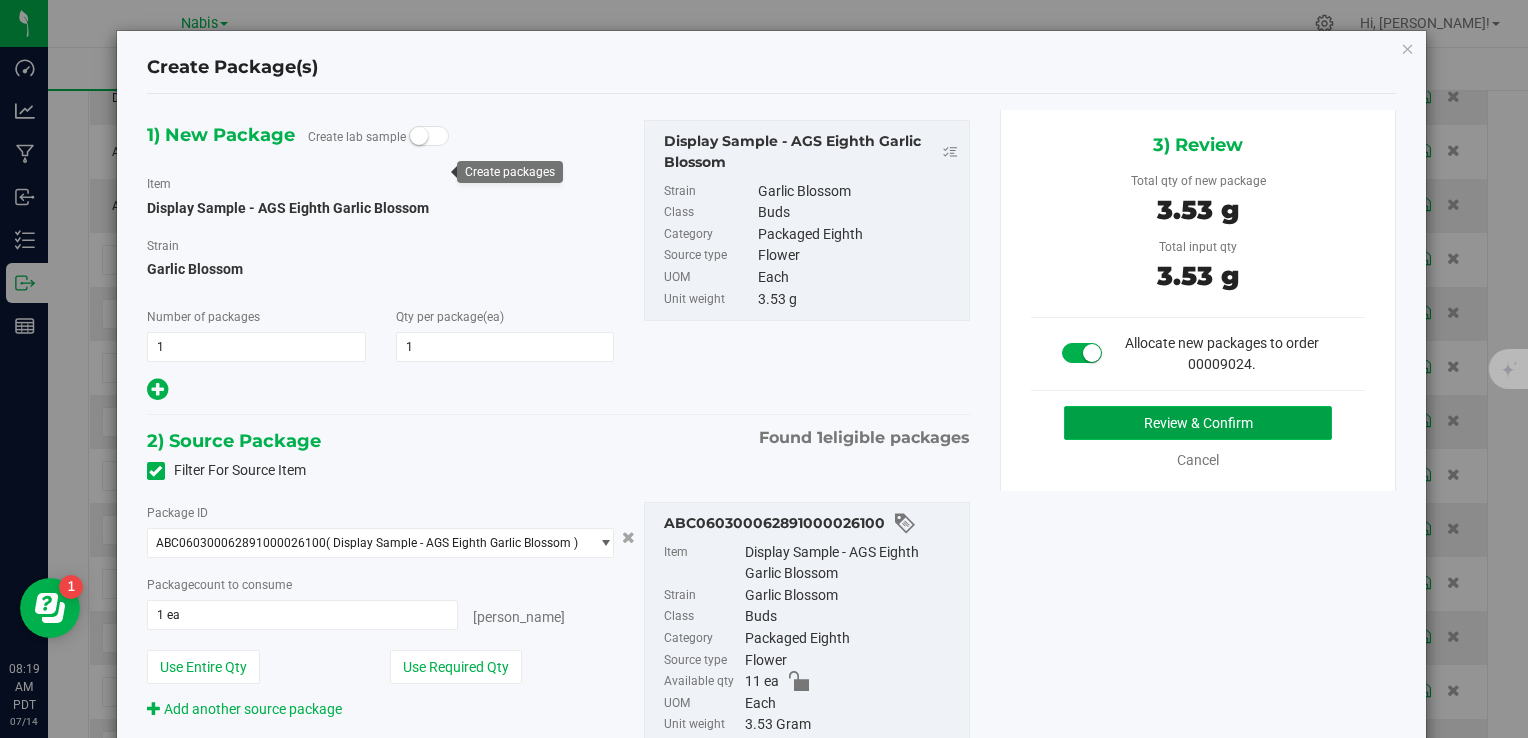 click on "Review & Confirm" at bounding box center (1198, 423) 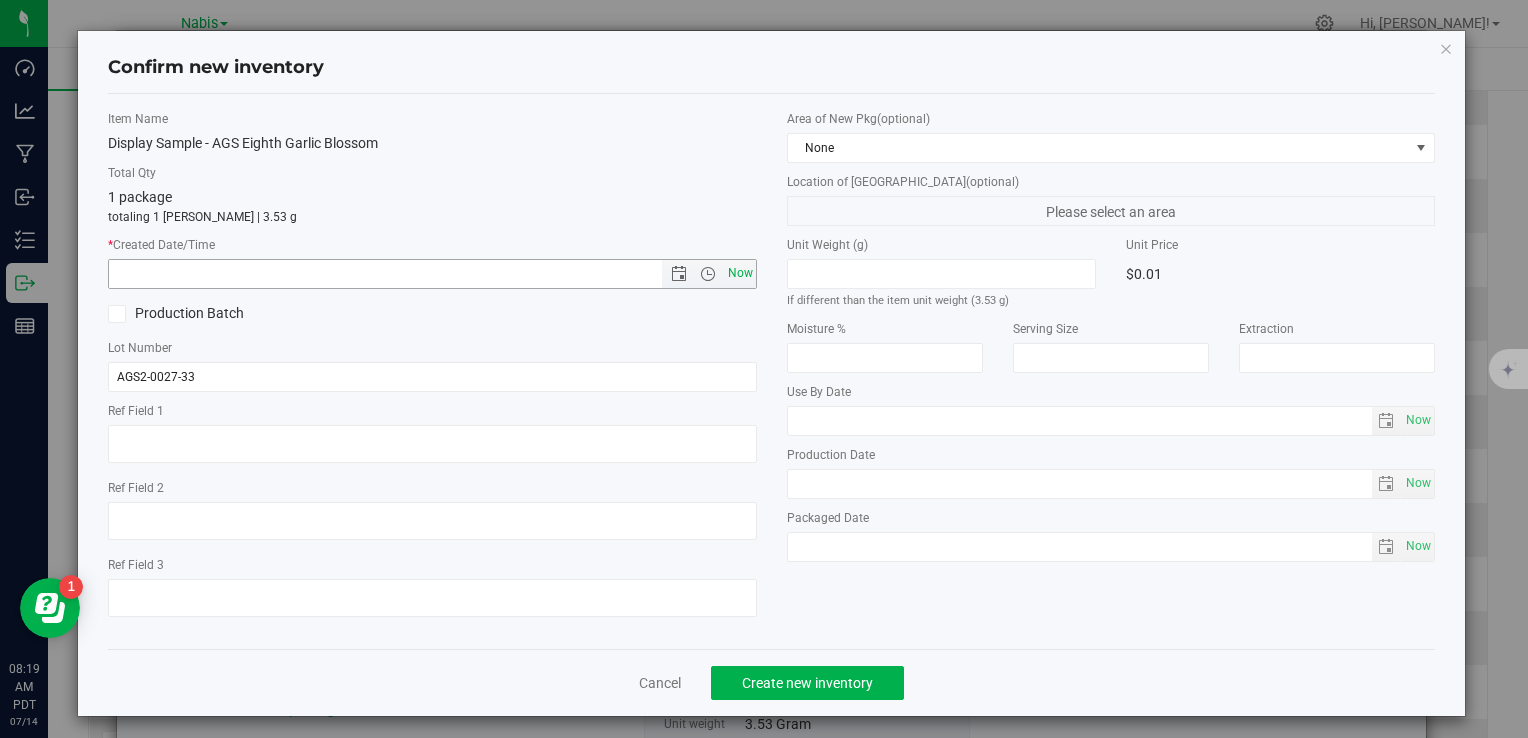 click on "Now" at bounding box center (740, 273) 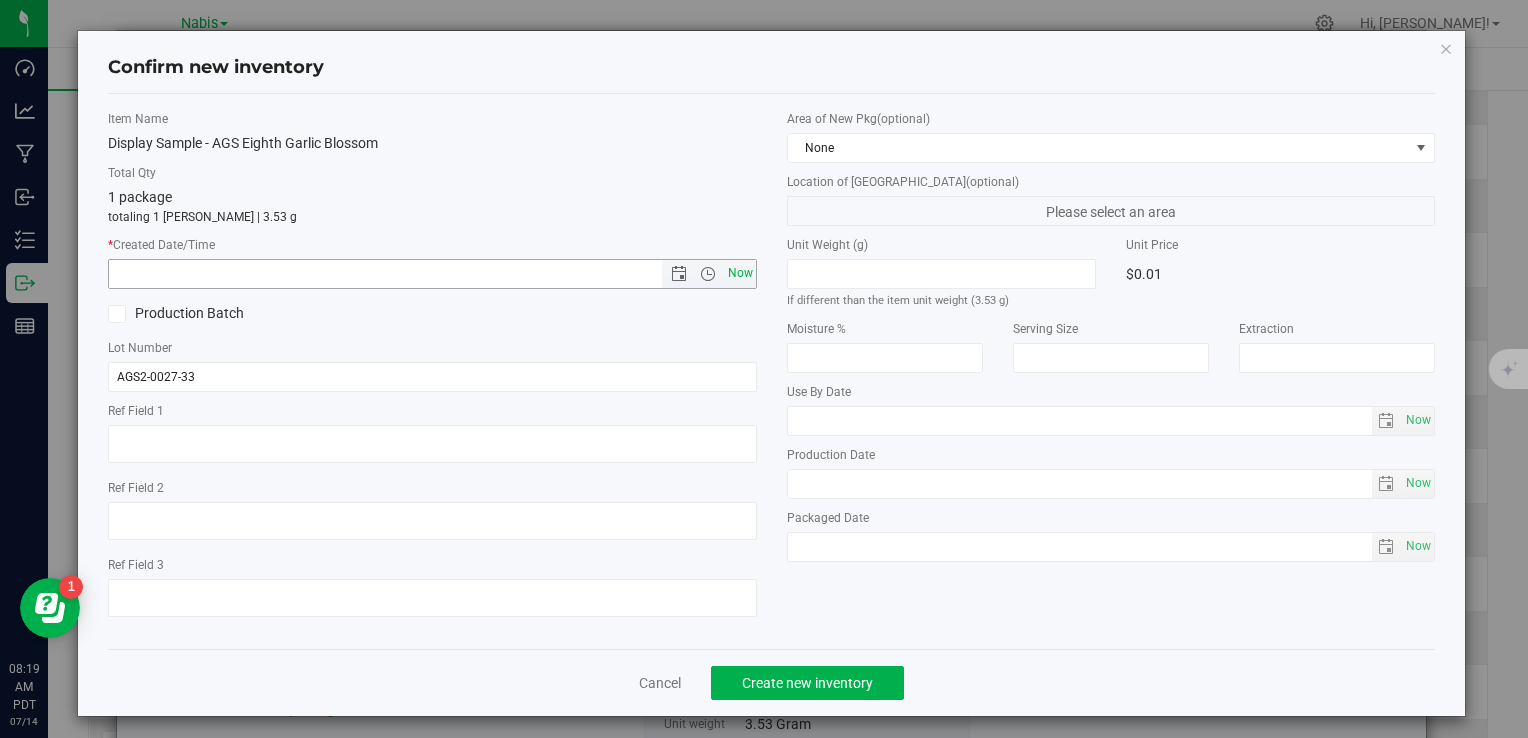 type on "7/14/2025 8:19 AM" 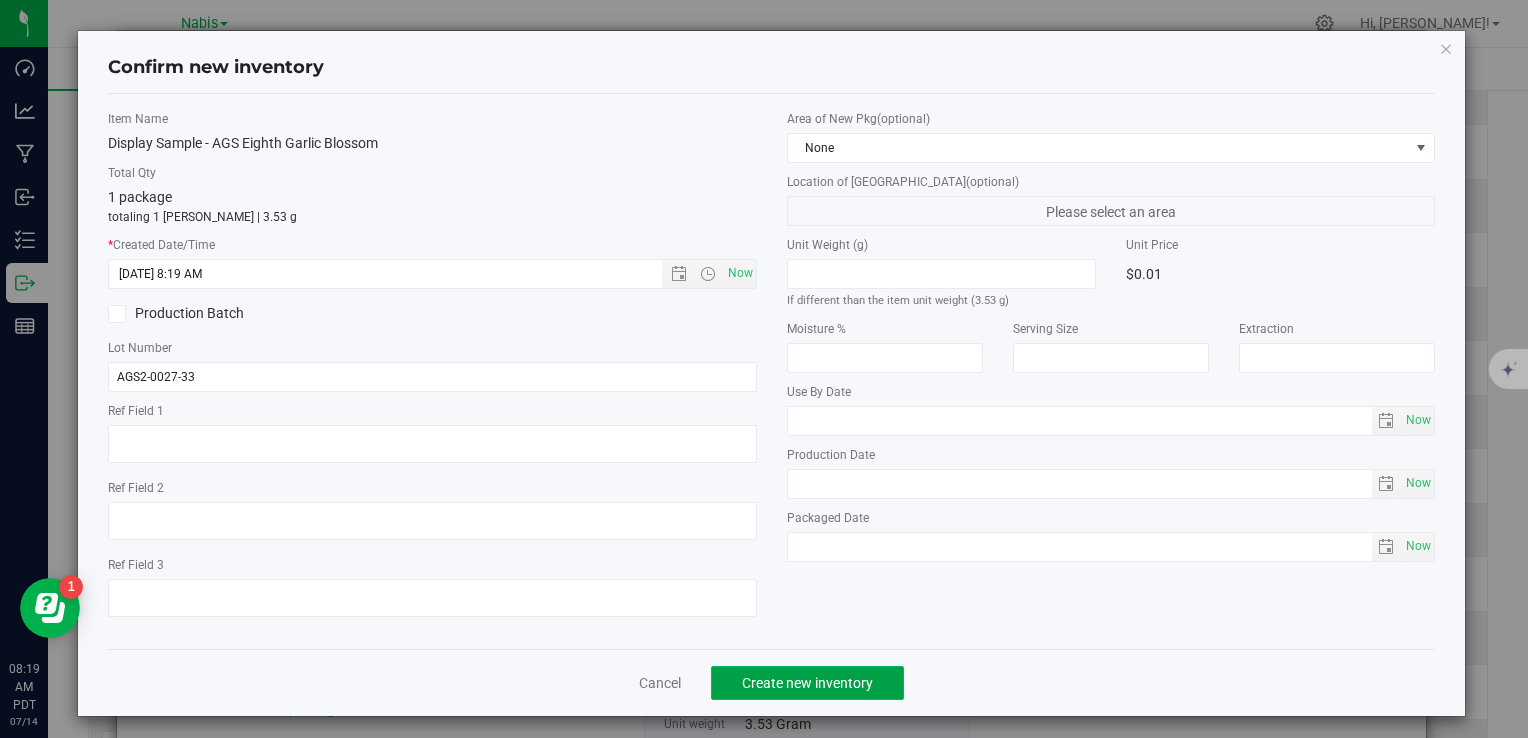 click on "Create new inventory" 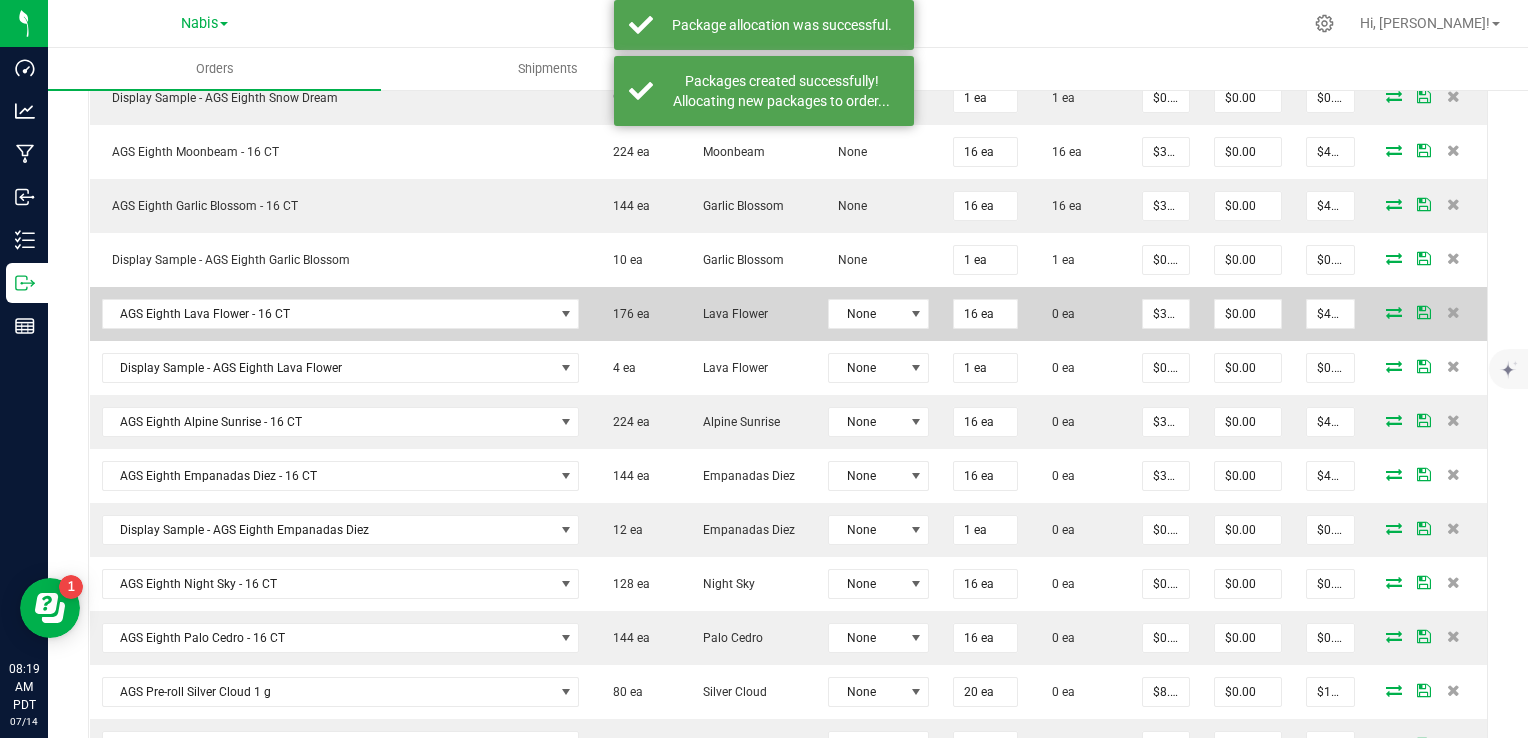 click at bounding box center (1394, 312) 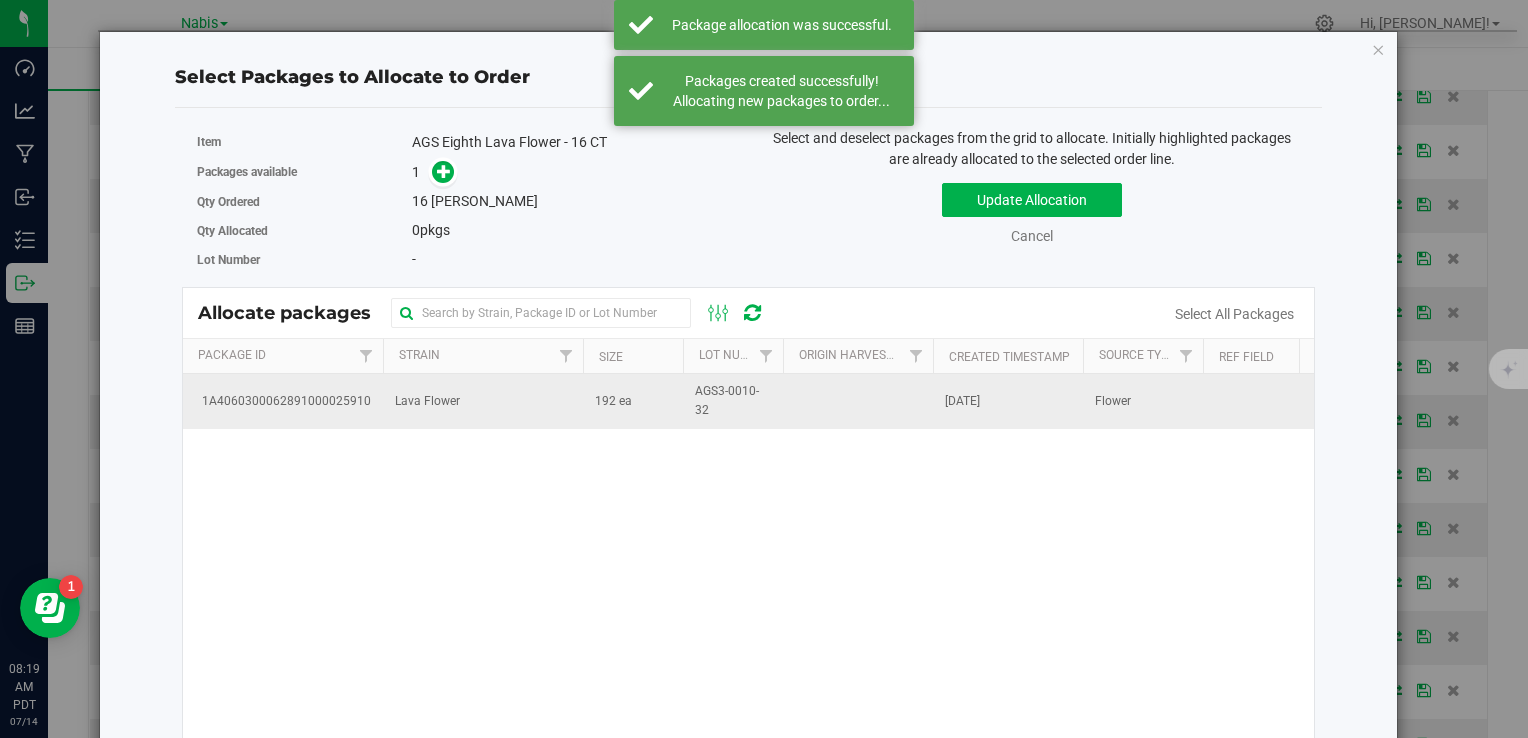 click on "192 ea" at bounding box center [613, 401] 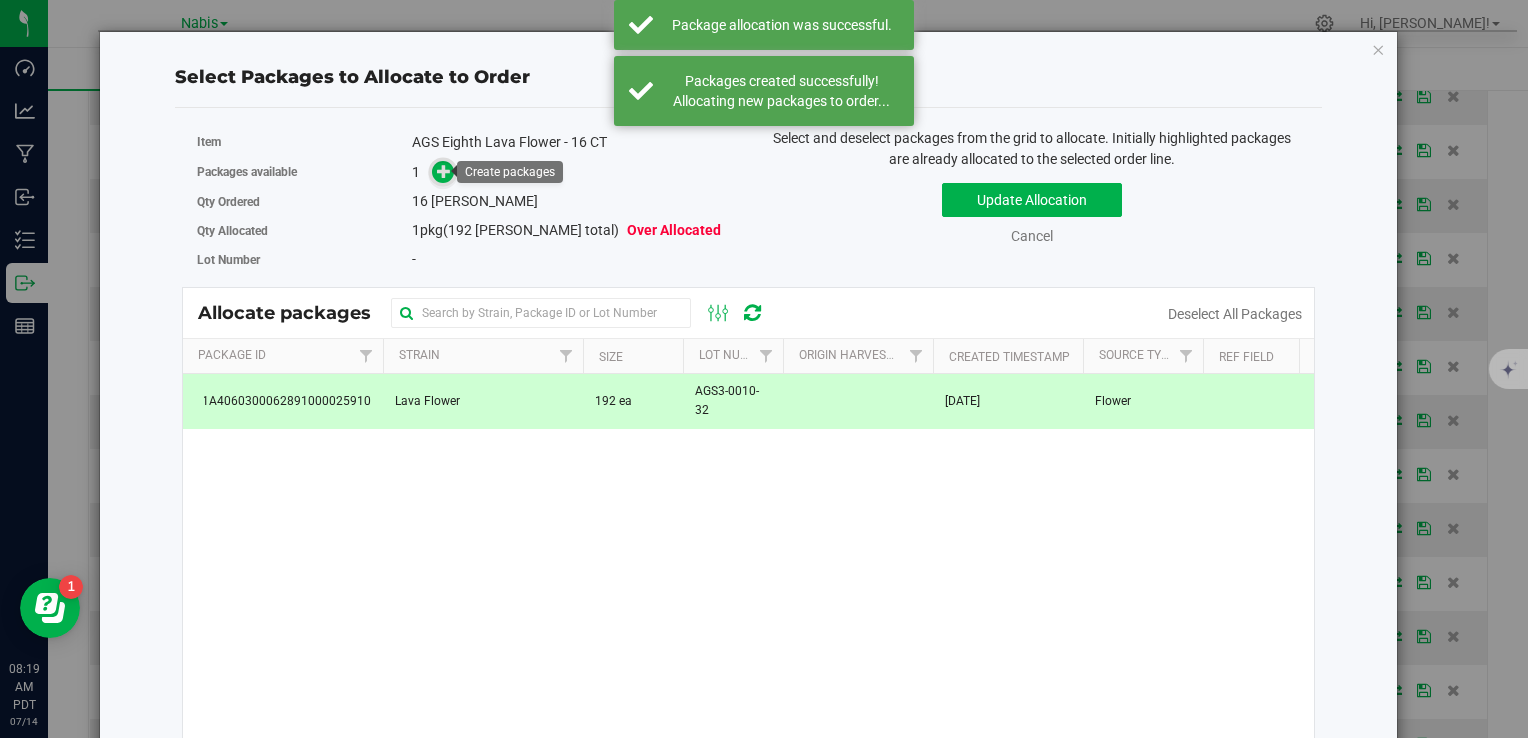 click at bounding box center (444, 171) 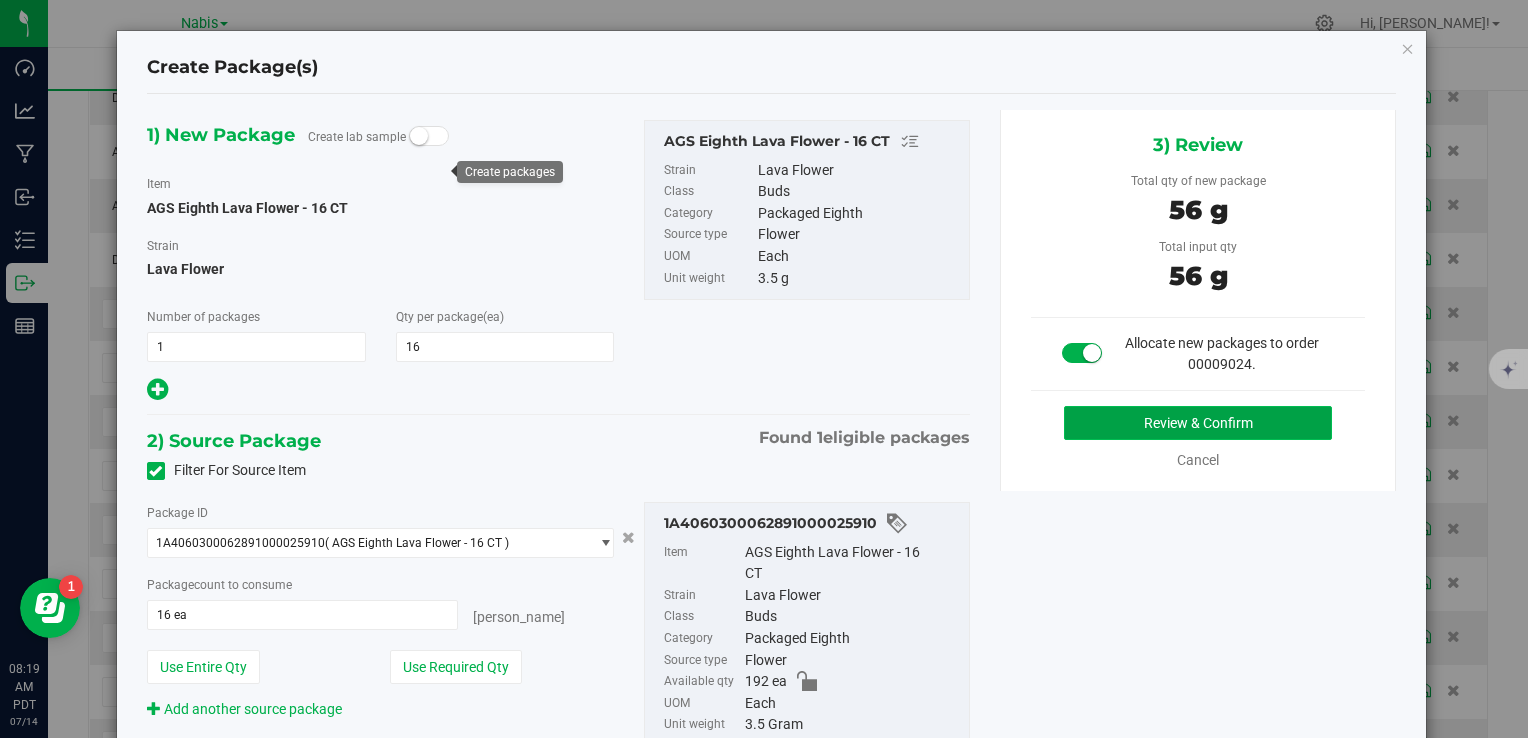 click on "Review & Confirm" at bounding box center (1198, 423) 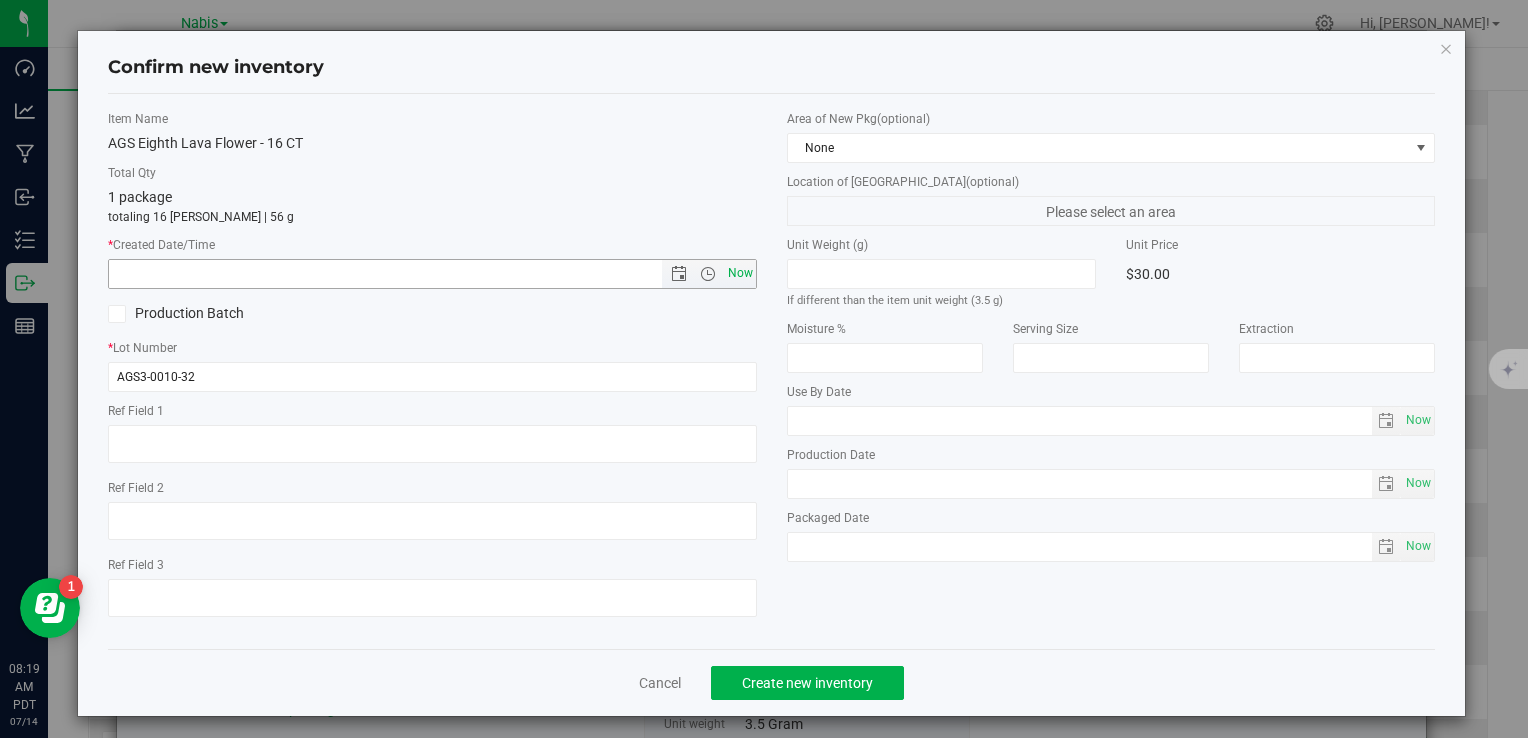 click on "Now" at bounding box center [740, 273] 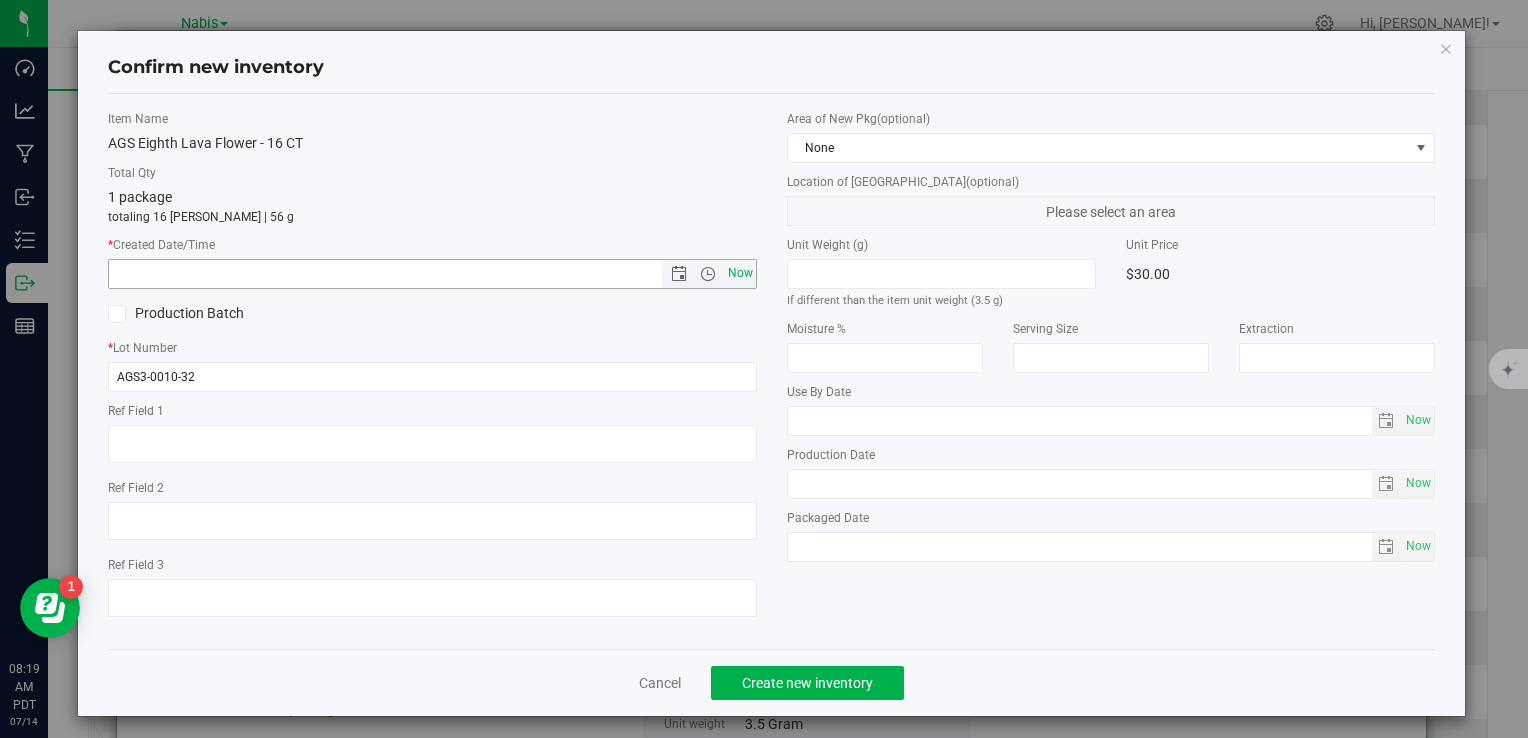 type on "7/14/2025 8:19 AM" 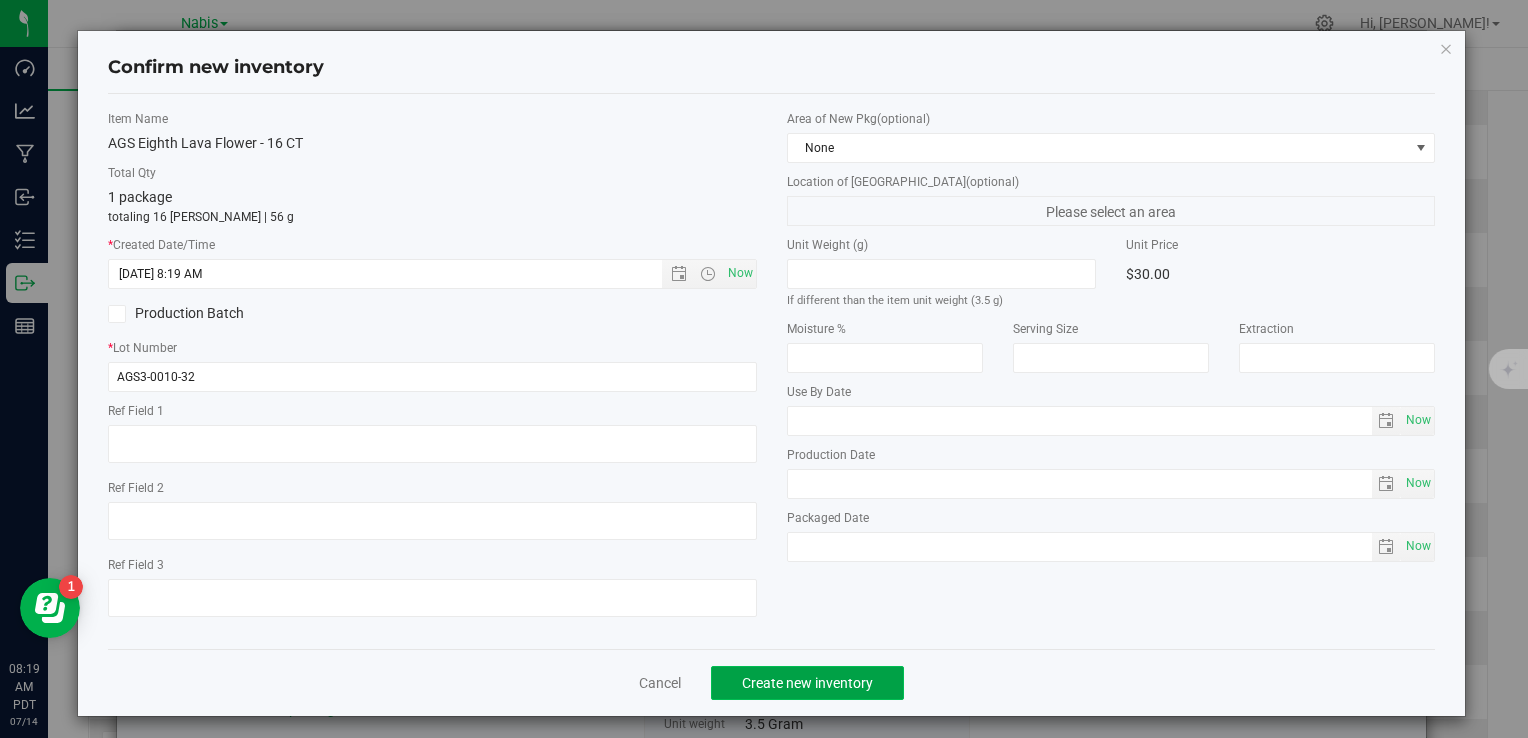 click on "Create new inventory" 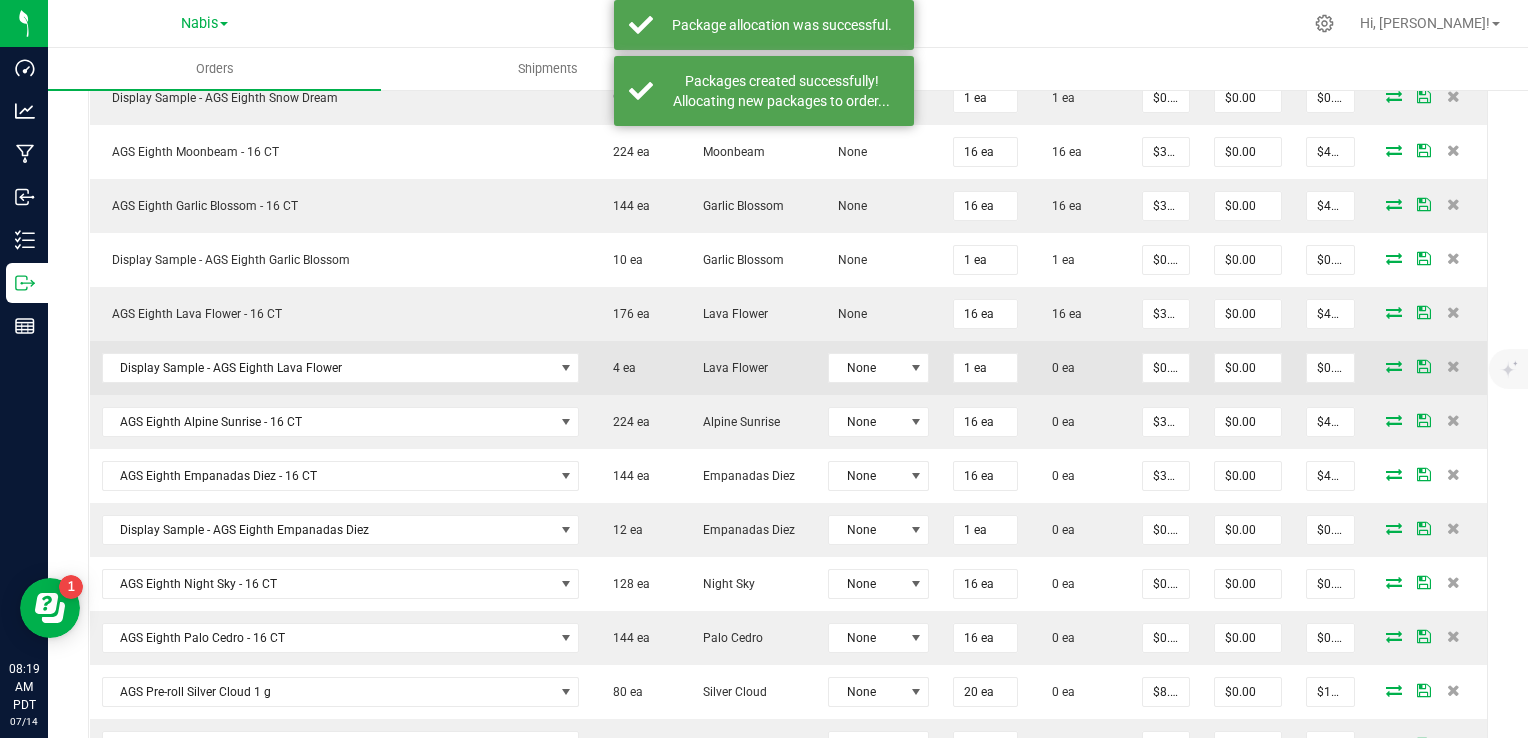 click at bounding box center (1394, 366) 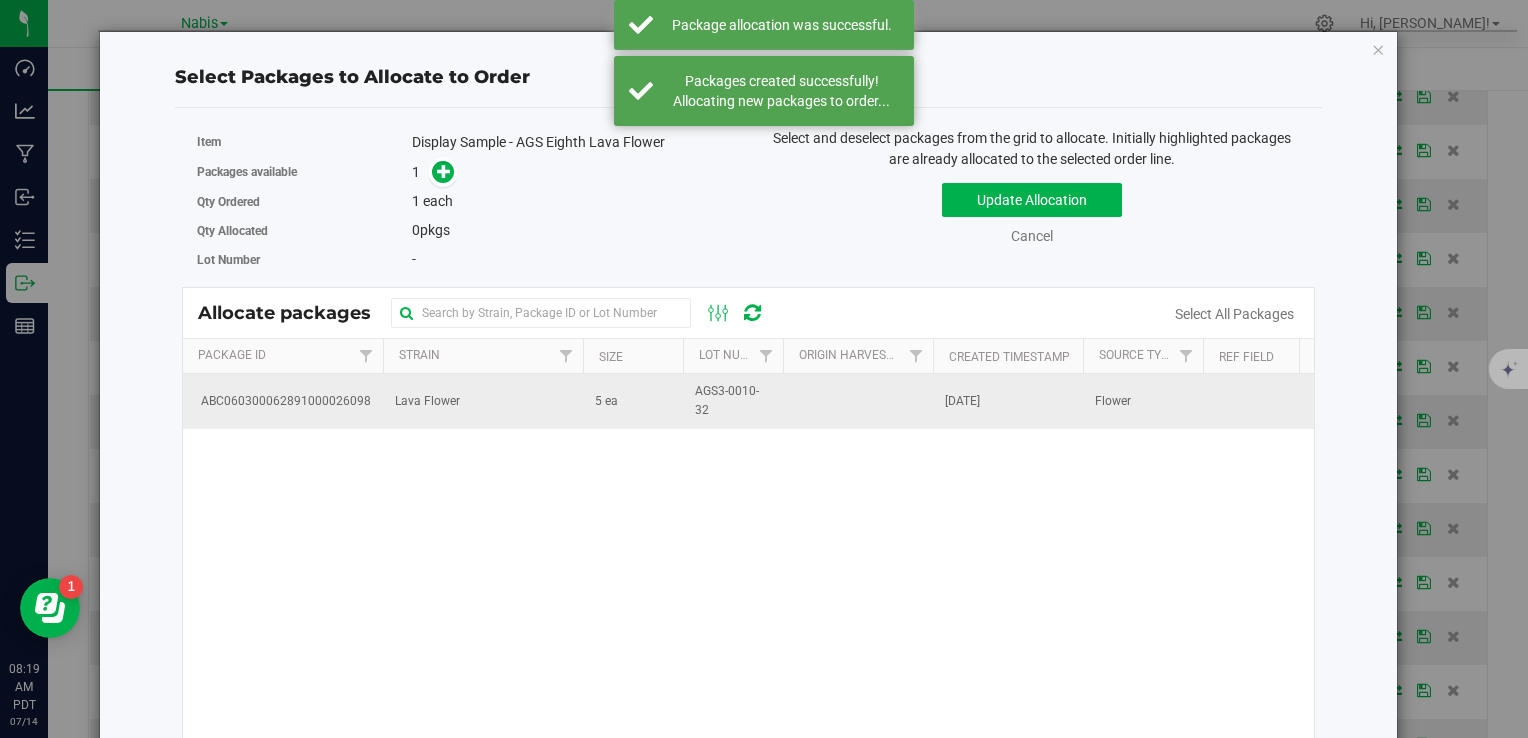 click on "AGS3-0010-32" at bounding box center [733, 401] 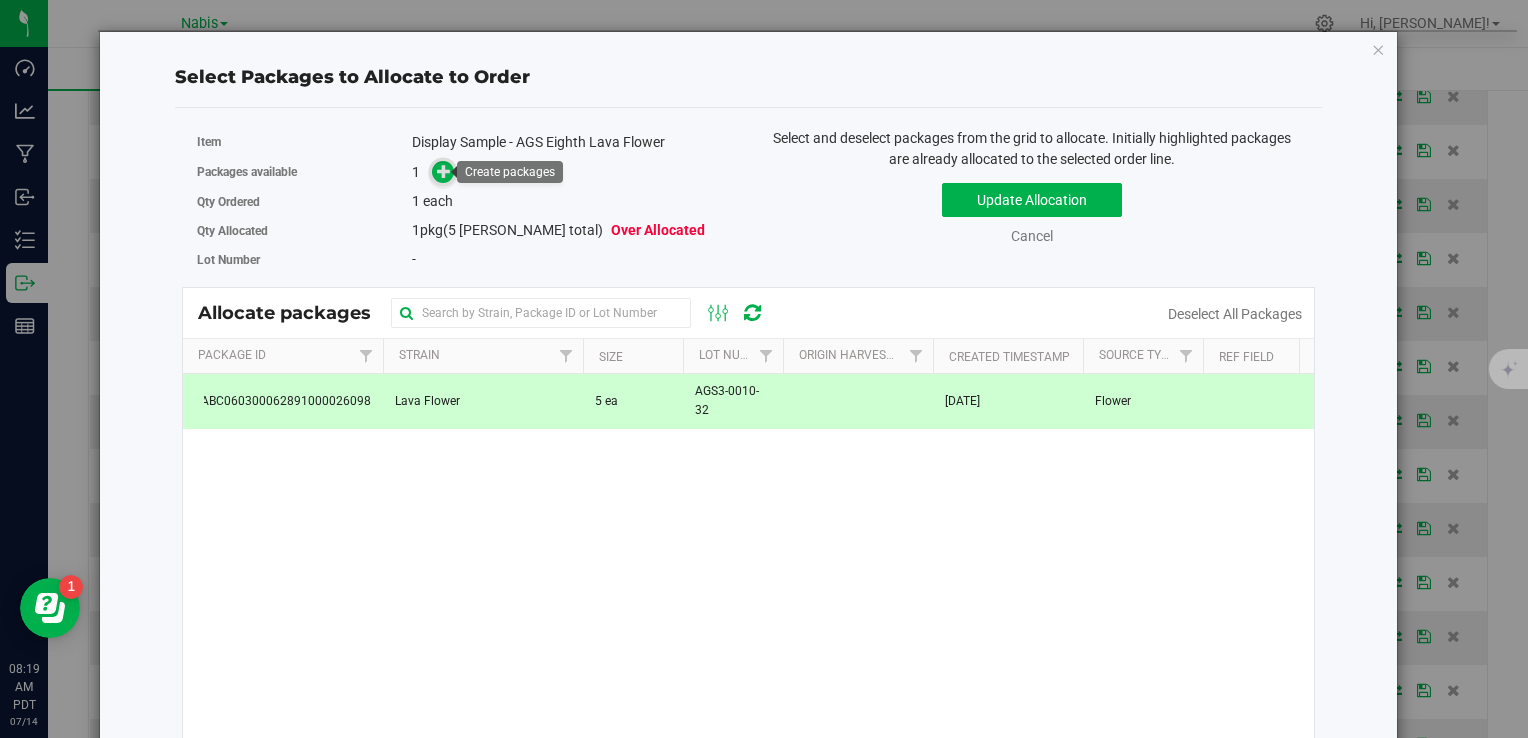 click at bounding box center (444, 171) 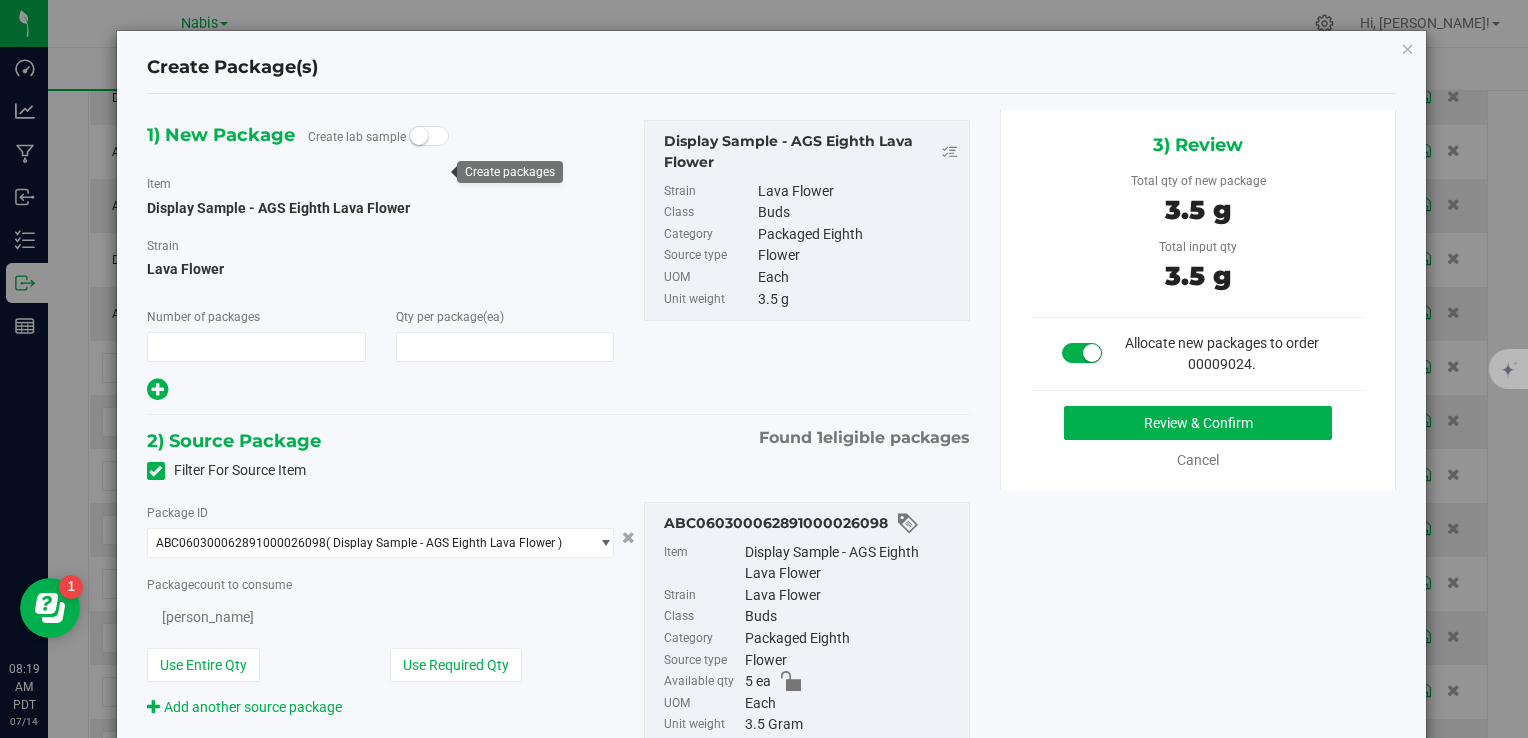 type on "1" 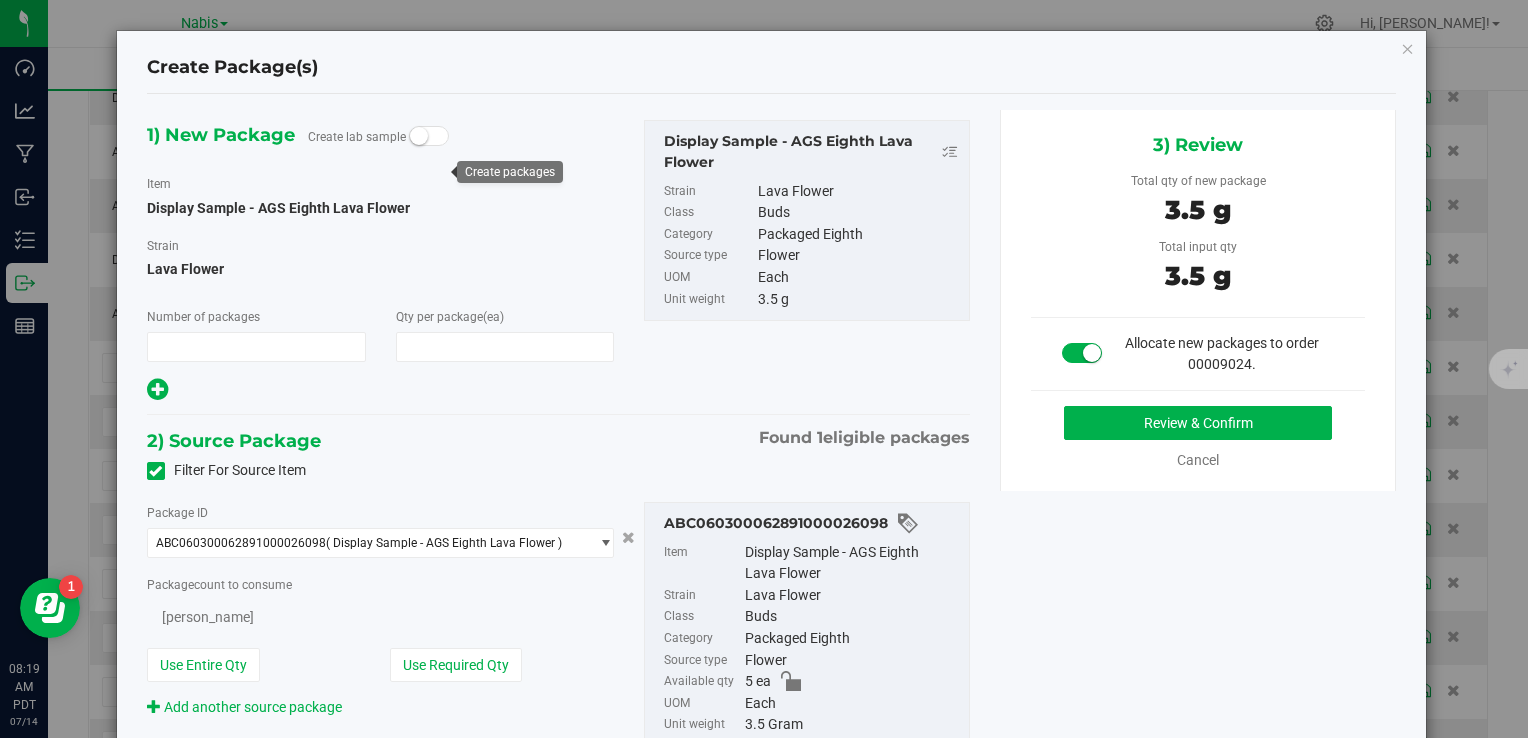 type on "1" 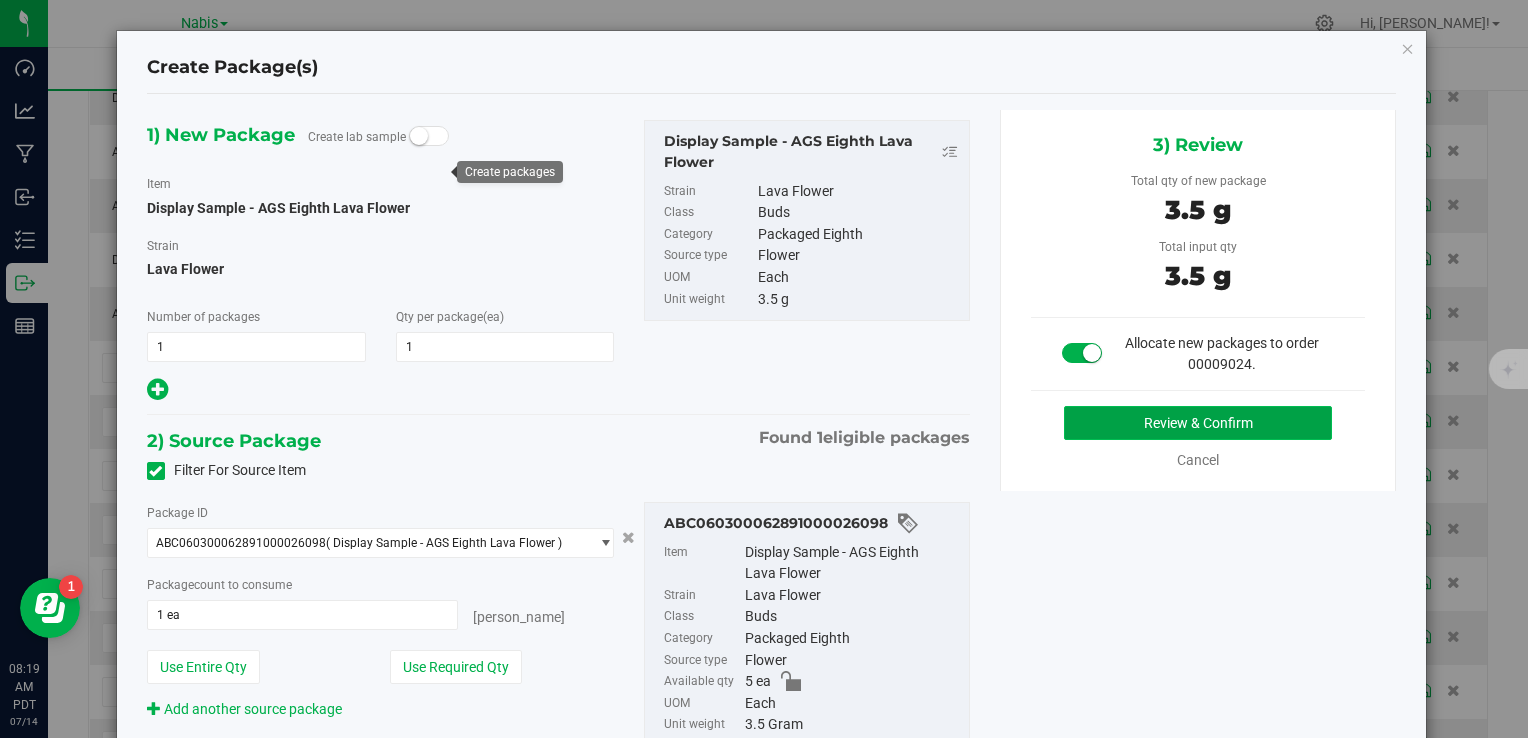 click on "Review & Confirm" at bounding box center (1198, 423) 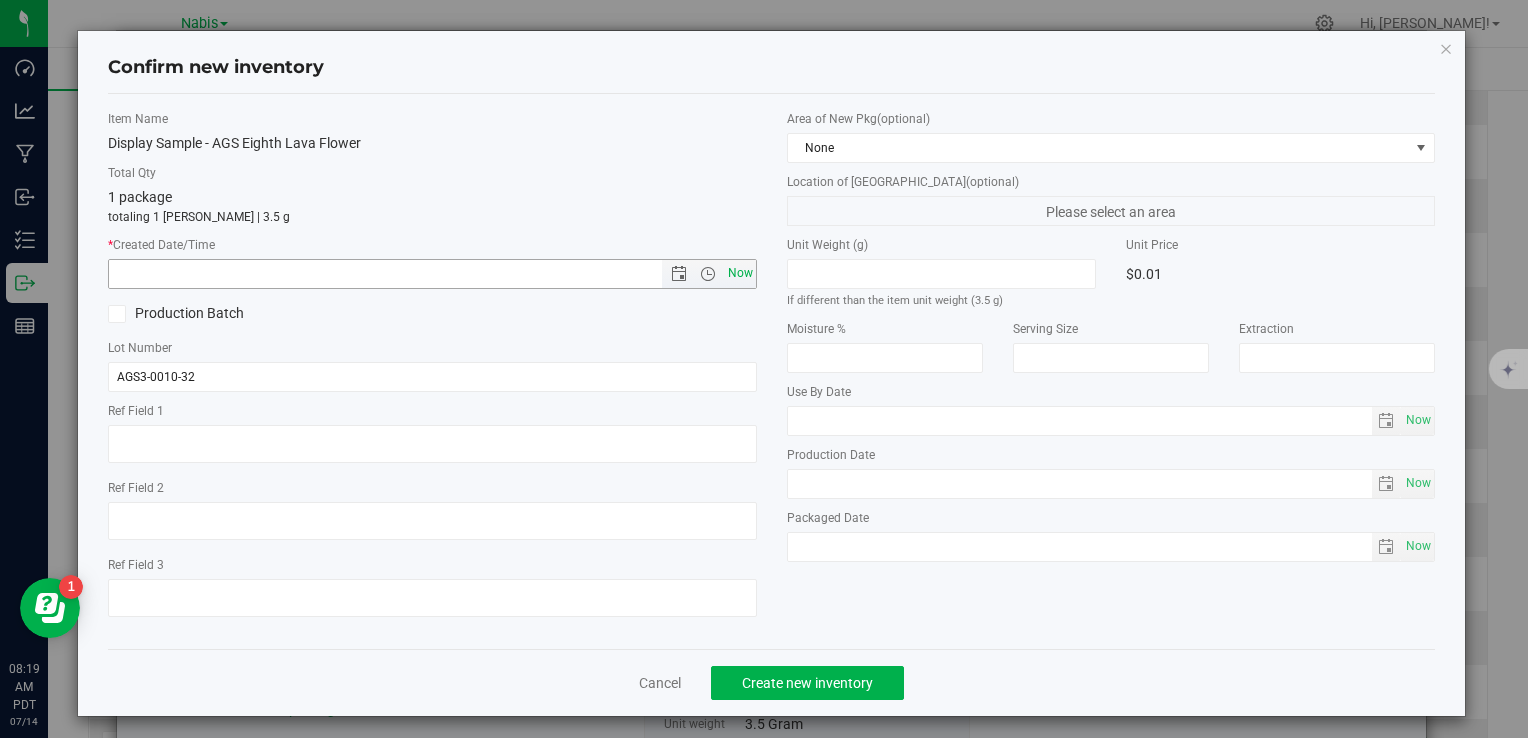 click on "Now" at bounding box center (740, 273) 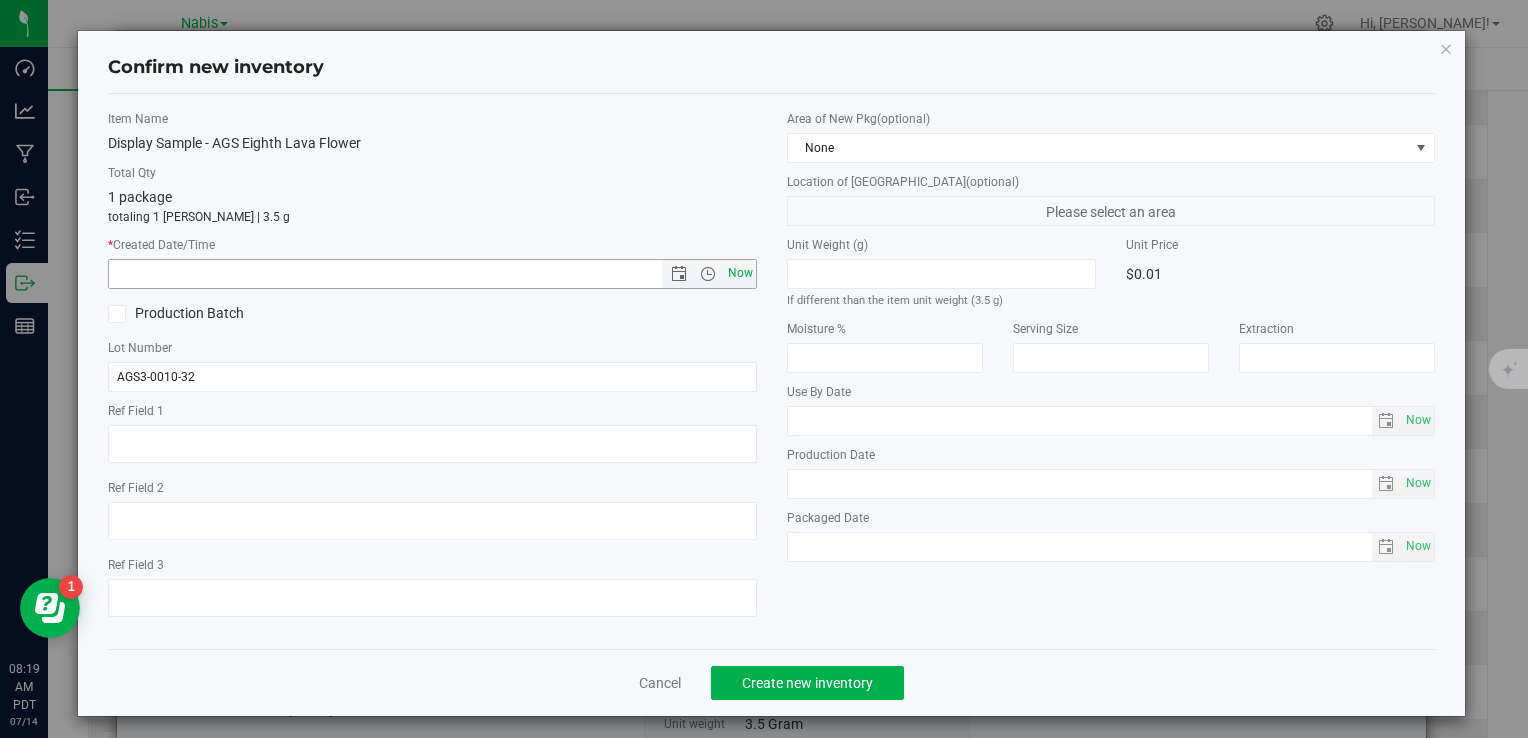 type on "7/14/2025 8:19 AM" 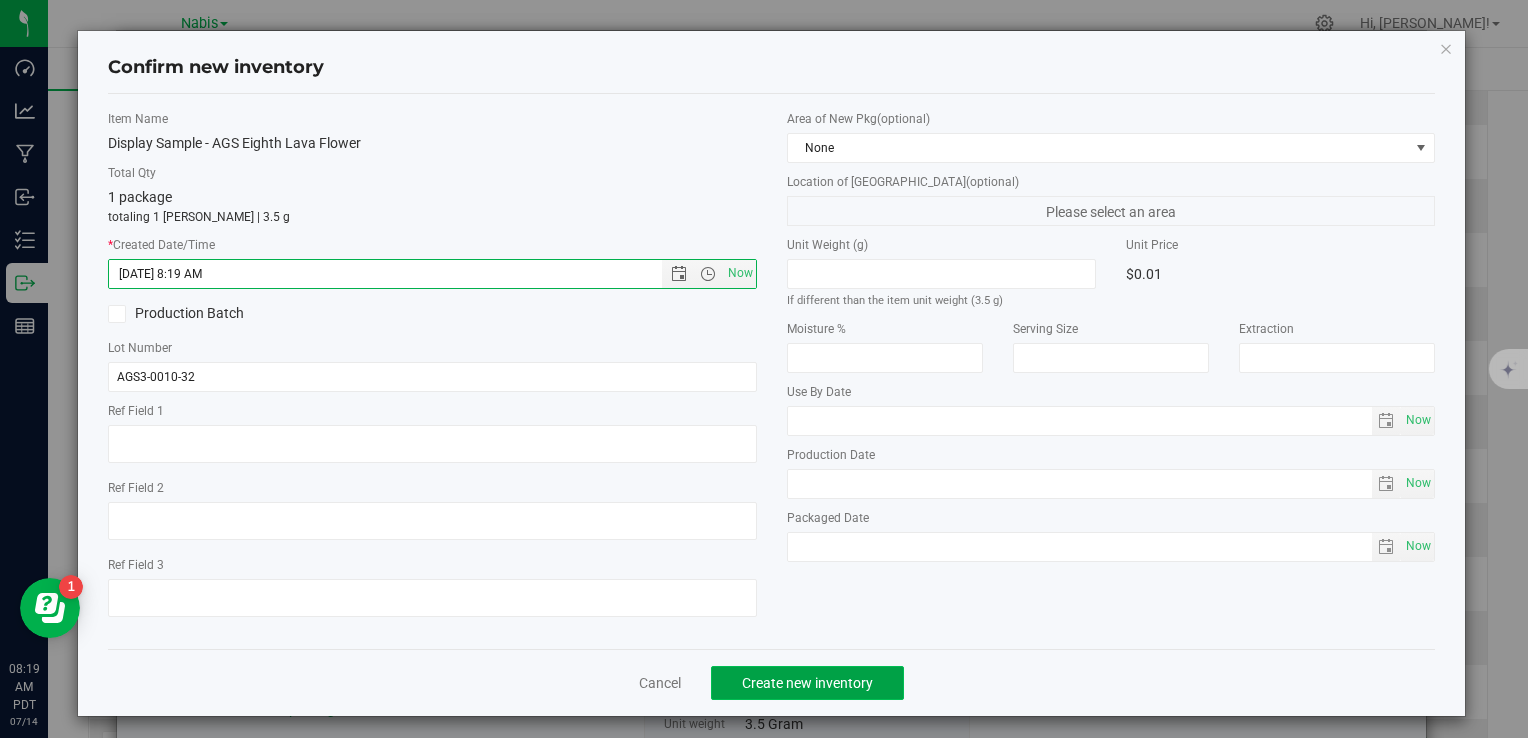 click on "Create new inventory" 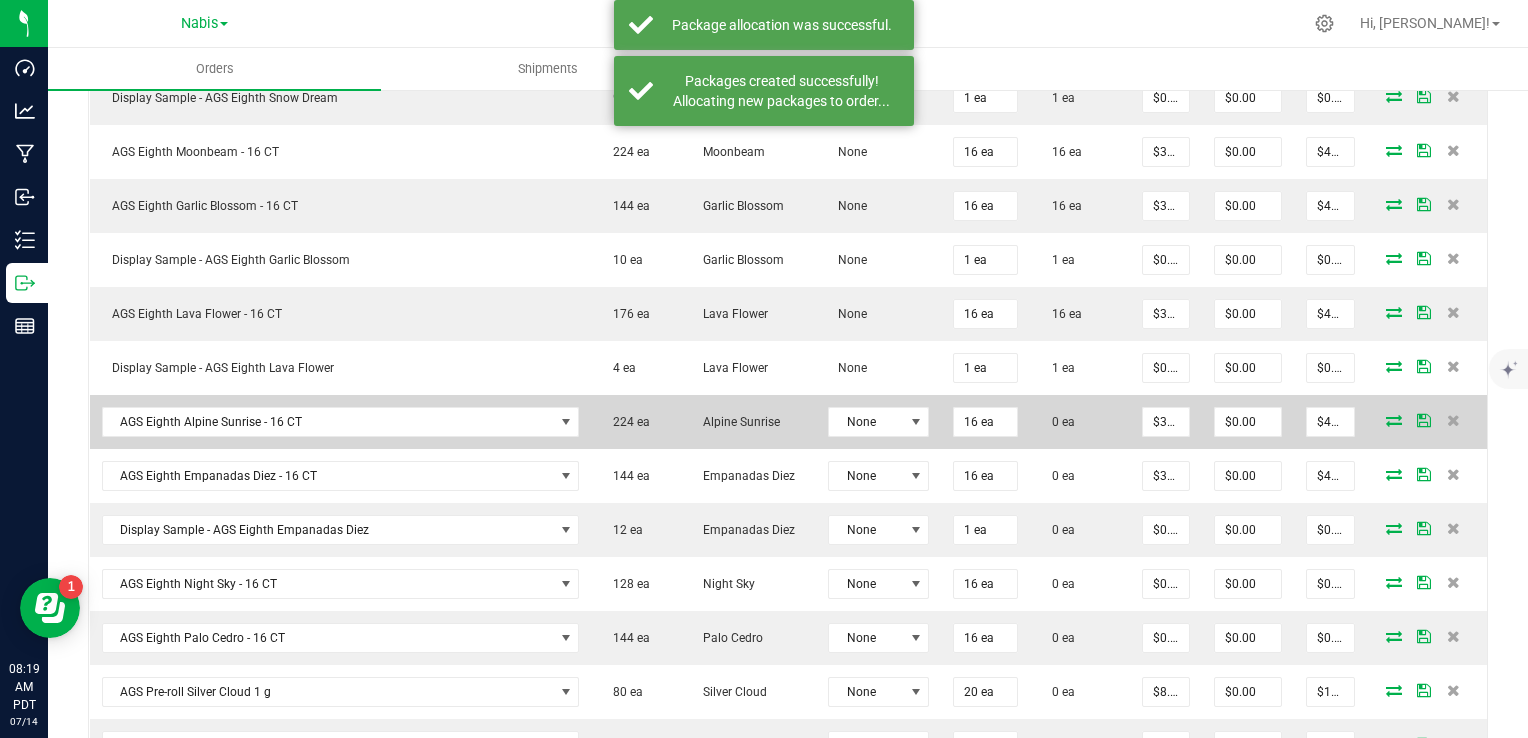 click at bounding box center (1394, 420) 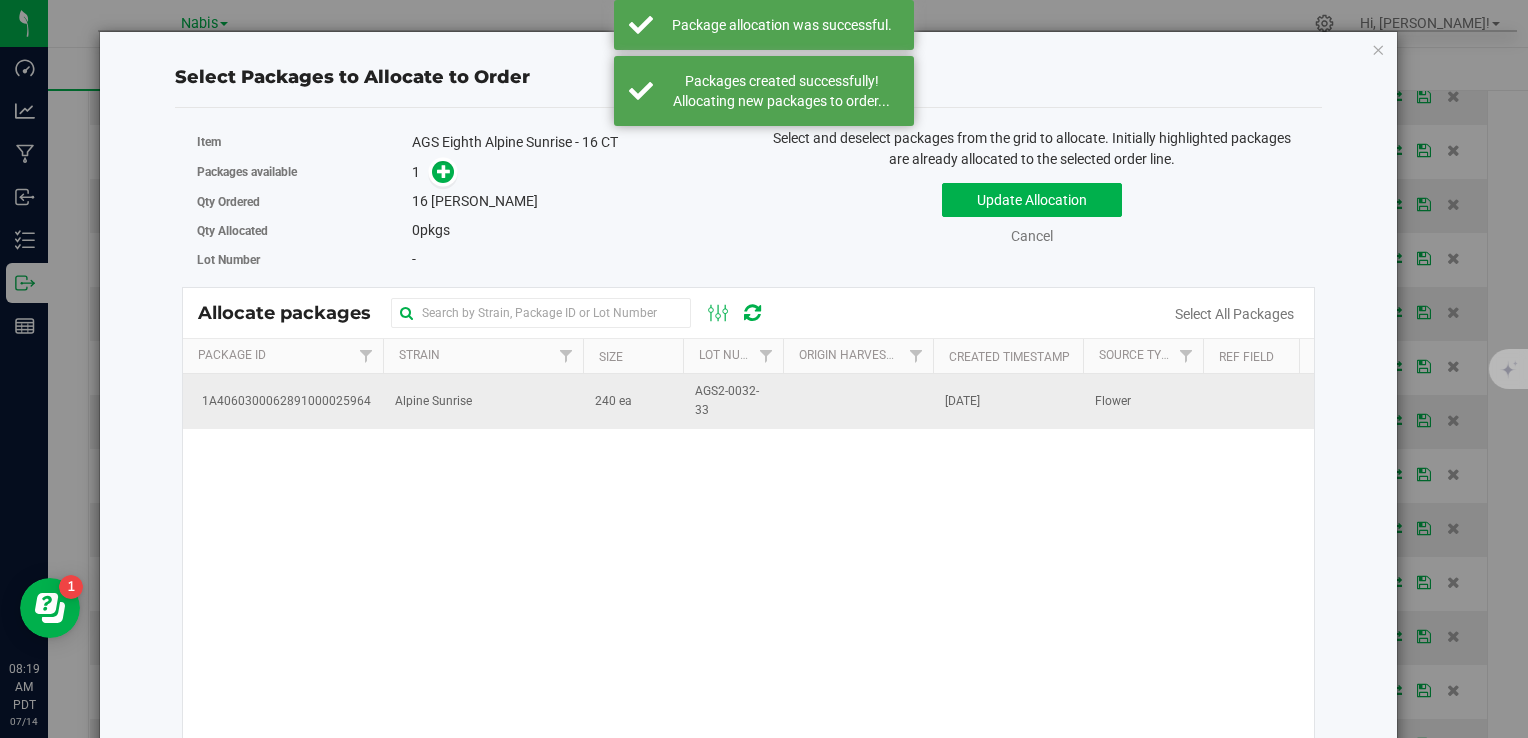 click on "240 ea" at bounding box center (633, 401) 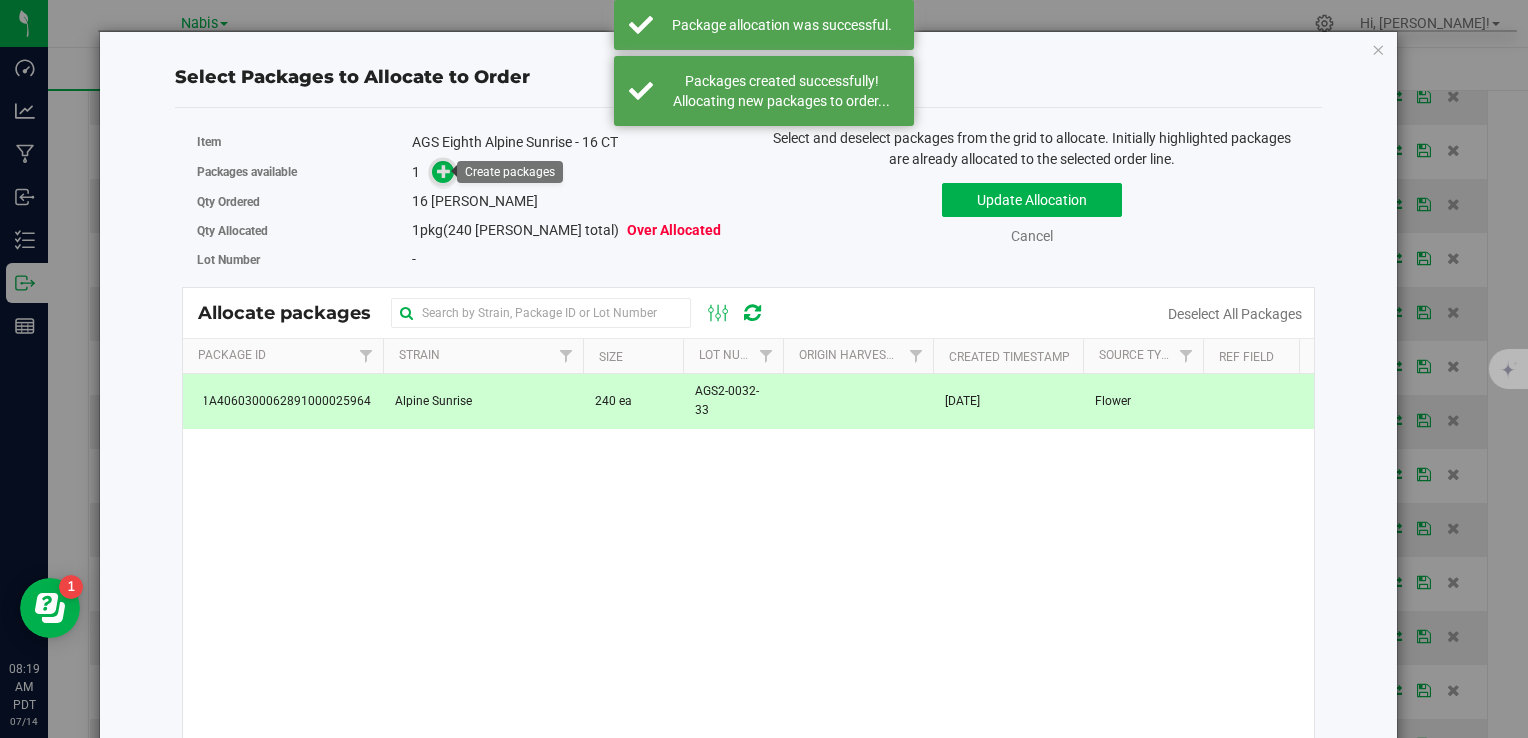 click at bounding box center (444, 171) 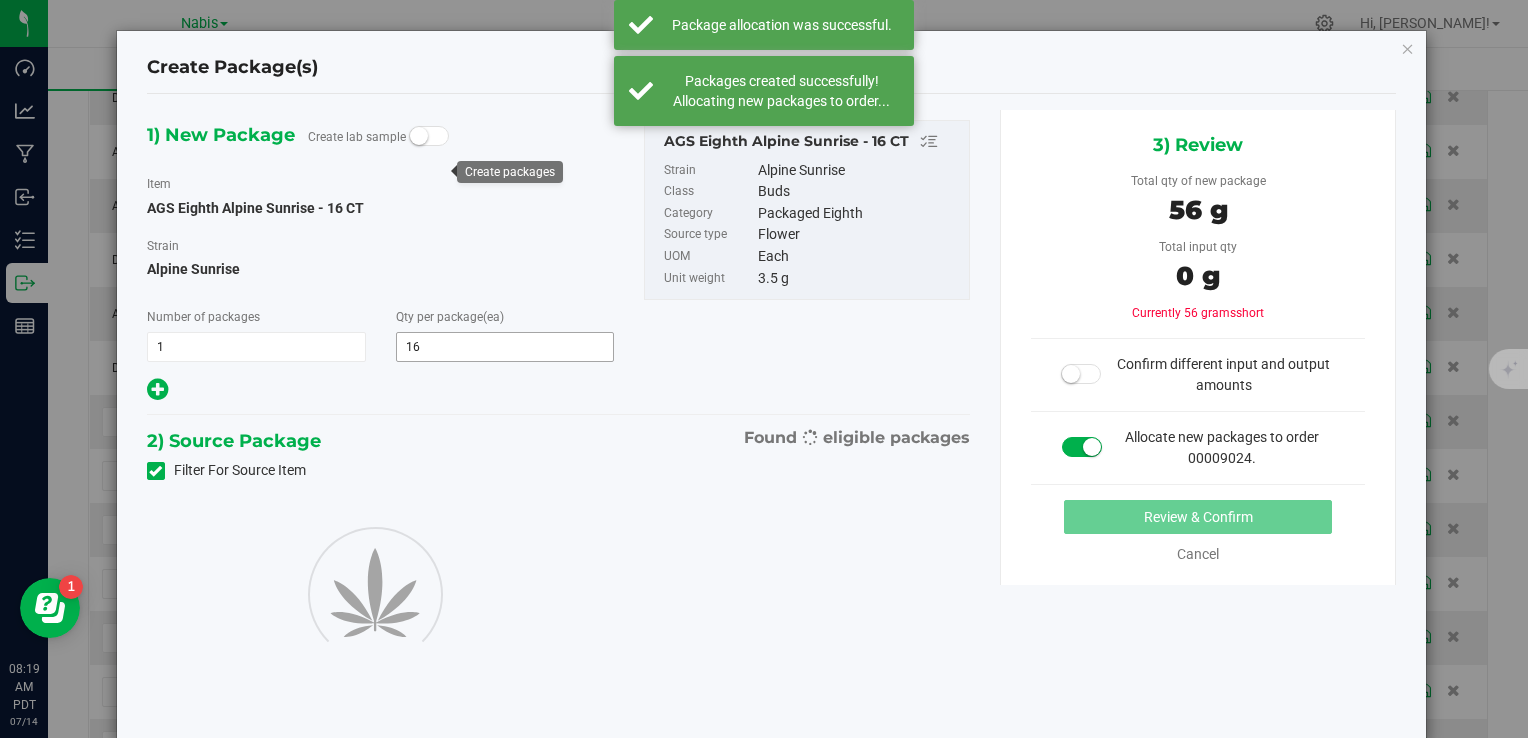 type on "16" 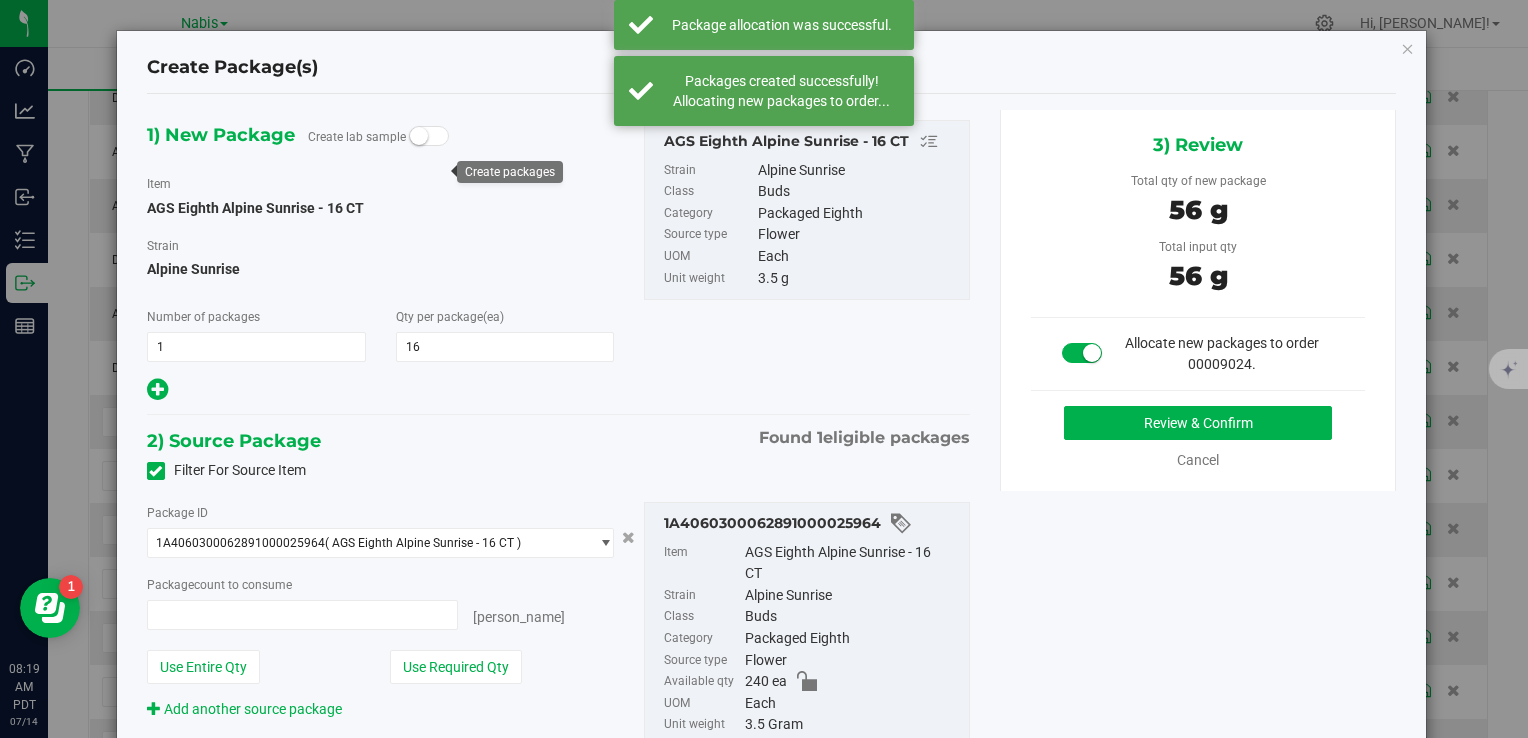 type on "16 ea" 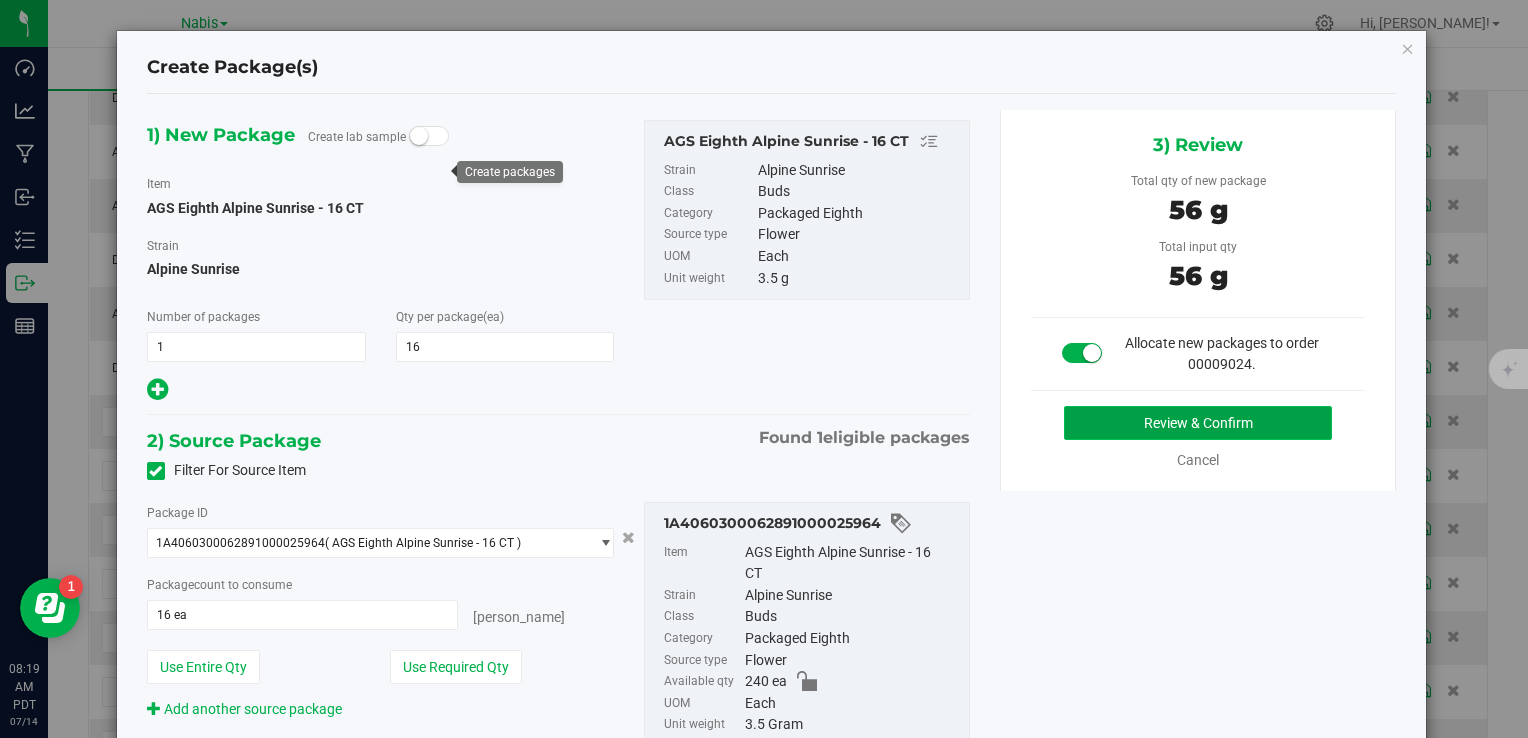 click on "Review & Confirm" at bounding box center [1198, 423] 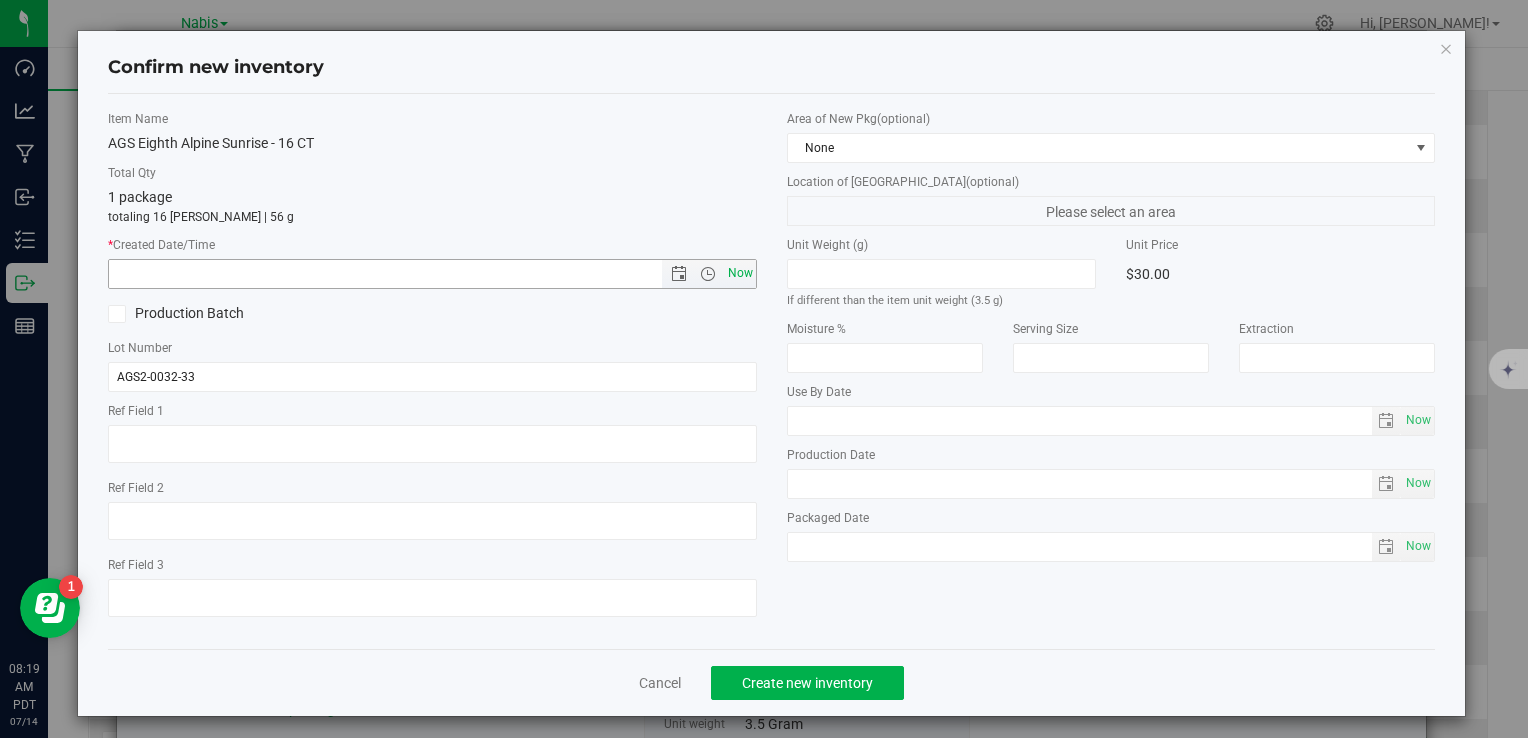 click on "Now" at bounding box center (740, 273) 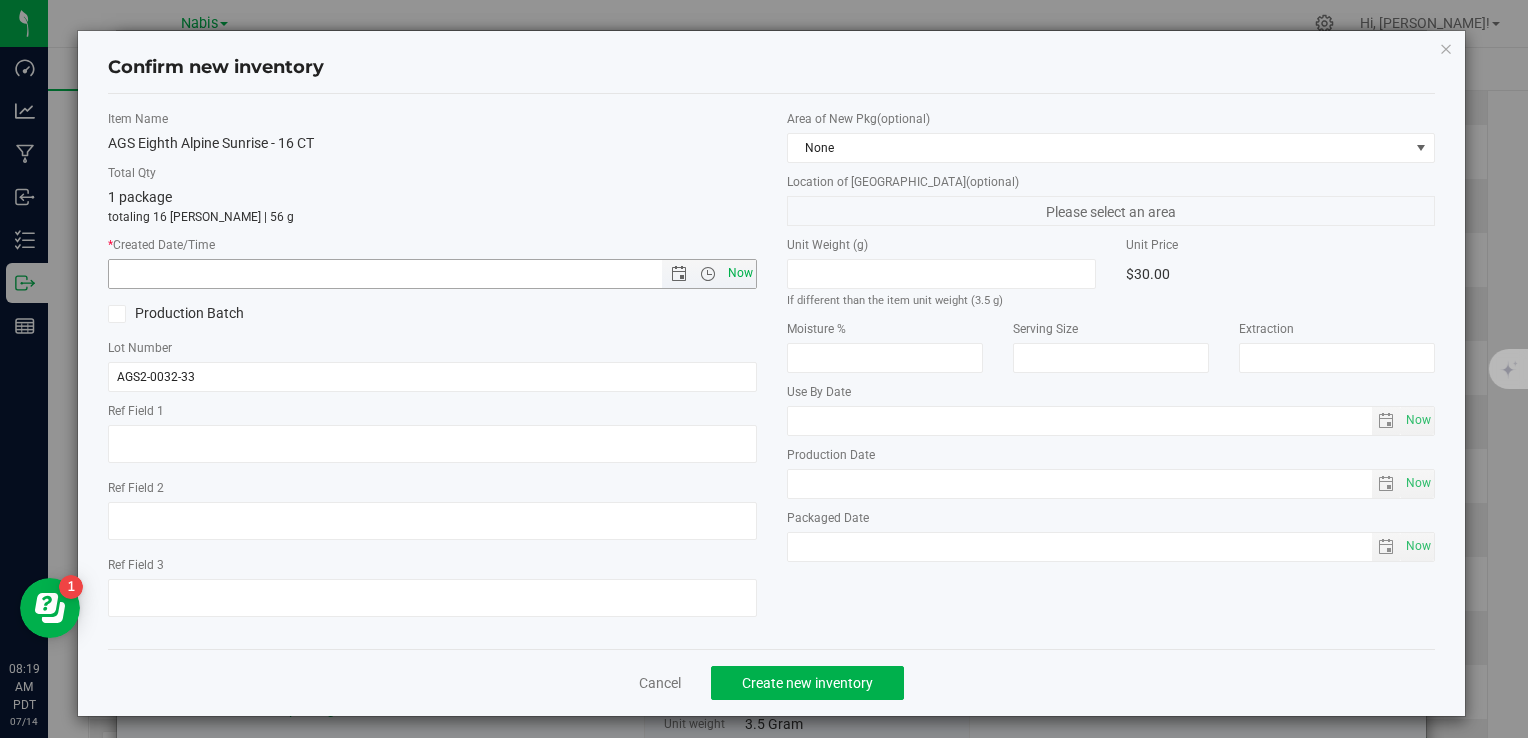 type on "7/14/2025 8:19 AM" 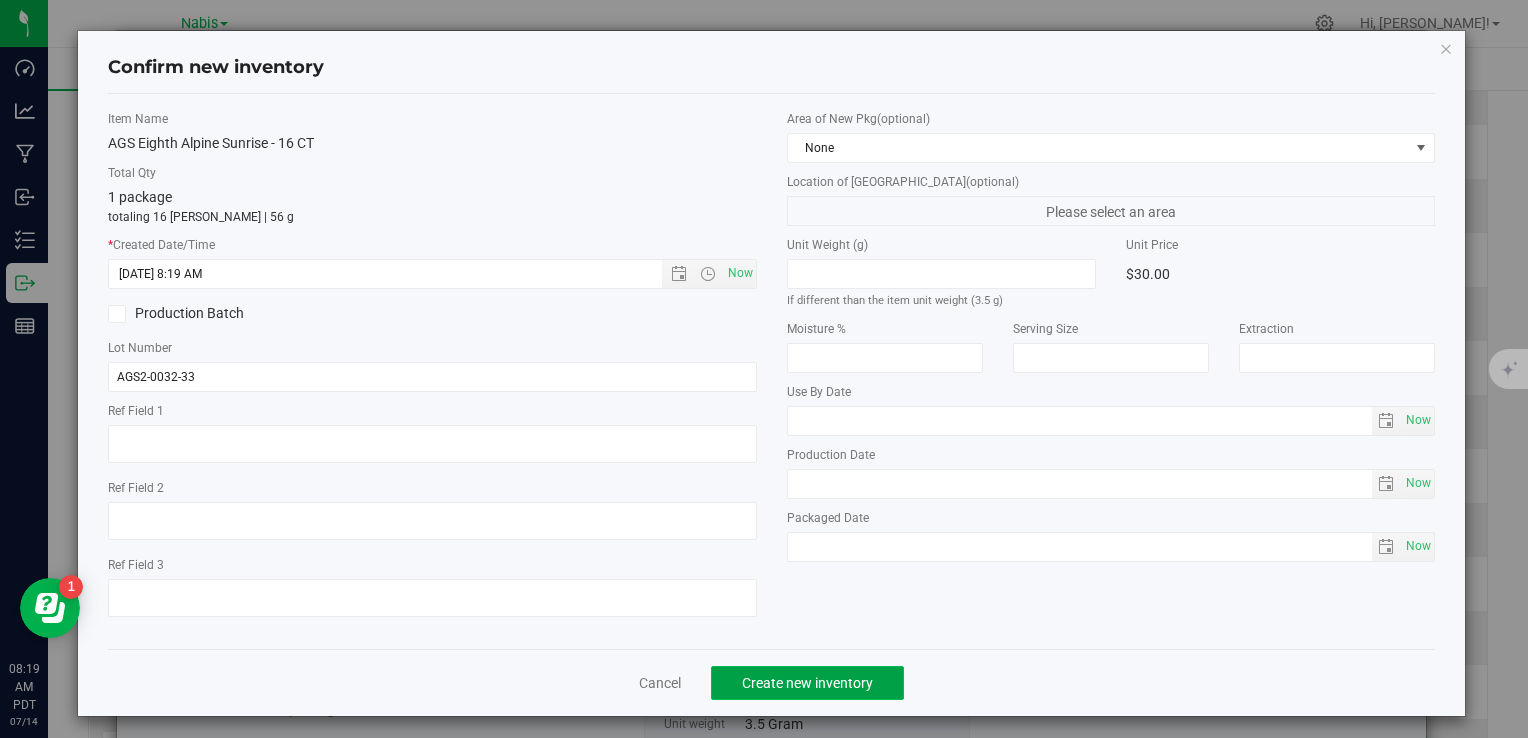 click on "Create new inventory" 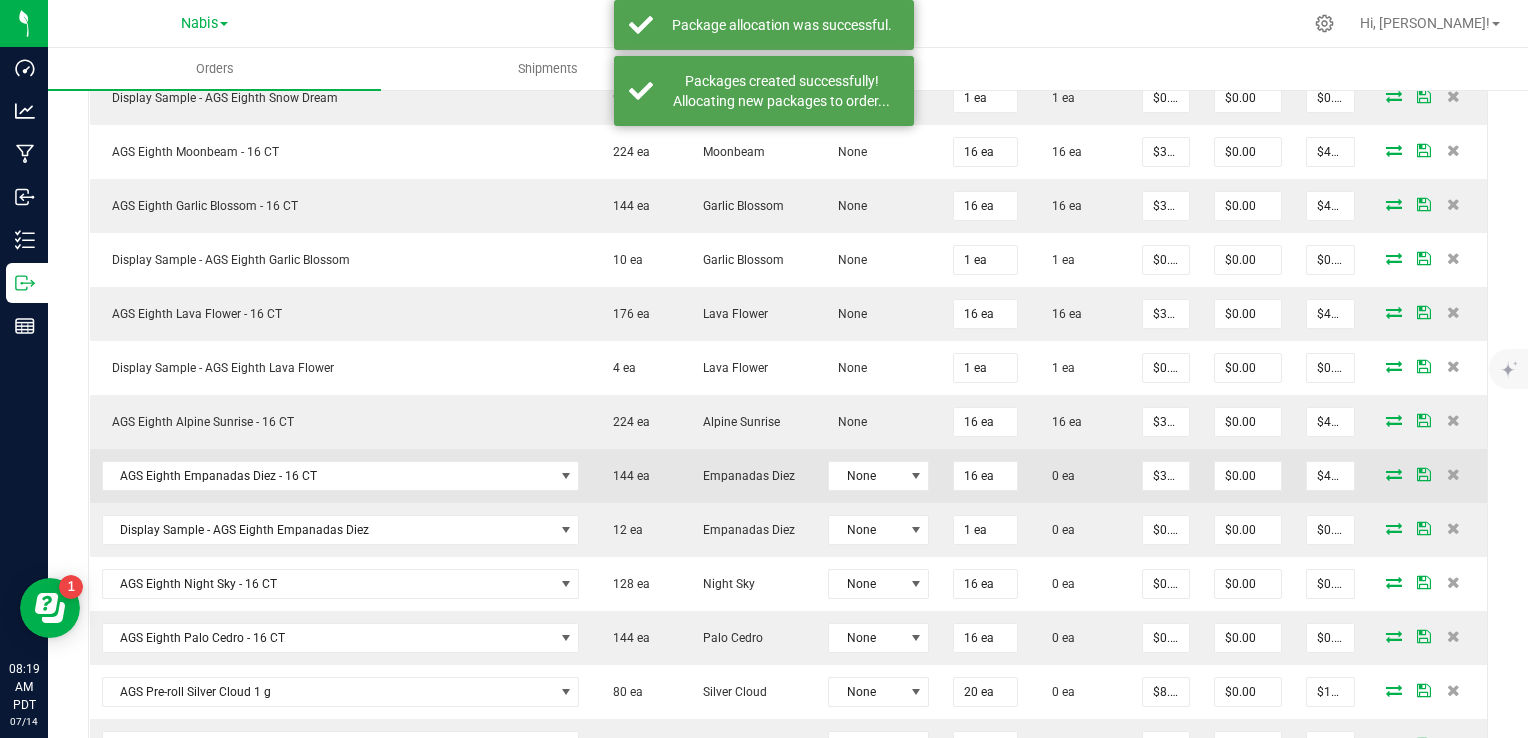 click at bounding box center (1394, 474) 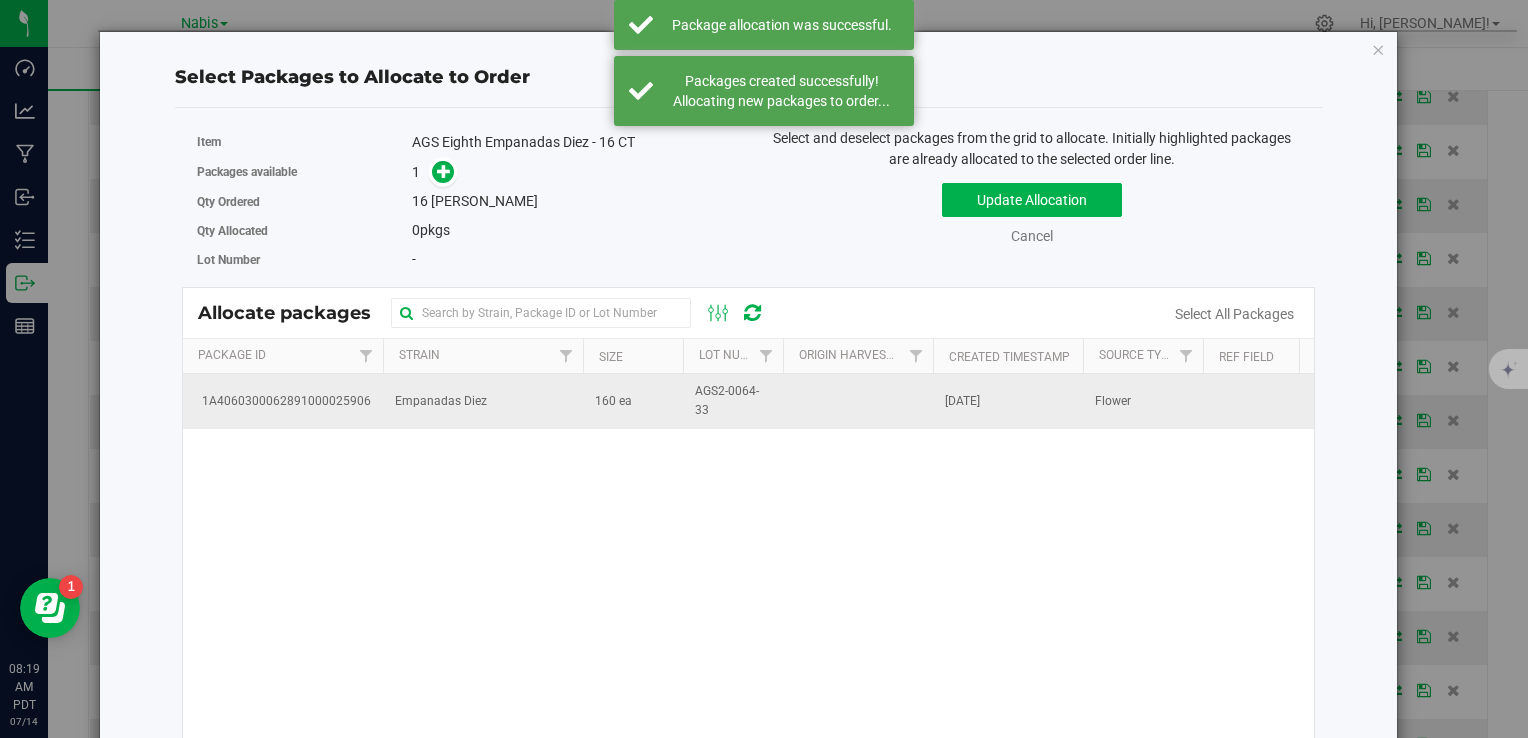 click on "160 ea" at bounding box center [633, 401] 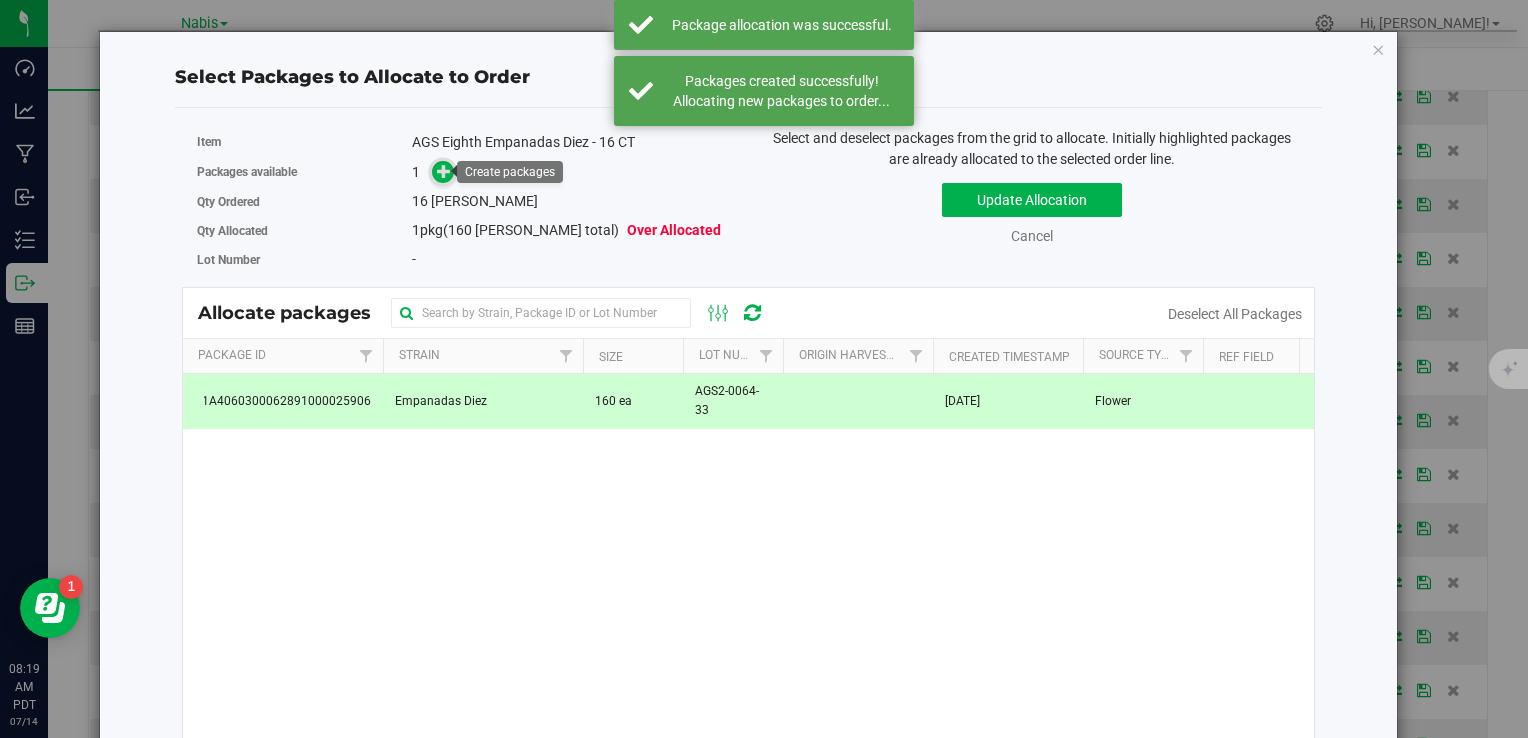 click at bounding box center [444, 171] 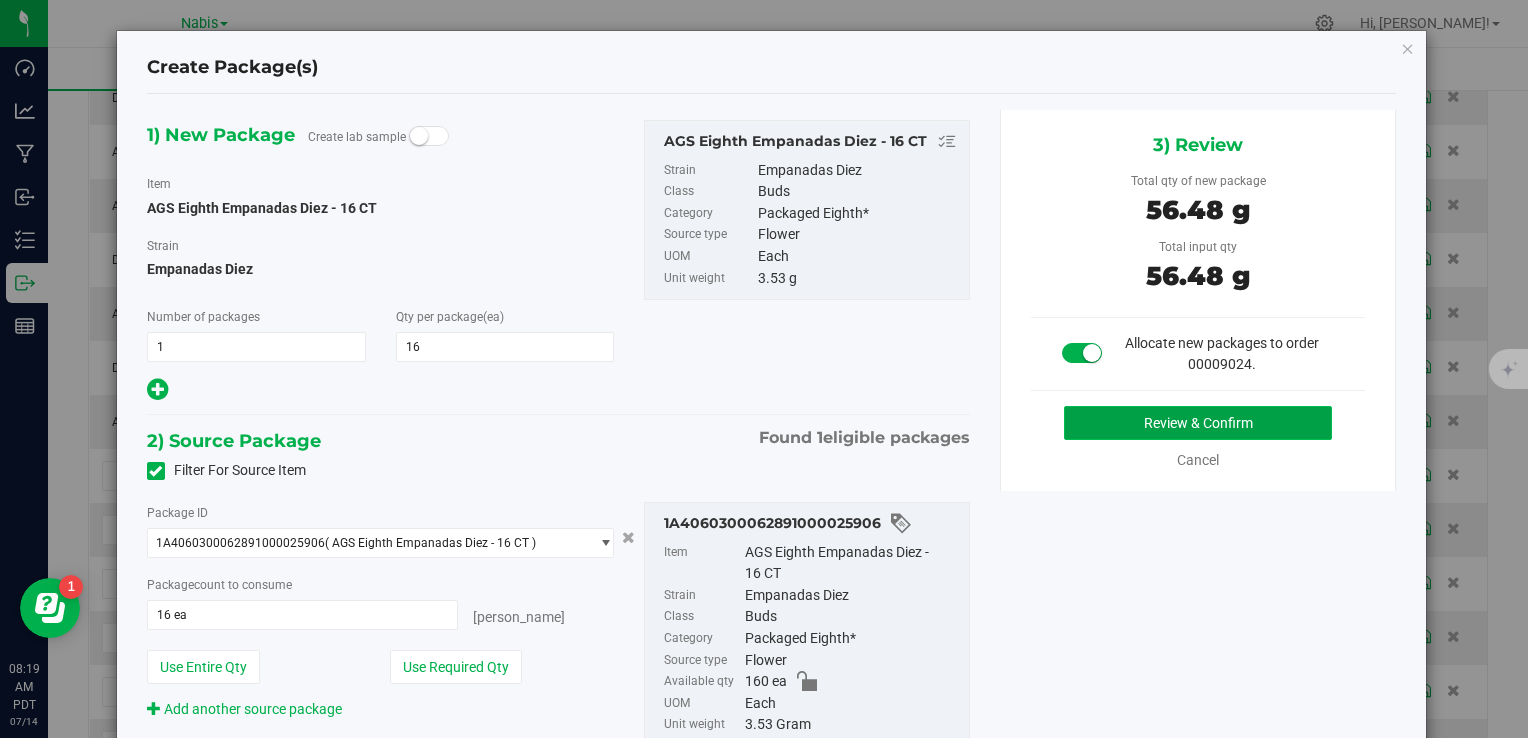 click on "Review & Confirm" at bounding box center [1198, 423] 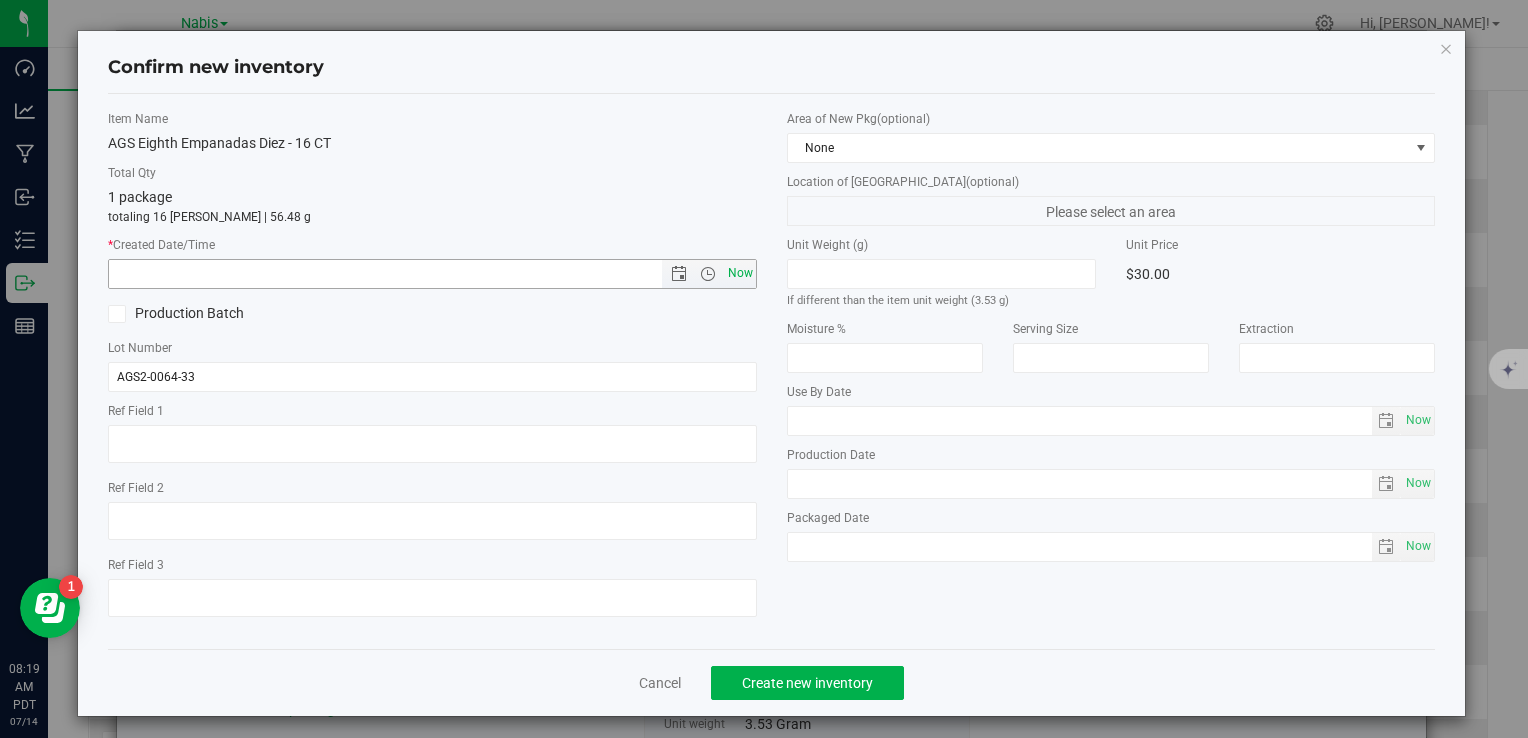 click on "Now" at bounding box center [740, 273] 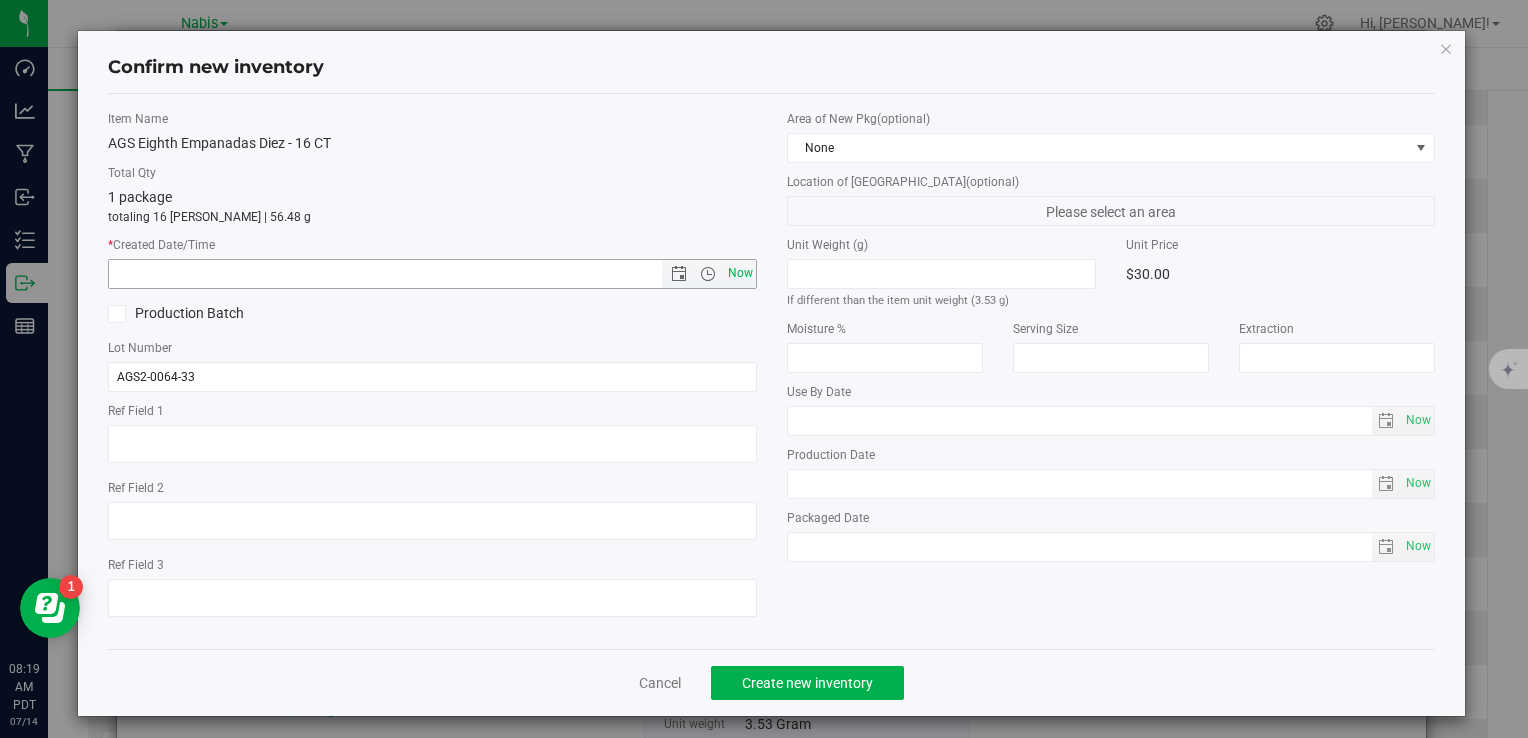 type on "7/14/2025 8:19 AM" 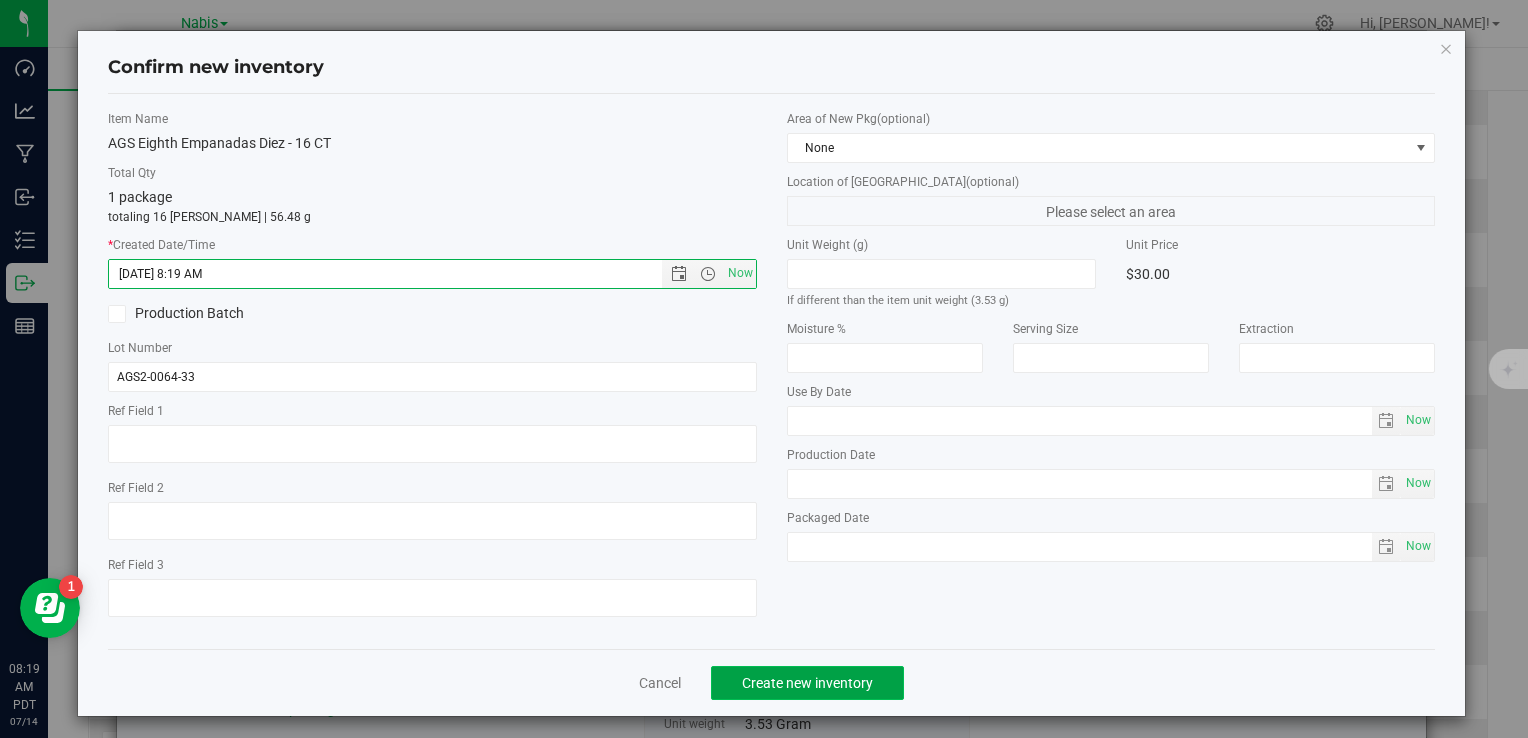 click on "Create new inventory" 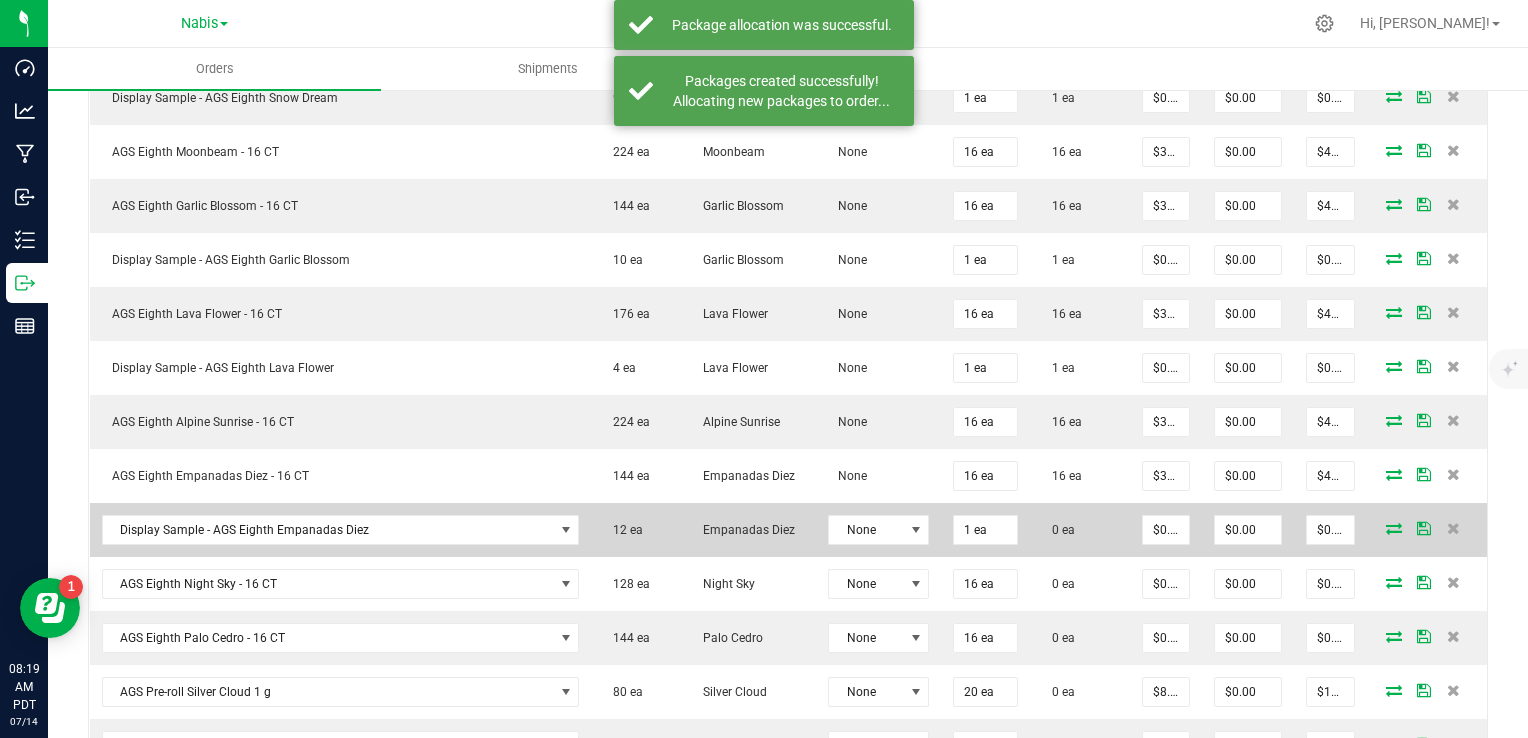 click at bounding box center (1394, 528) 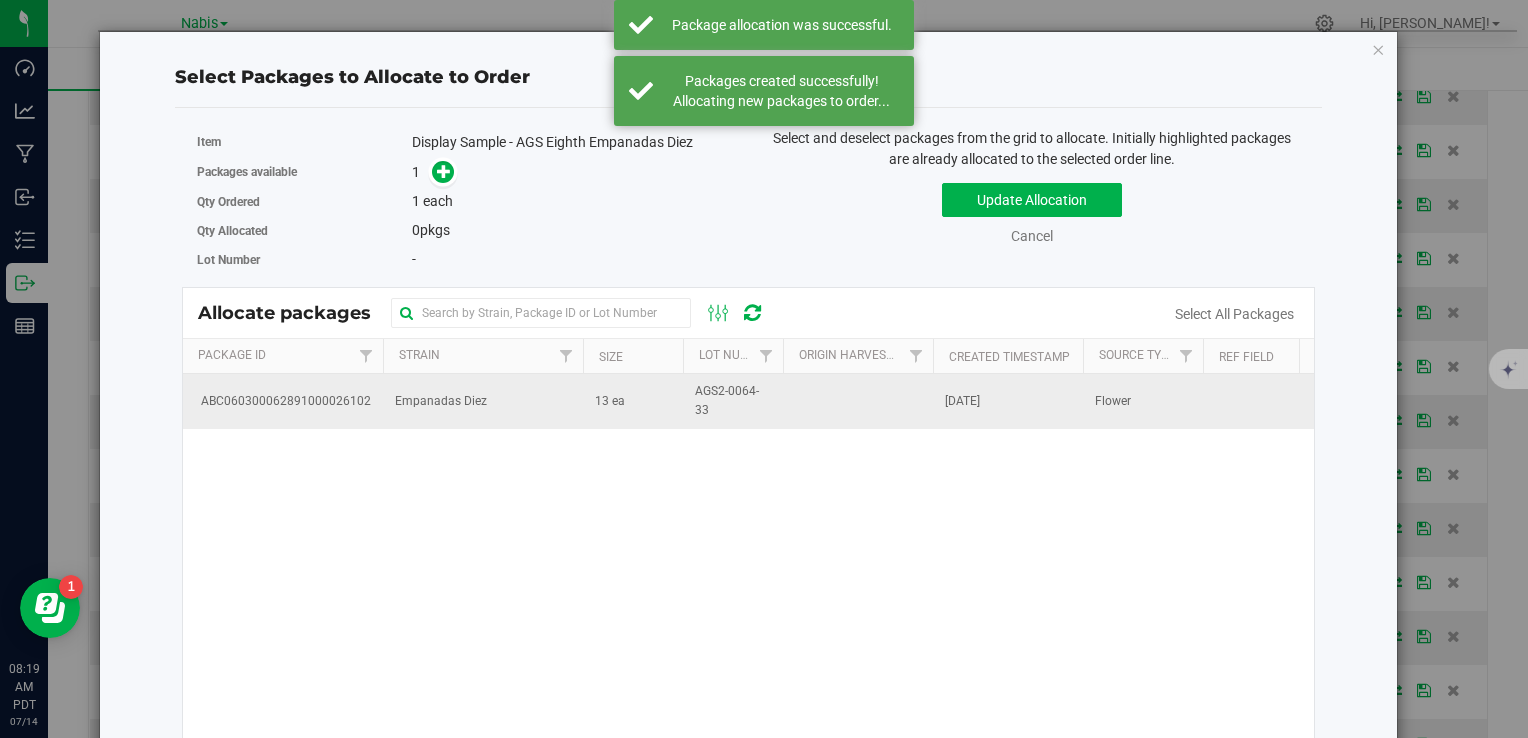 click on "13 ea" at bounding box center [633, 401] 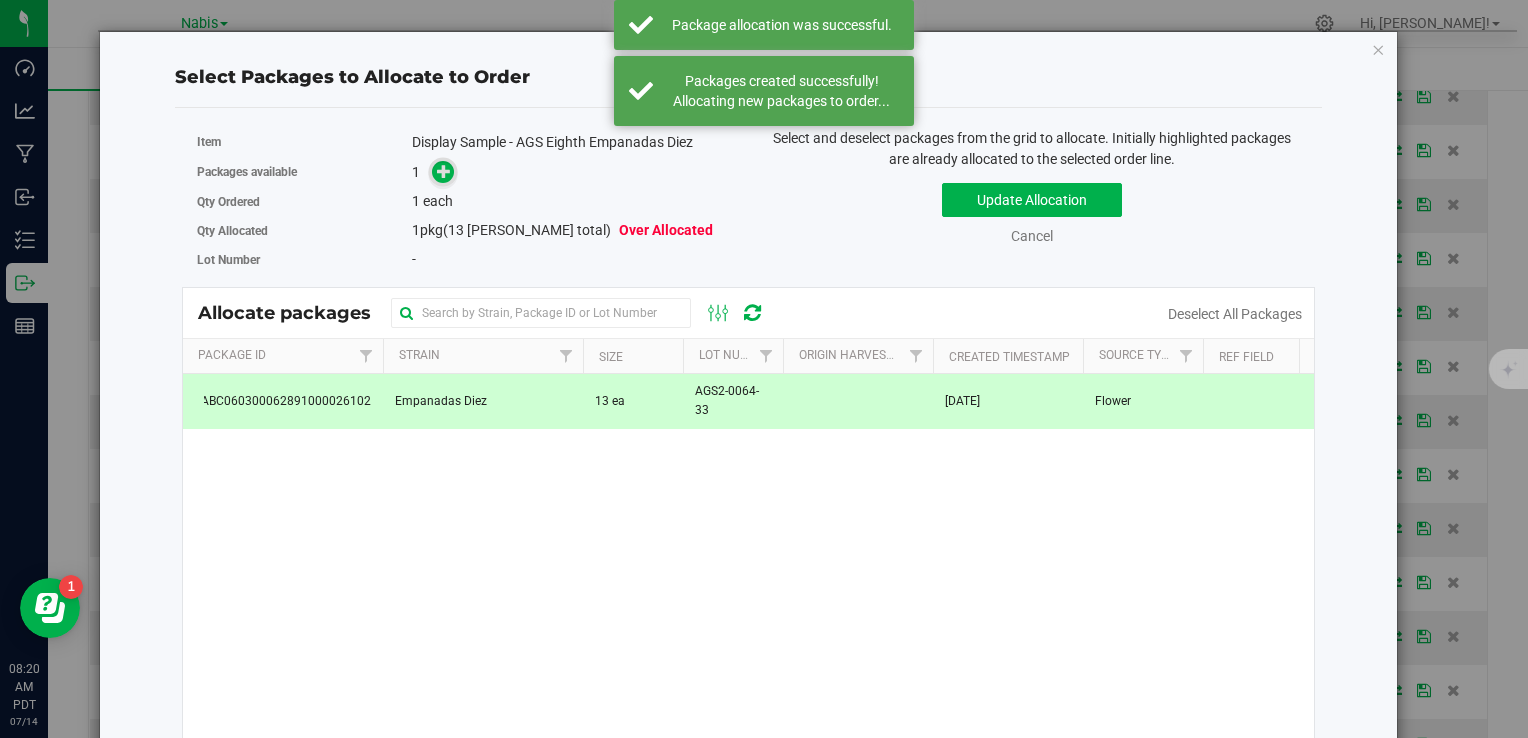 click at bounding box center (444, 171) 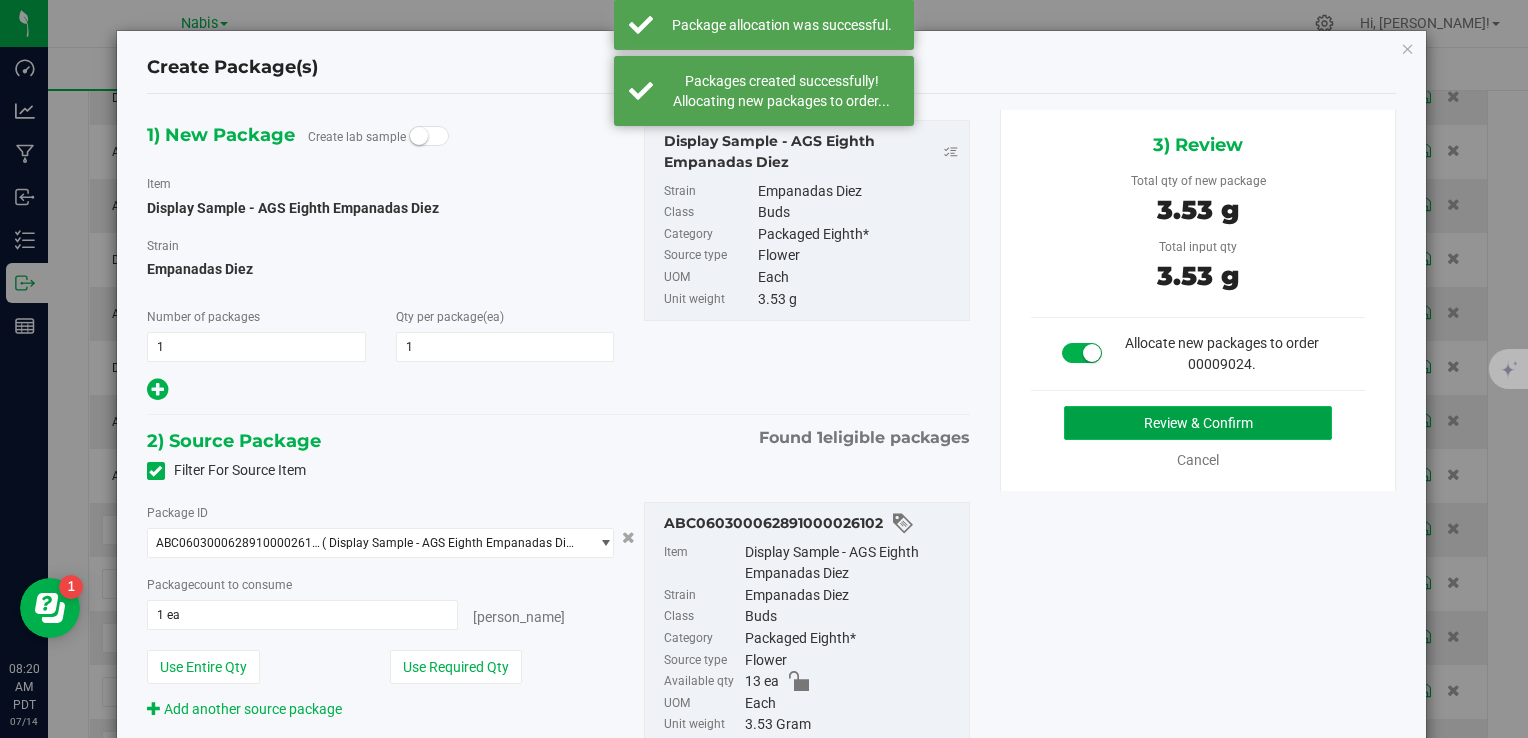 click on "Review & Confirm" at bounding box center [1198, 423] 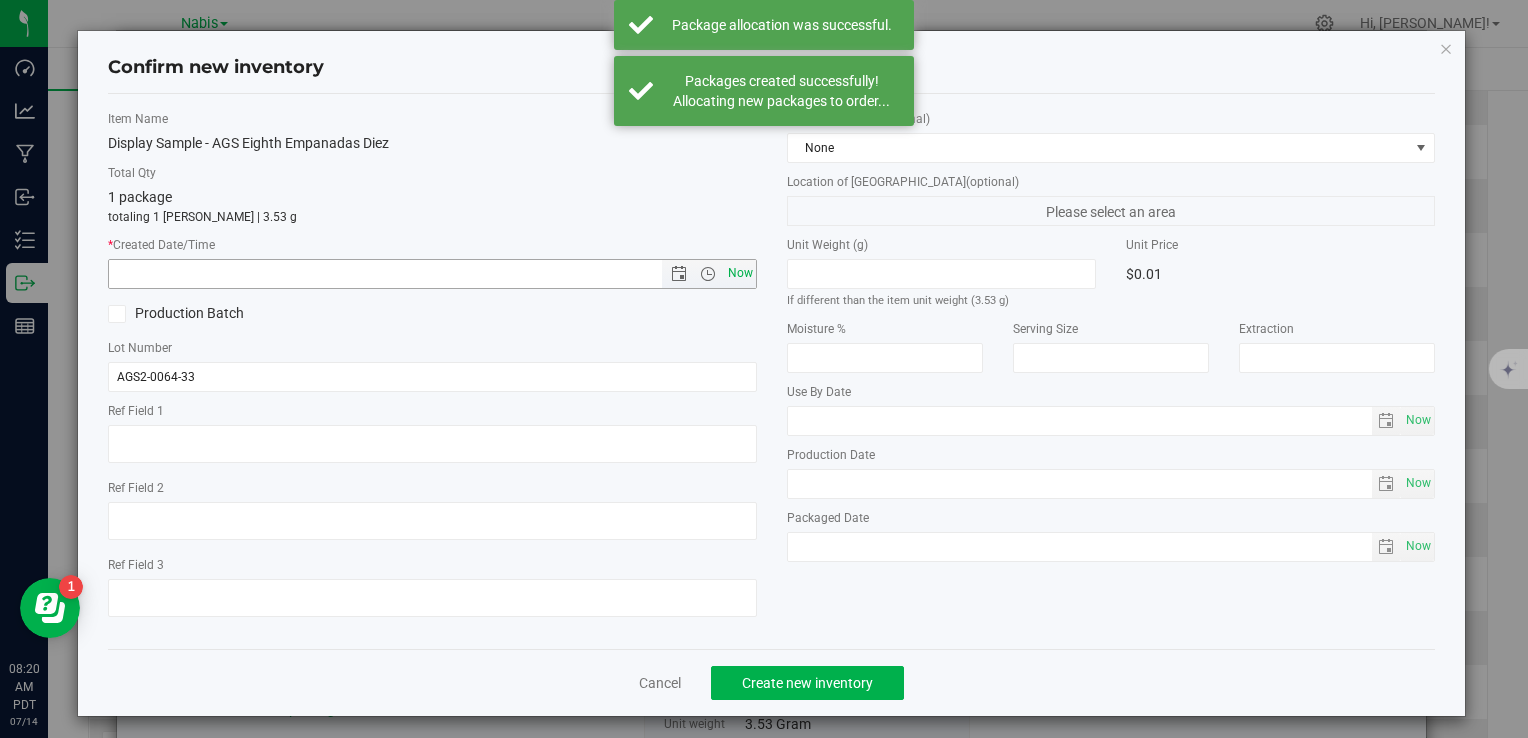click on "Now" at bounding box center (740, 273) 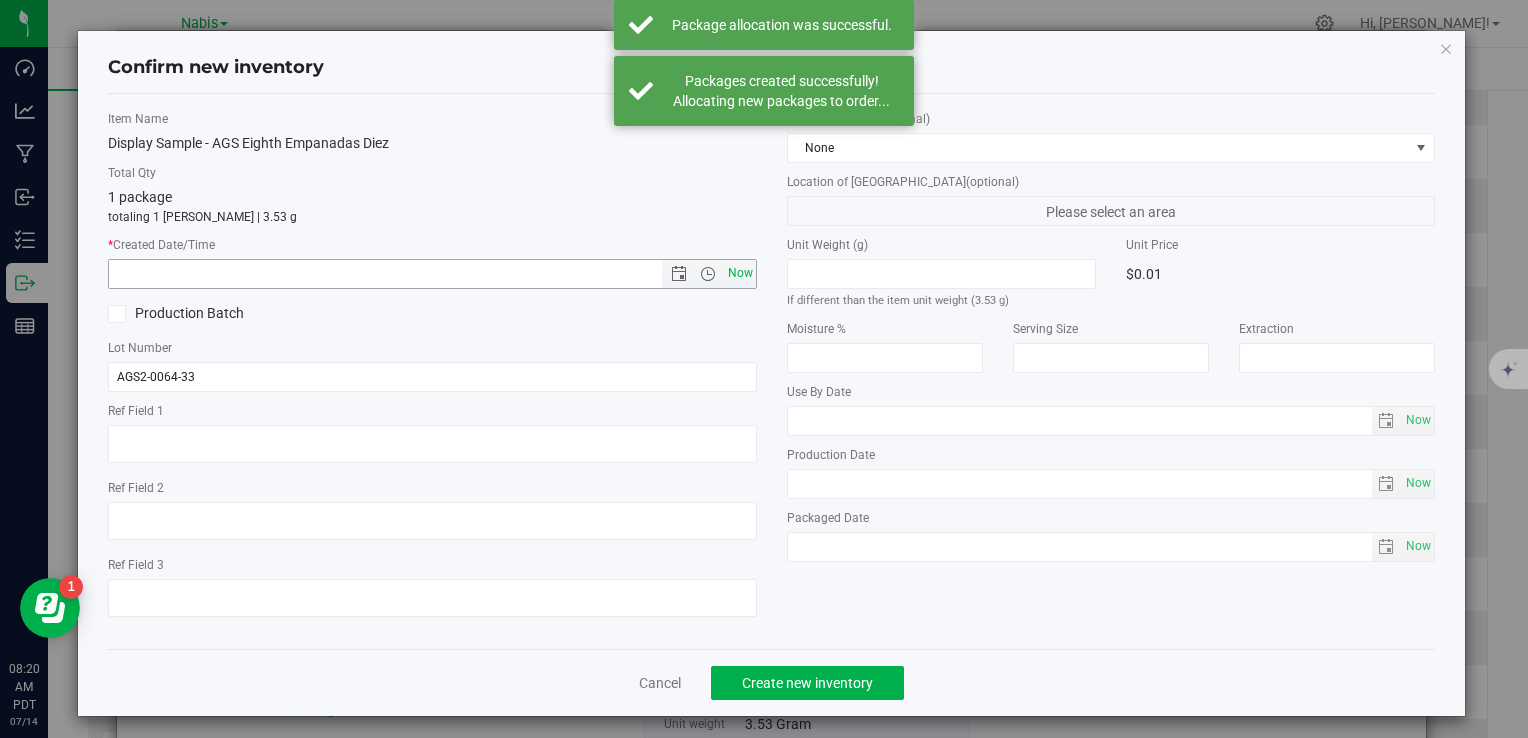 type on "7/14/2025 8:20 AM" 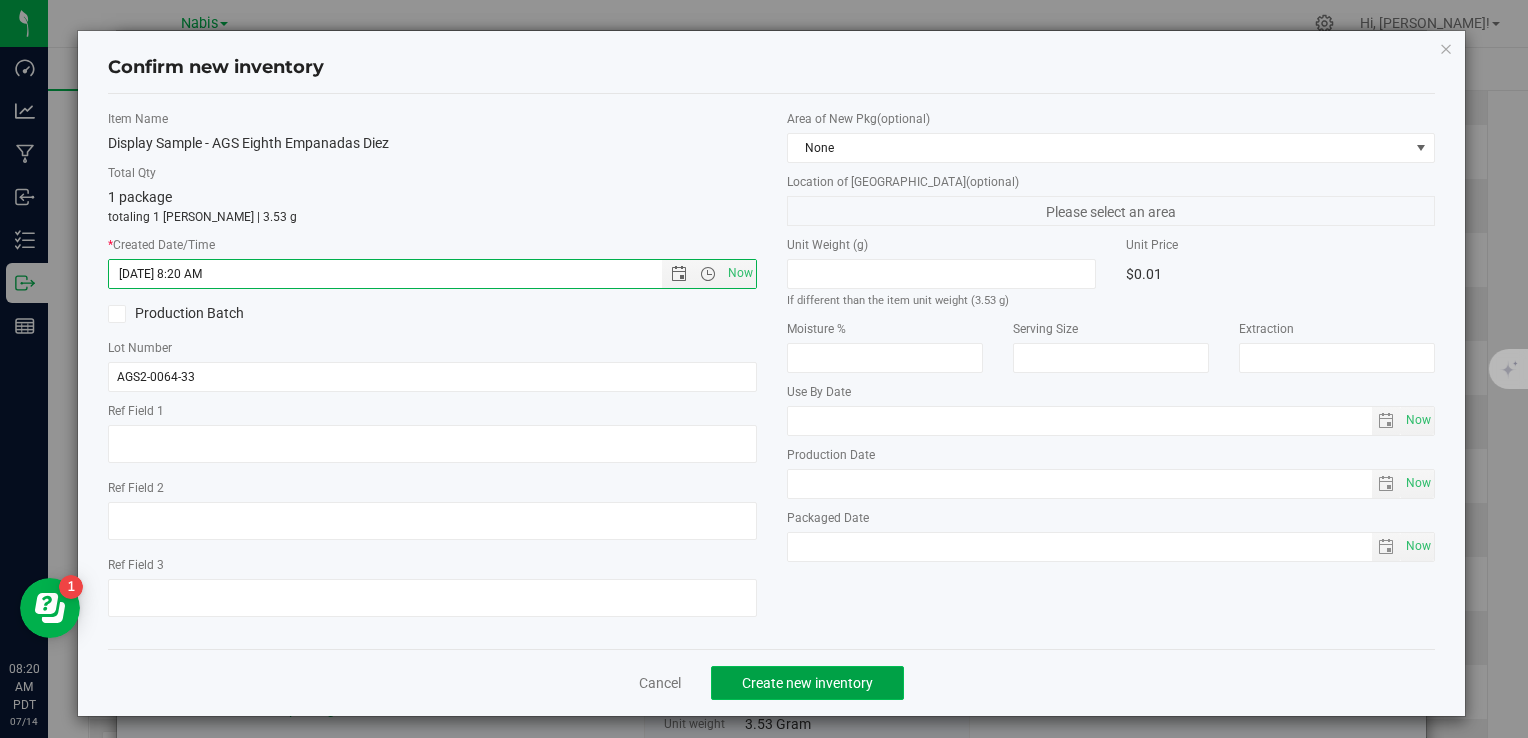 click on "Create new inventory" 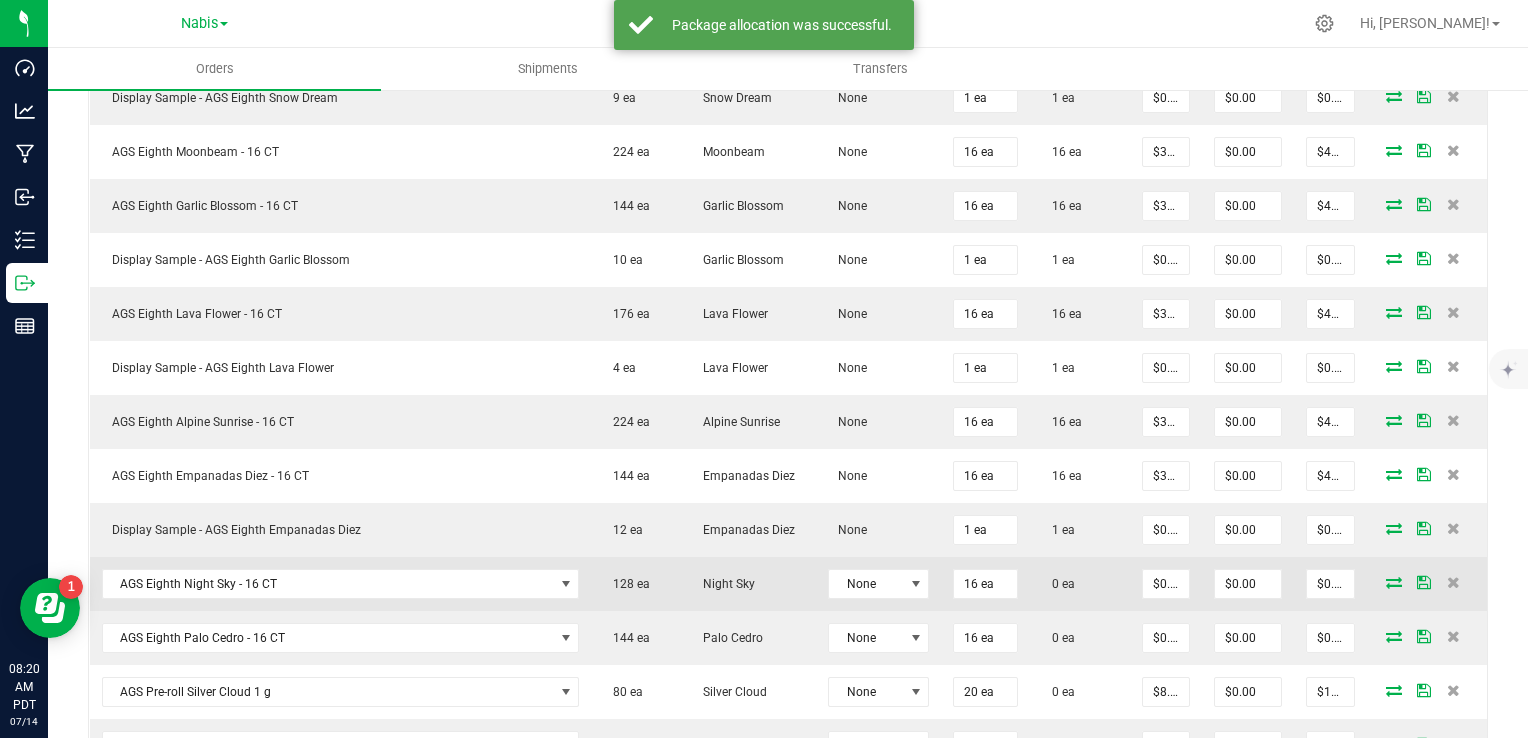 click at bounding box center (1394, 582) 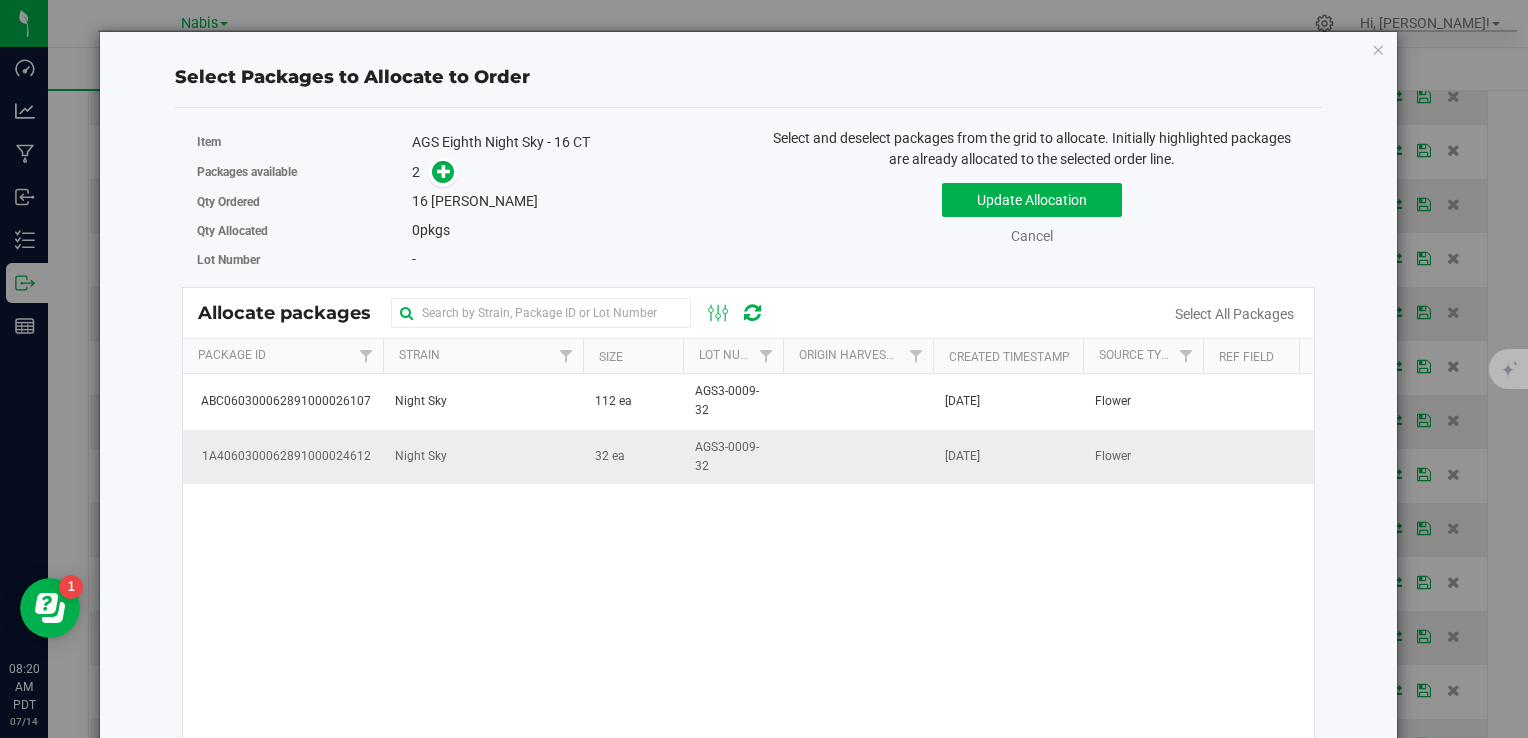 click on "32 ea" at bounding box center (633, 457) 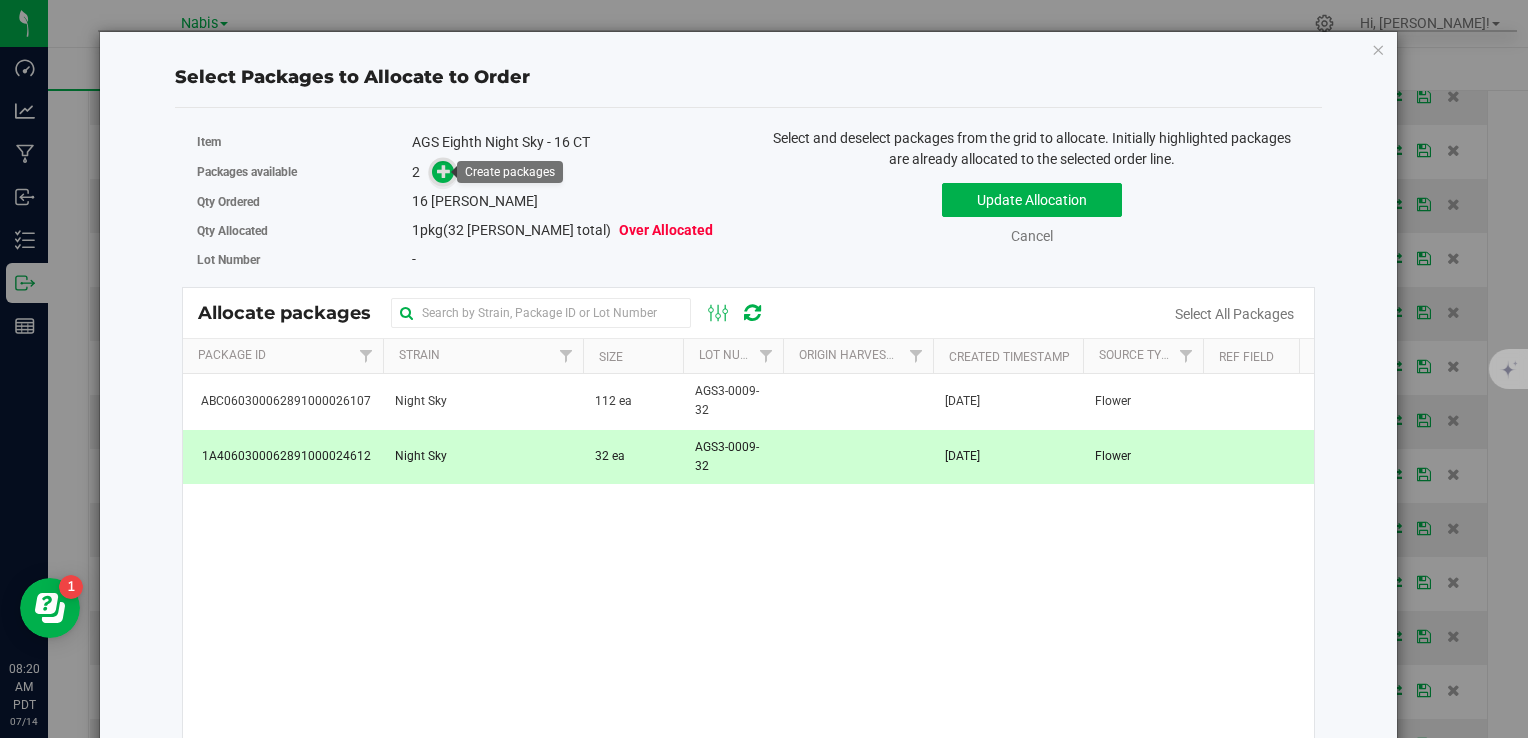 click at bounding box center (444, 171) 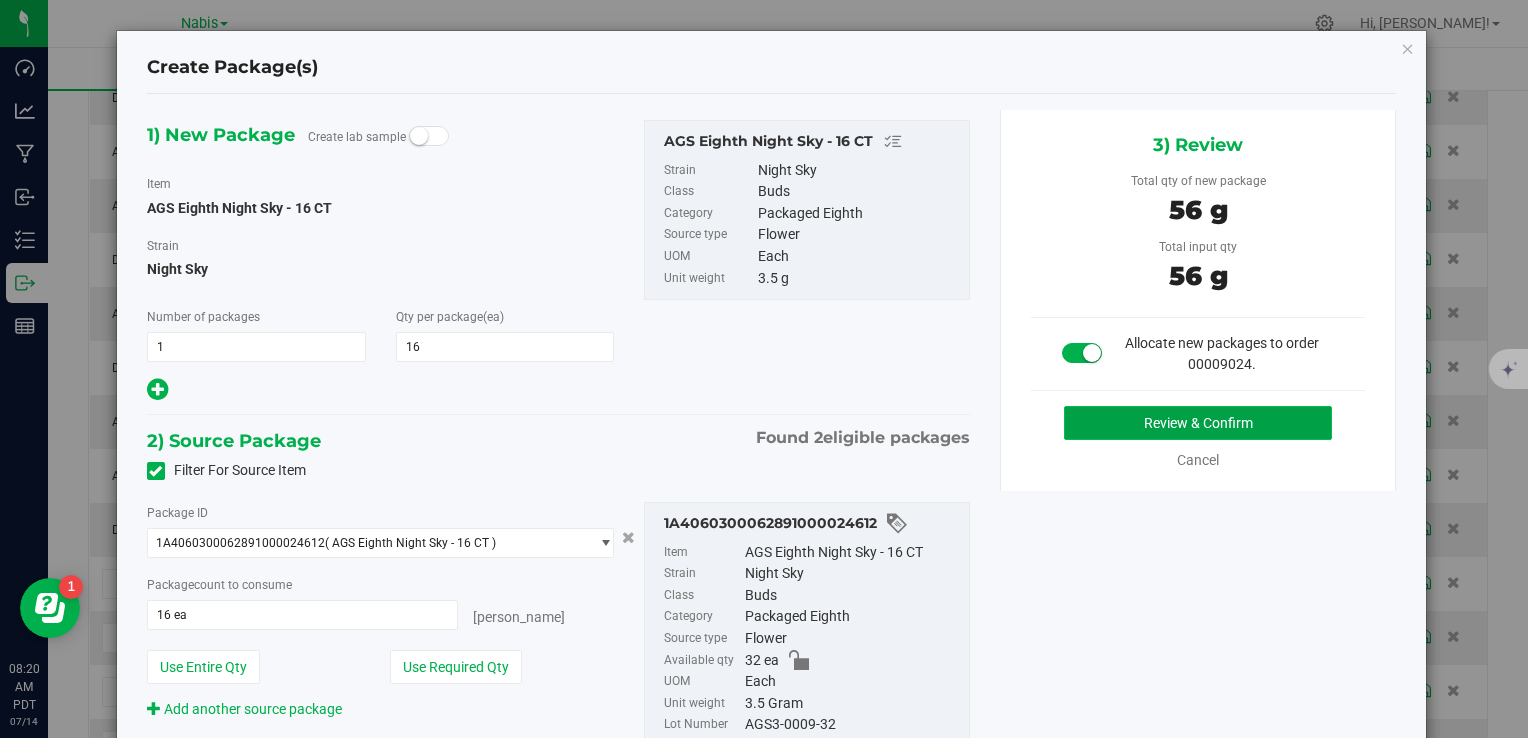 click on "Review & Confirm" at bounding box center [1198, 423] 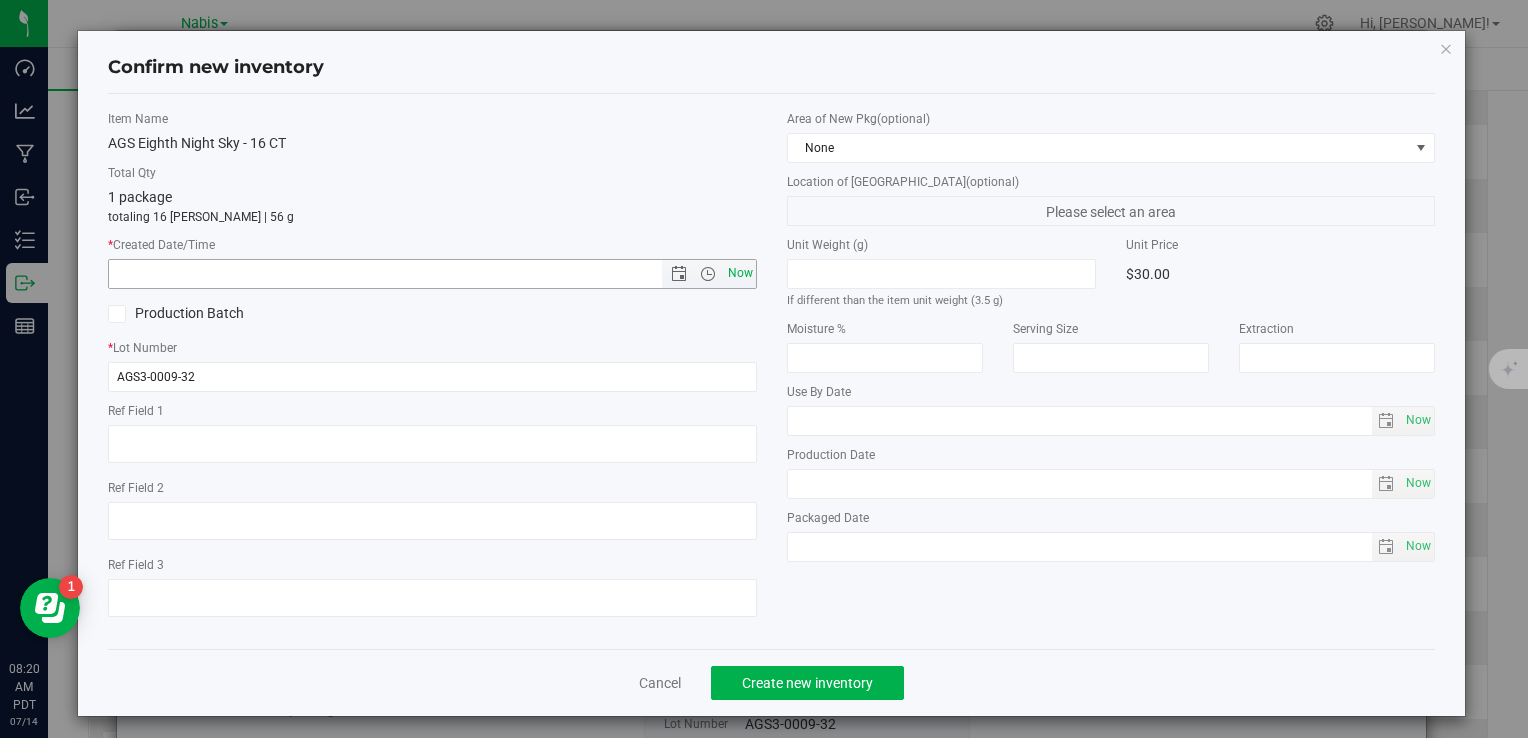 click on "Now" at bounding box center [740, 273] 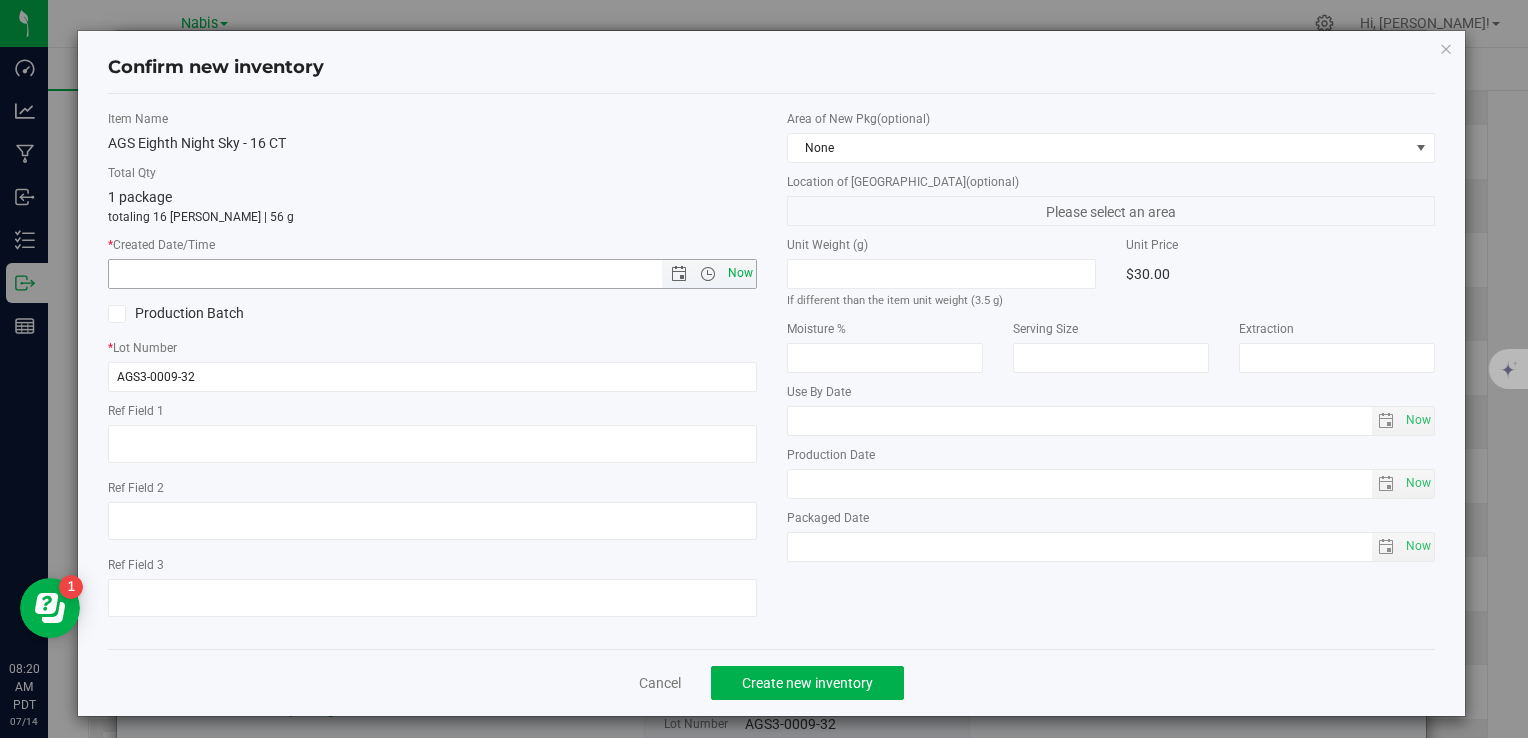 type on "7/14/2025 8:20 AM" 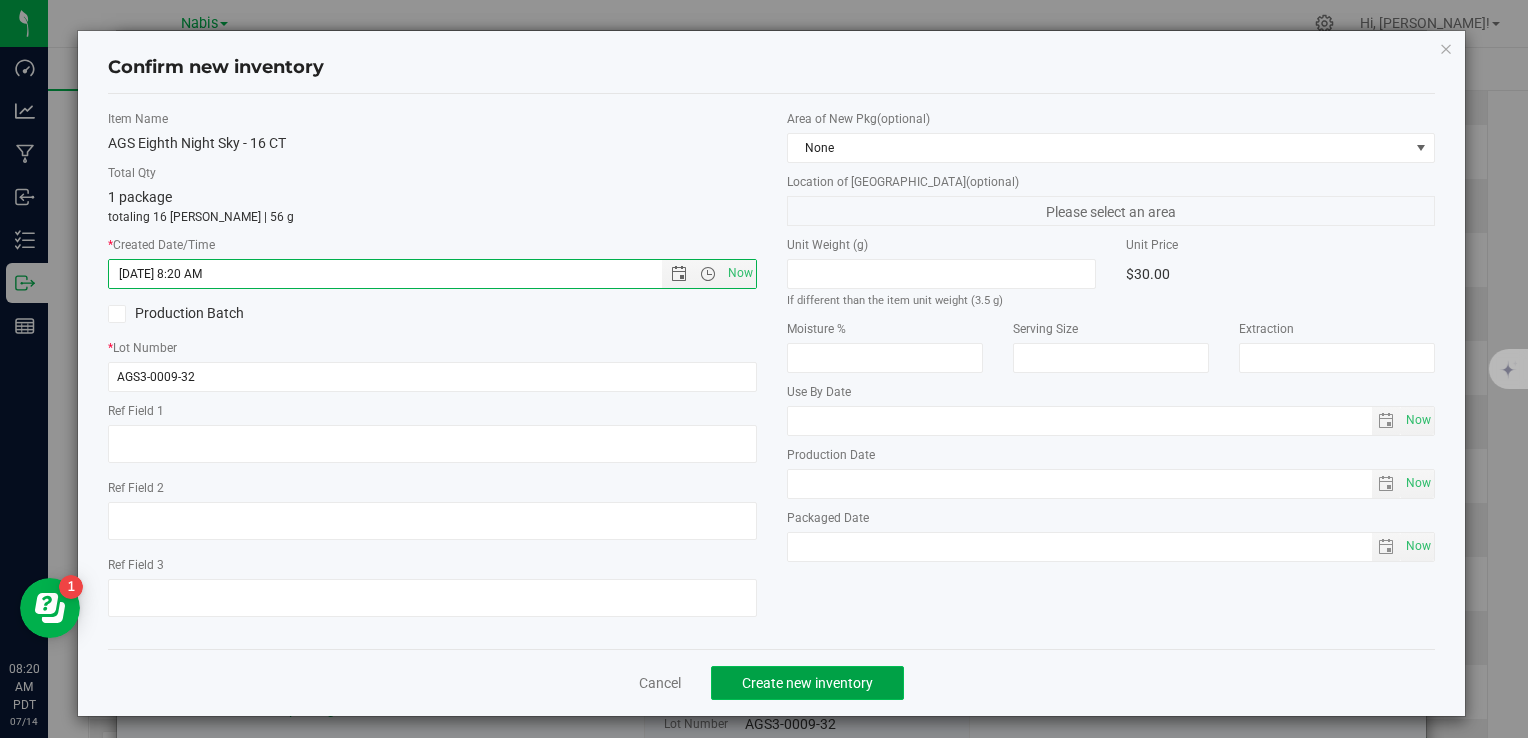 click on "Create new inventory" 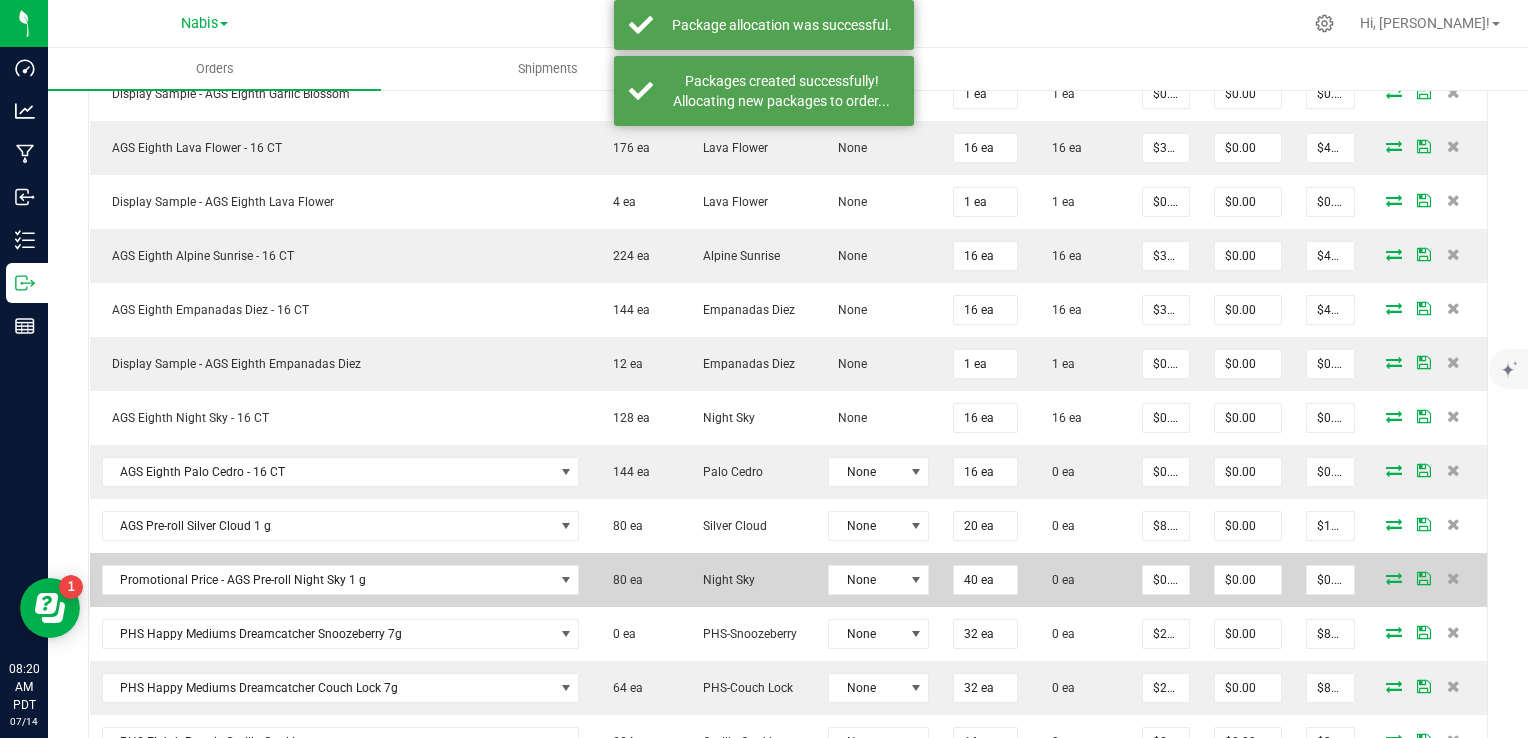 scroll, scrollTop: 902, scrollLeft: 0, axis: vertical 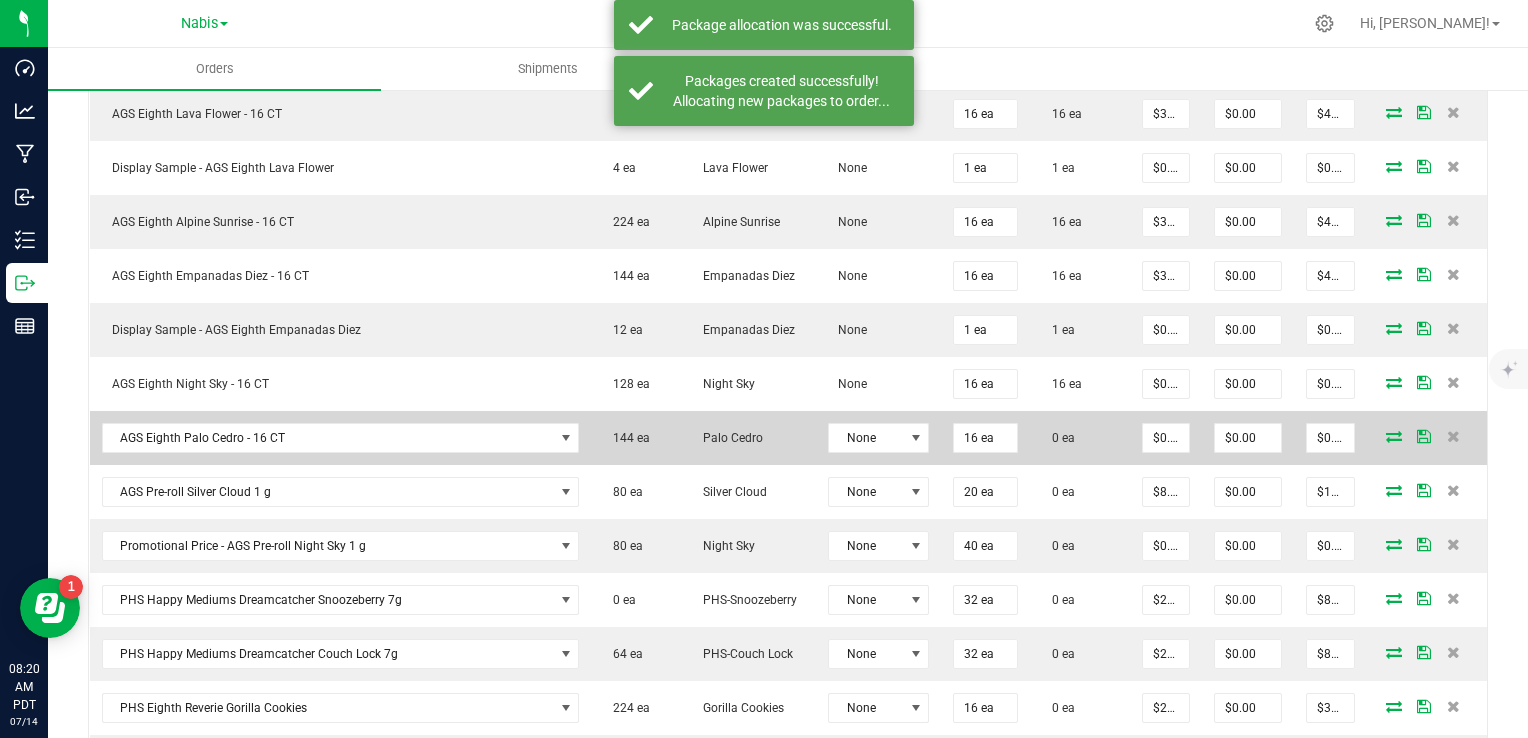 click at bounding box center [1394, 436] 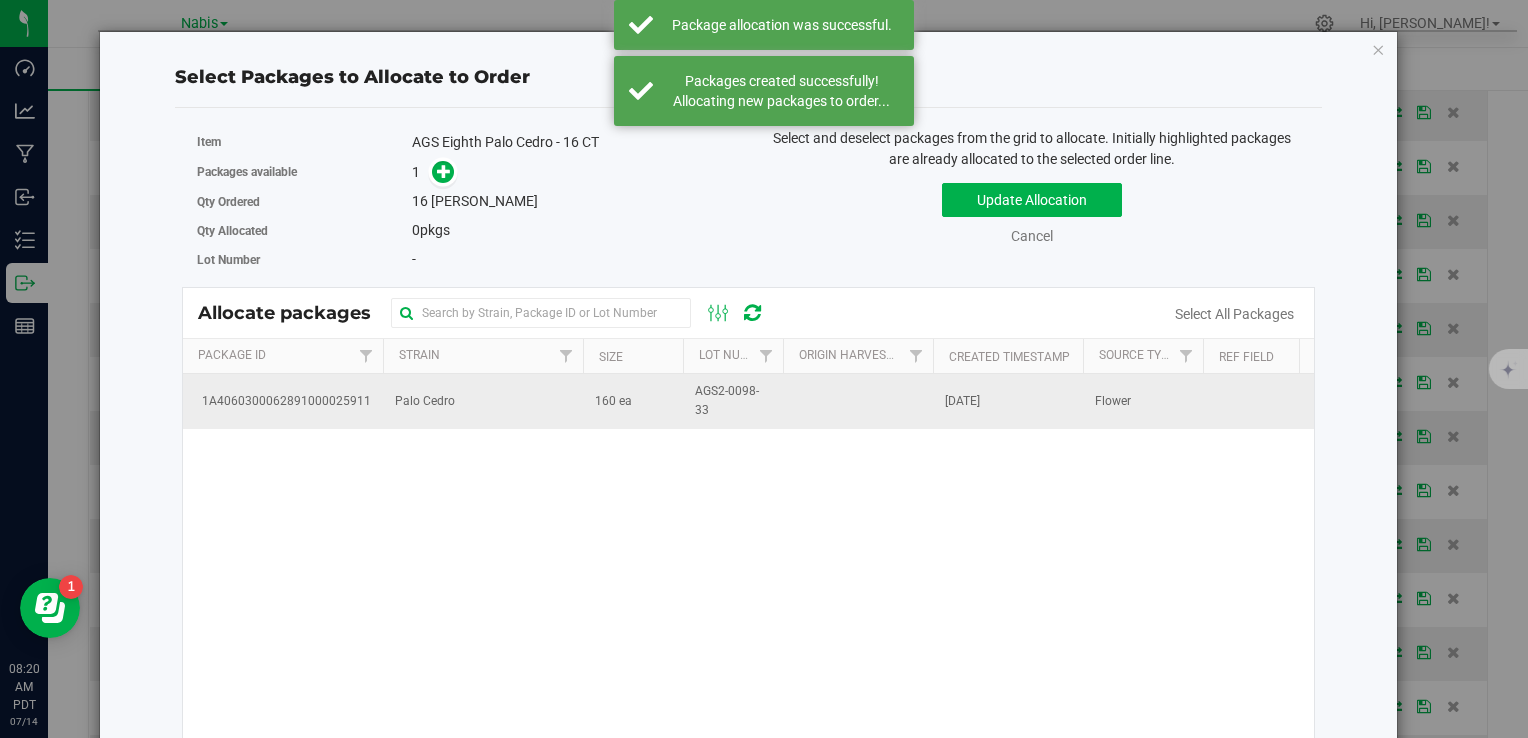 click on "Palo Cedro" at bounding box center (483, 401) 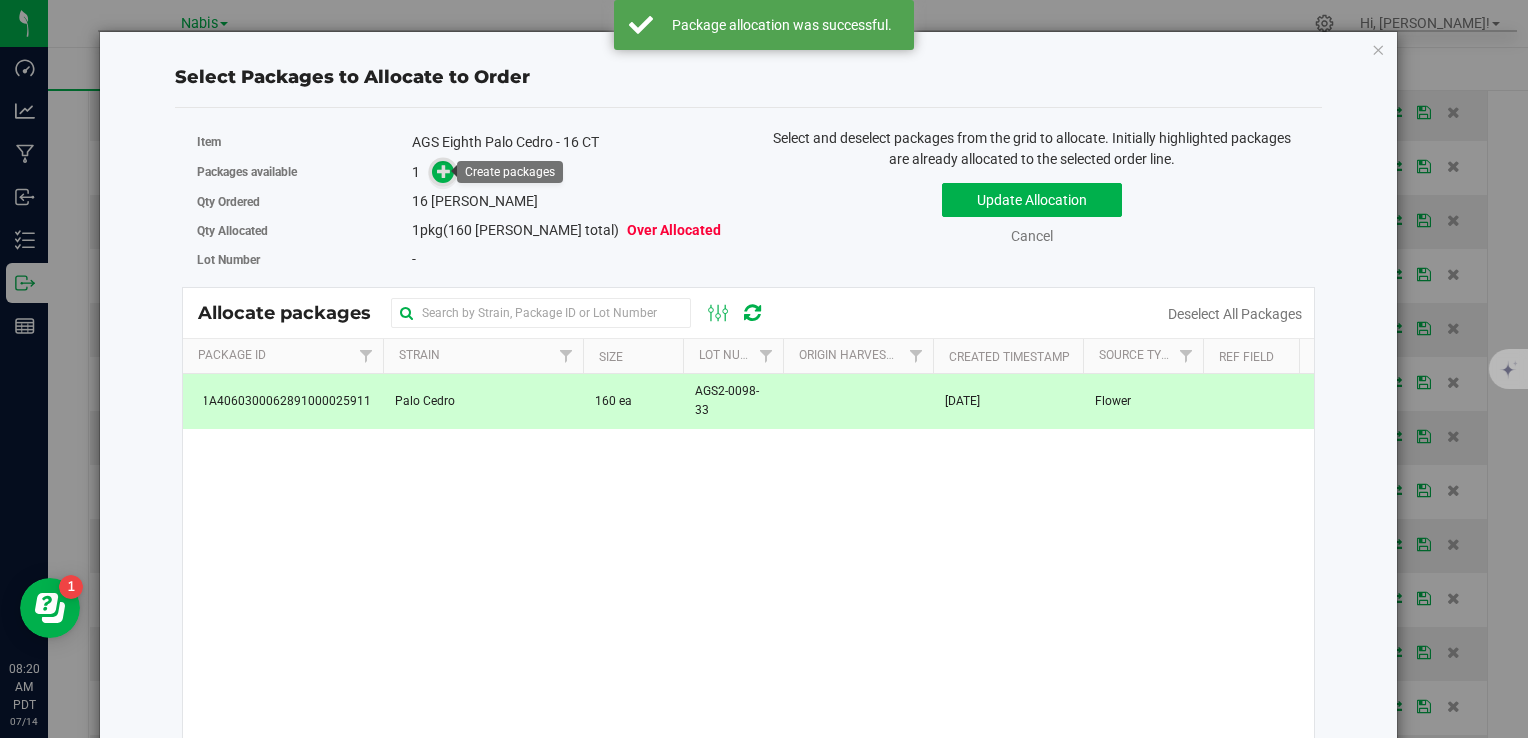 click at bounding box center (444, 171) 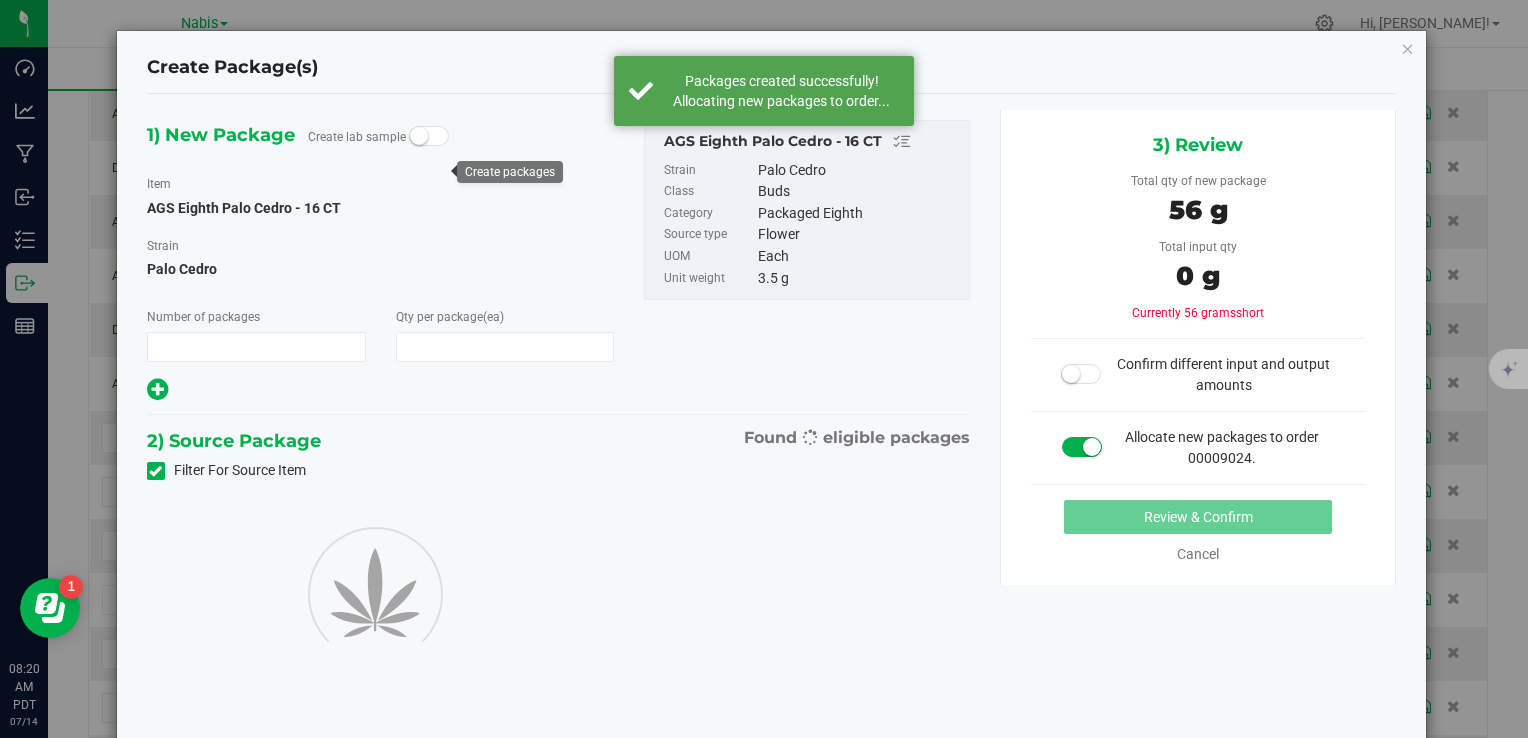 type on "1" 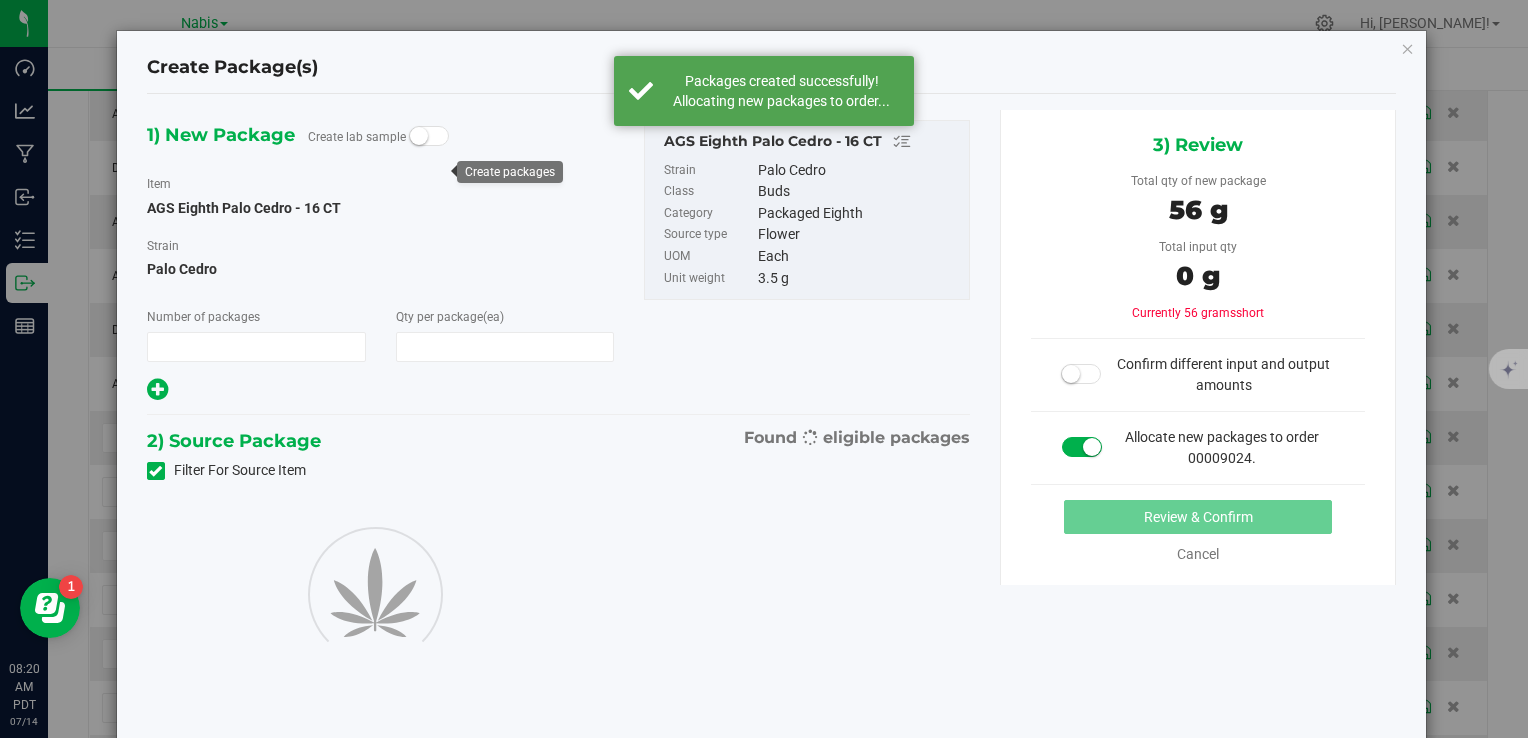 type on "16" 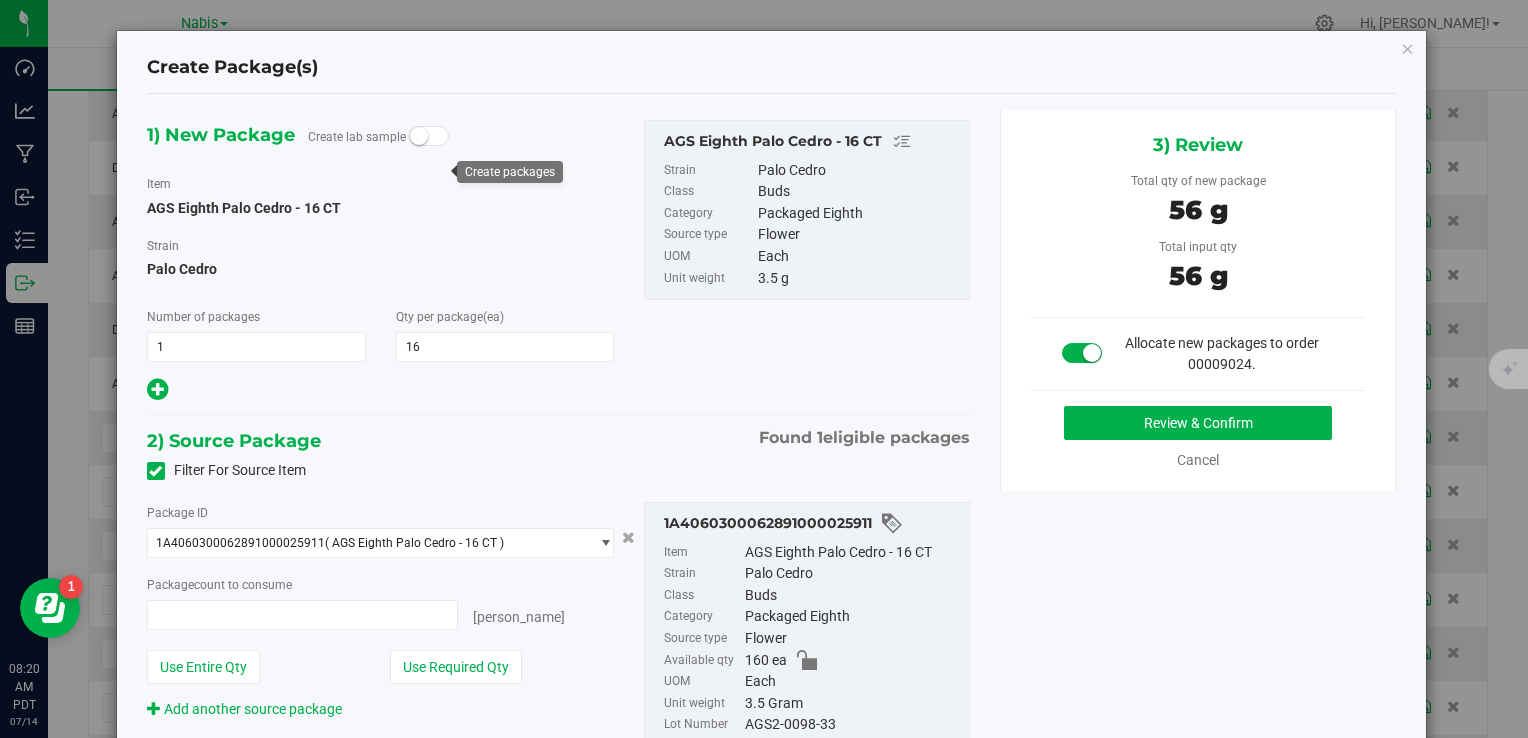 type on "16 ea" 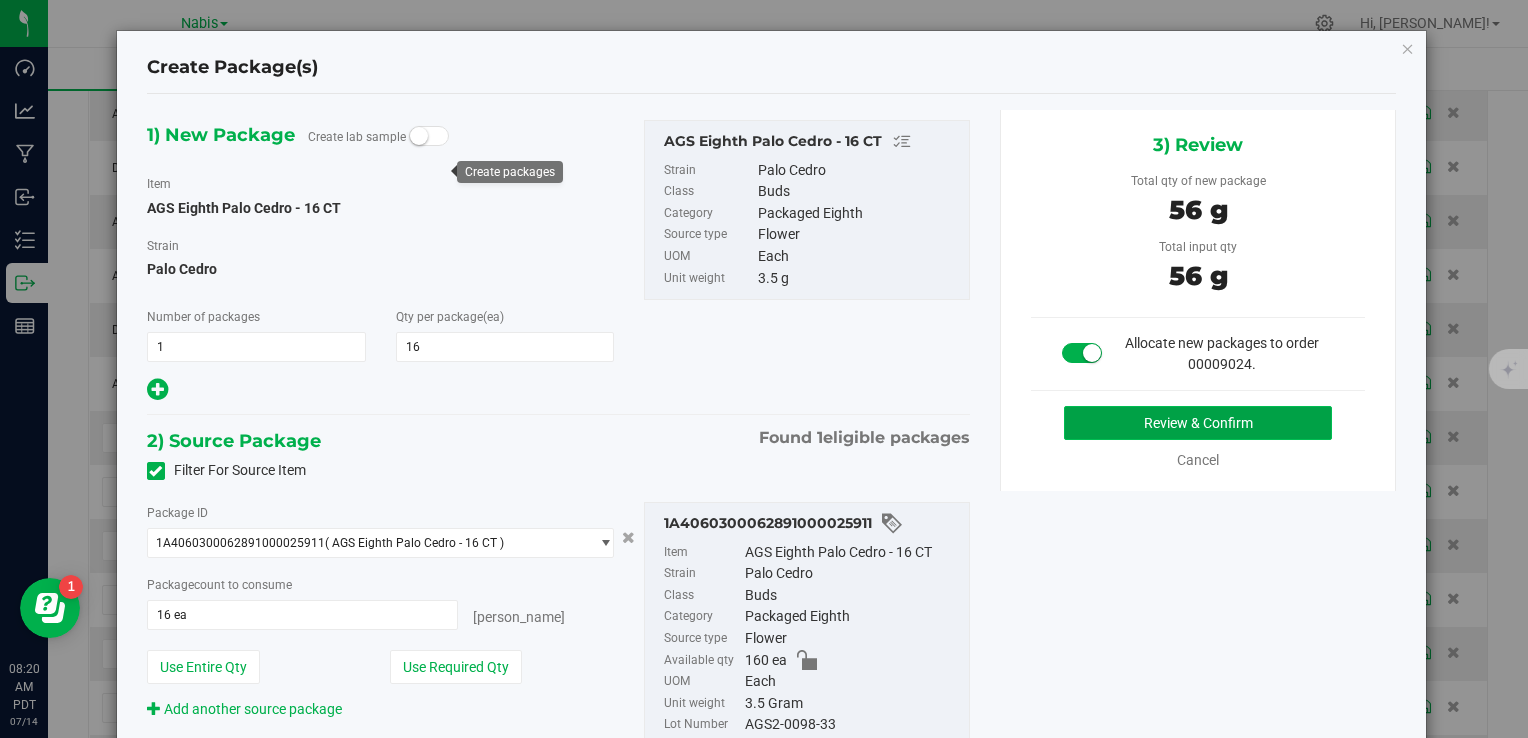 click on "Review & Confirm" at bounding box center [1198, 423] 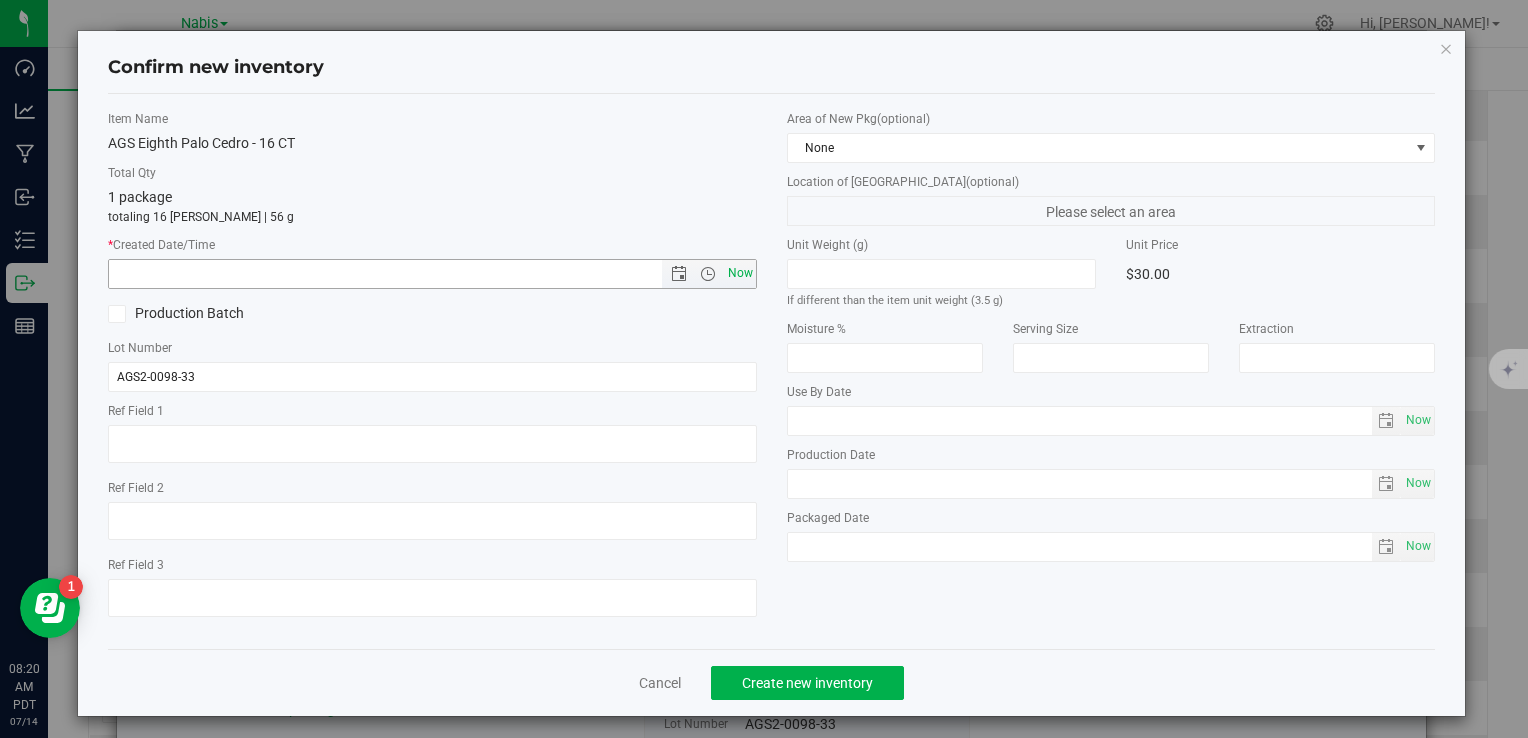 click on "Now" at bounding box center (740, 273) 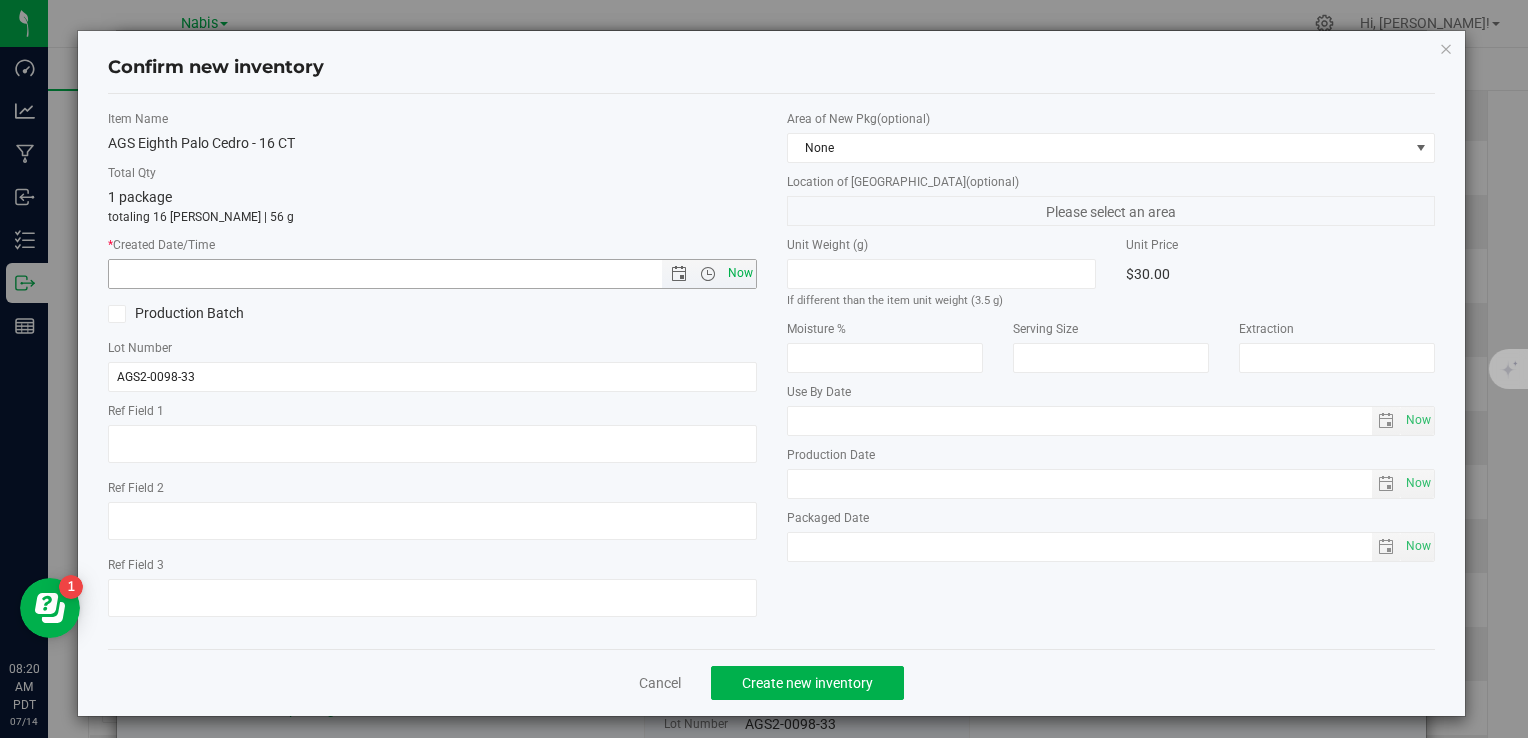 type on "7/14/2025 8:20 AM" 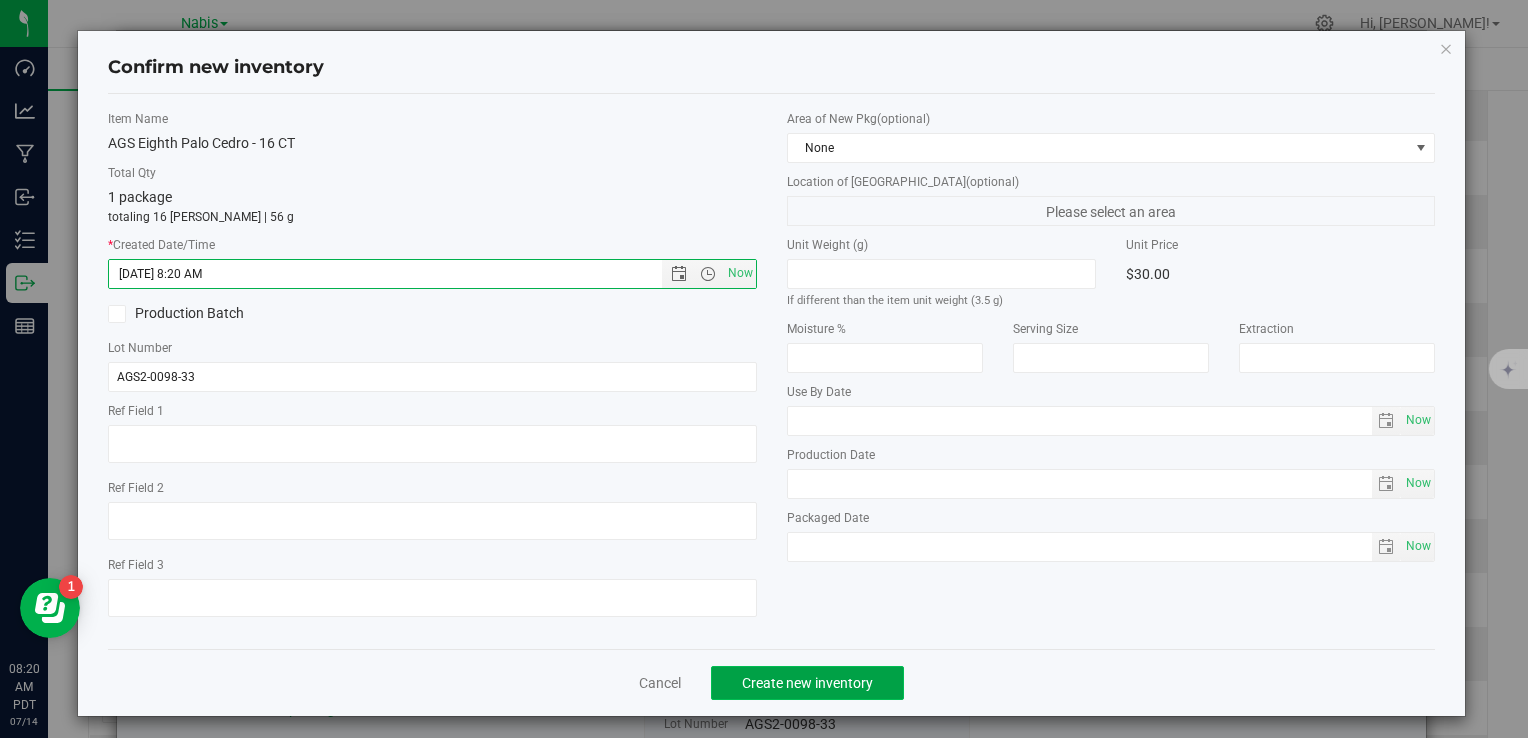 click on "Create new inventory" 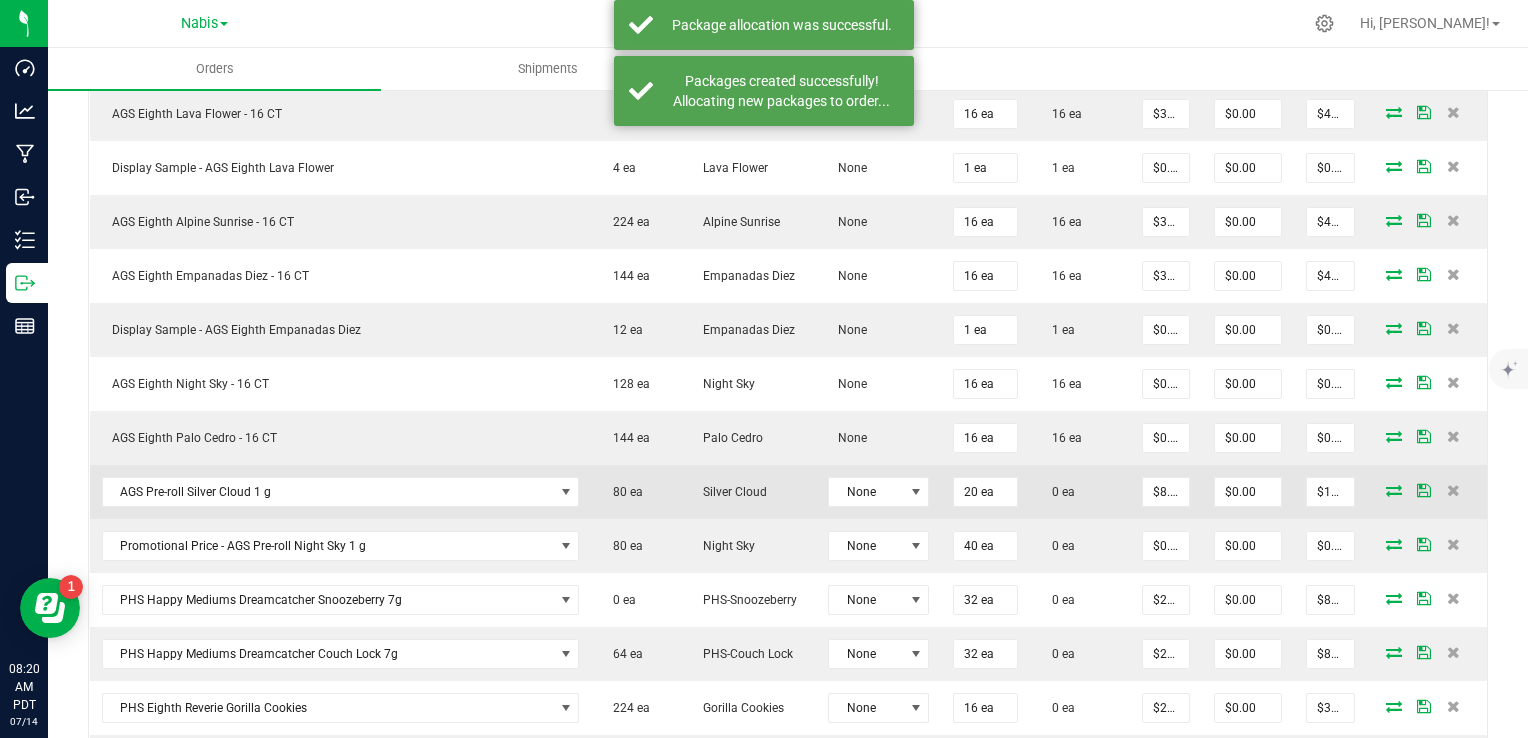 click at bounding box center (1394, 490) 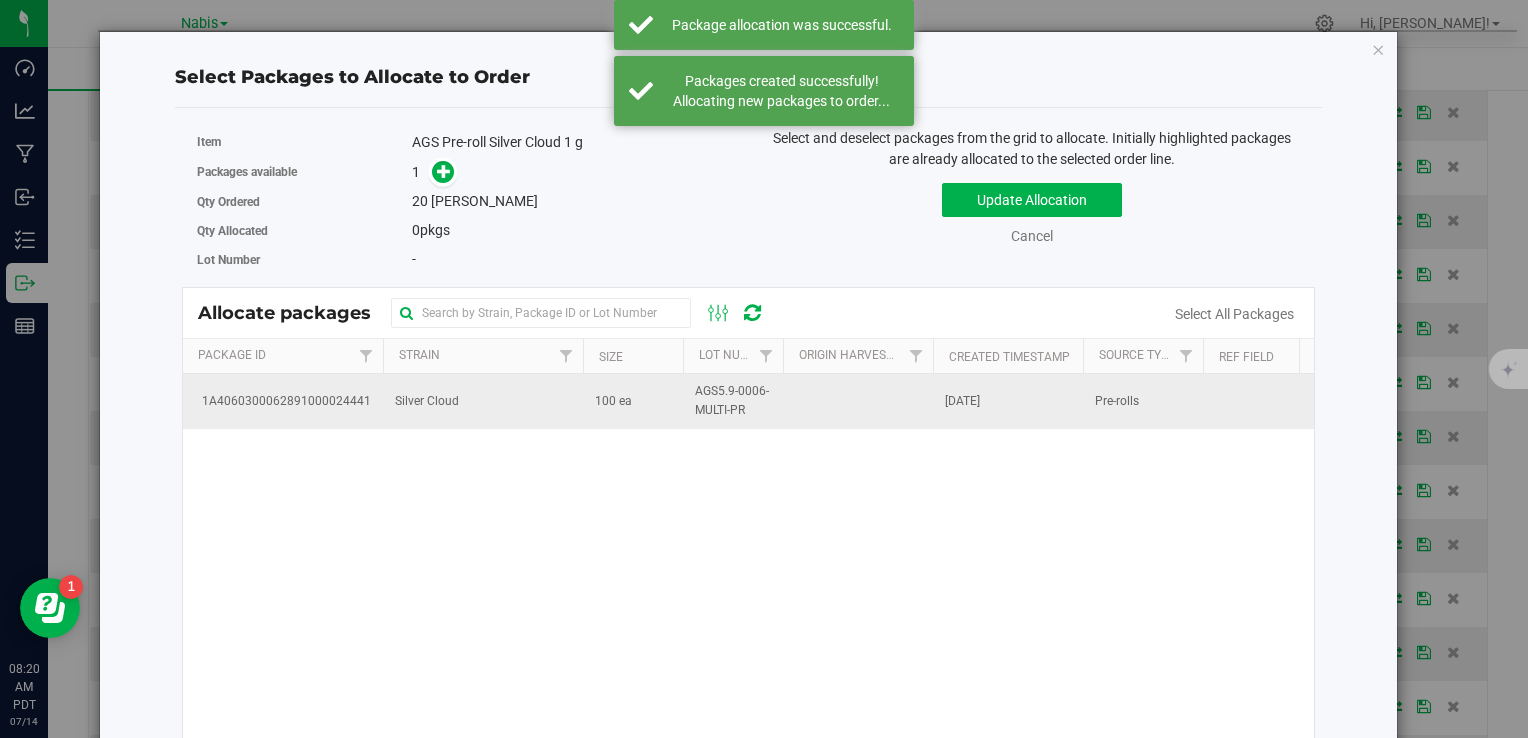 click on "Silver Cloud" at bounding box center [483, 401] 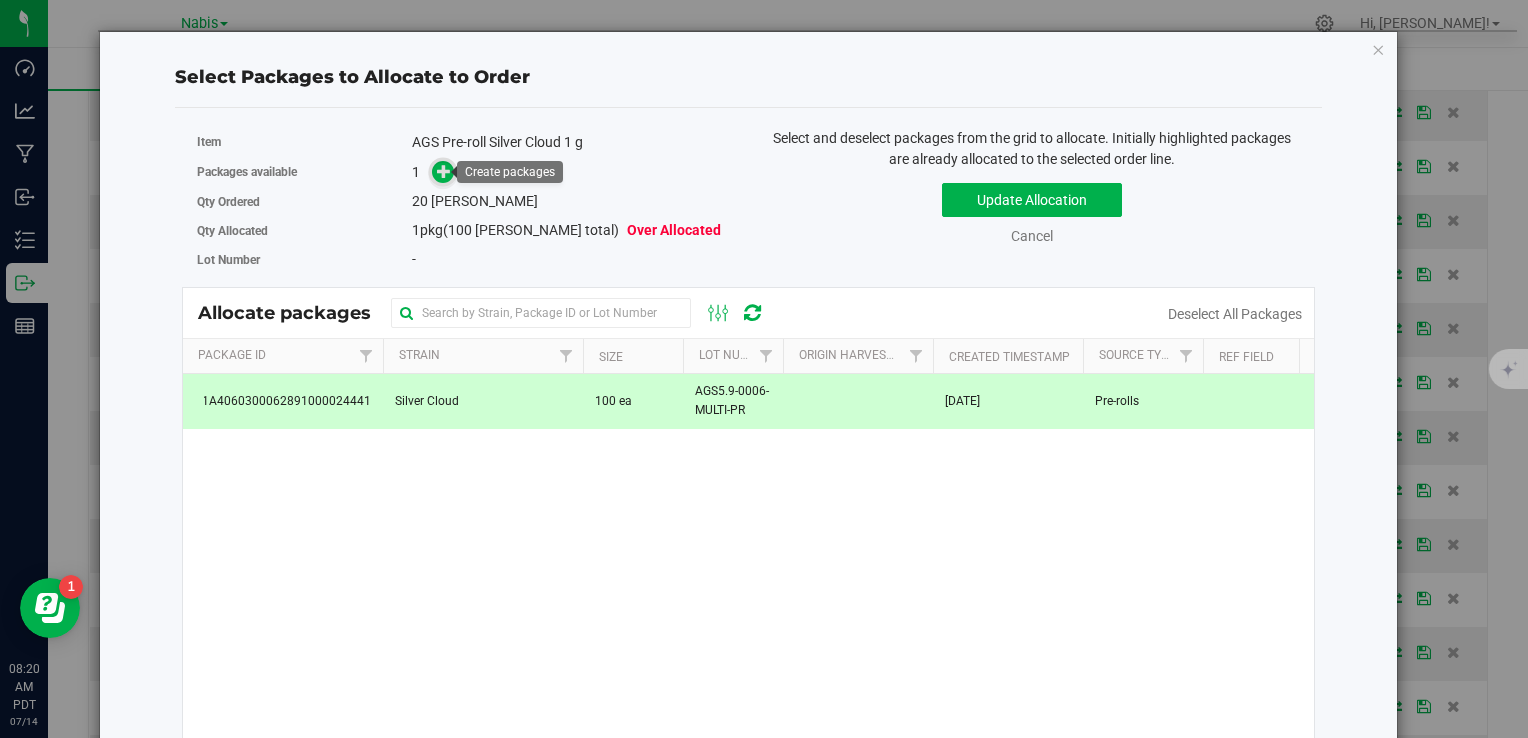 click at bounding box center [444, 171] 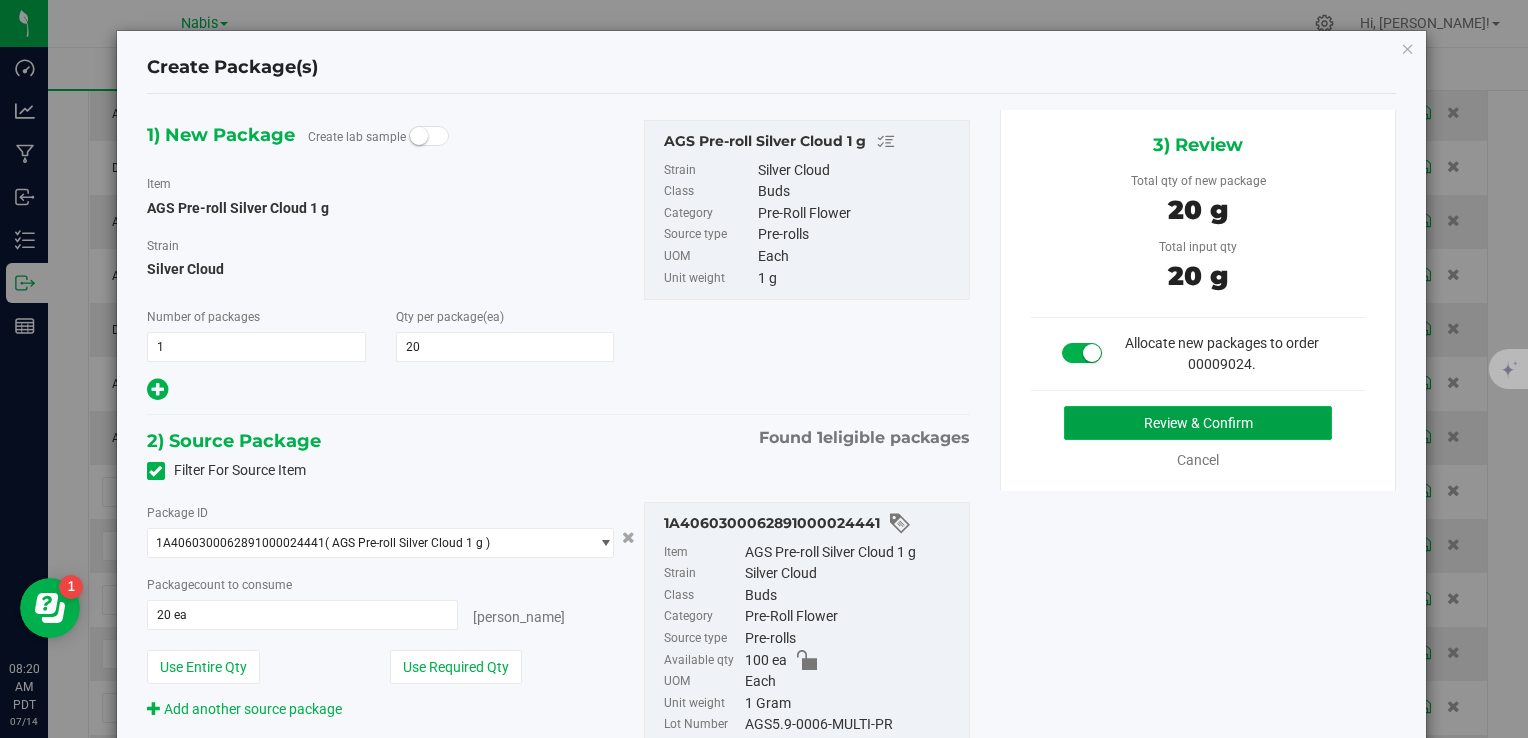 click on "Review & Confirm" at bounding box center [1198, 423] 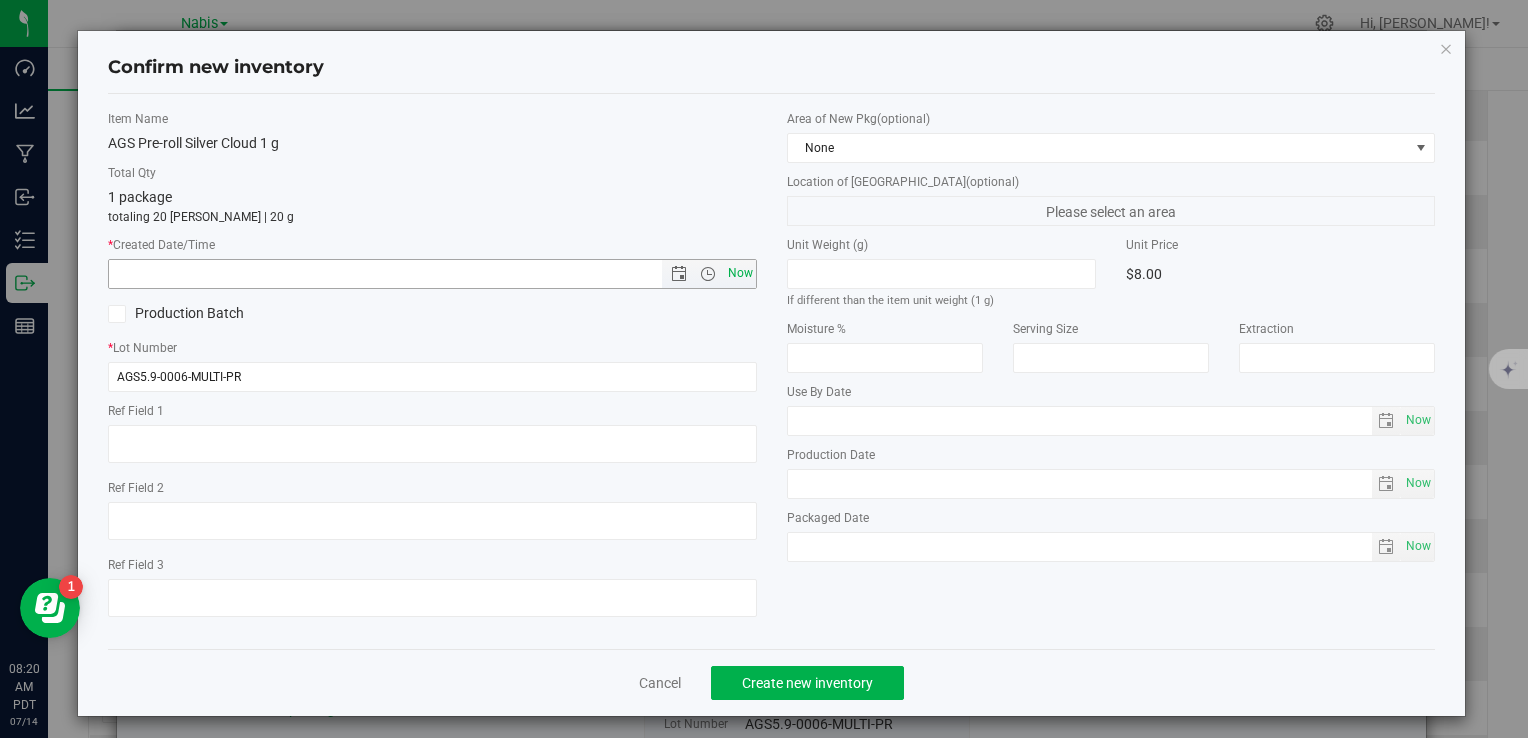 click on "Now" at bounding box center [740, 273] 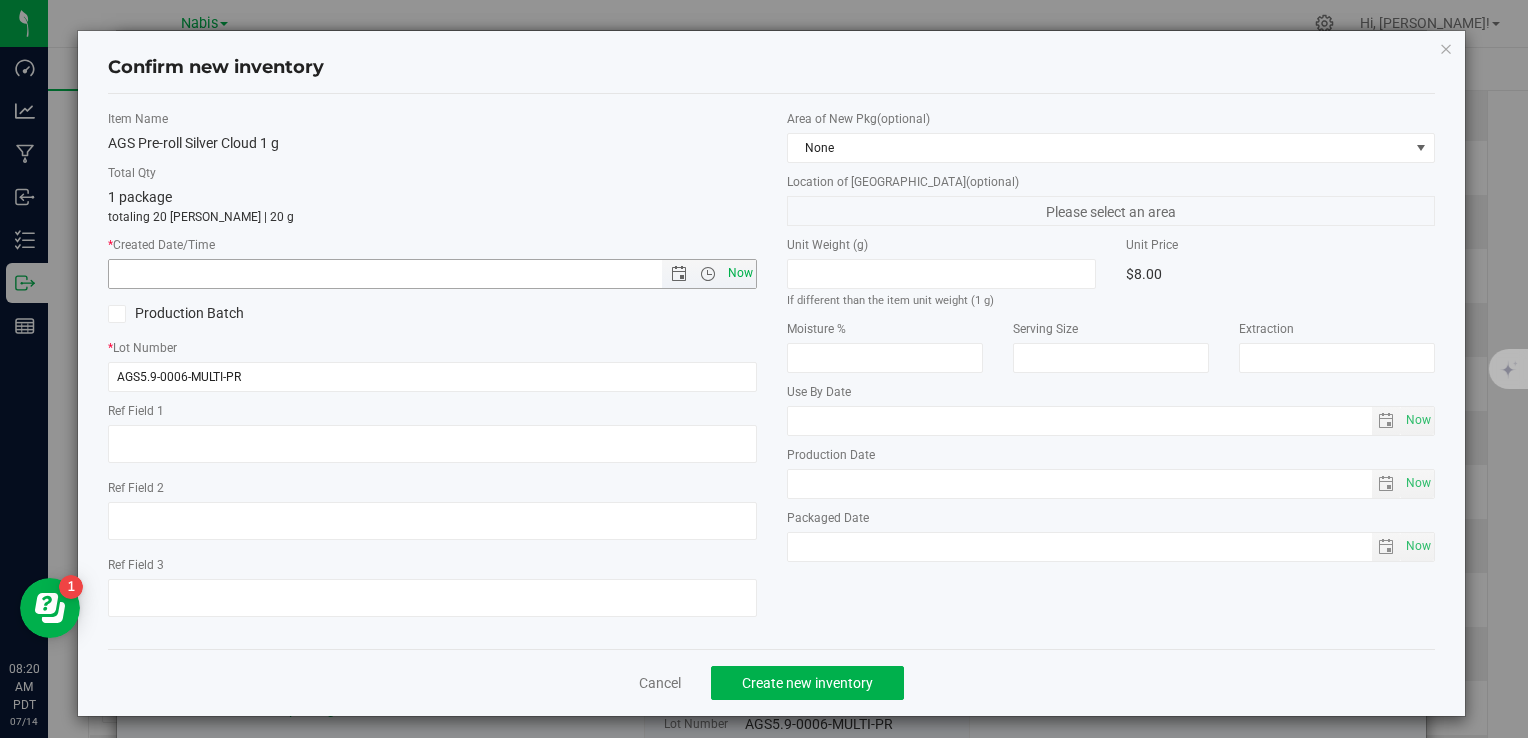 type on "7/14/2025 8:20 AM" 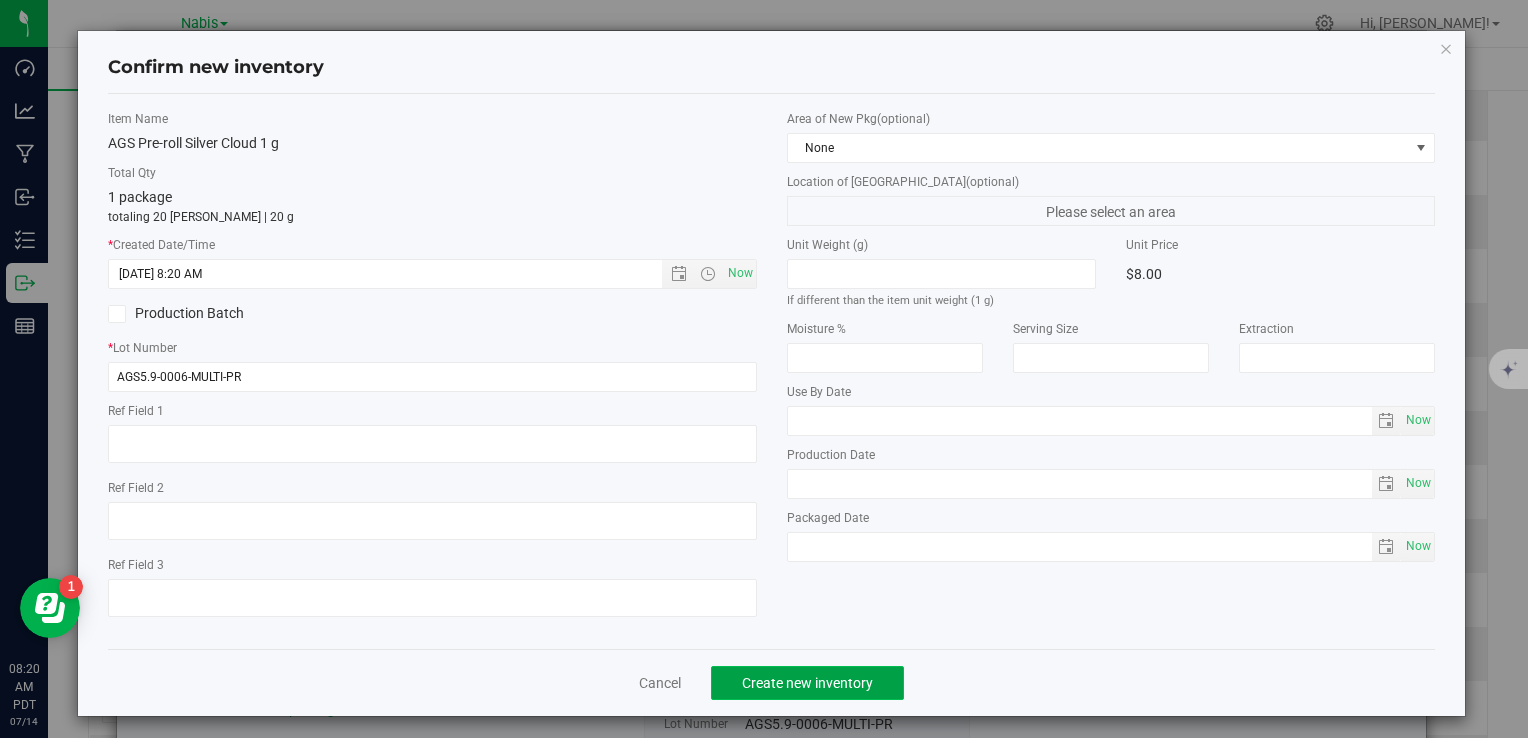 click on "Create new inventory" 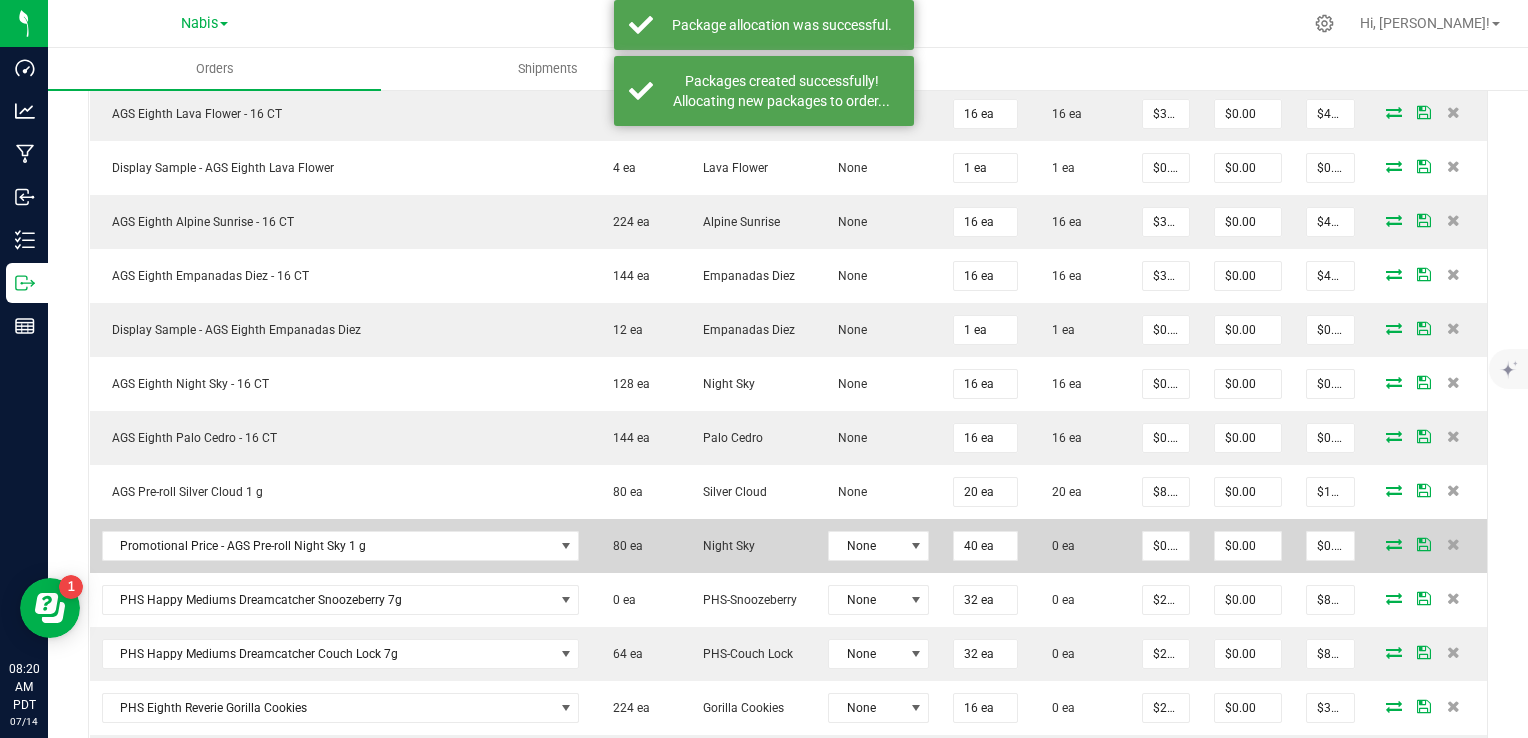 click at bounding box center [1394, 544] 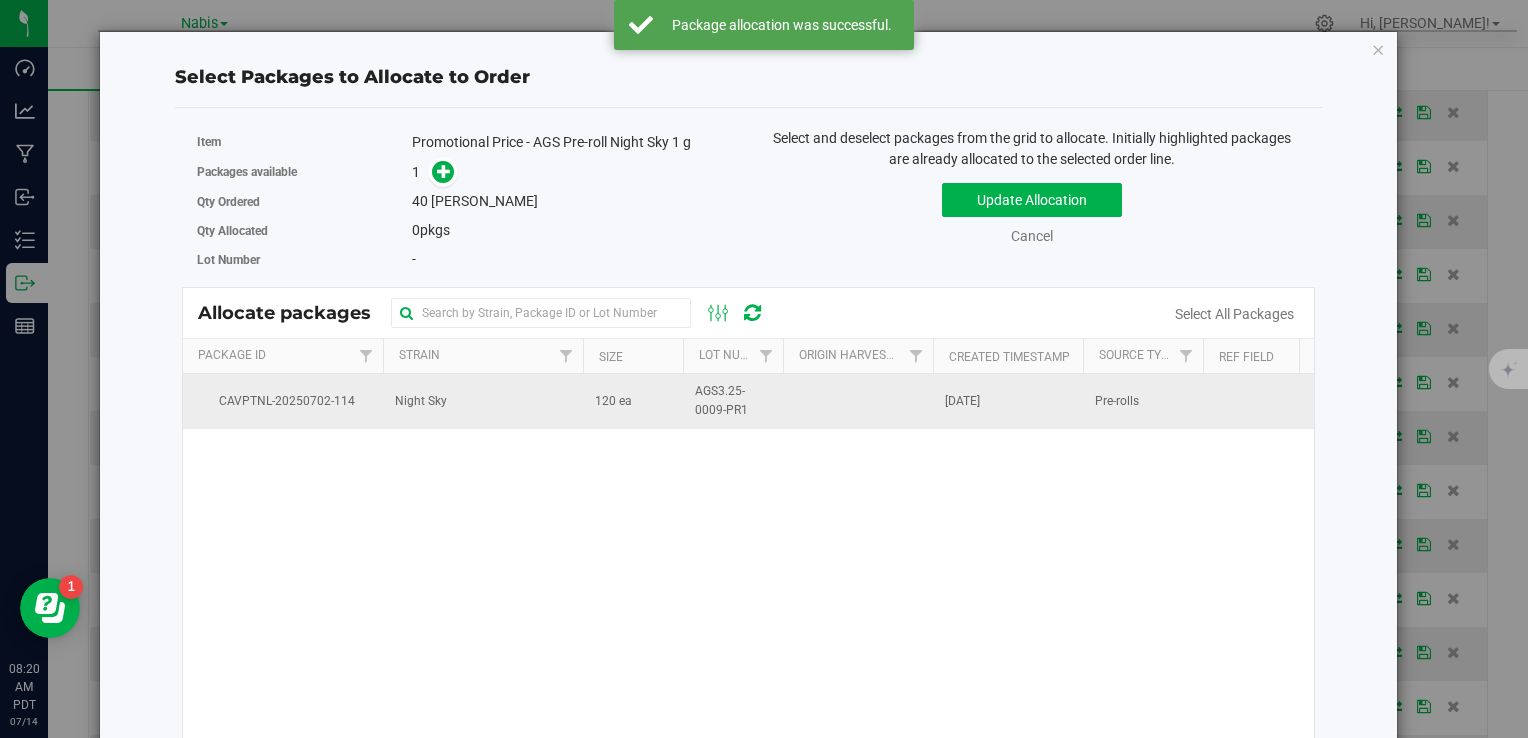 click on "Night Sky" at bounding box center [483, 401] 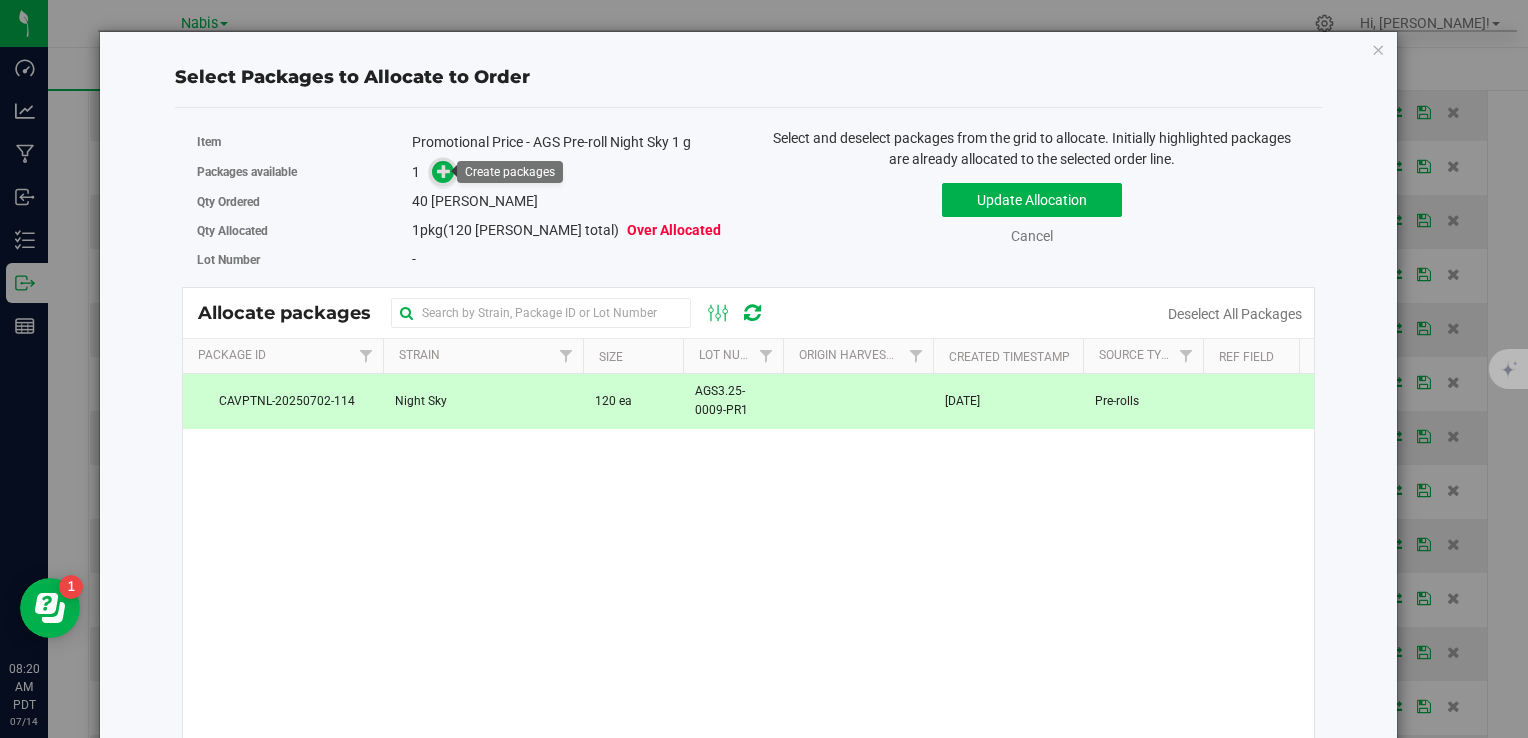 click at bounding box center [444, 171] 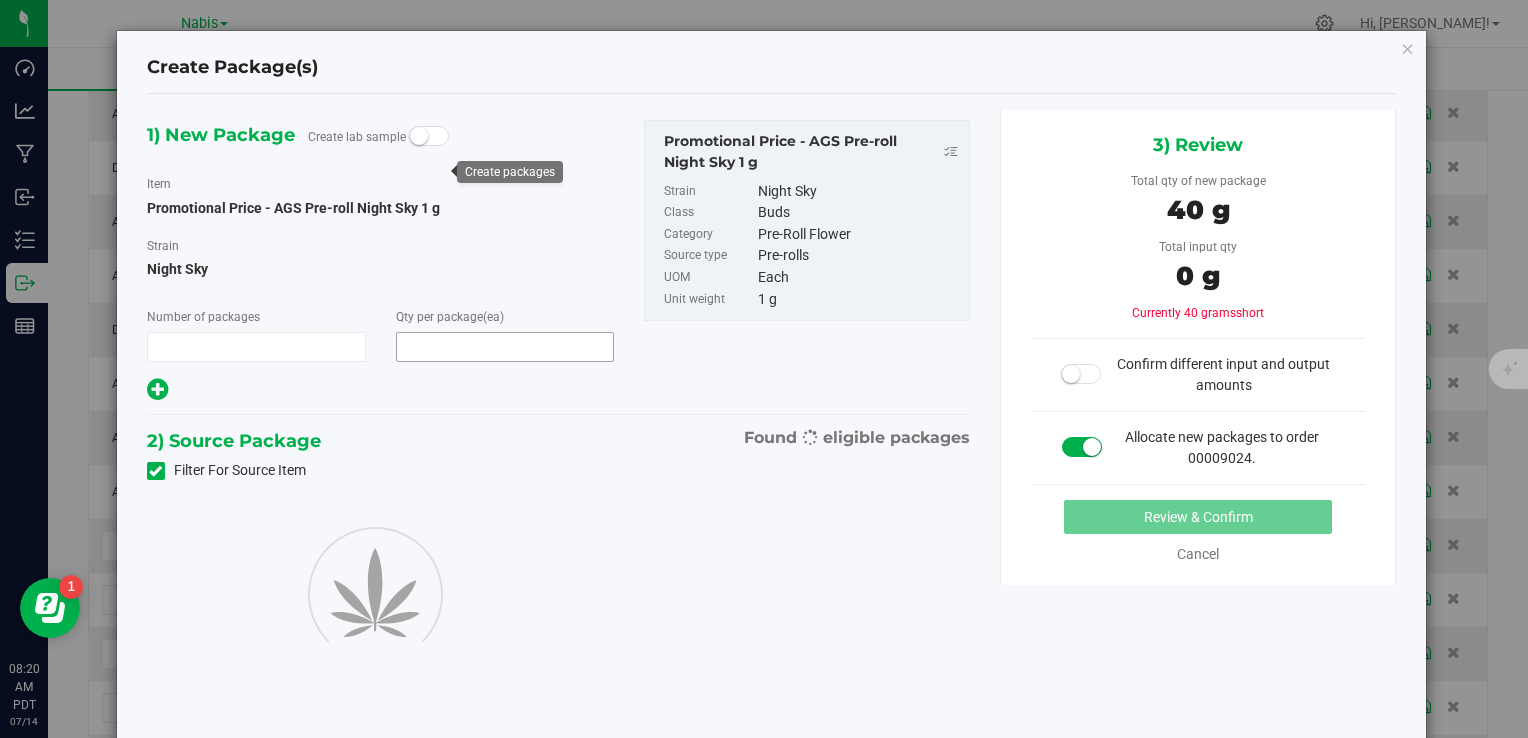type on "1" 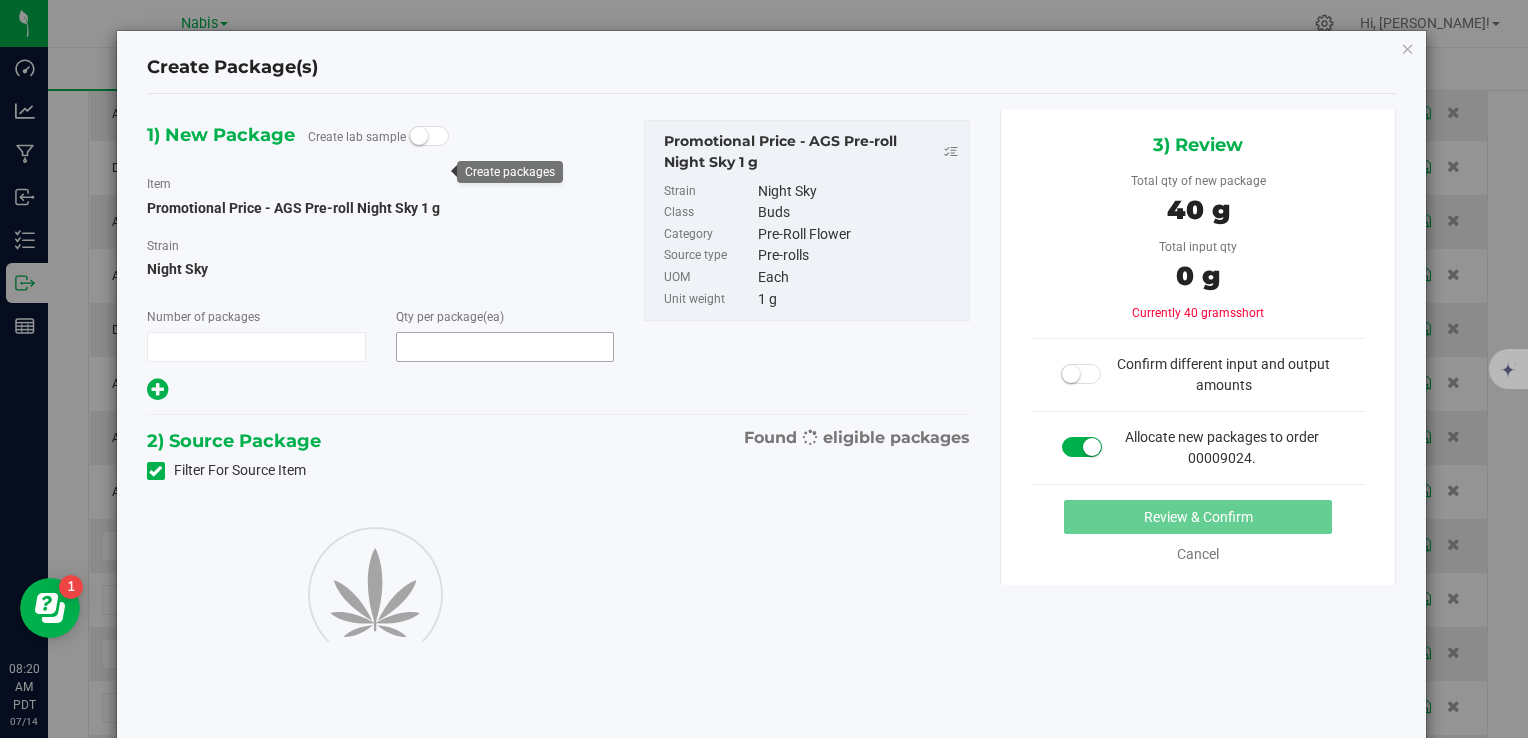 type on "40" 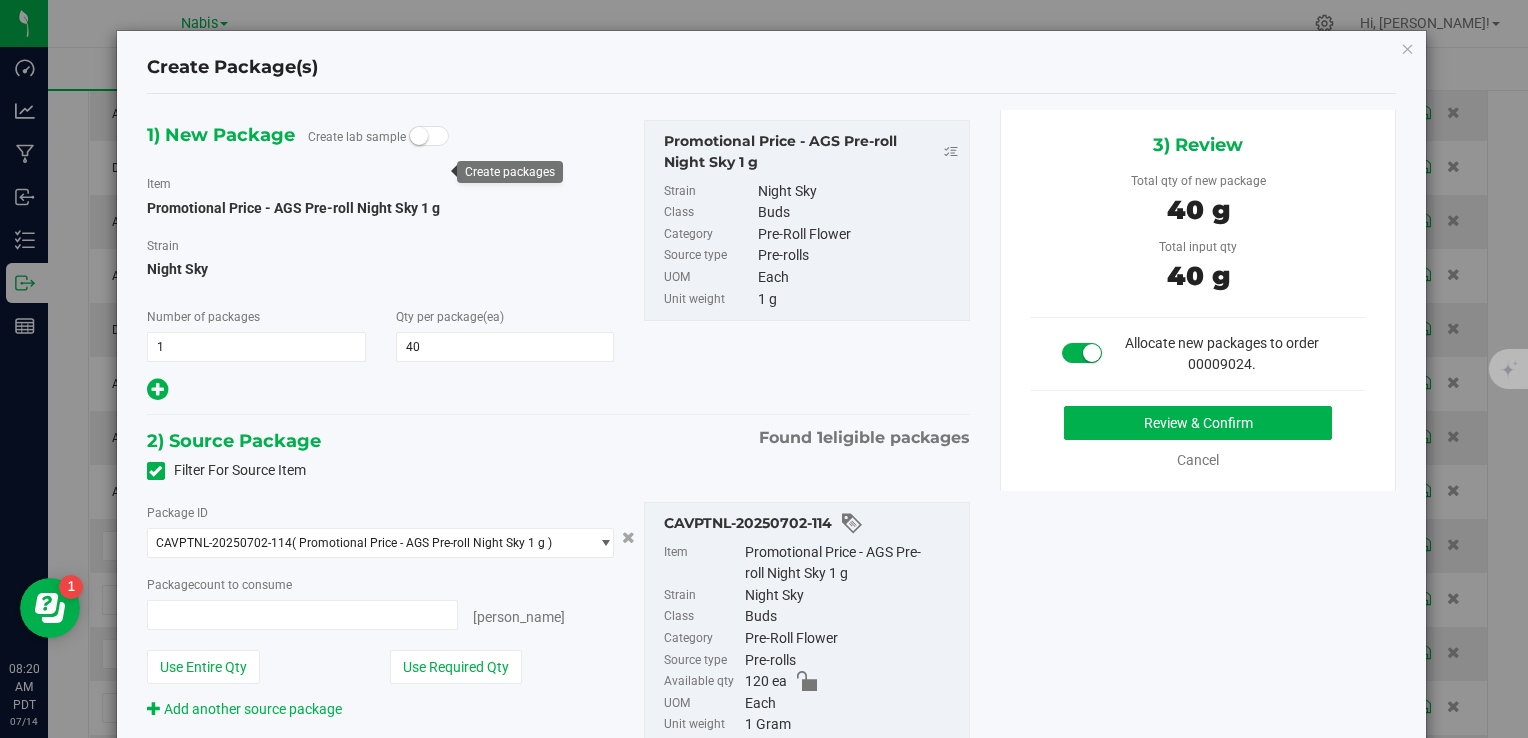 type on "40 ea" 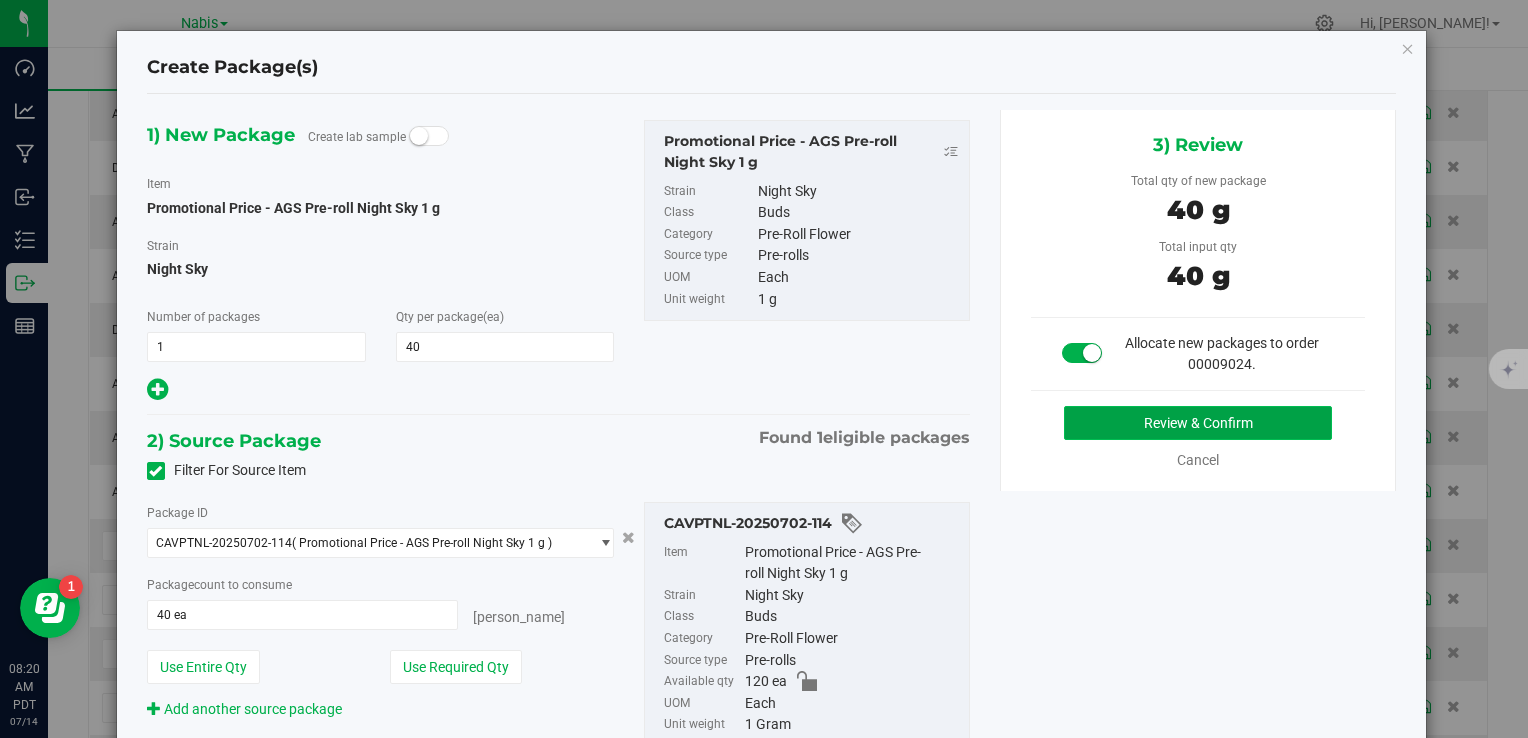 click on "Review & Confirm" at bounding box center (1198, 423) 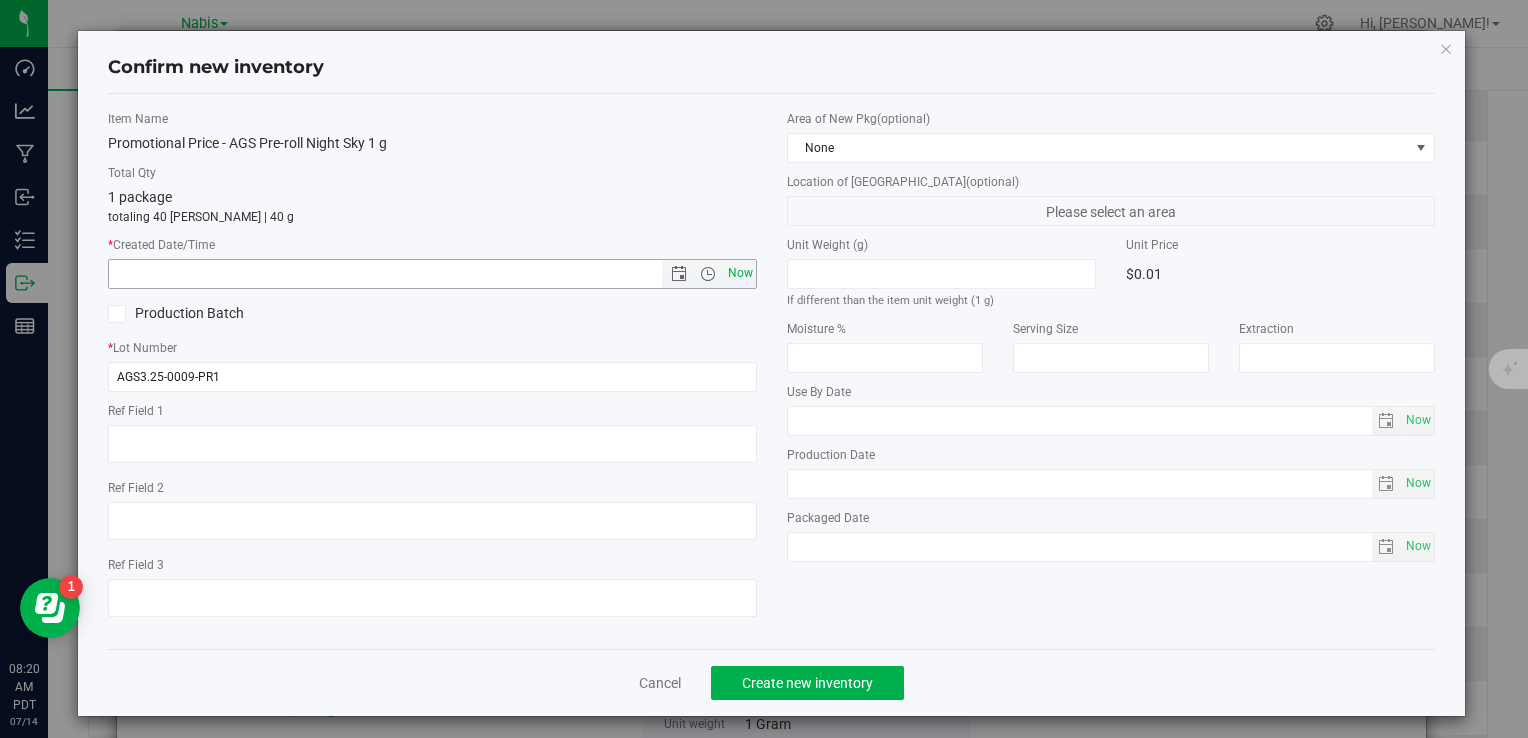 click on "Now" at bounding box center (740, 273) 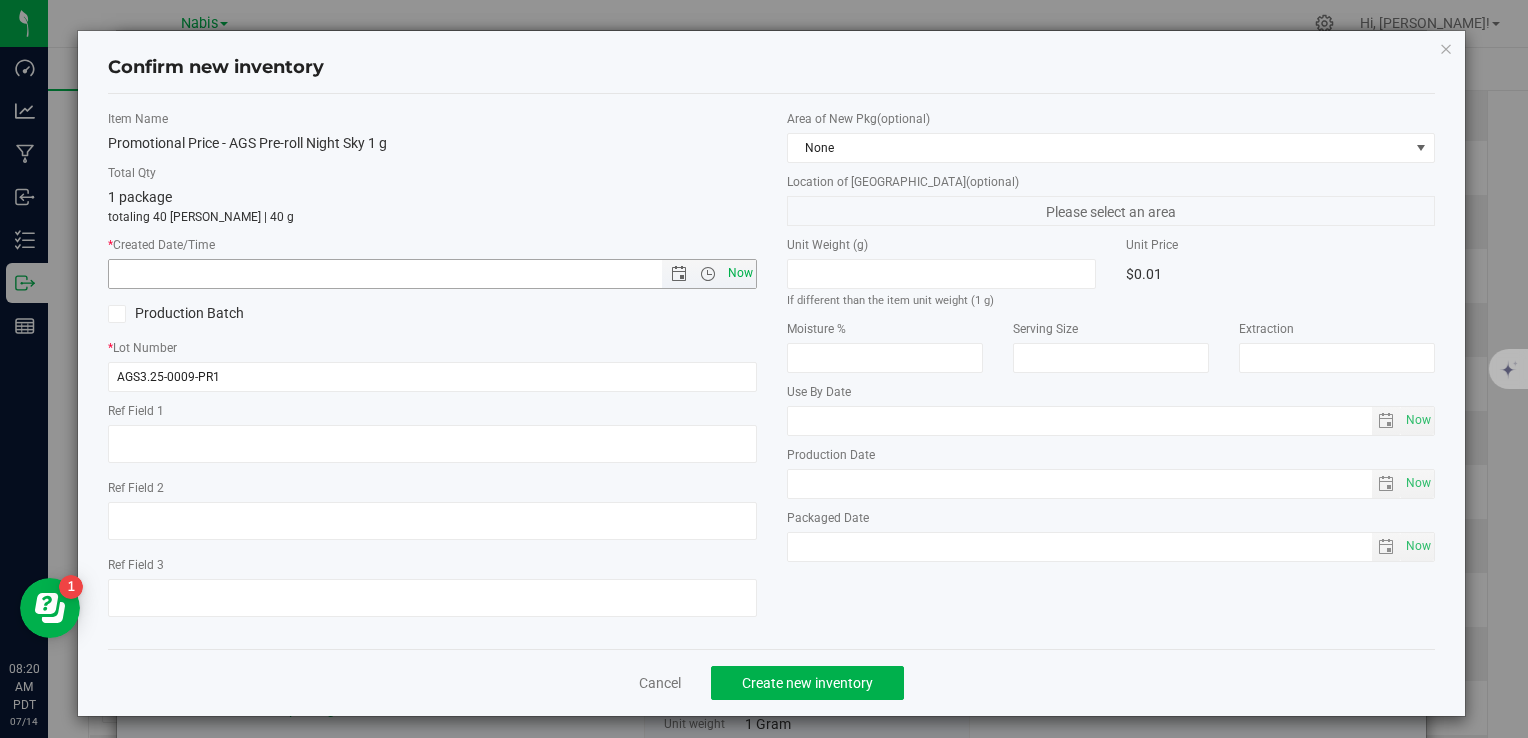 type on "7/14/2025 8:20 AM" 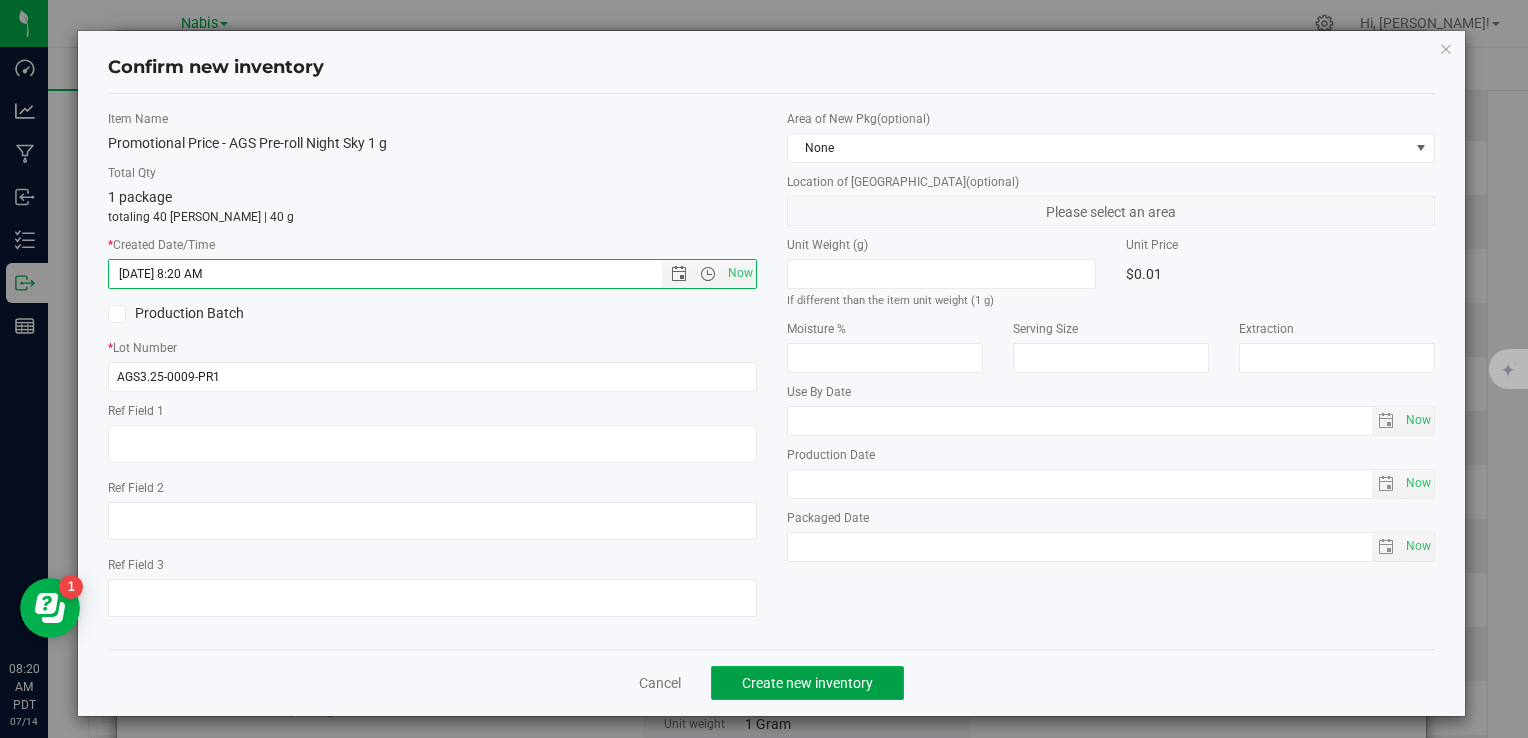 click on "Create new inventory" 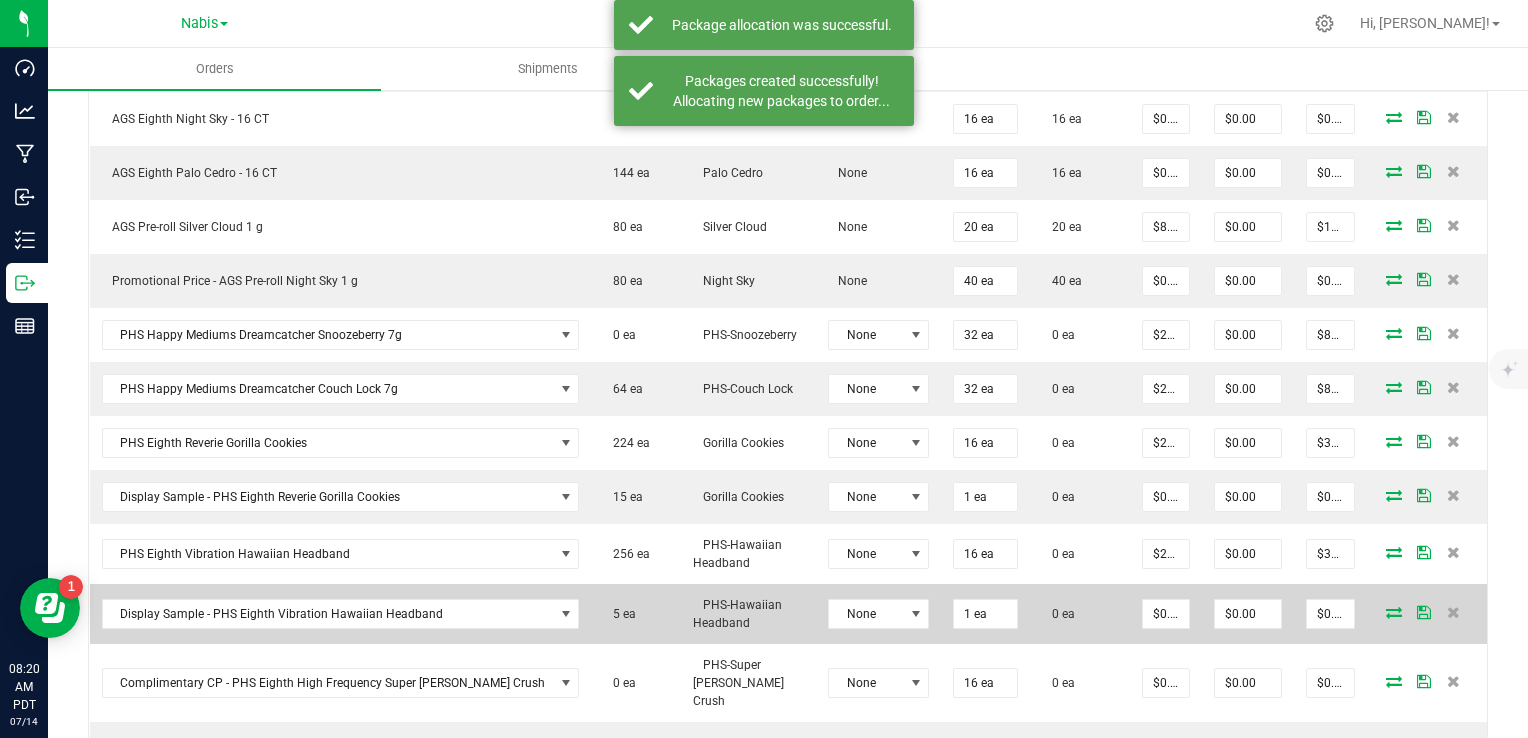 scroll, scrollTop: 1202, scrollLeft: 0, axis: vertical 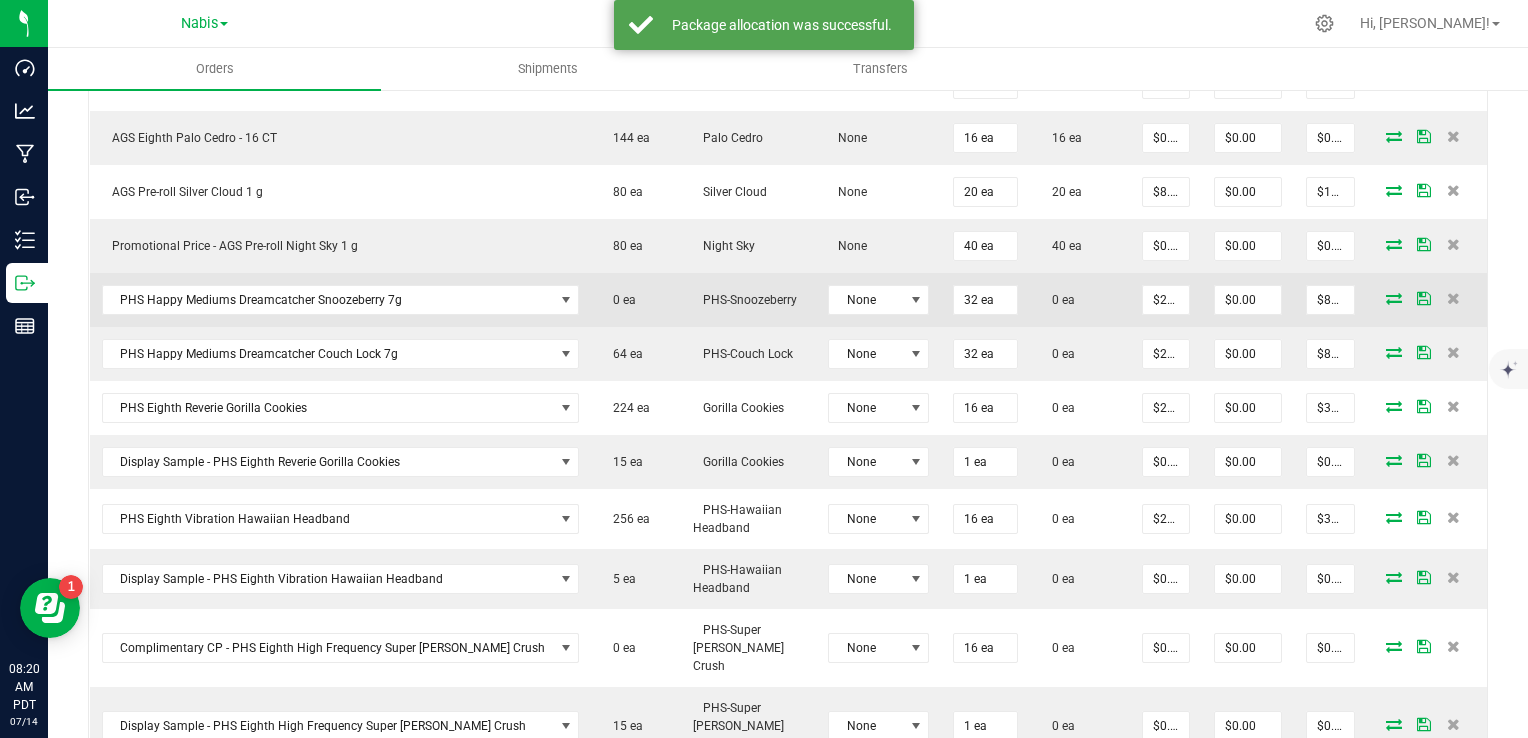 click at bounding box center (1394, 298) 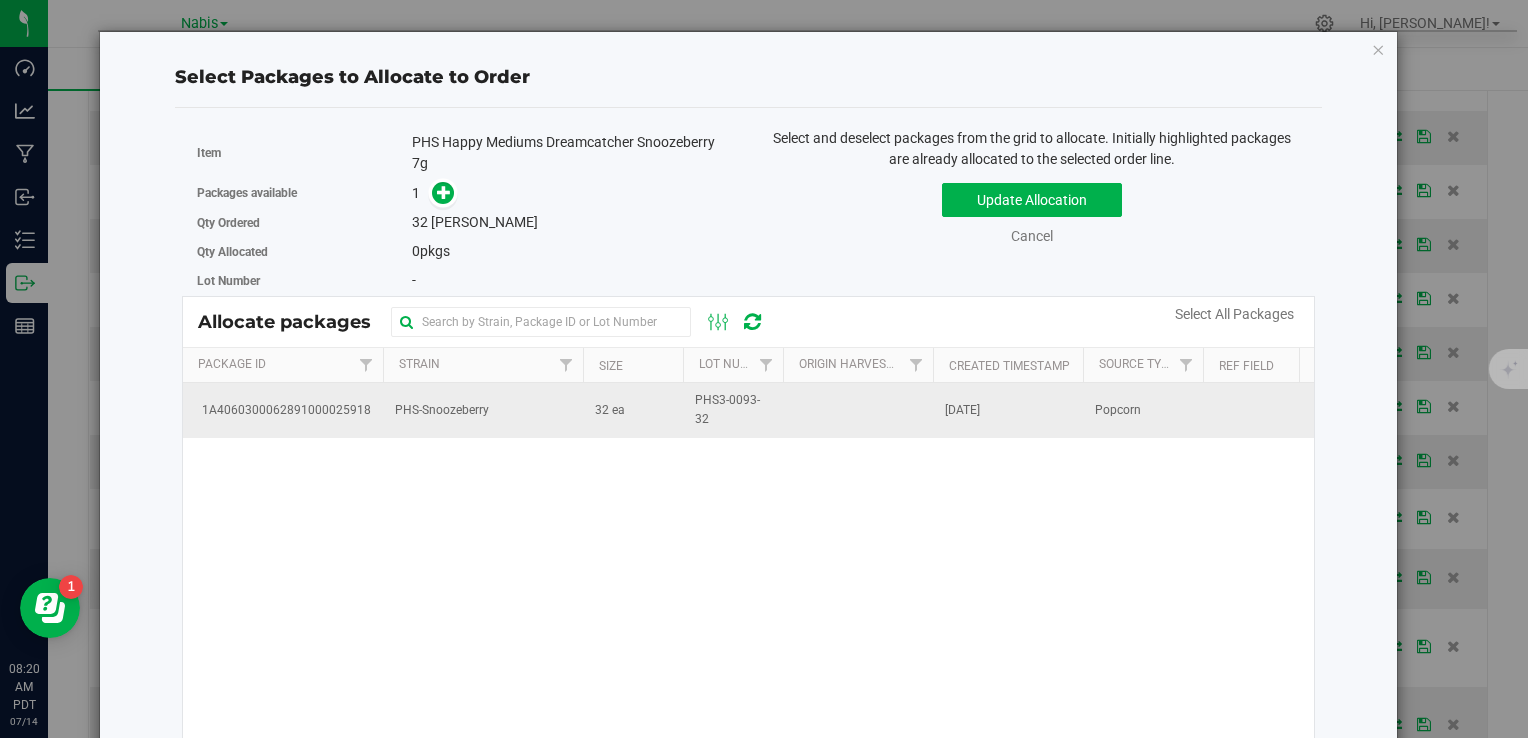 click on "PHS-Snoozeberry" at bounding box center (483, 410) 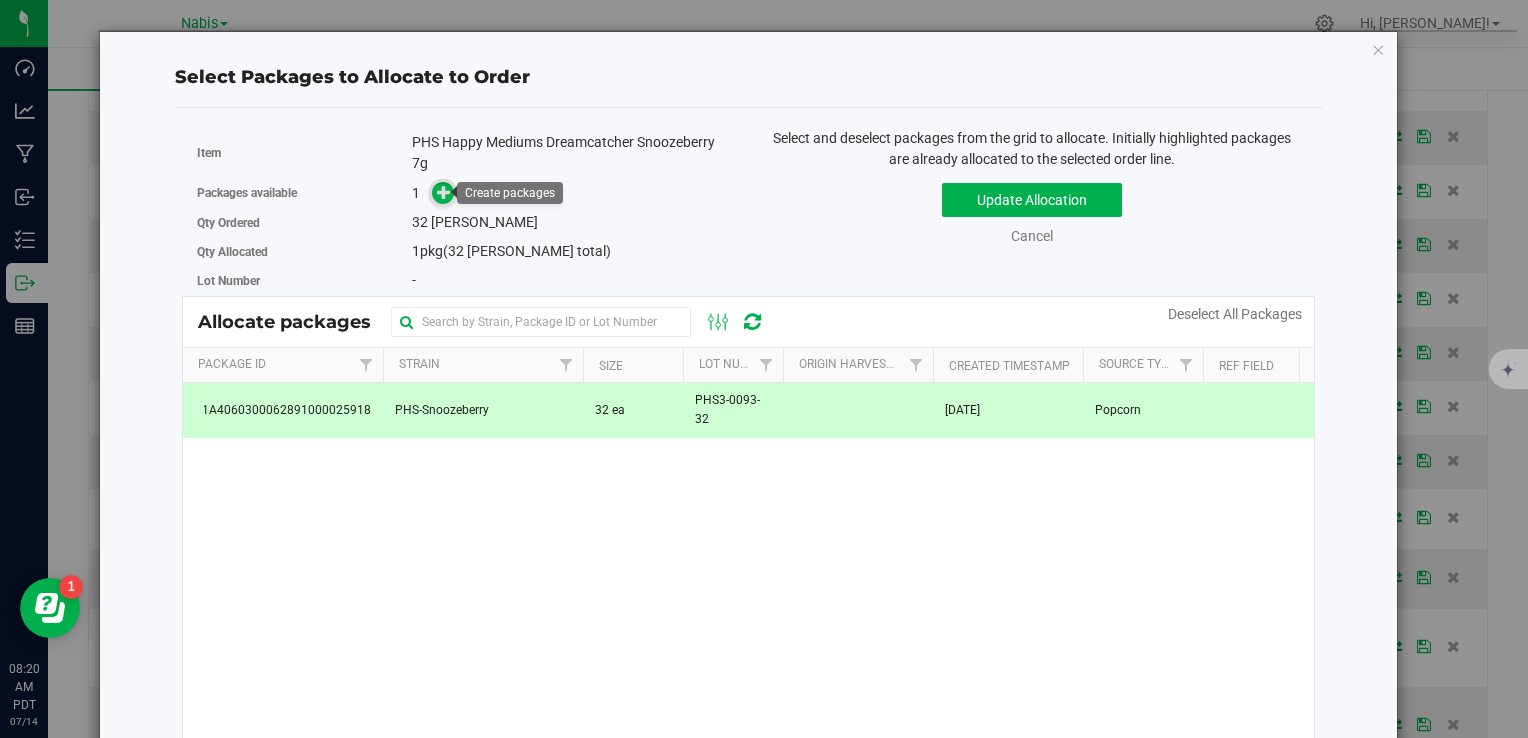 click at bounding box center (444, 192) 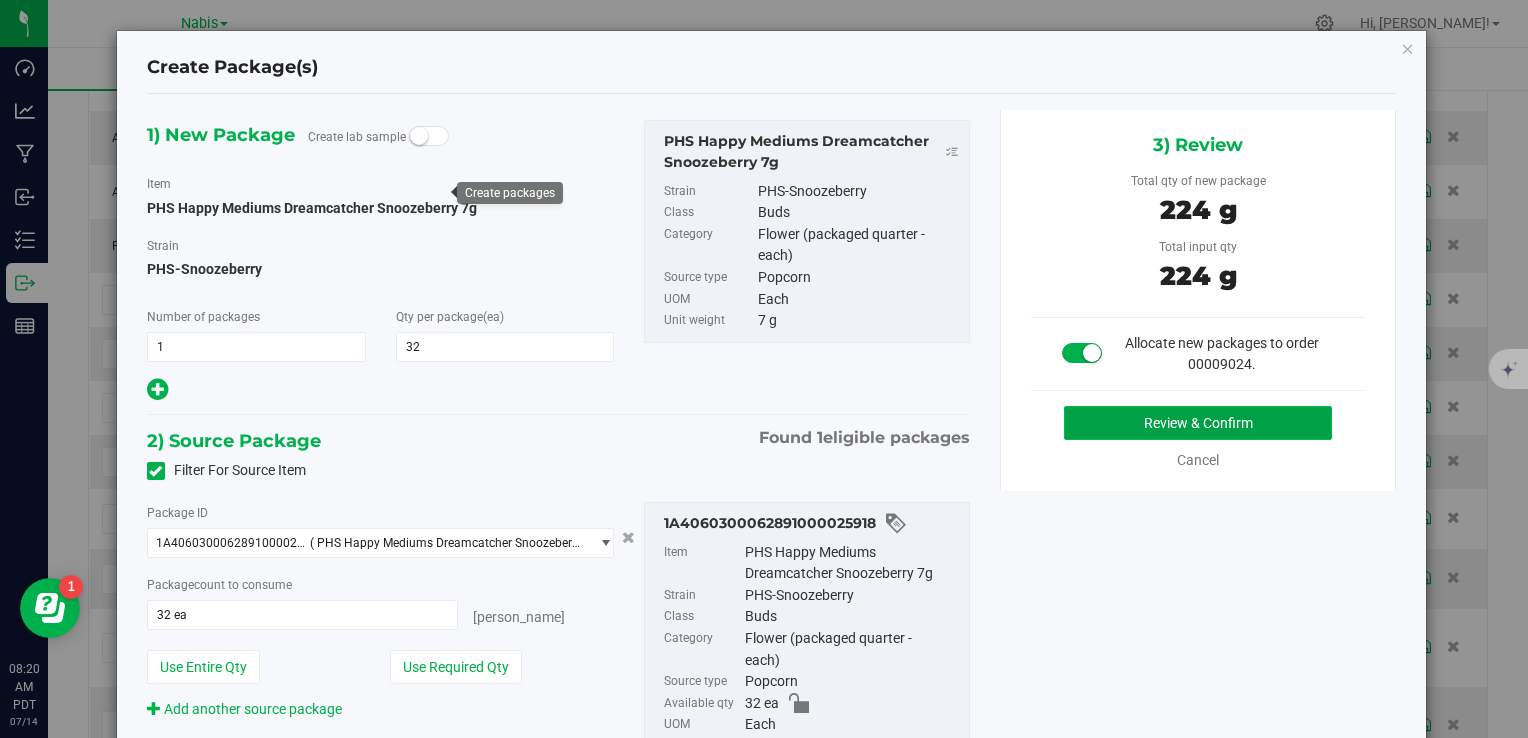 click on "Review & Confirm" at bounding box center (1198, 423) 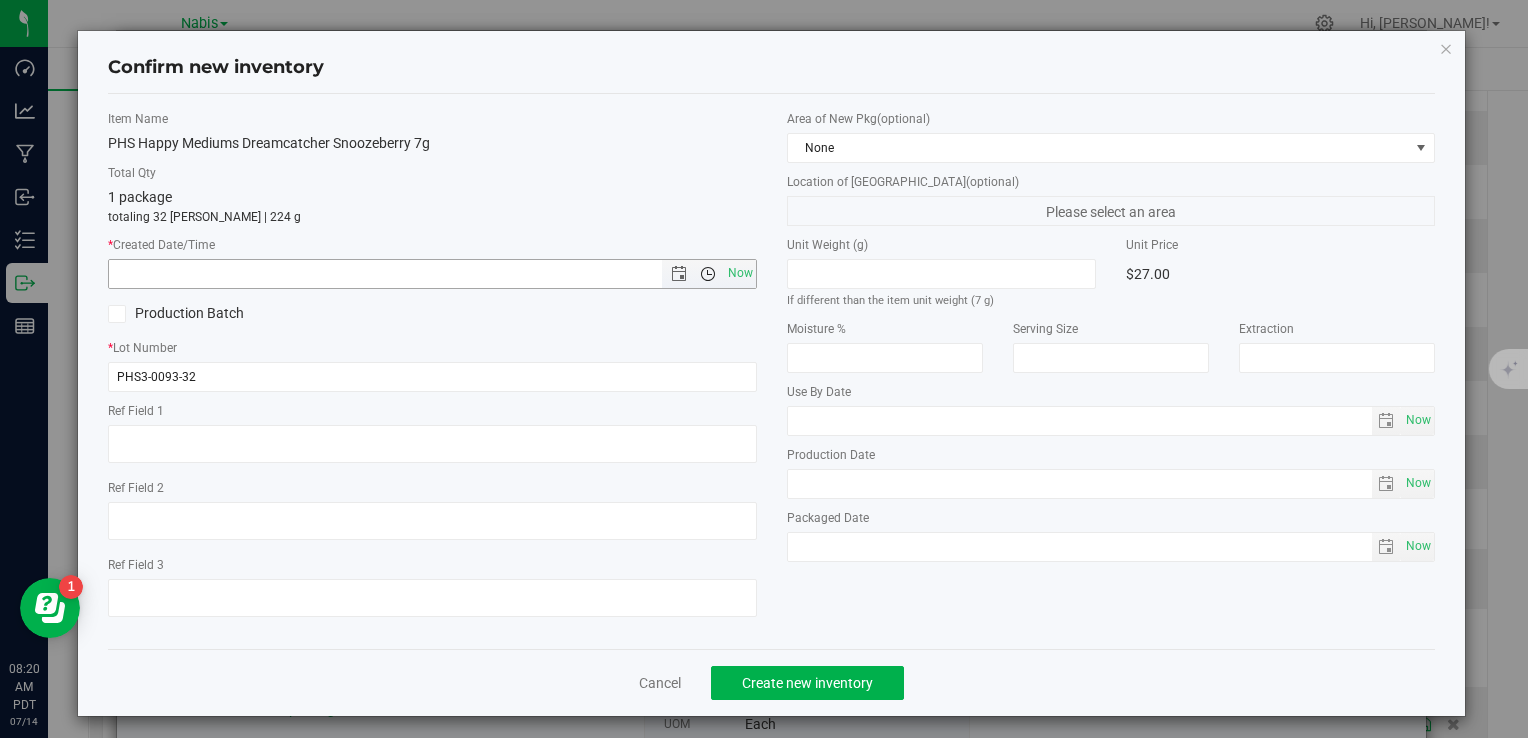 click at bounding box center (708, 274) 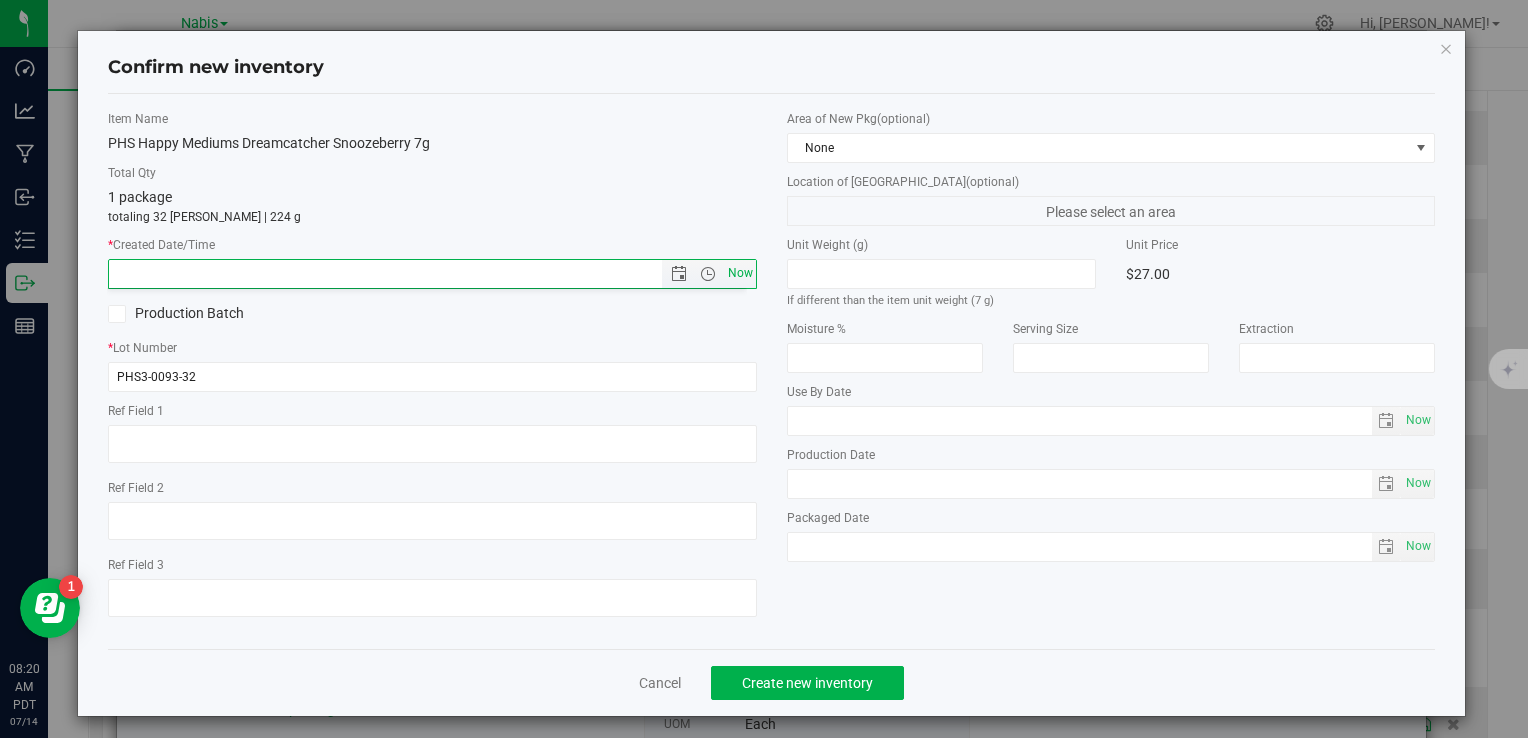 click on "Now" at bounding box center (740, 273) 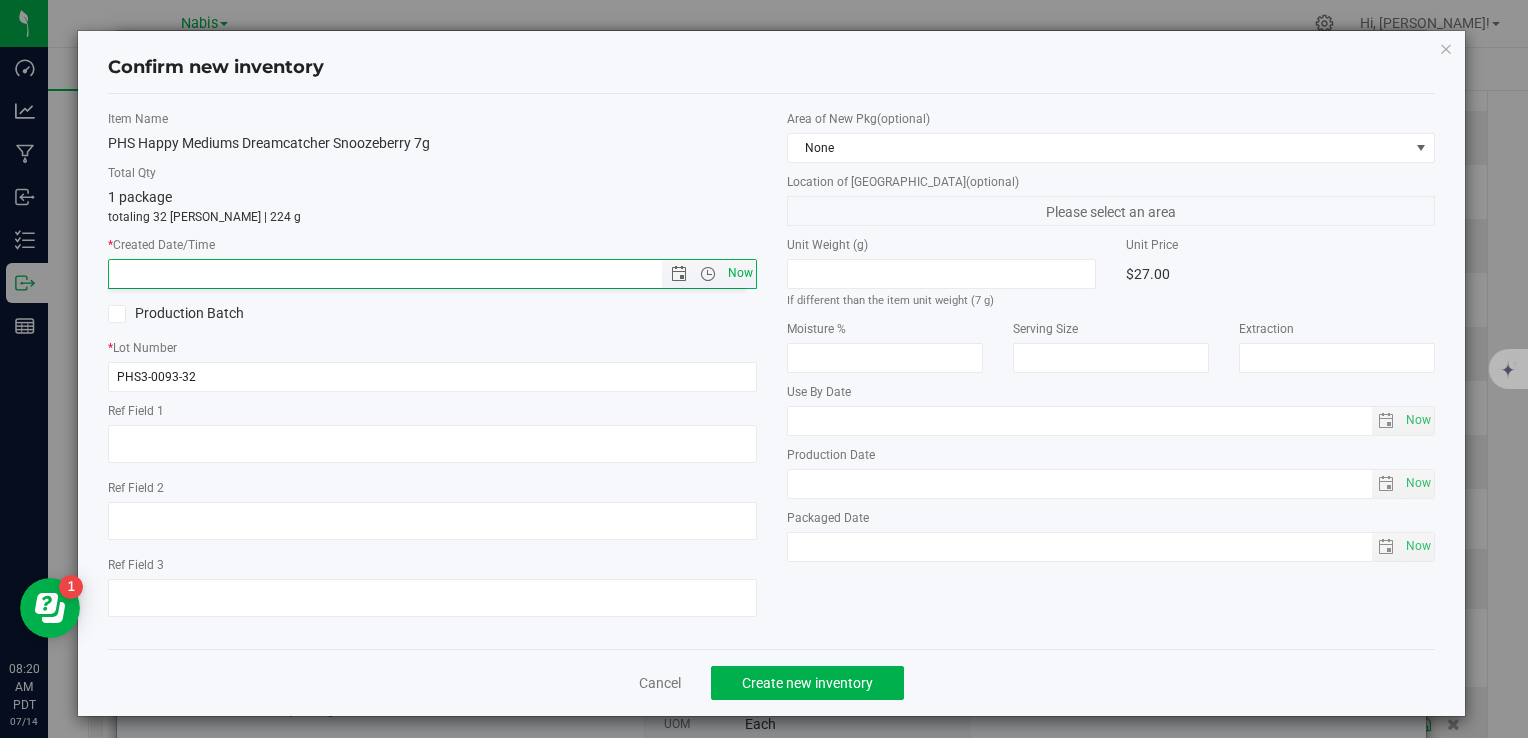 type on "7/14/2025 8:20 AM" 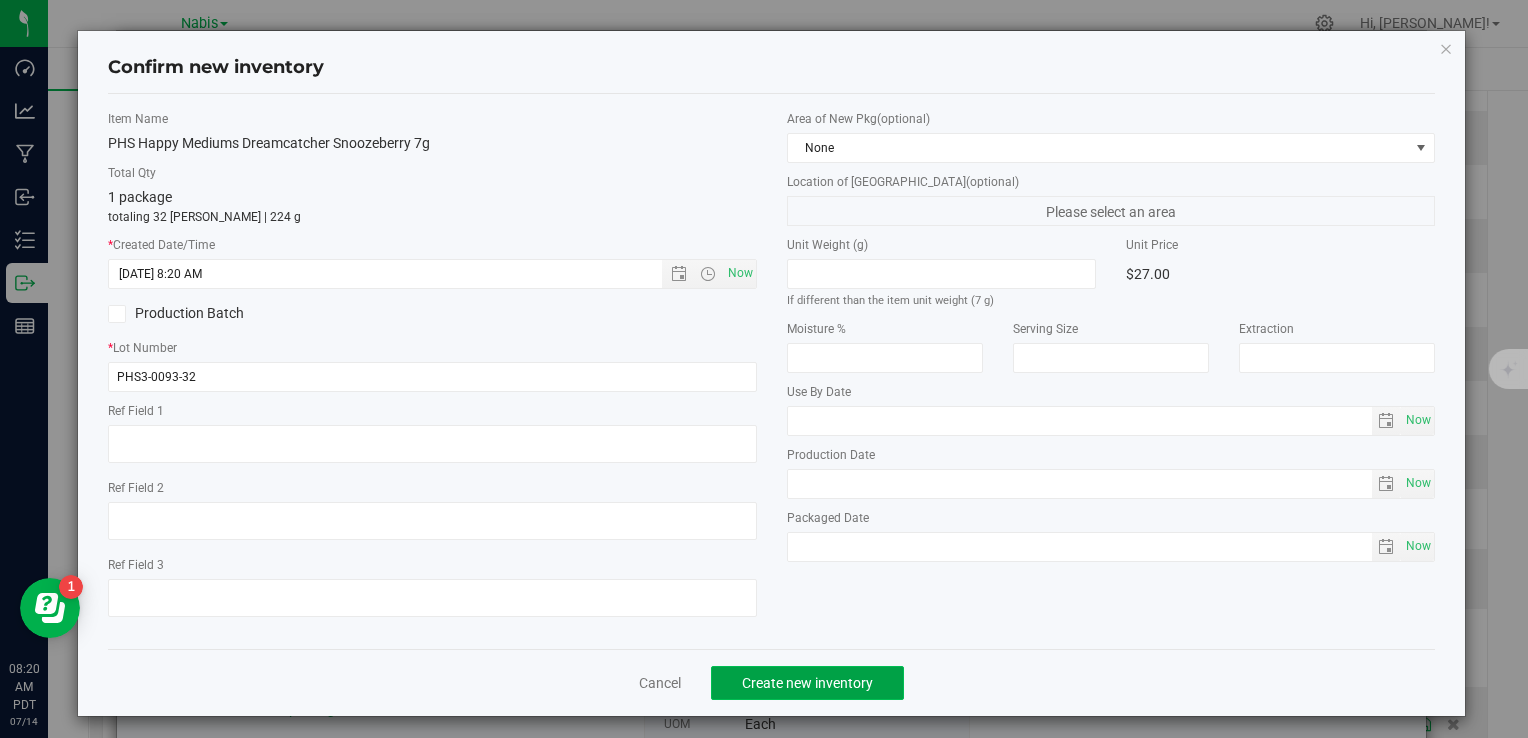 click on "Create new inventory" 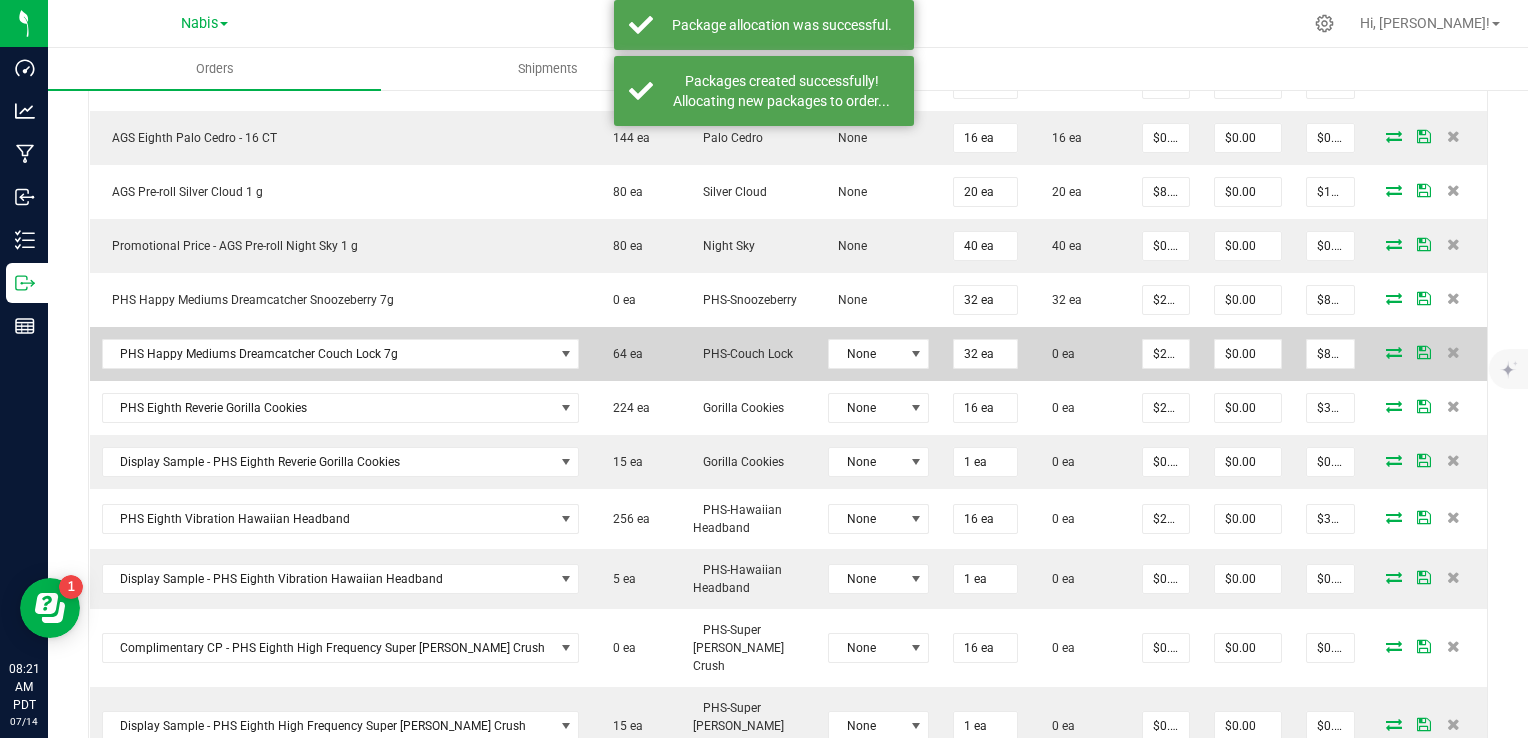click at bounding box center [1394, 352] 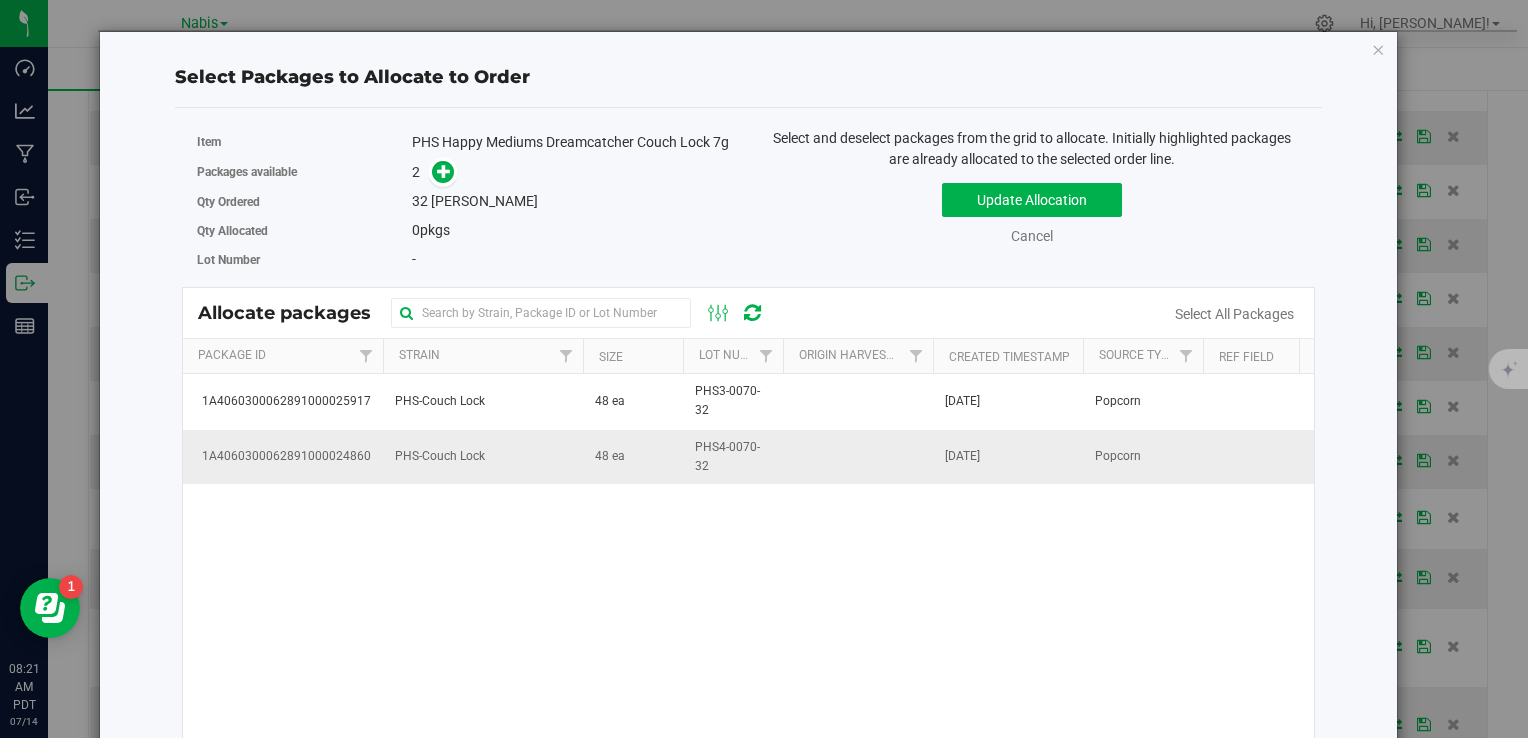 click on "PHS-Couch Lock" at bounding box center (483, 457) 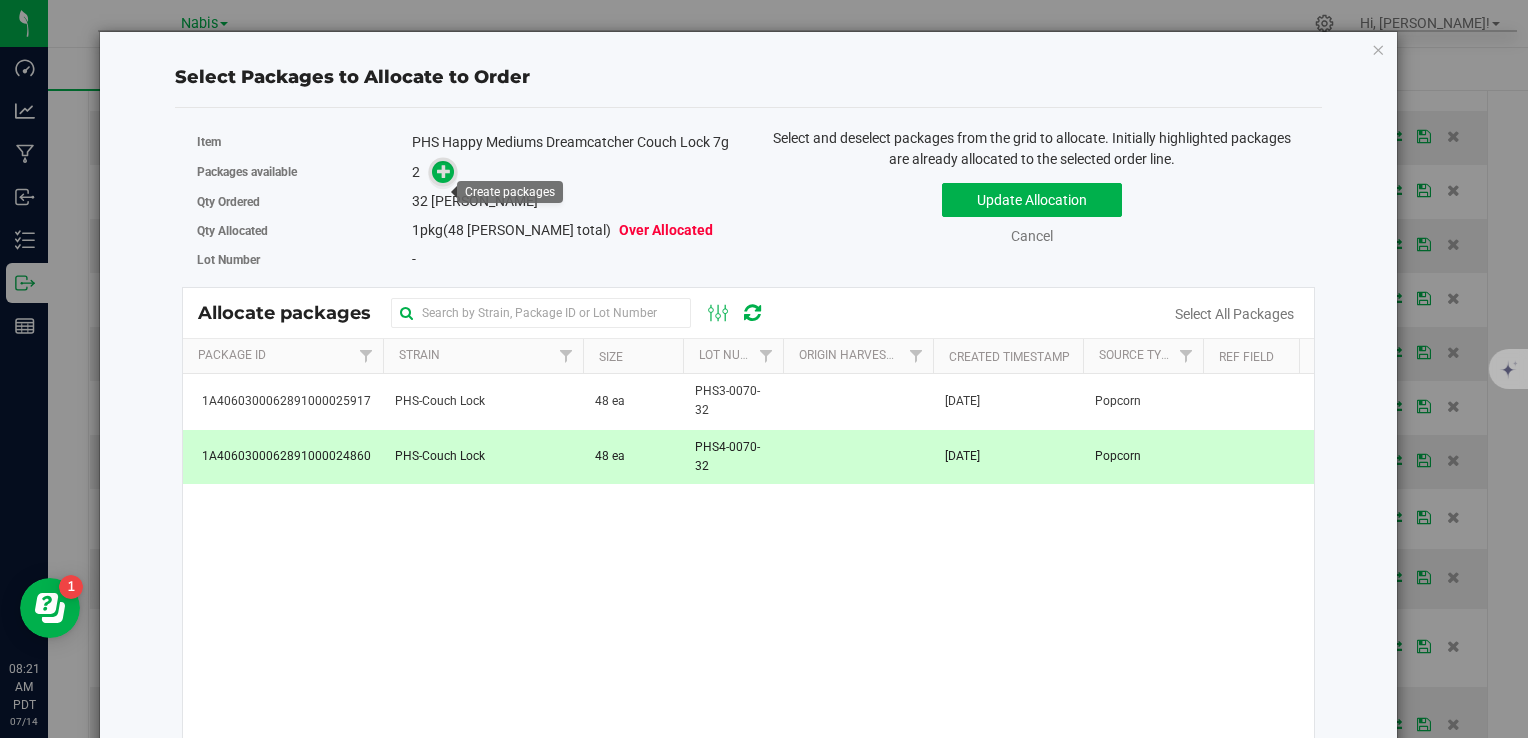 click at bounding box center (444, 171) 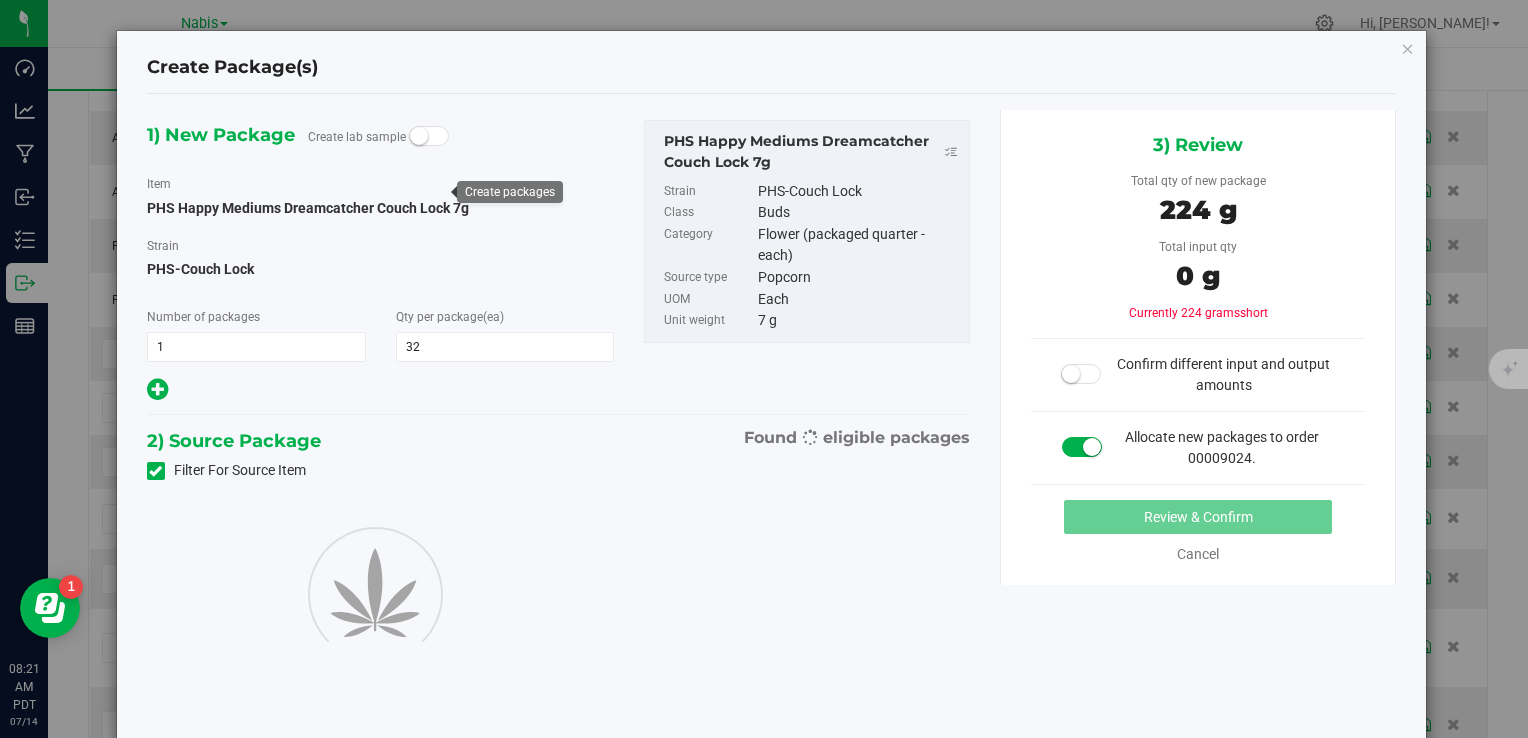 type on "32" 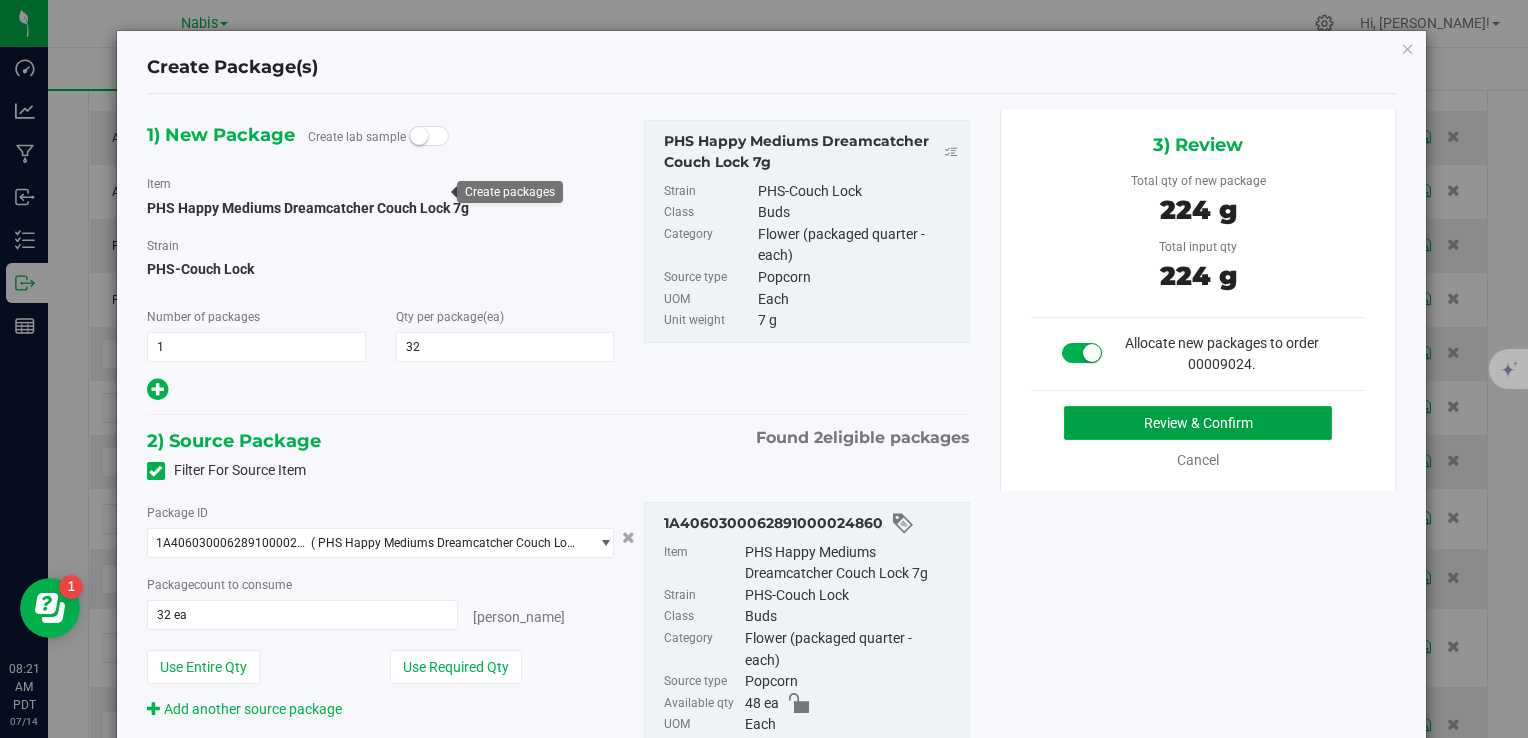 click on "Review & Confirm" at bounding box center [1198, 423] 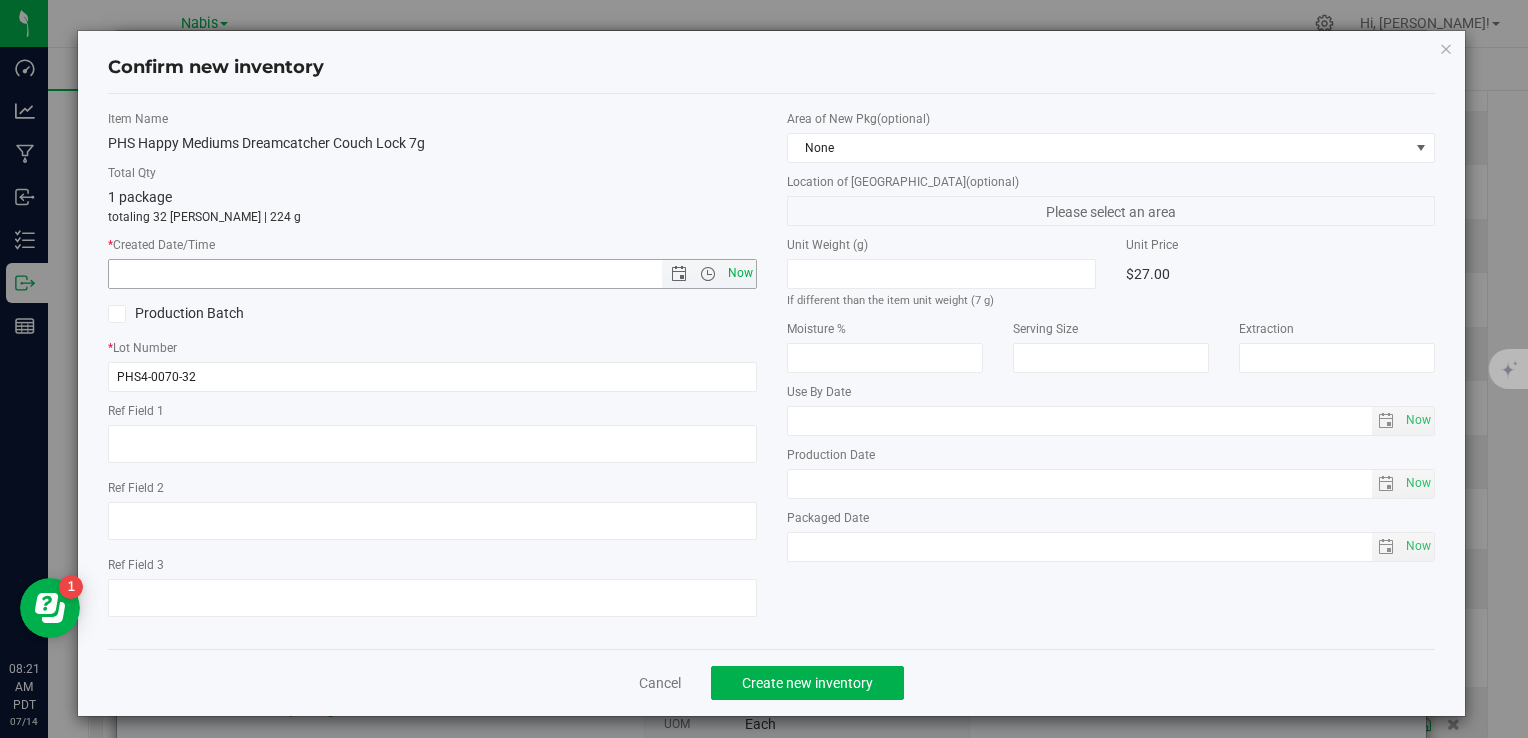 click on "Now" at bounding box center (740, 273) 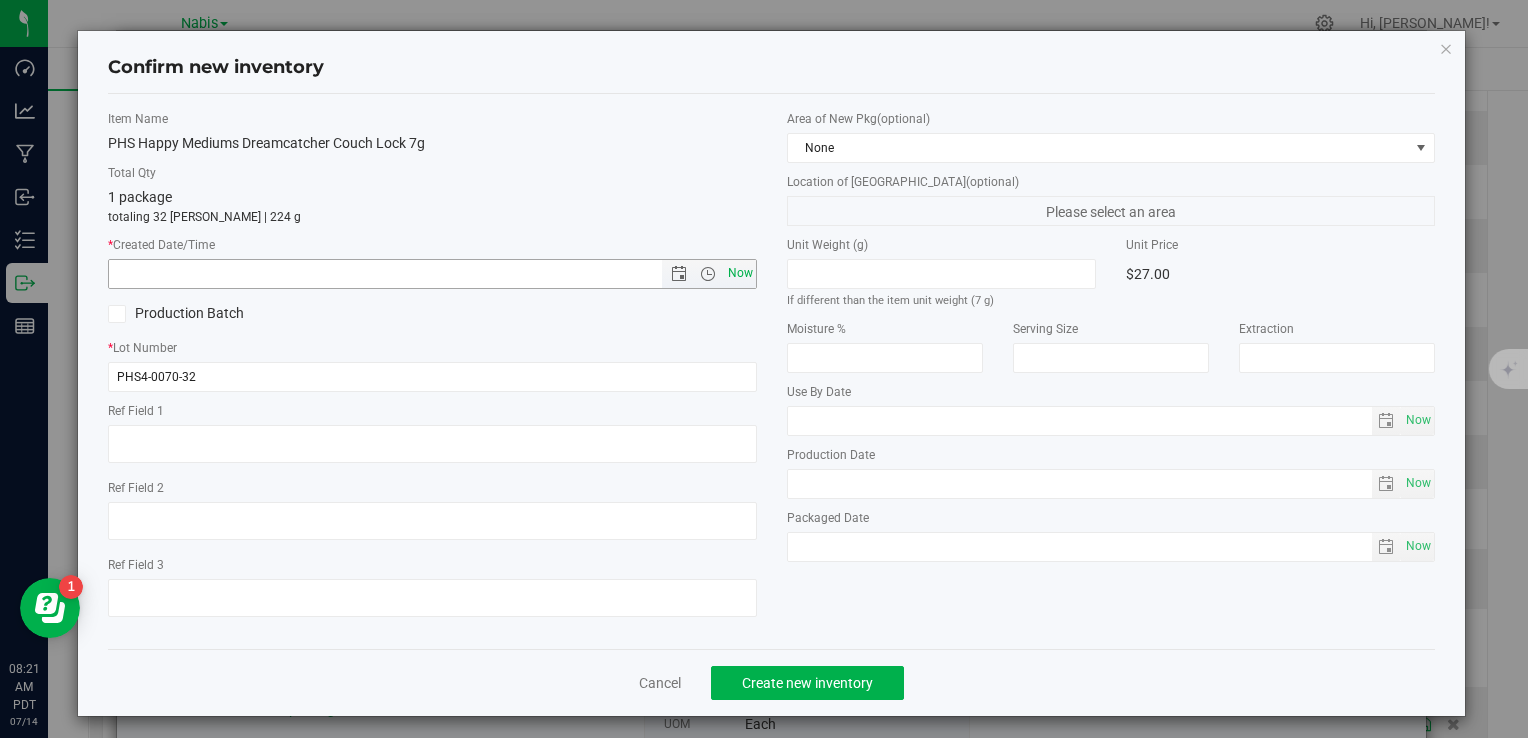 type on "7/14/2025 8:21 AM" 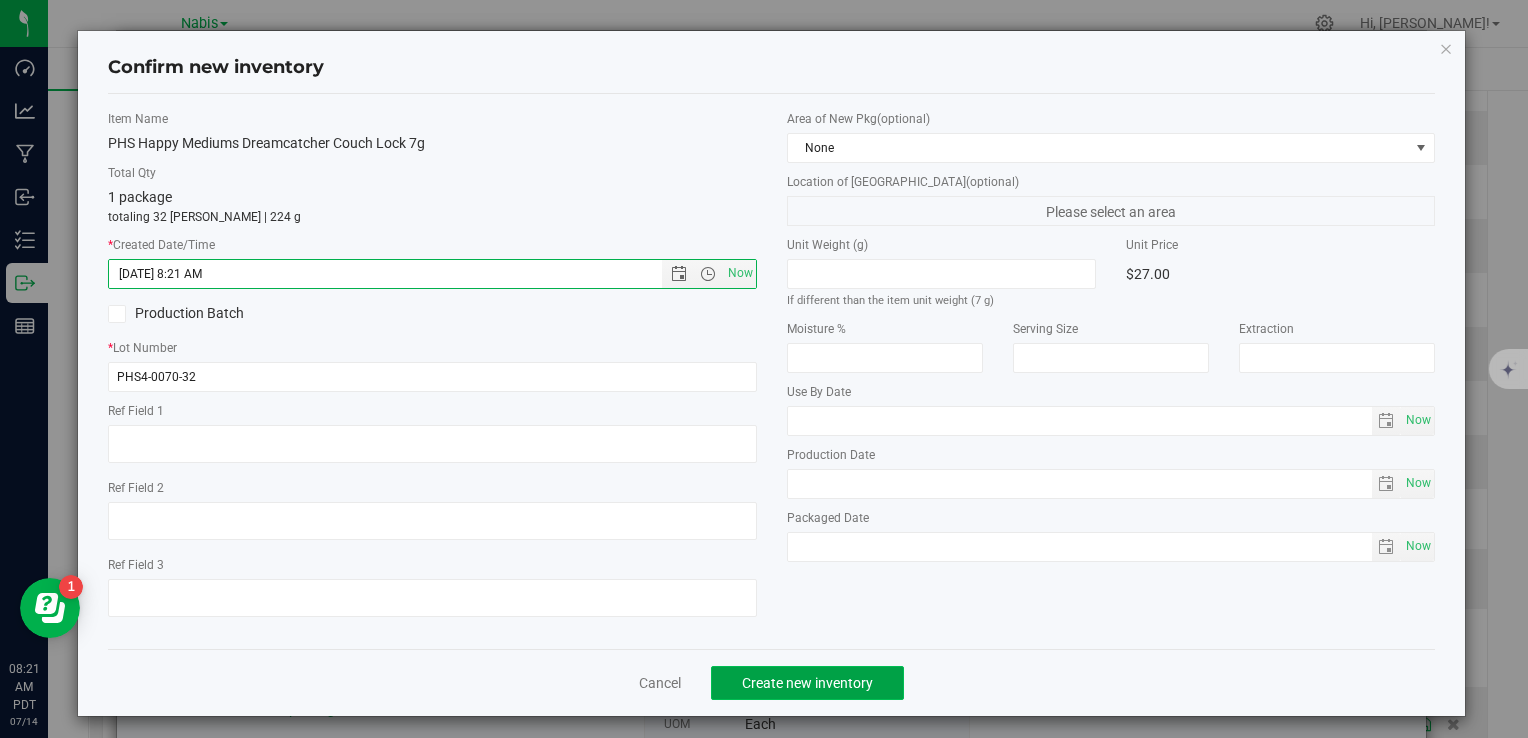 click on "Create new inventory" 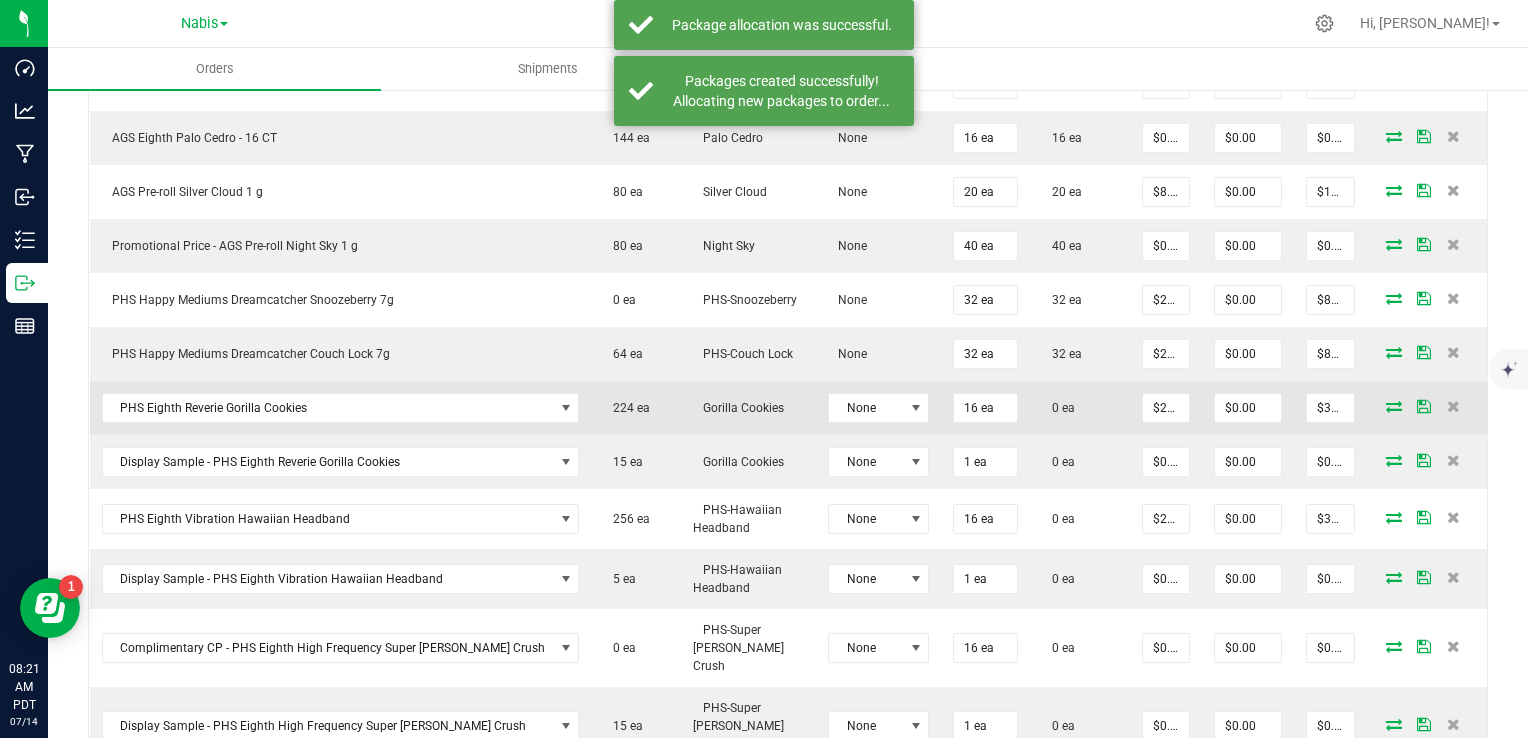 click at bounding box center (1394, 406) 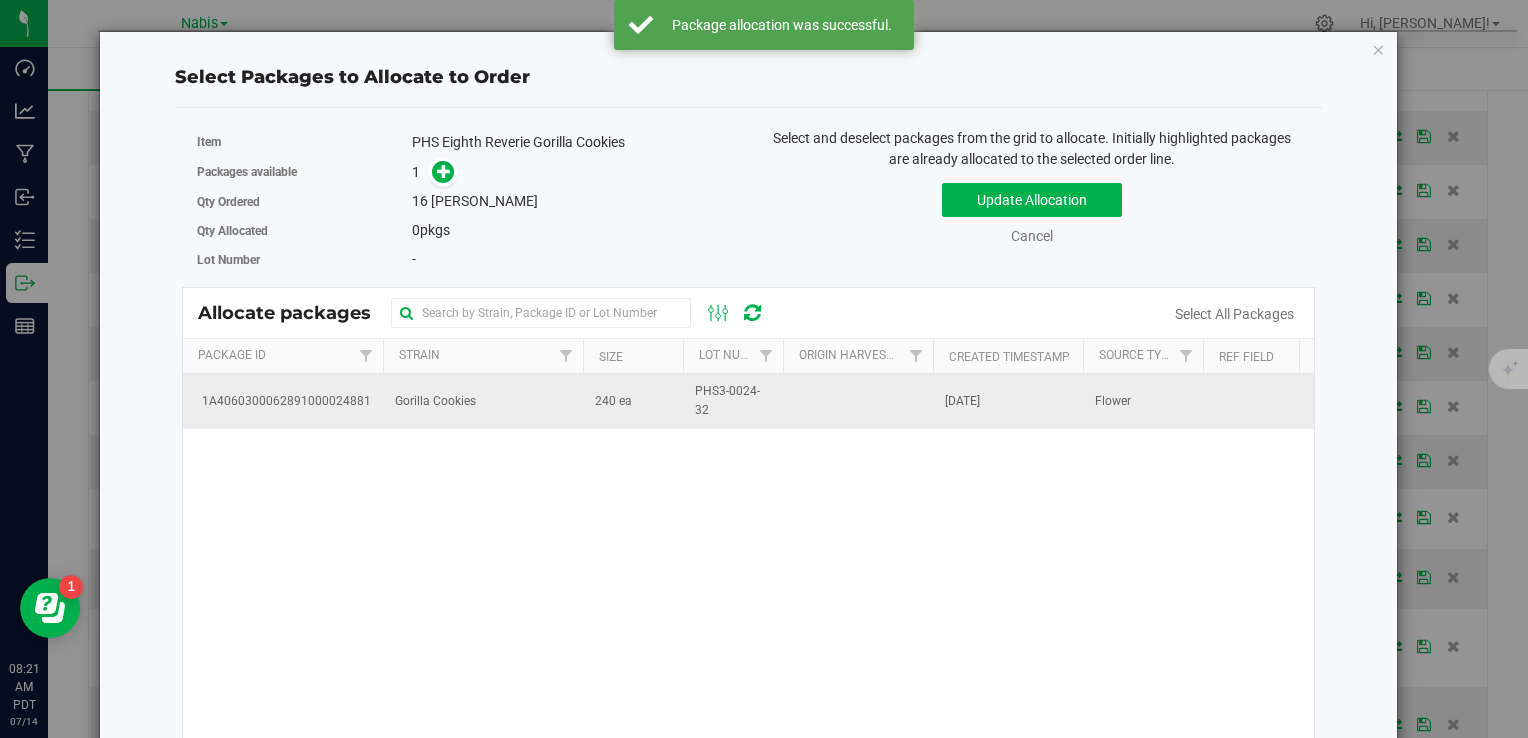 click on "Gorilla Cookies" at bounding box center [483, 401] 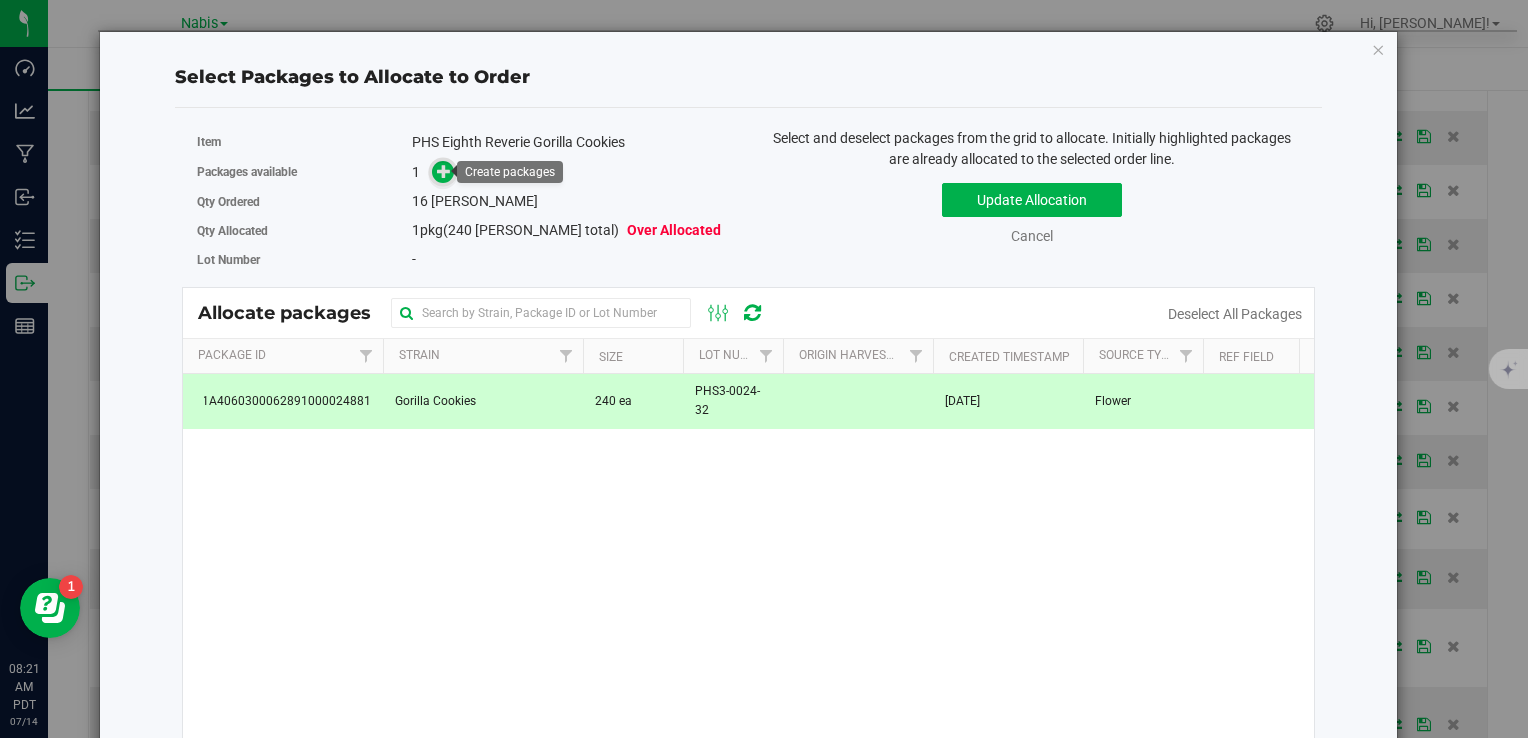 click at bounding box center (443, 172) 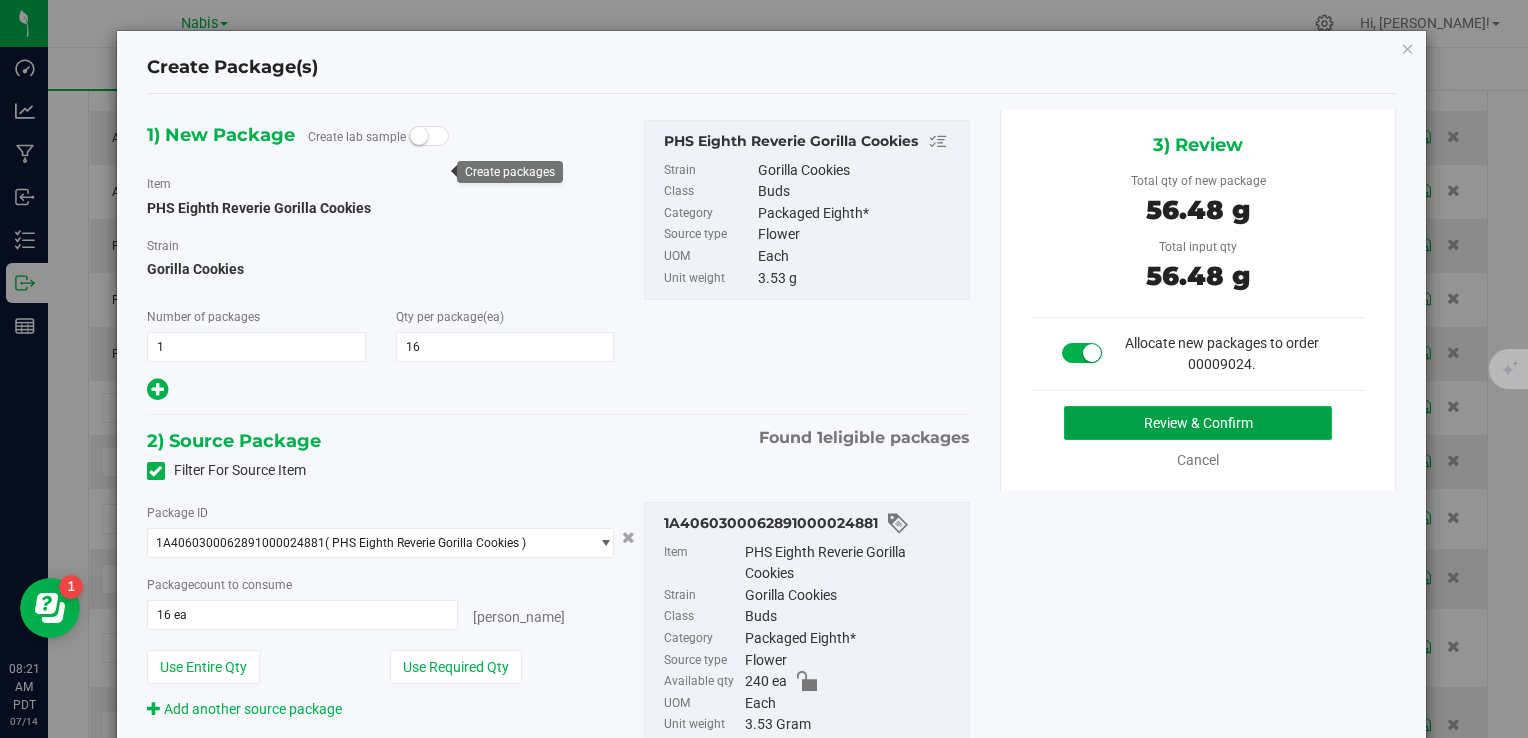 click on "Review & Confirm" at bounding box center [1198, 423] 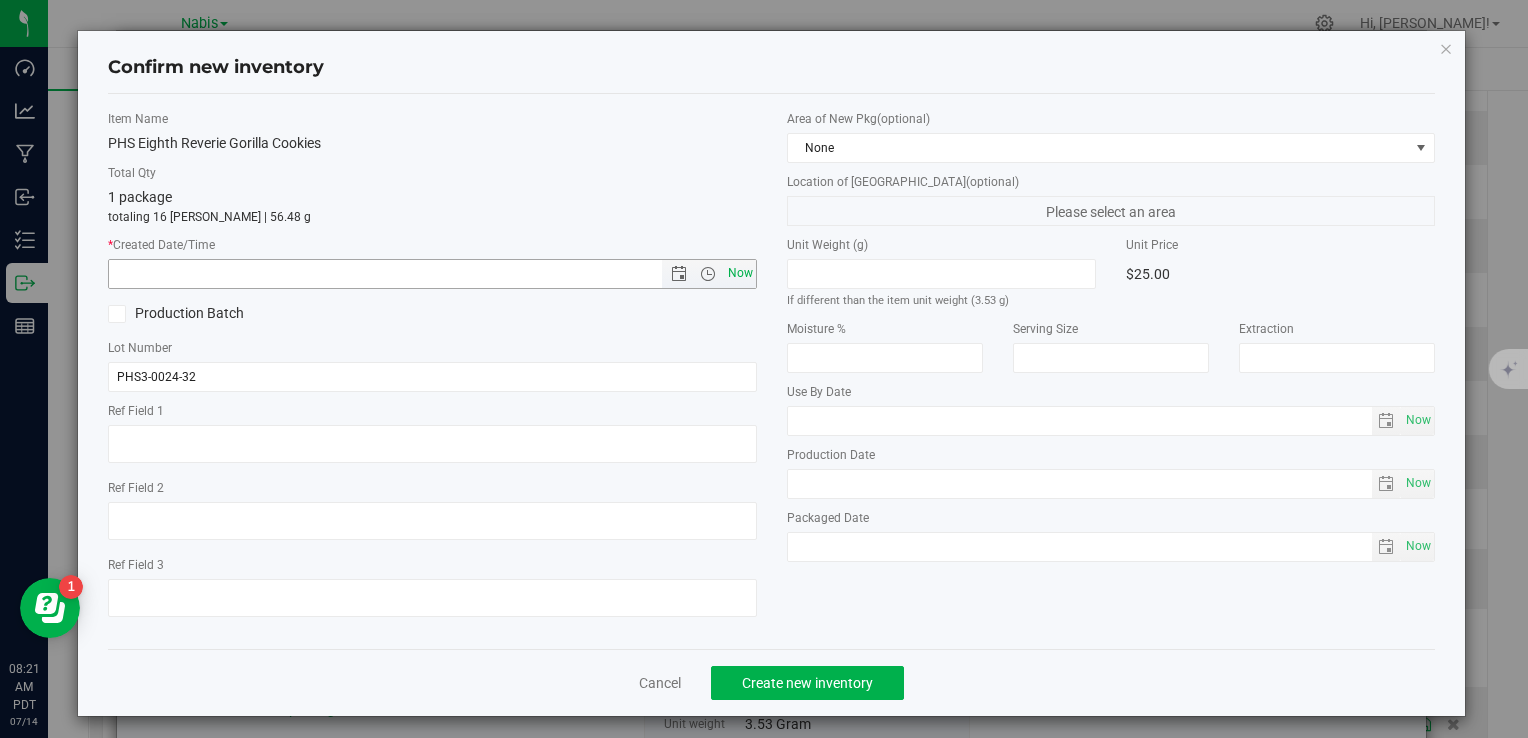 click on "Now" at bounding box center [740, 273] 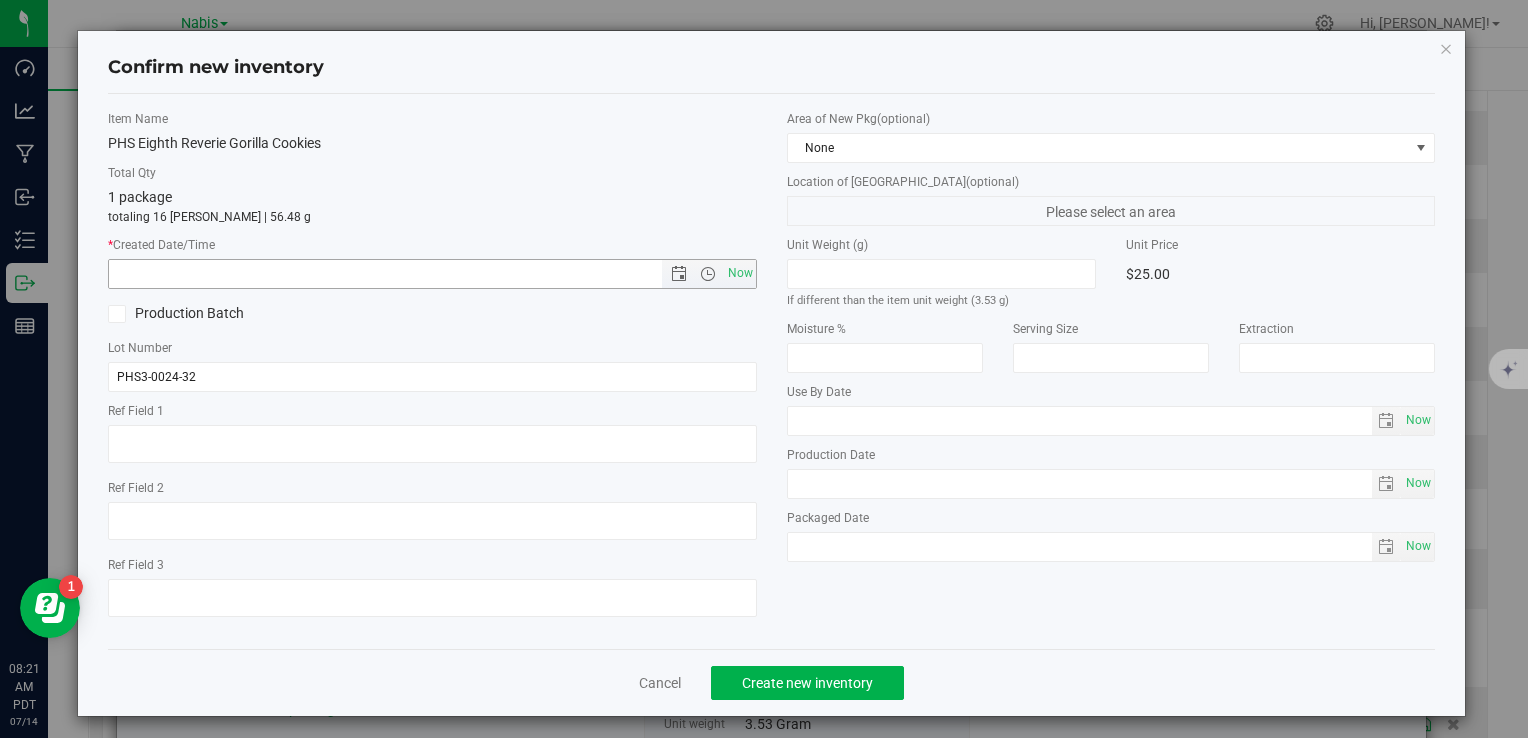 type on "7/14/2025 8:21 AM" 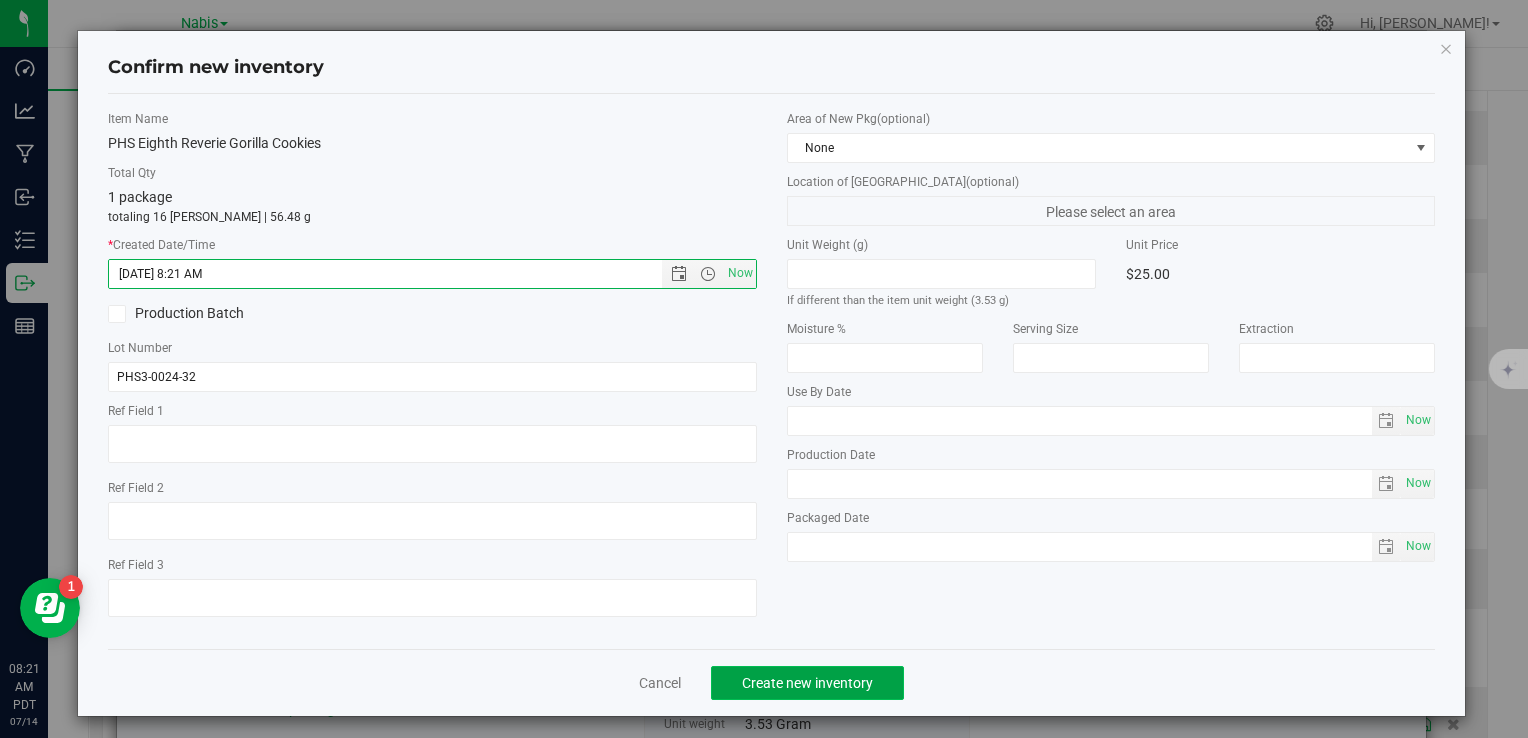 click on "Create new inventory" 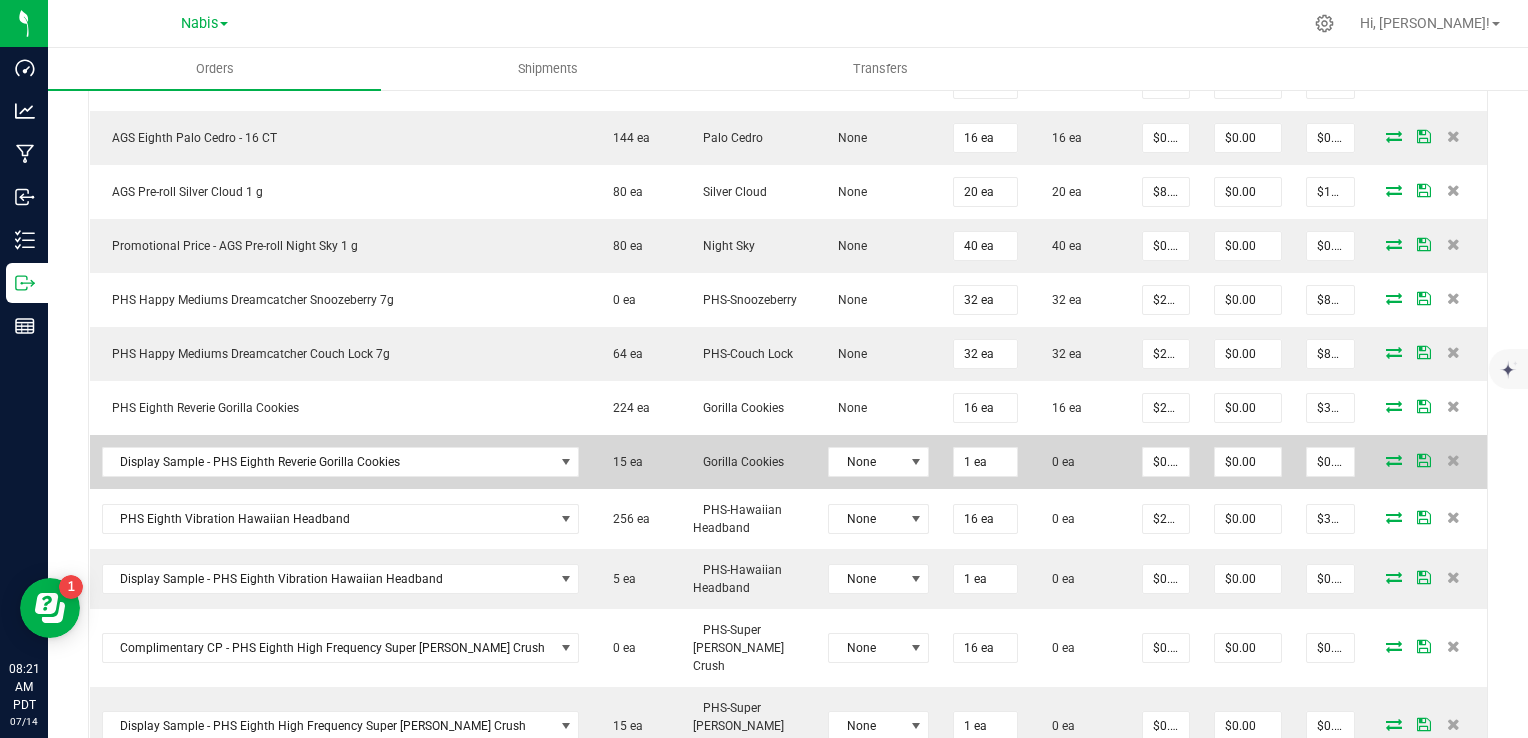 click at bounding box center (1394, 460) 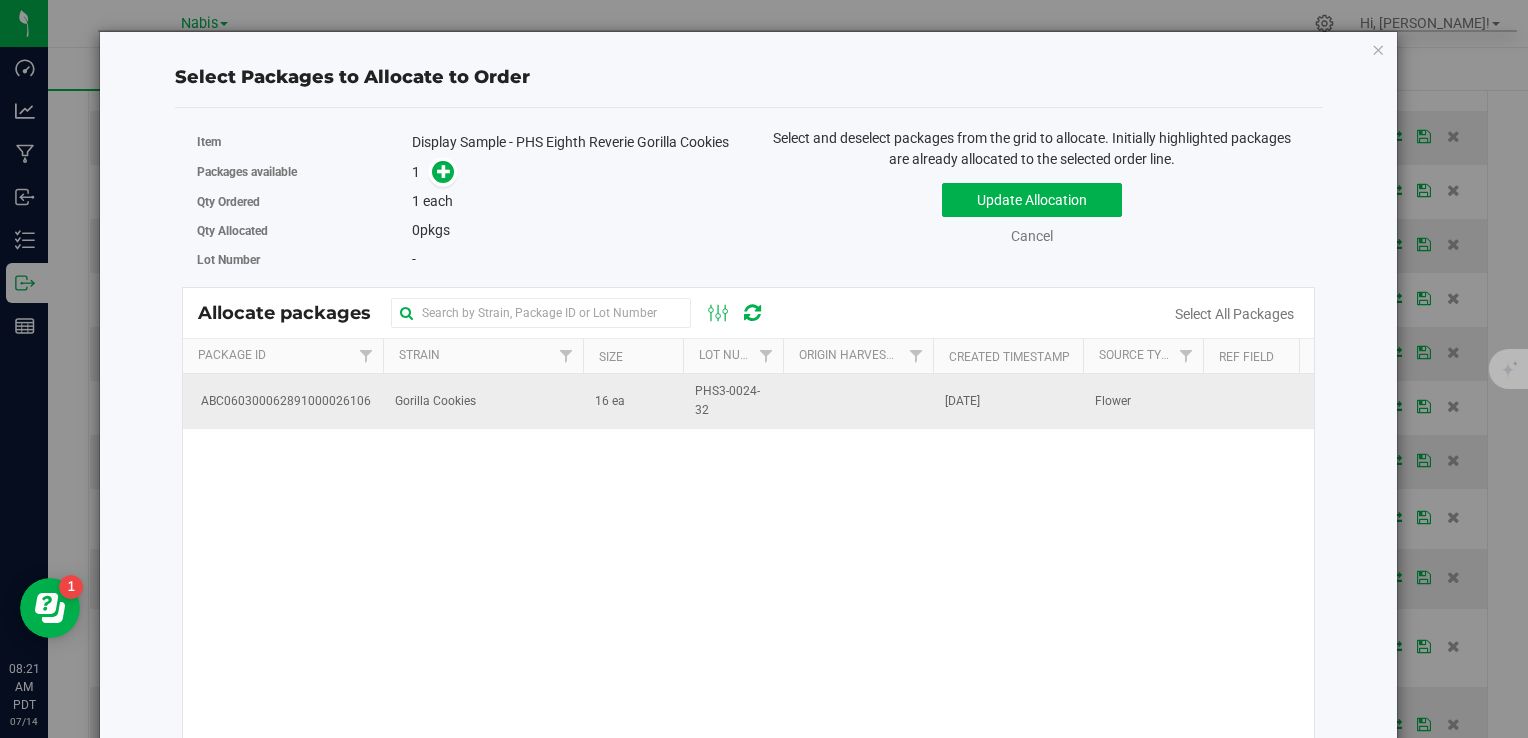 click on "Gorilla Cookies" at bounding box center (483, 401) 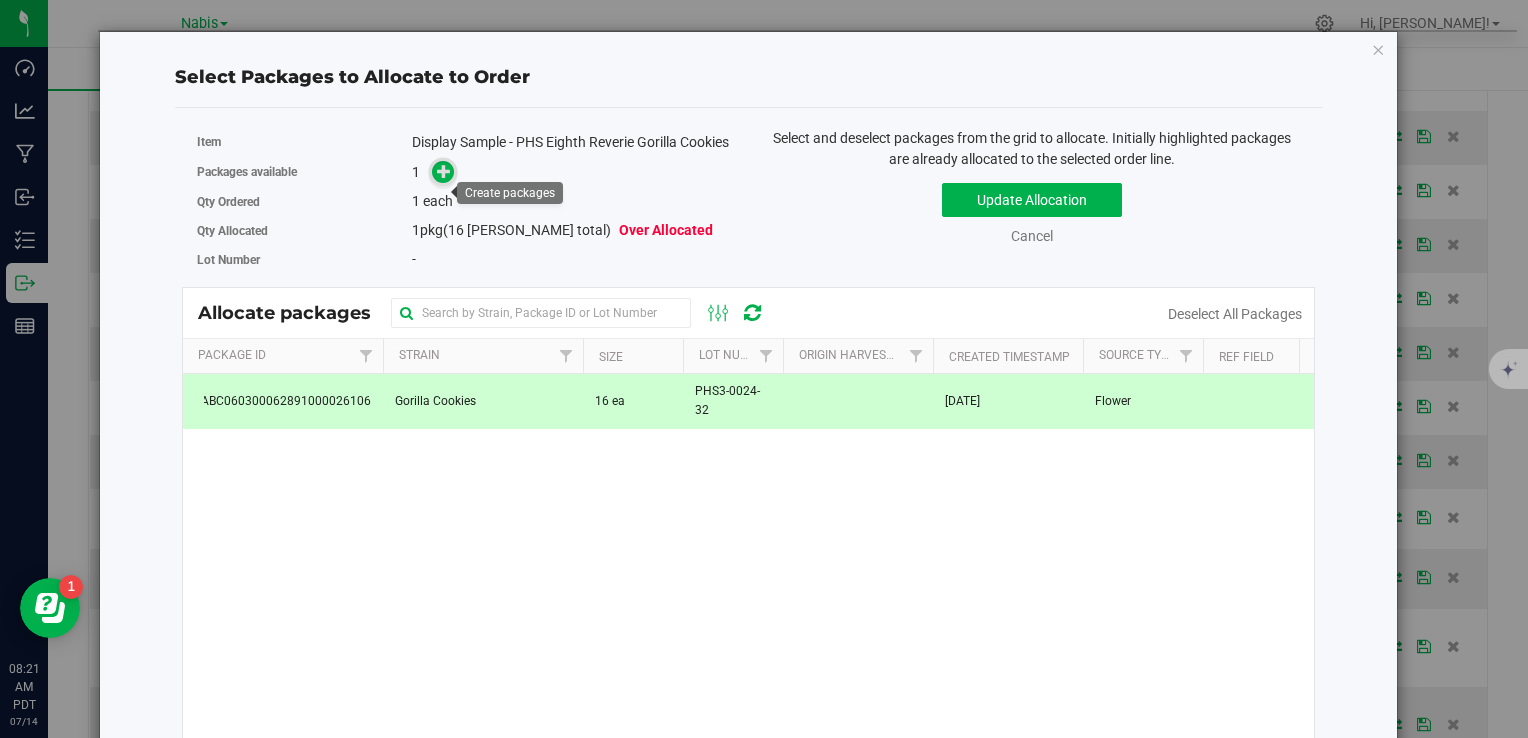 click at bounding box center (444, 171) 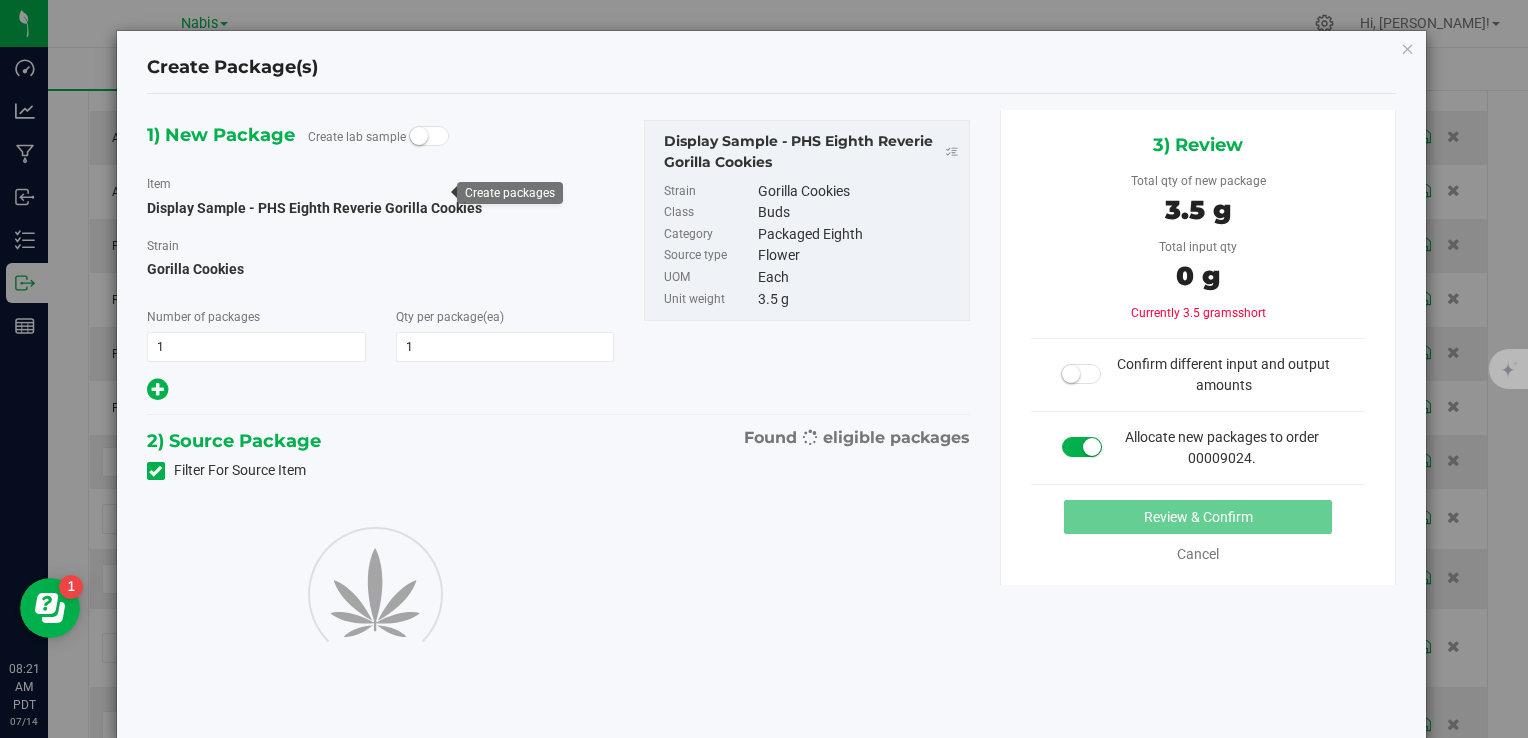 type on "1" 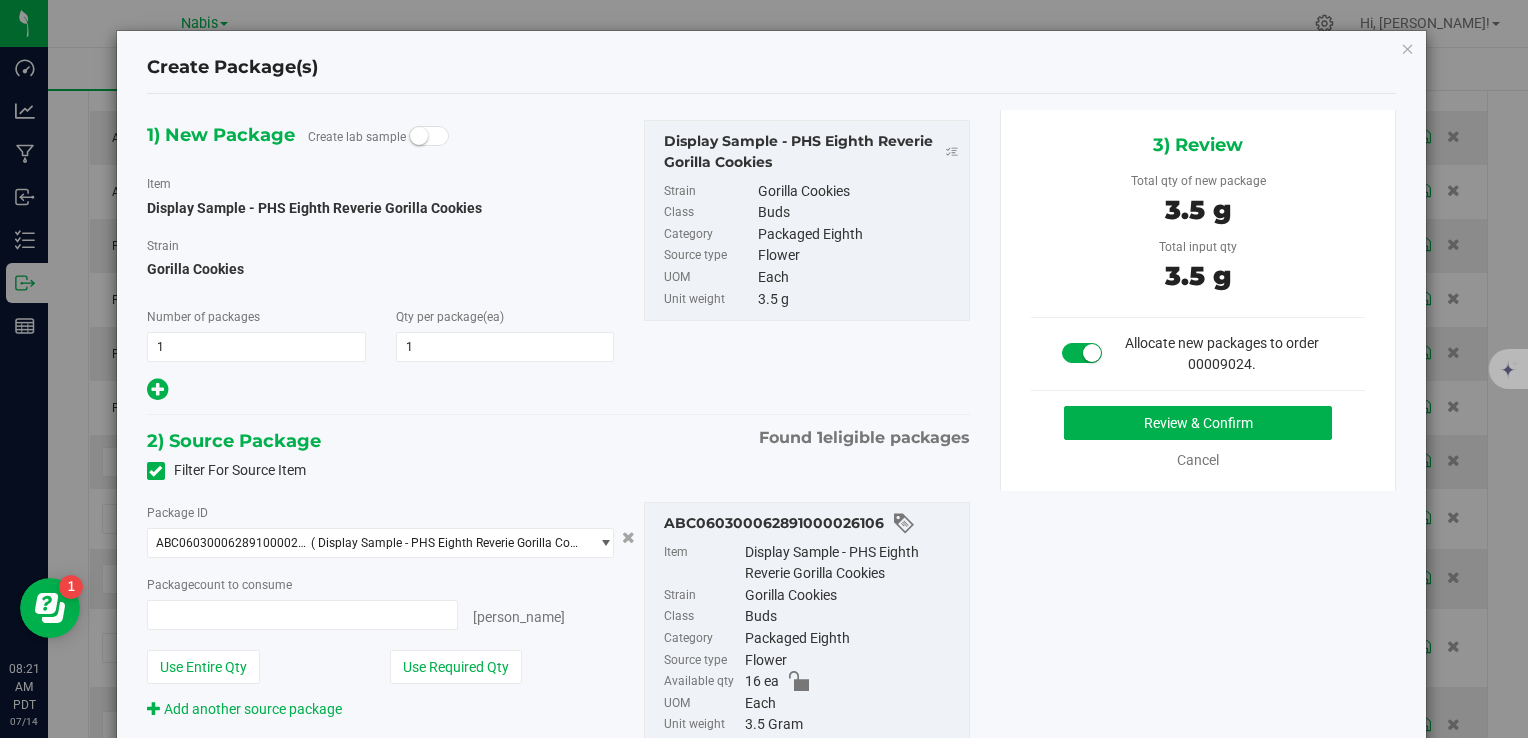 type on "1 ea" 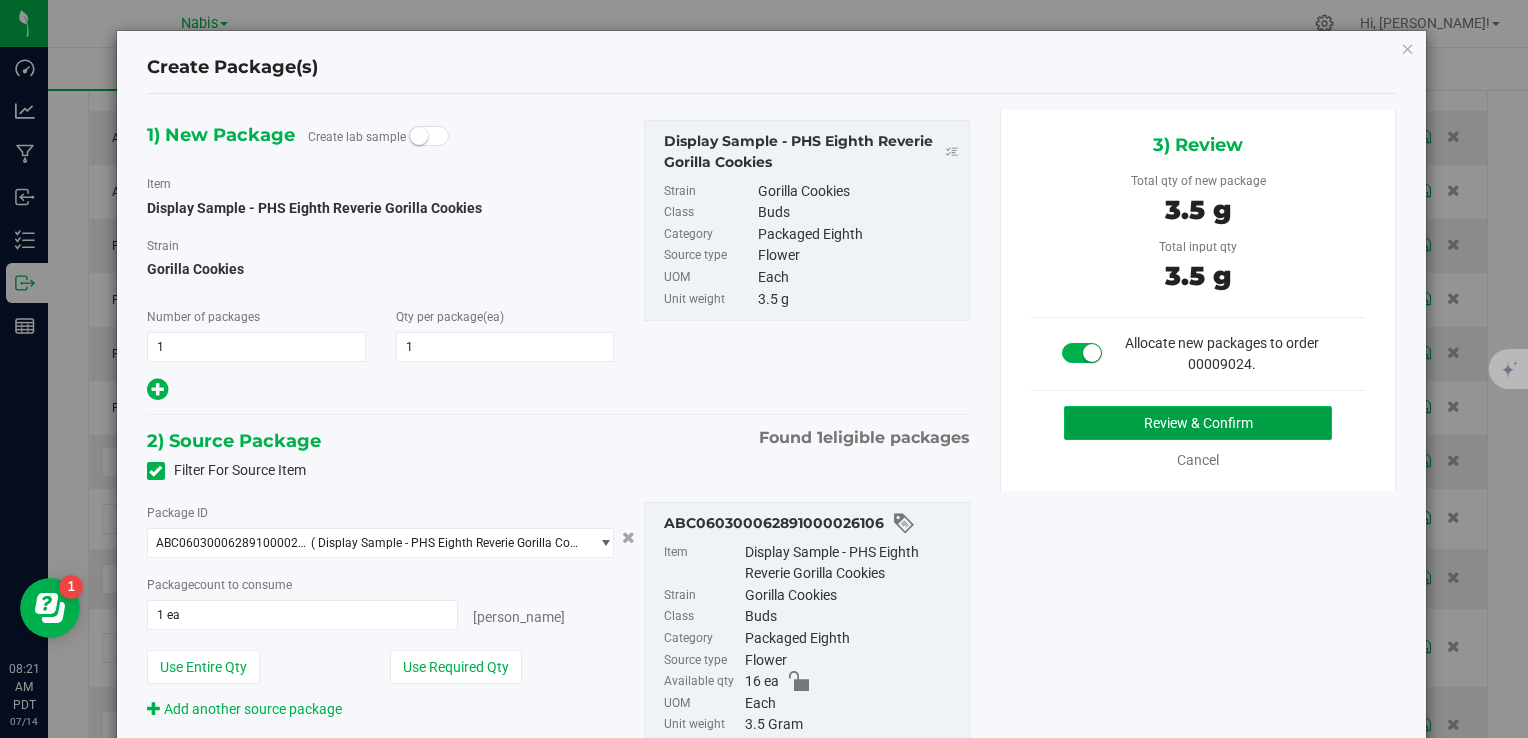 click on "Review & Confirm" at bounding box center (1198, 423) 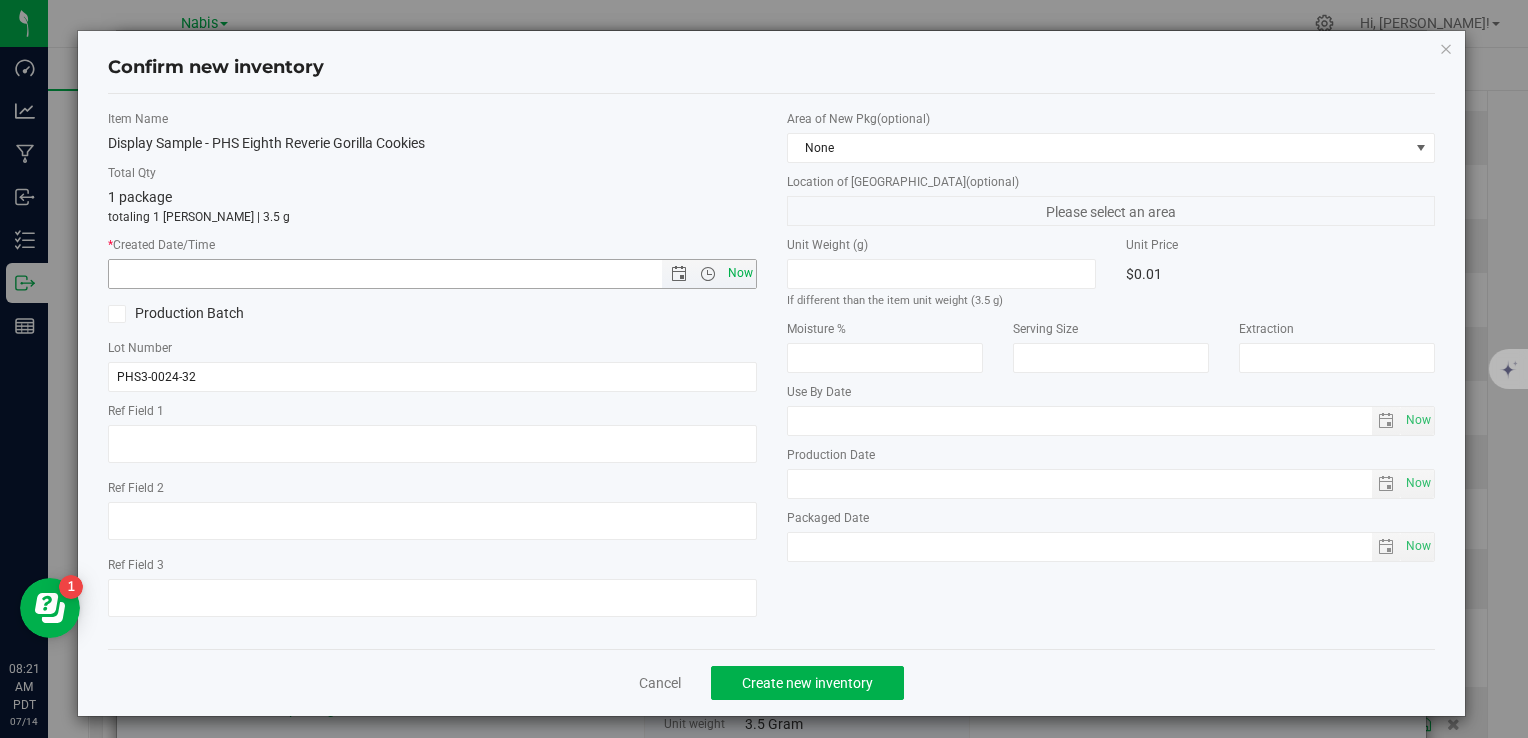 click on "Now" at bounding box center [740, 273] 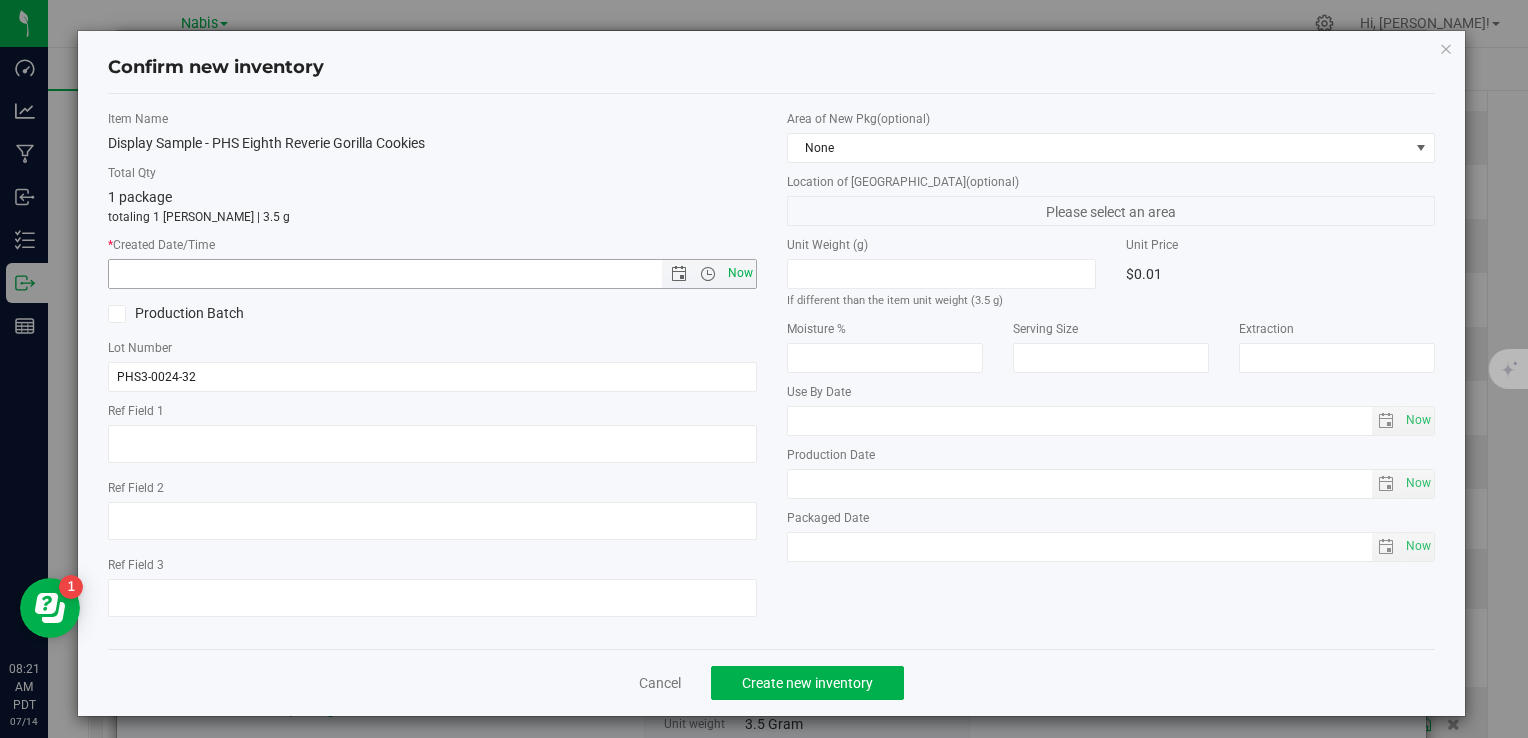 type on "7/14/2025 8:21 AM" 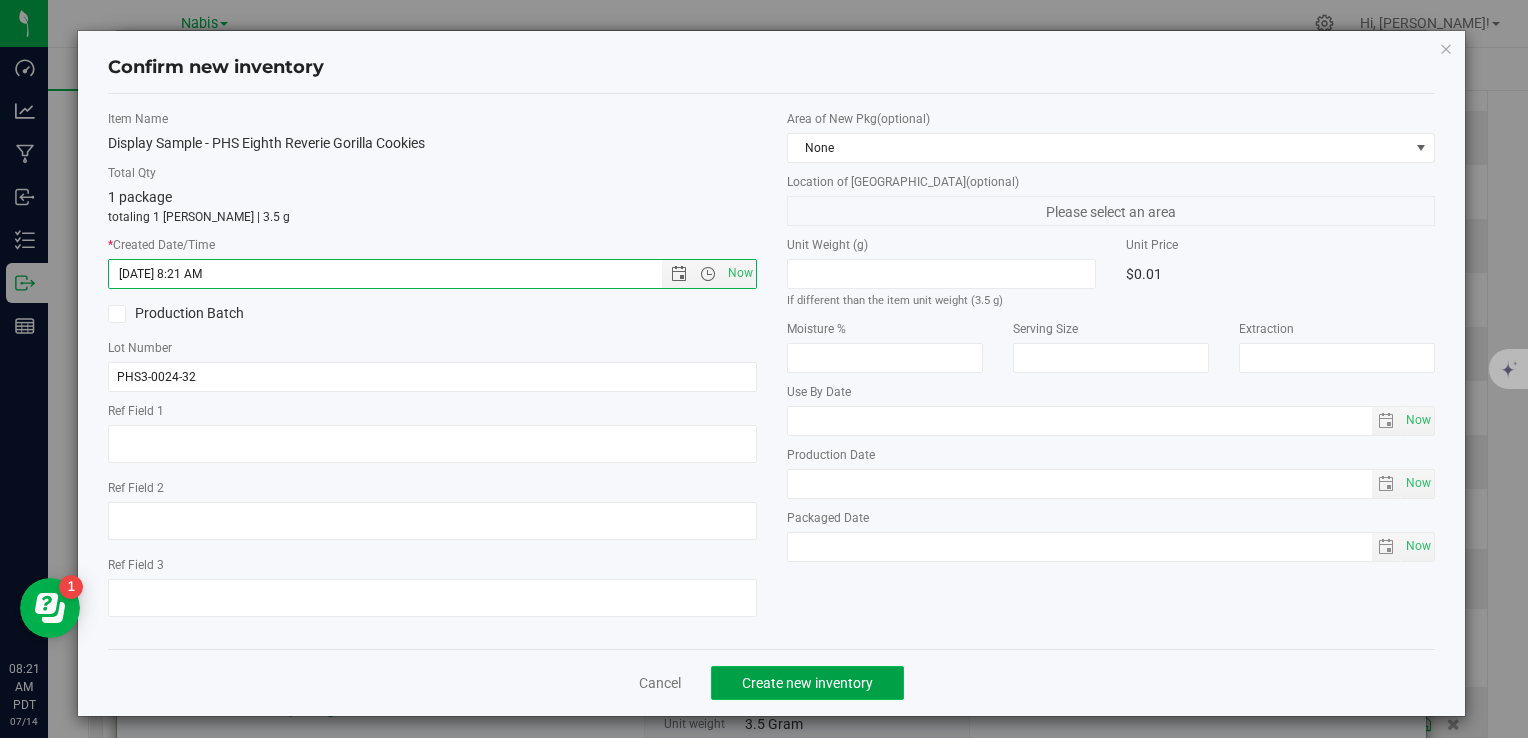 click on "Create new inventory" 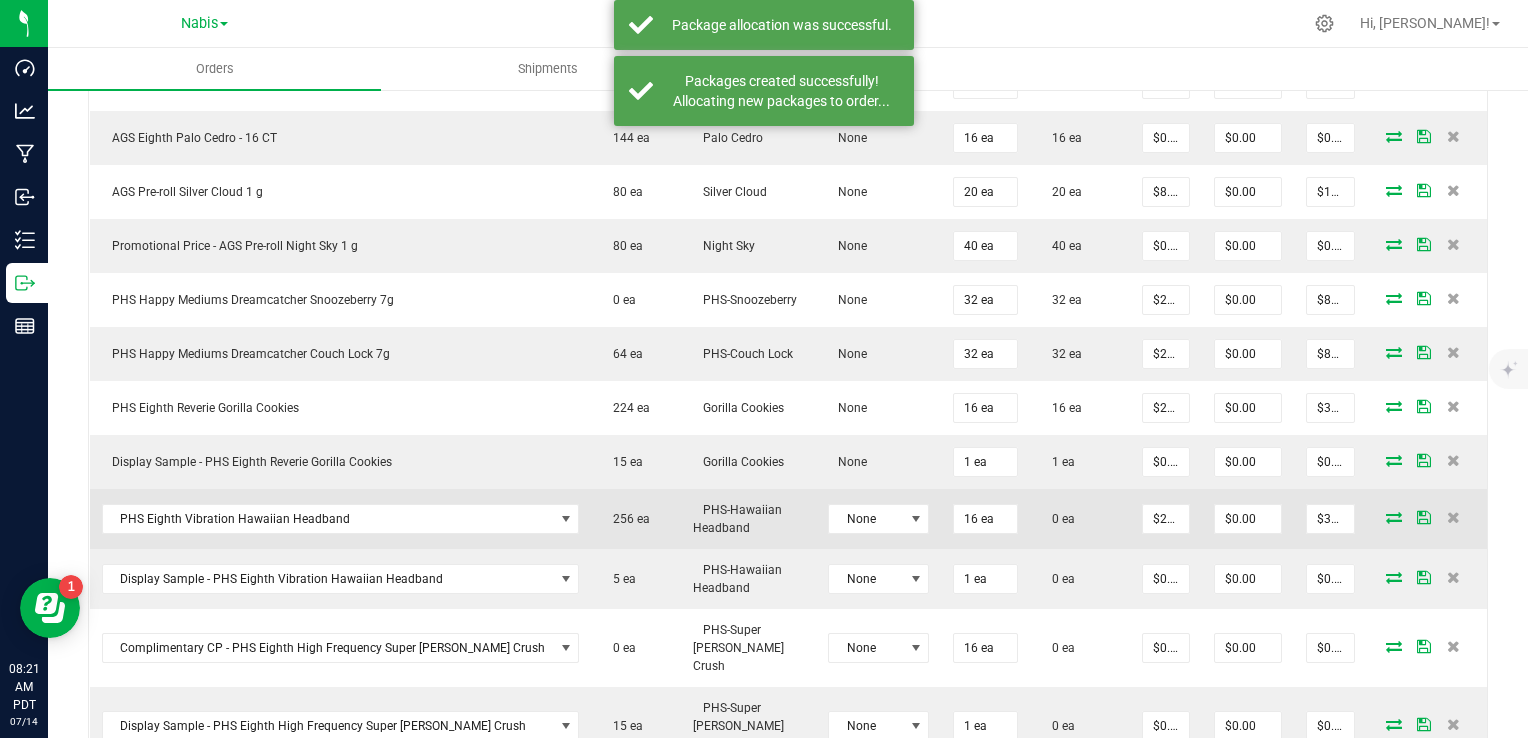 click at bounding box center (1394, 517) 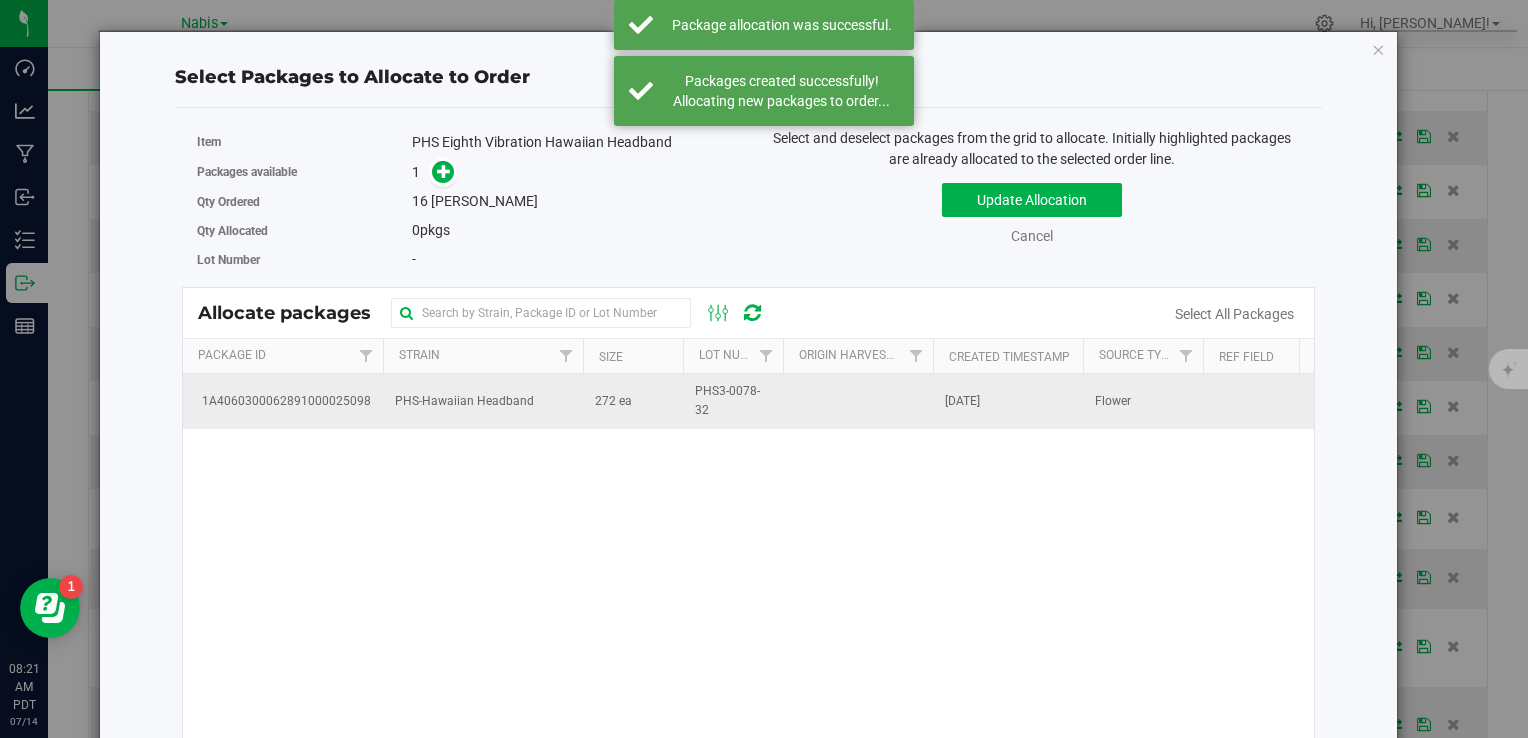 click on "272 ea" at bounding box center [613, 401] 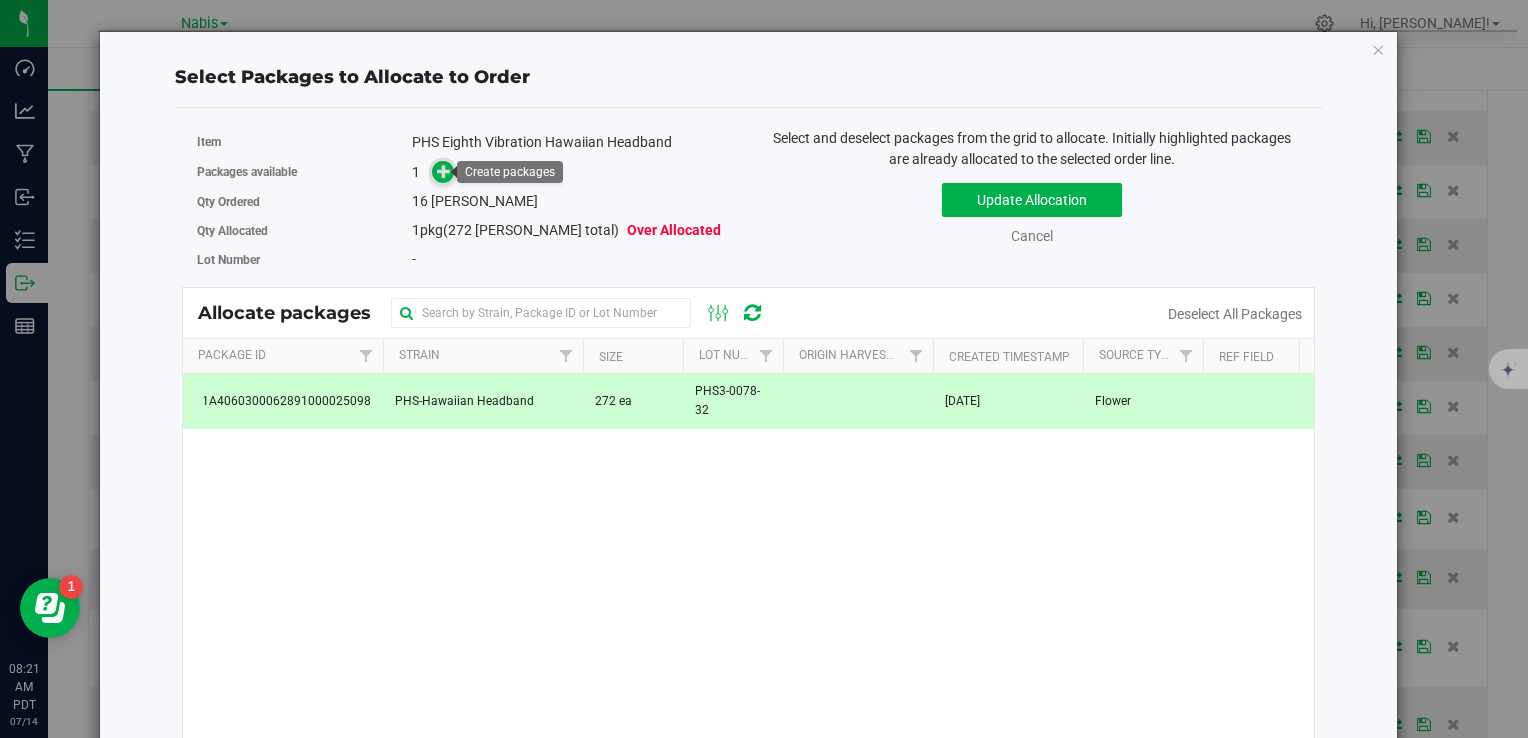 click at bounding box center [442, 171] 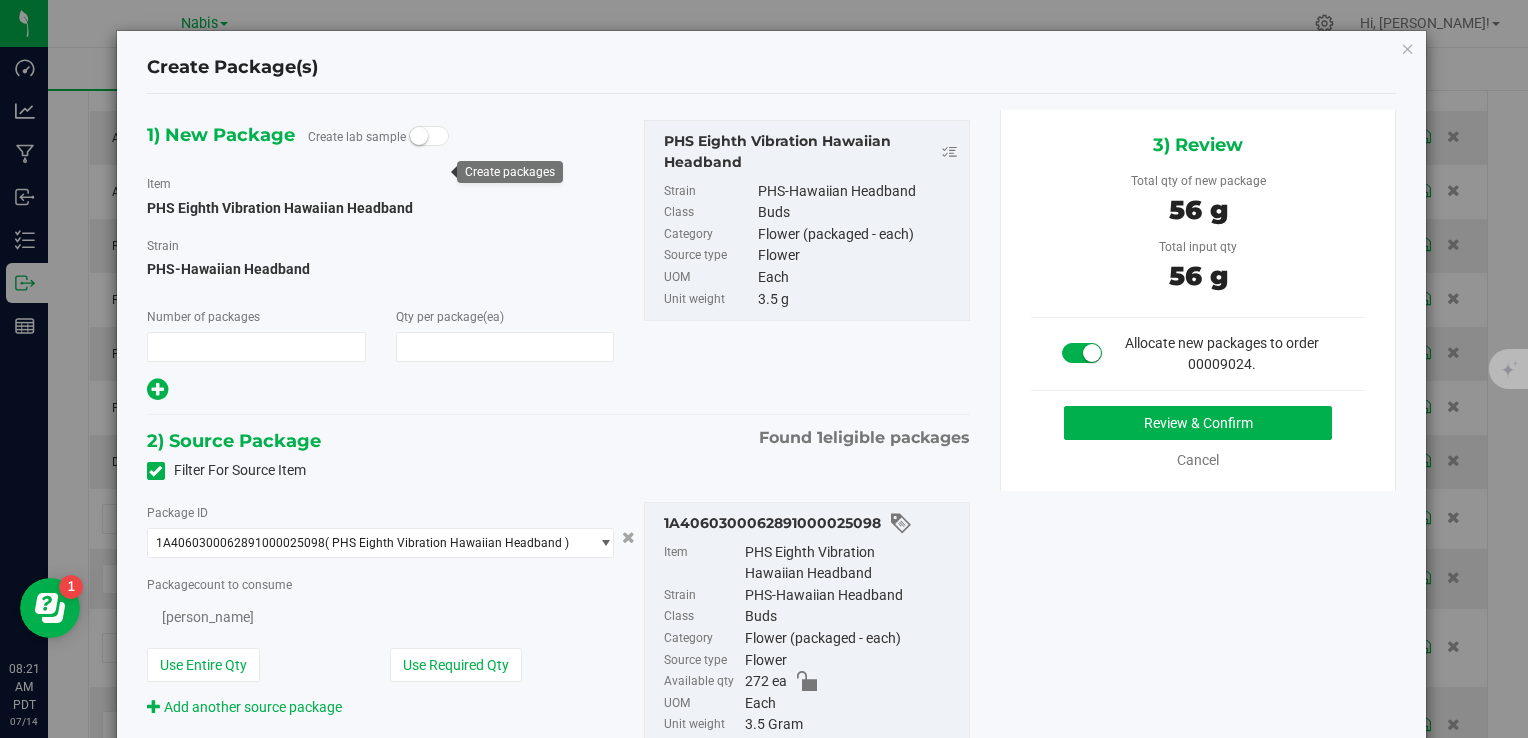 type on "1" 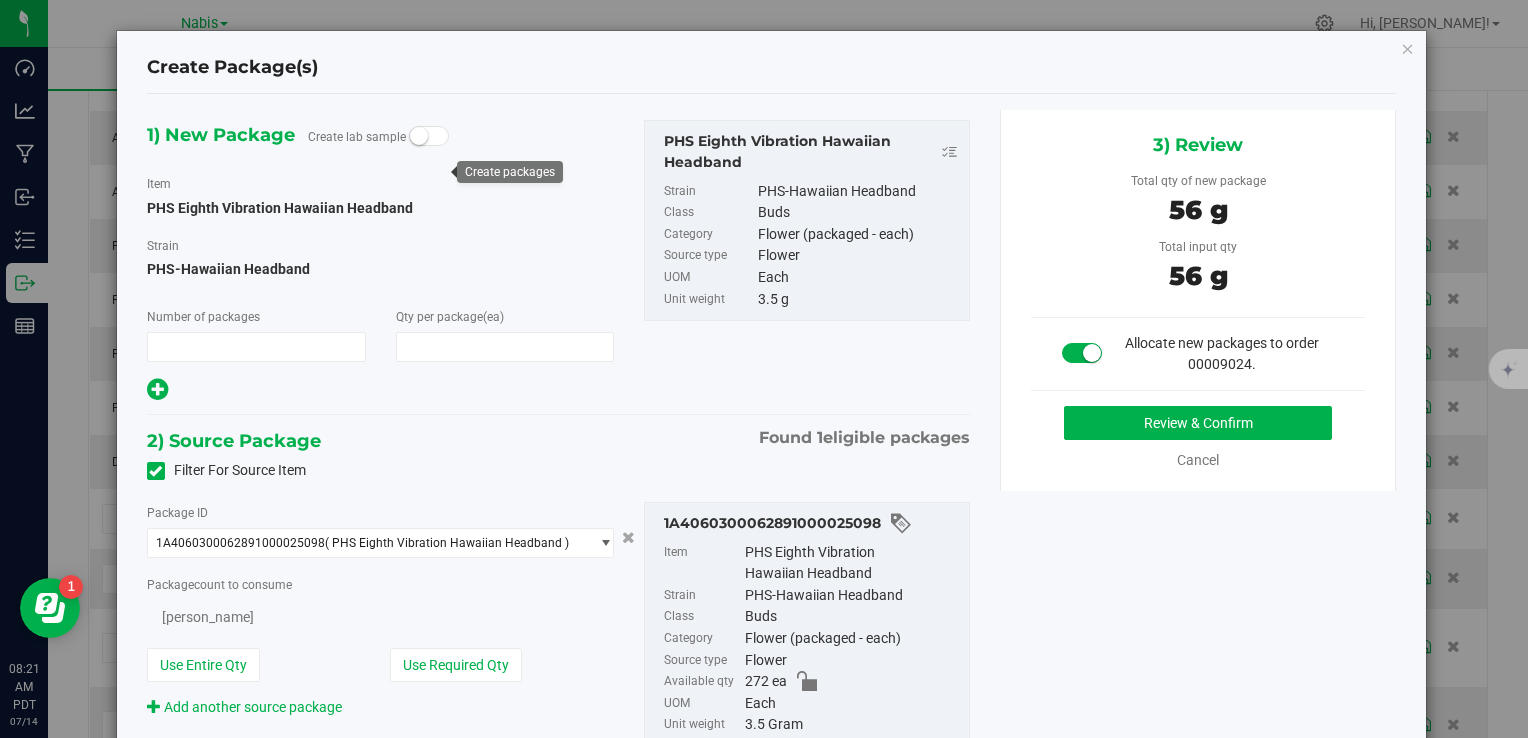 type on "16" 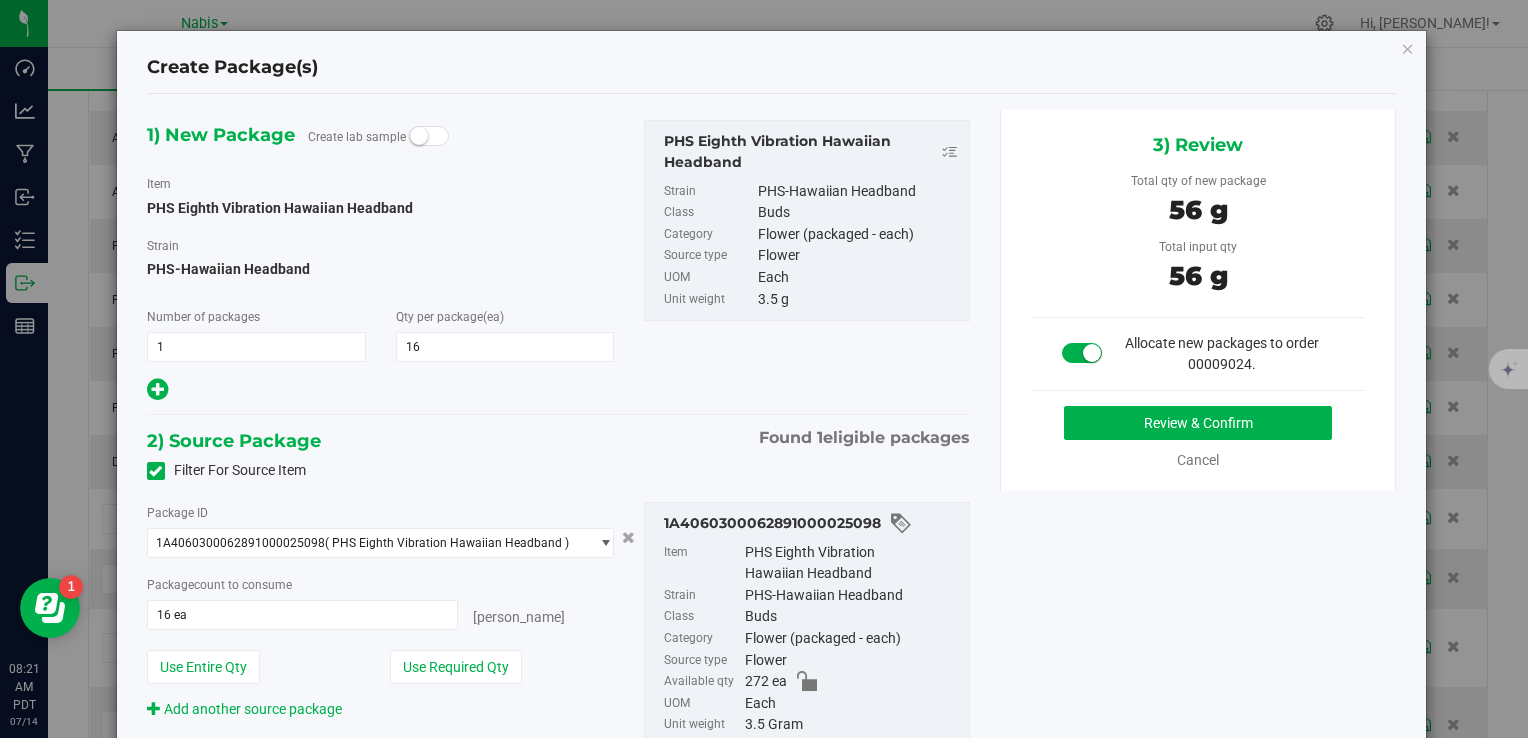 click on "3) Review
Total qty of new package
56 g
Total input qty
56 g
Allocate new packages to order 00009024." at bounding box center [1198, 300] 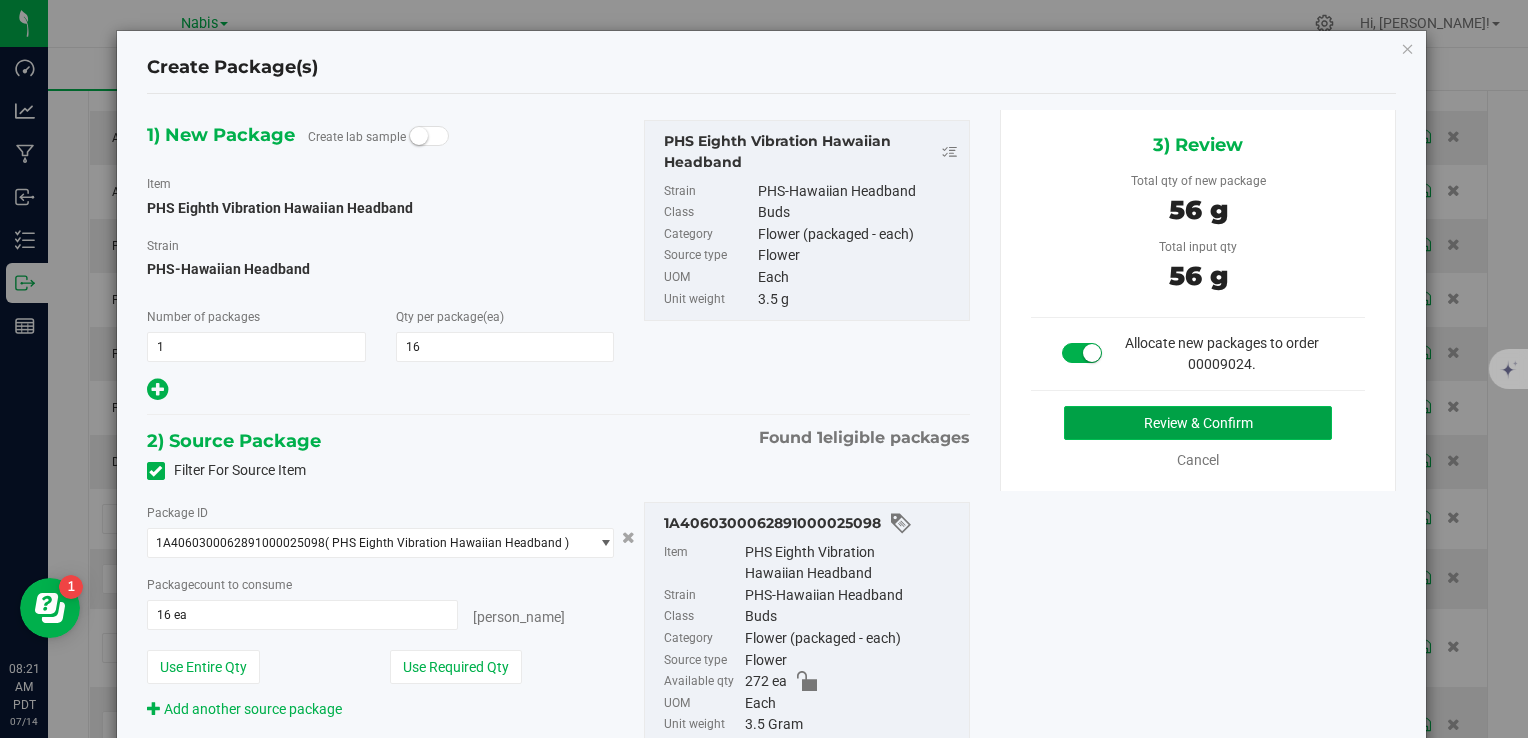 click on "Review & Confirm" at bounding box center [1198, 423] 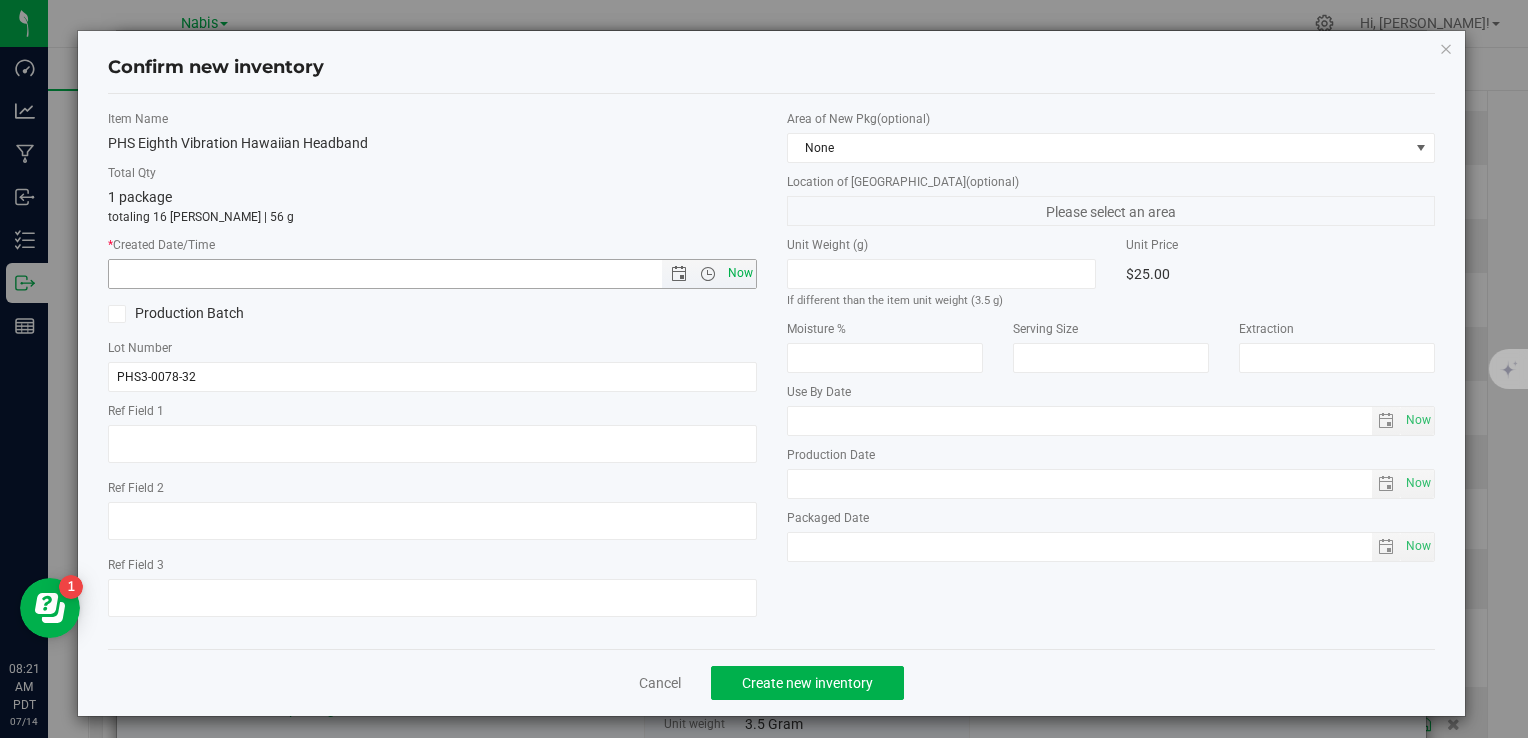click on "Now" at bounding box center [740, 273] 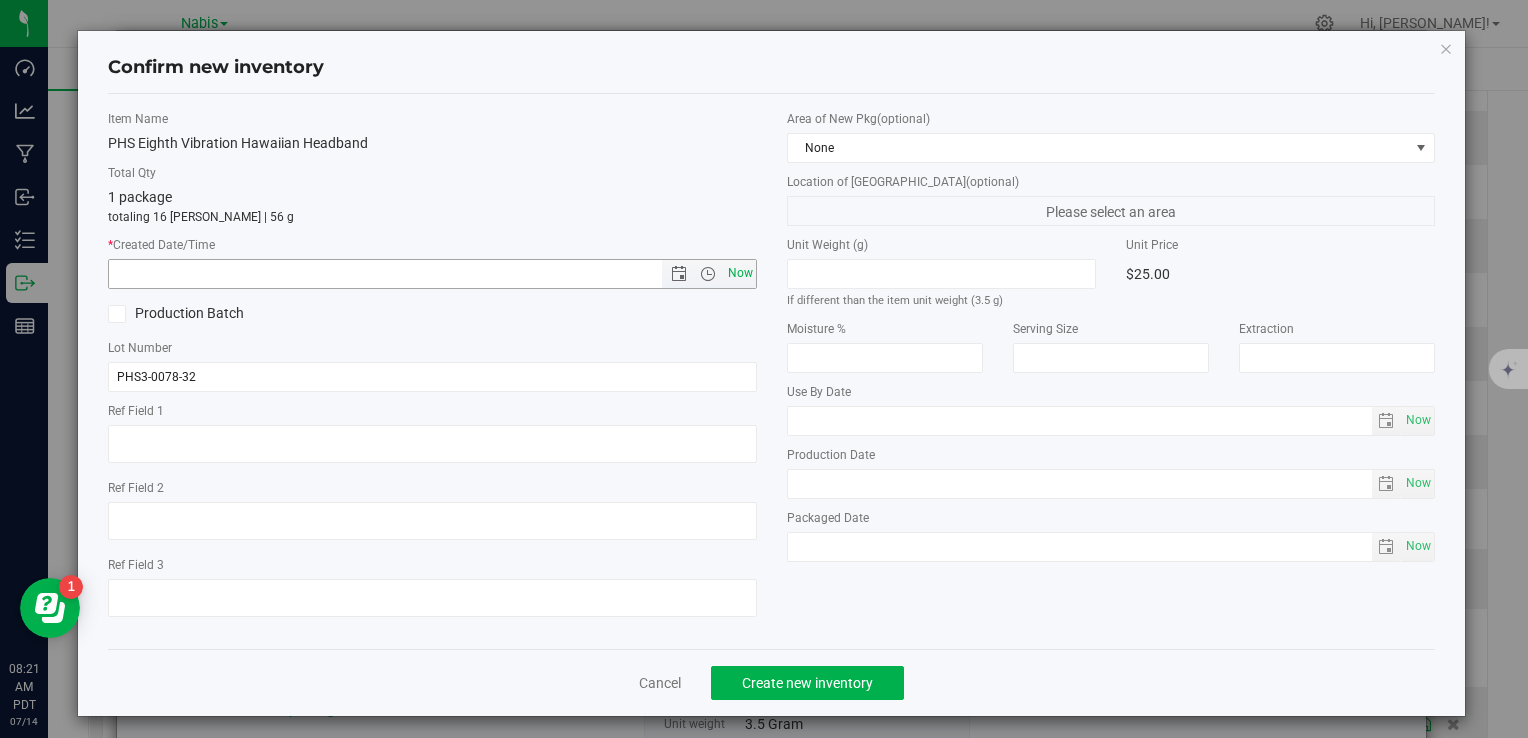 type on "7/14/2025 8:21 AM" 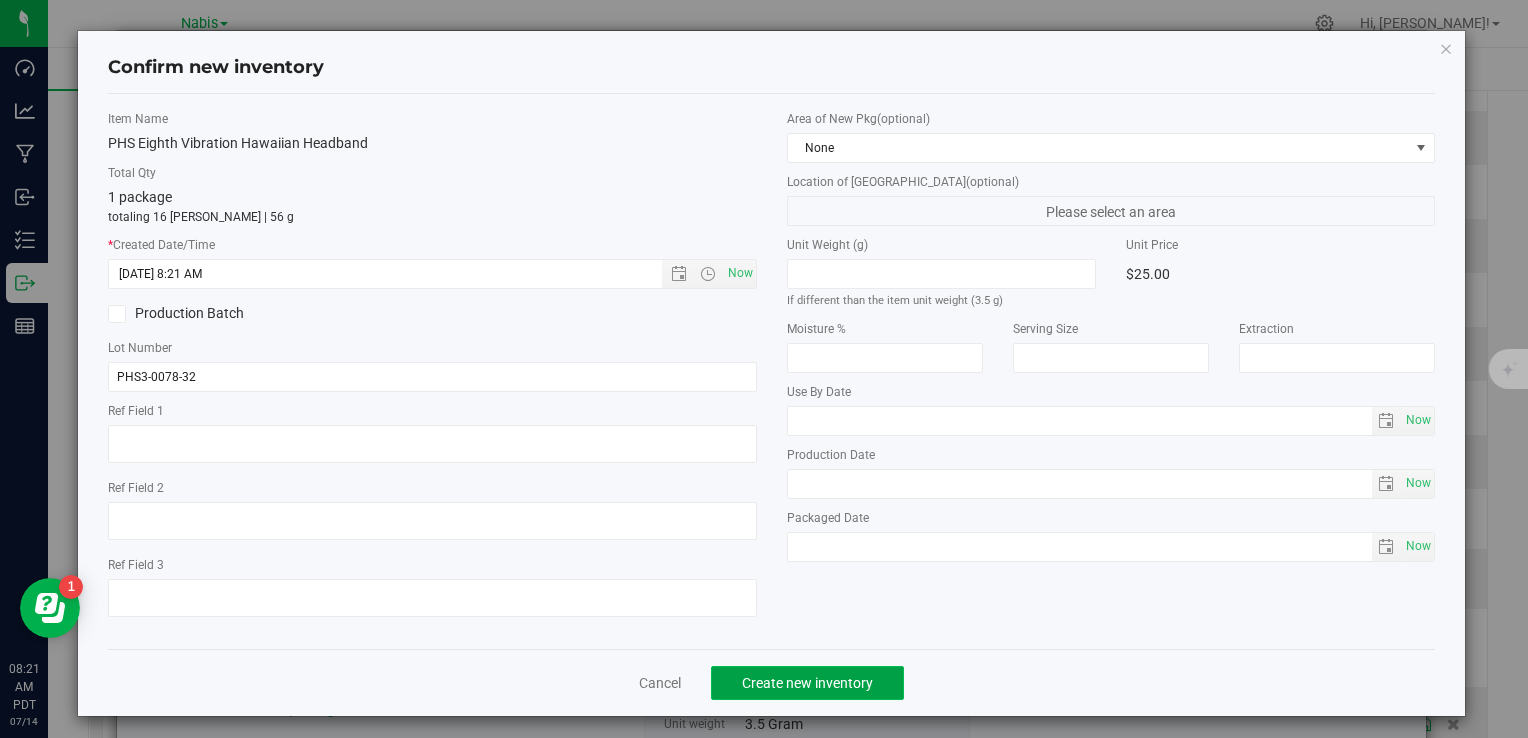 click on "Create new inventory" 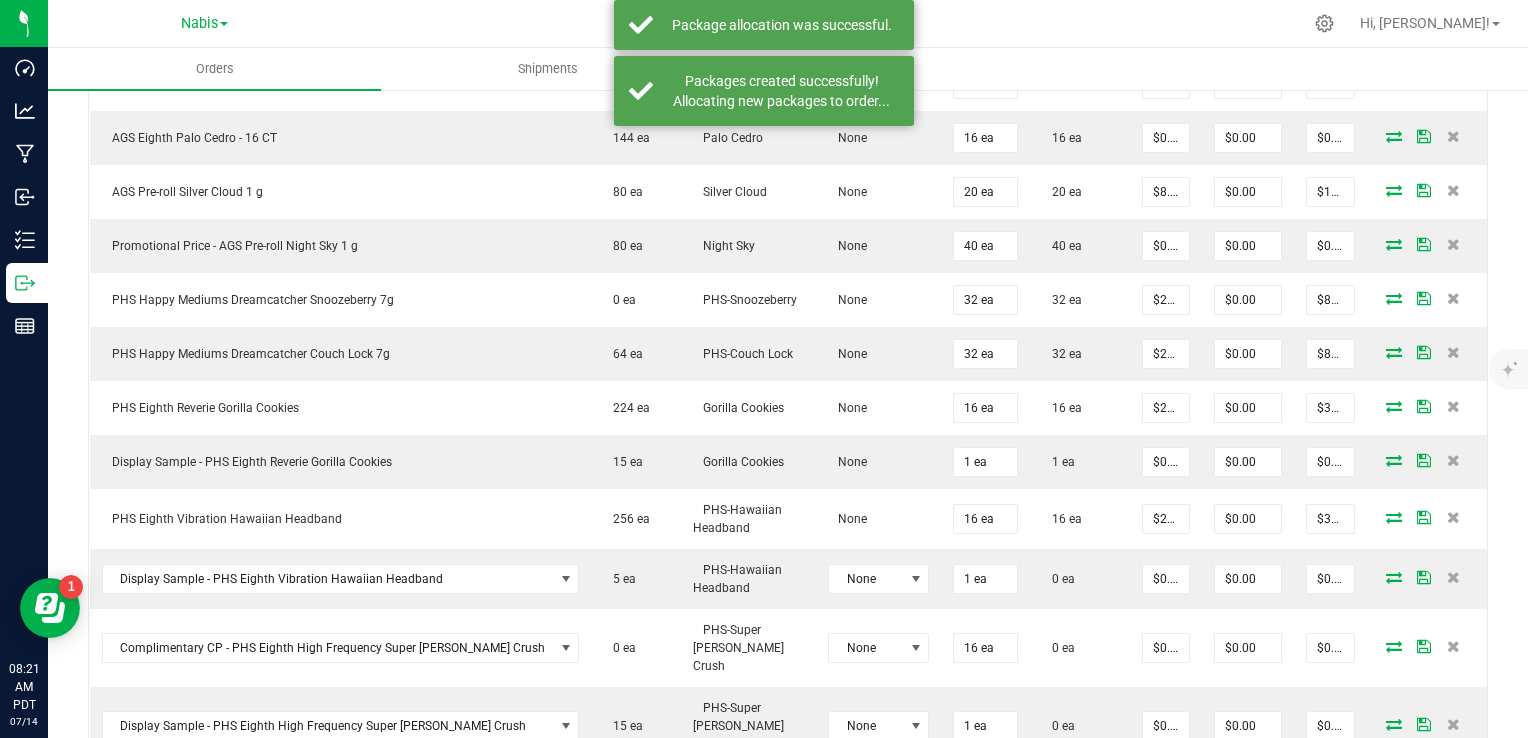 click at bounding box center (1394, 577) 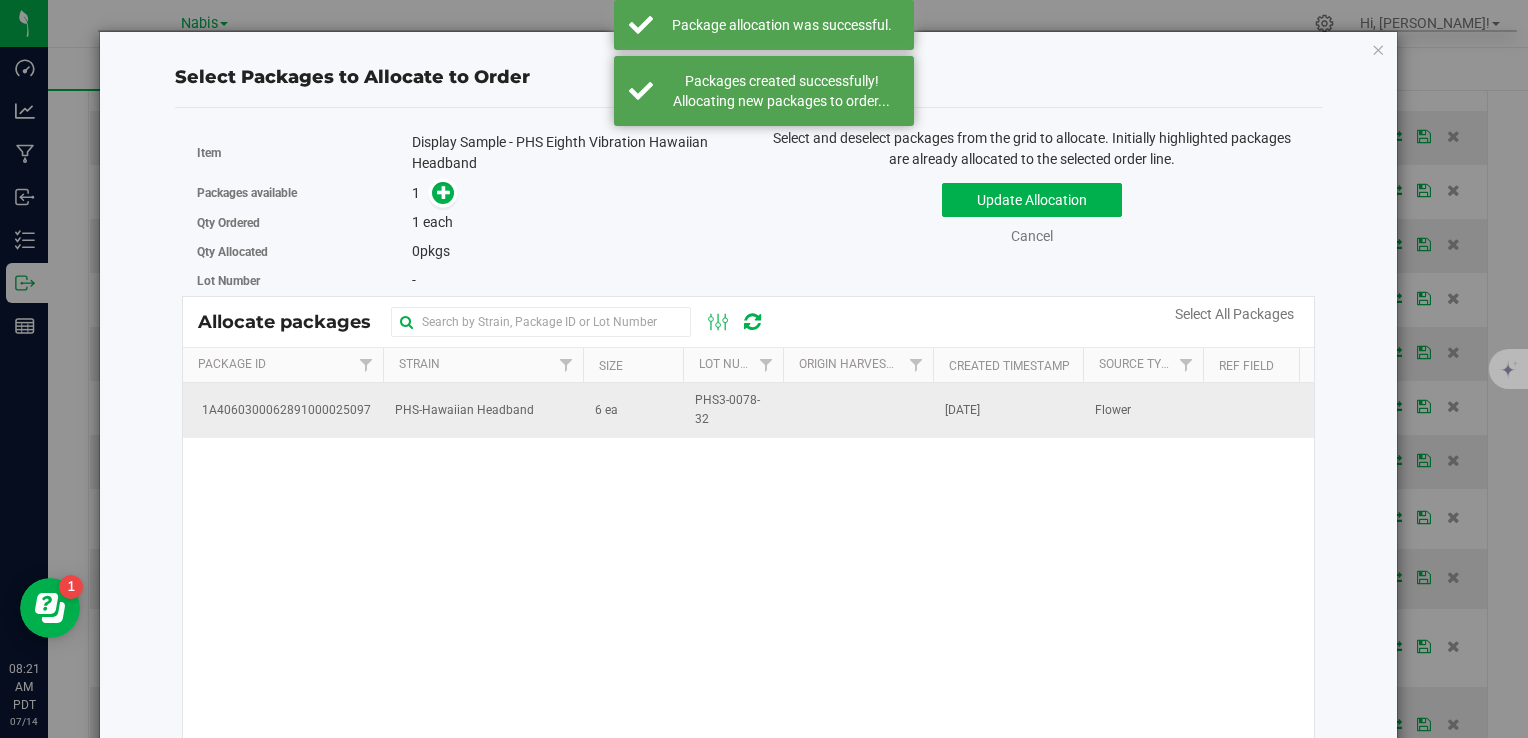 click on "PHS-Hawaiian Headband" at bounding box center [483, 410] 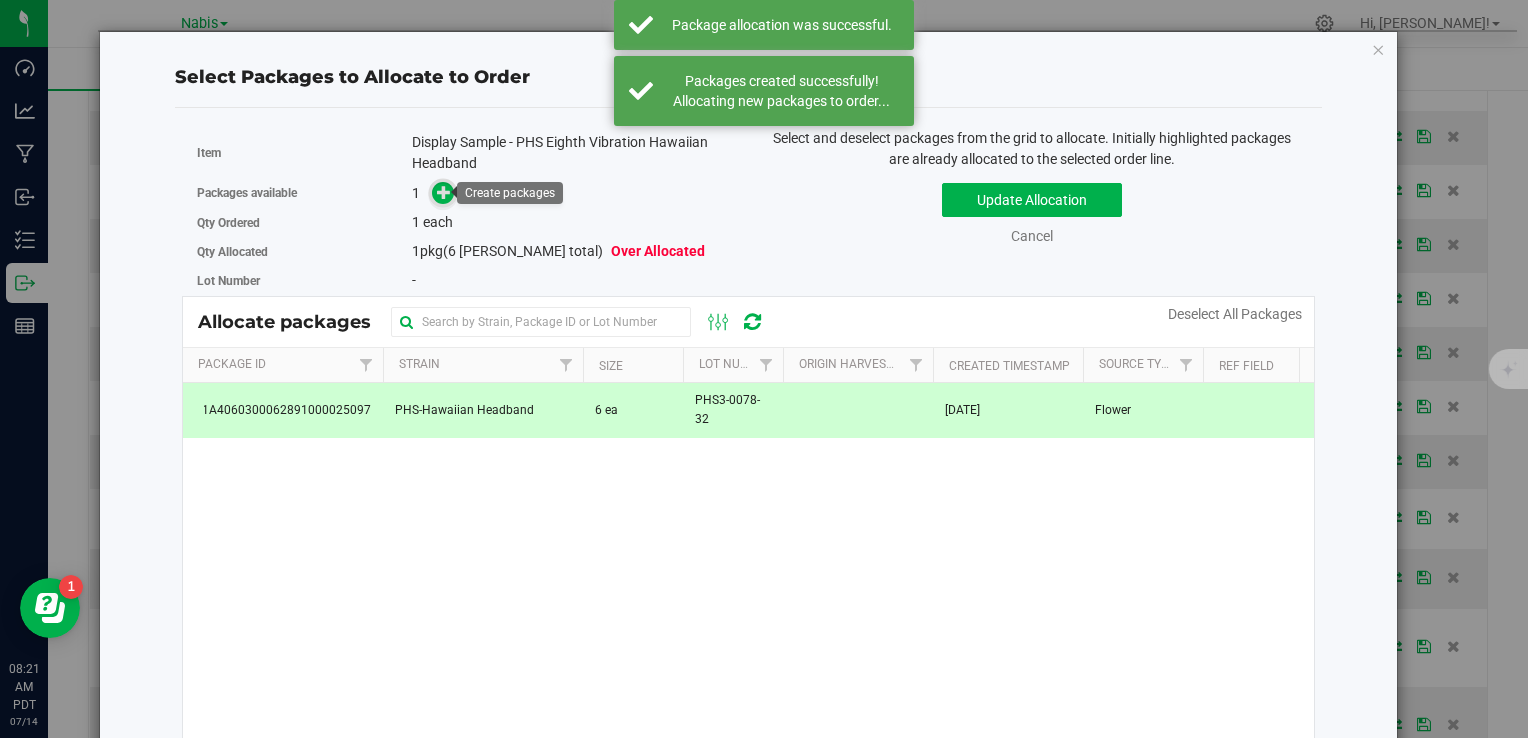 click at bounding box center [444, 192] 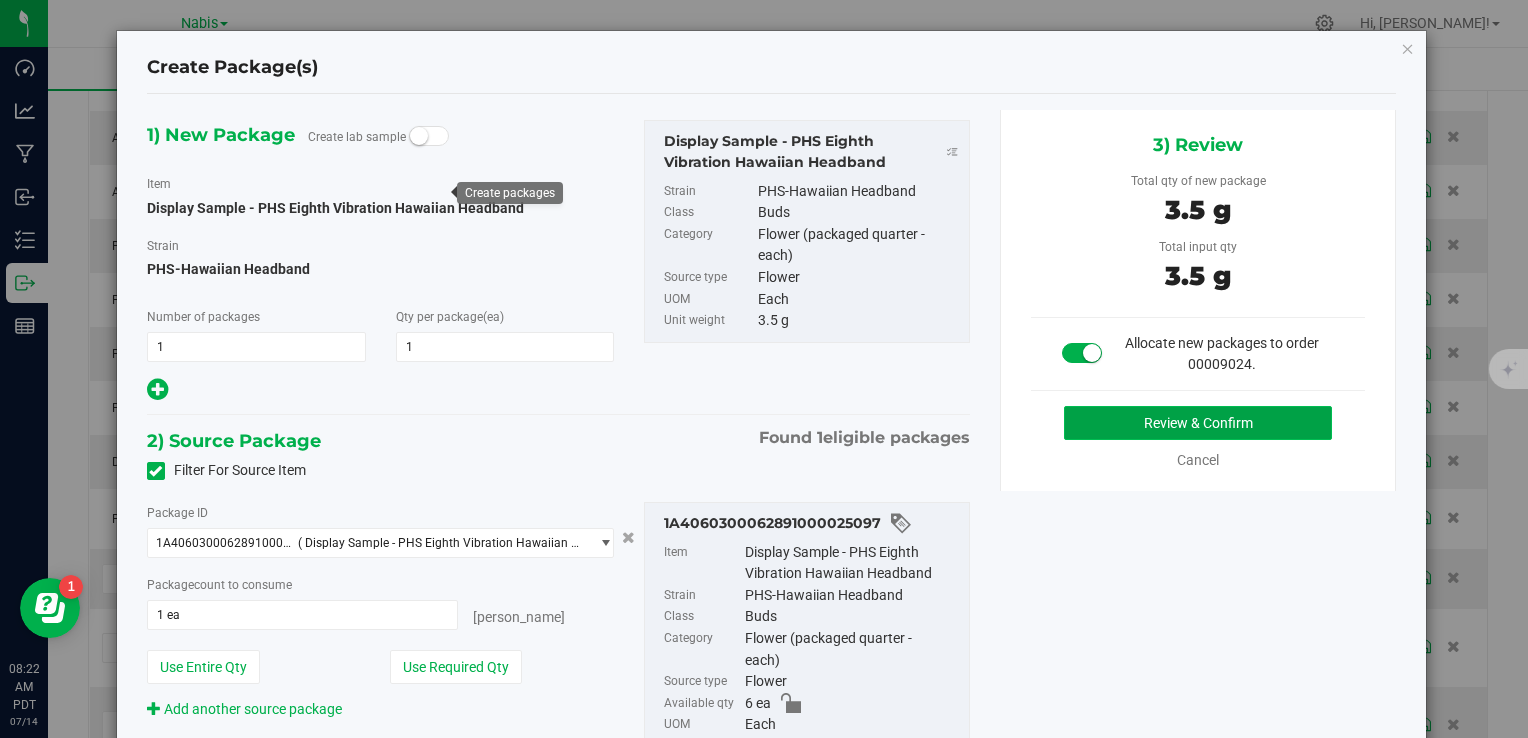 click on "Review & Confirm" at bounding box center (1198, 423) 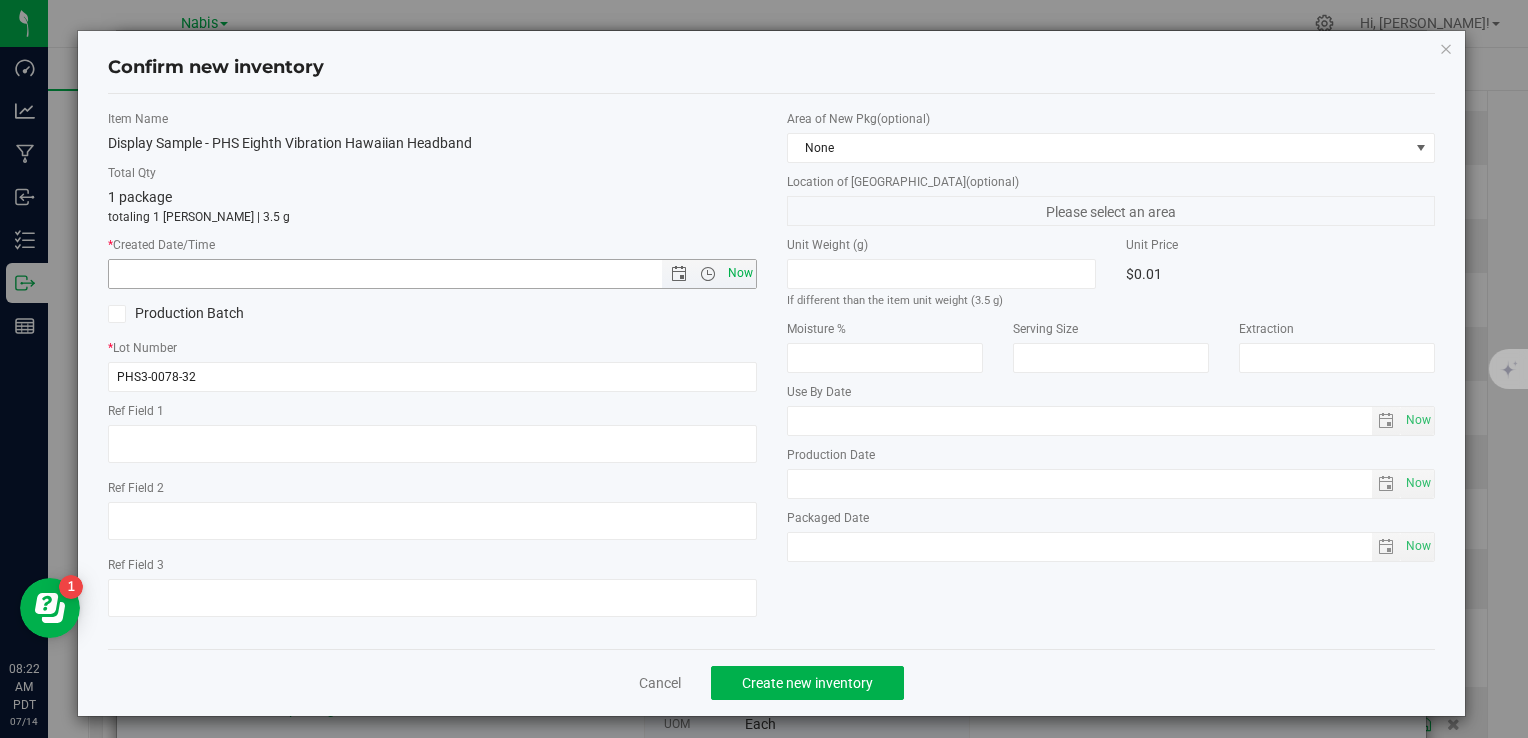 click on "Now" at bounding box center [740, 273] 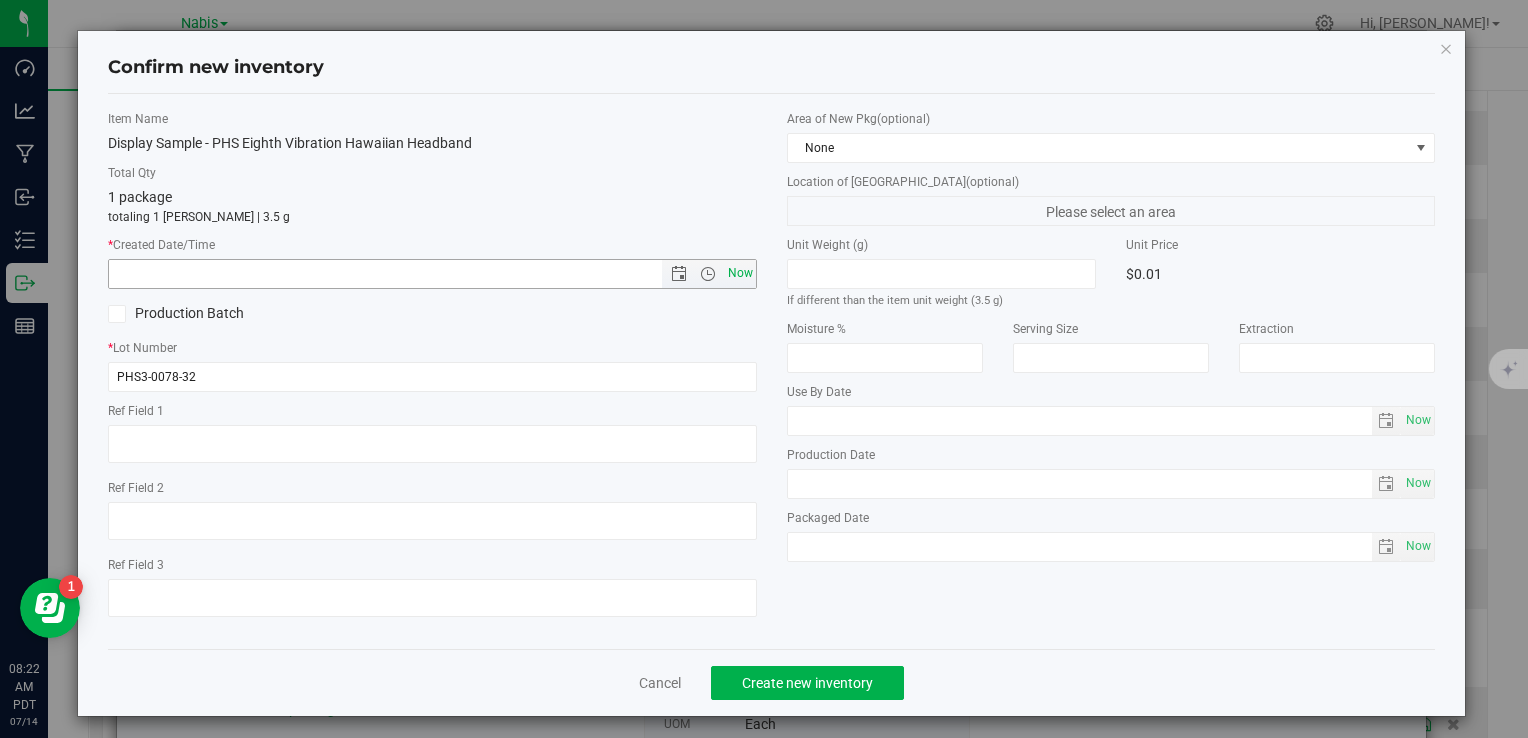 type on "7/14/2025 8:22 AM" 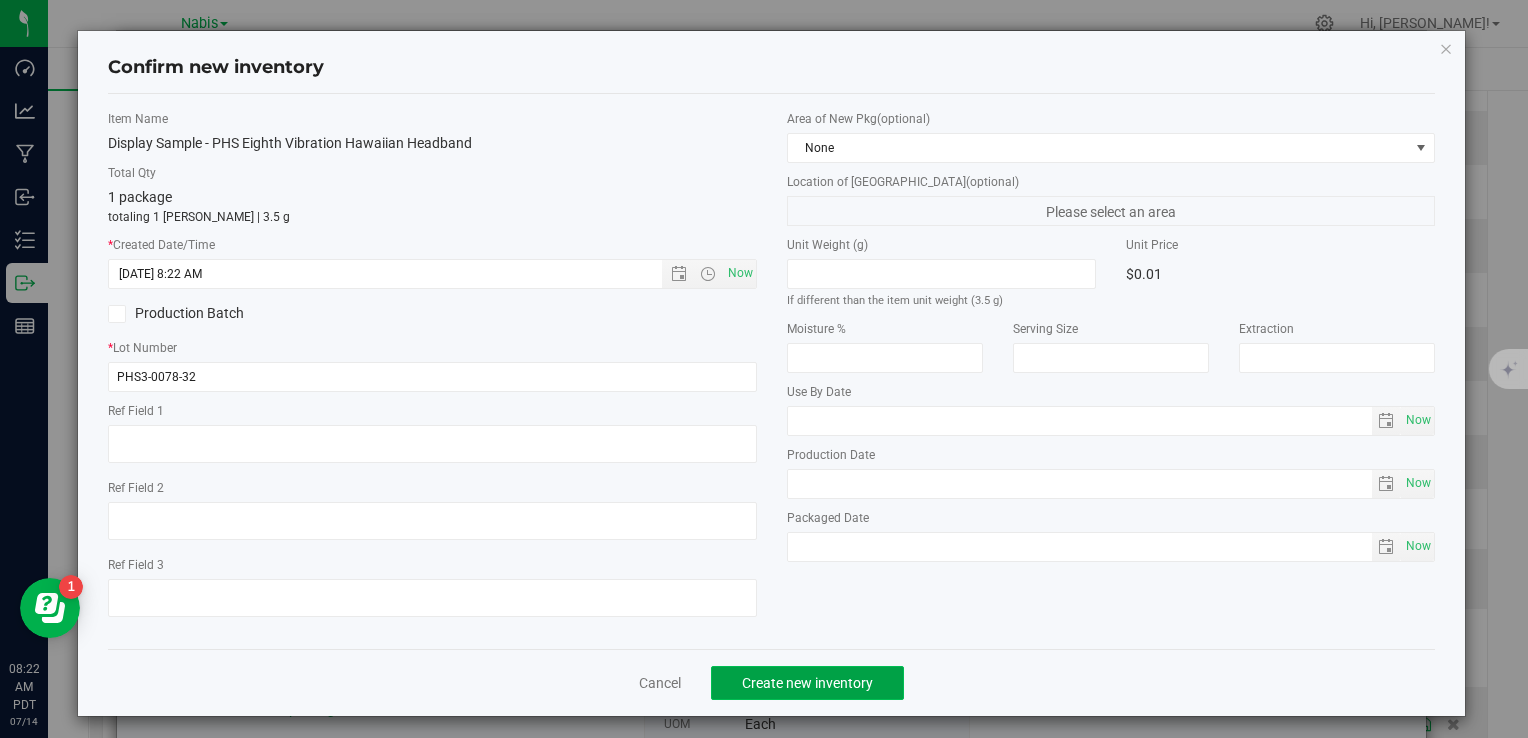 click on "Create new inventory" 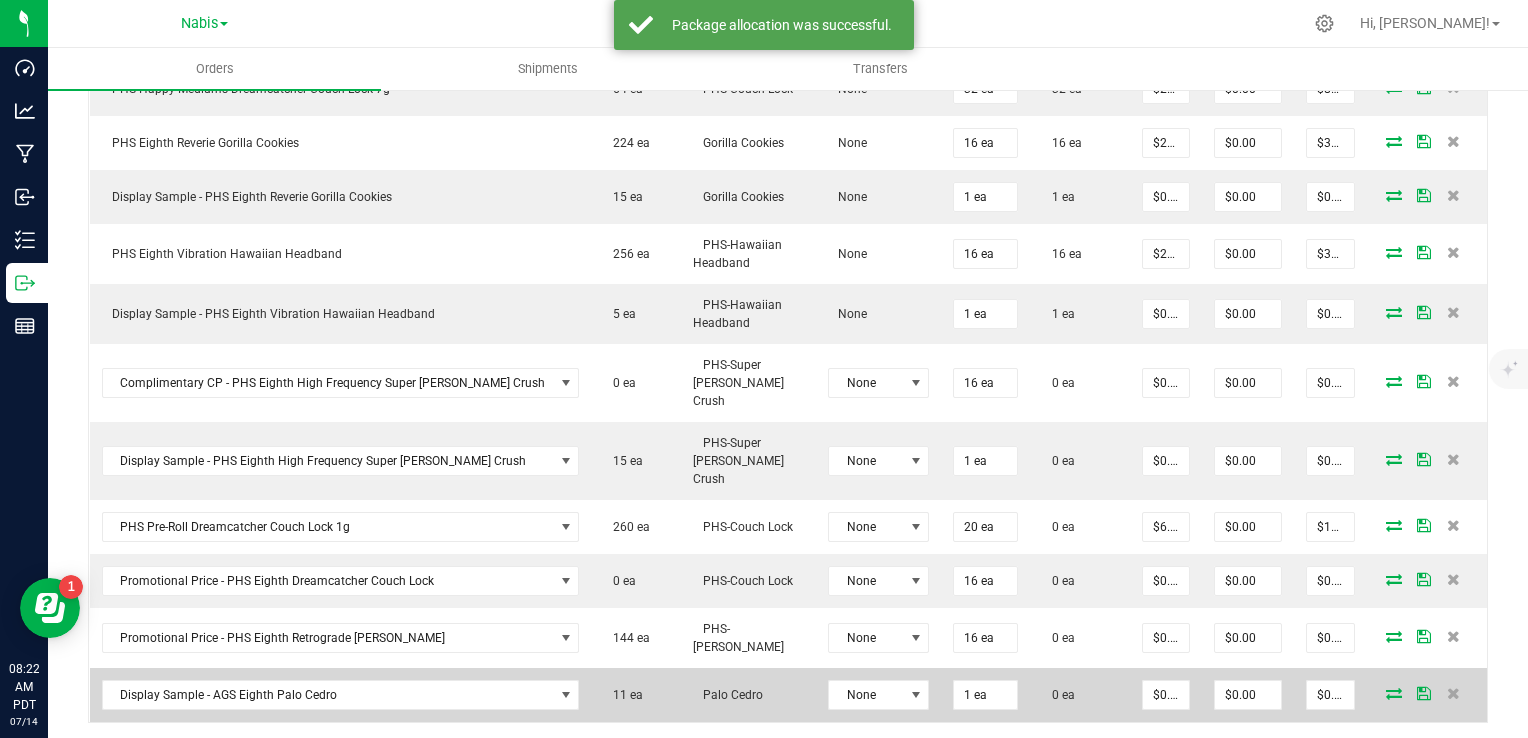 scroll, scrollTop: 1502, scrollLeft: 0, axis: vertical 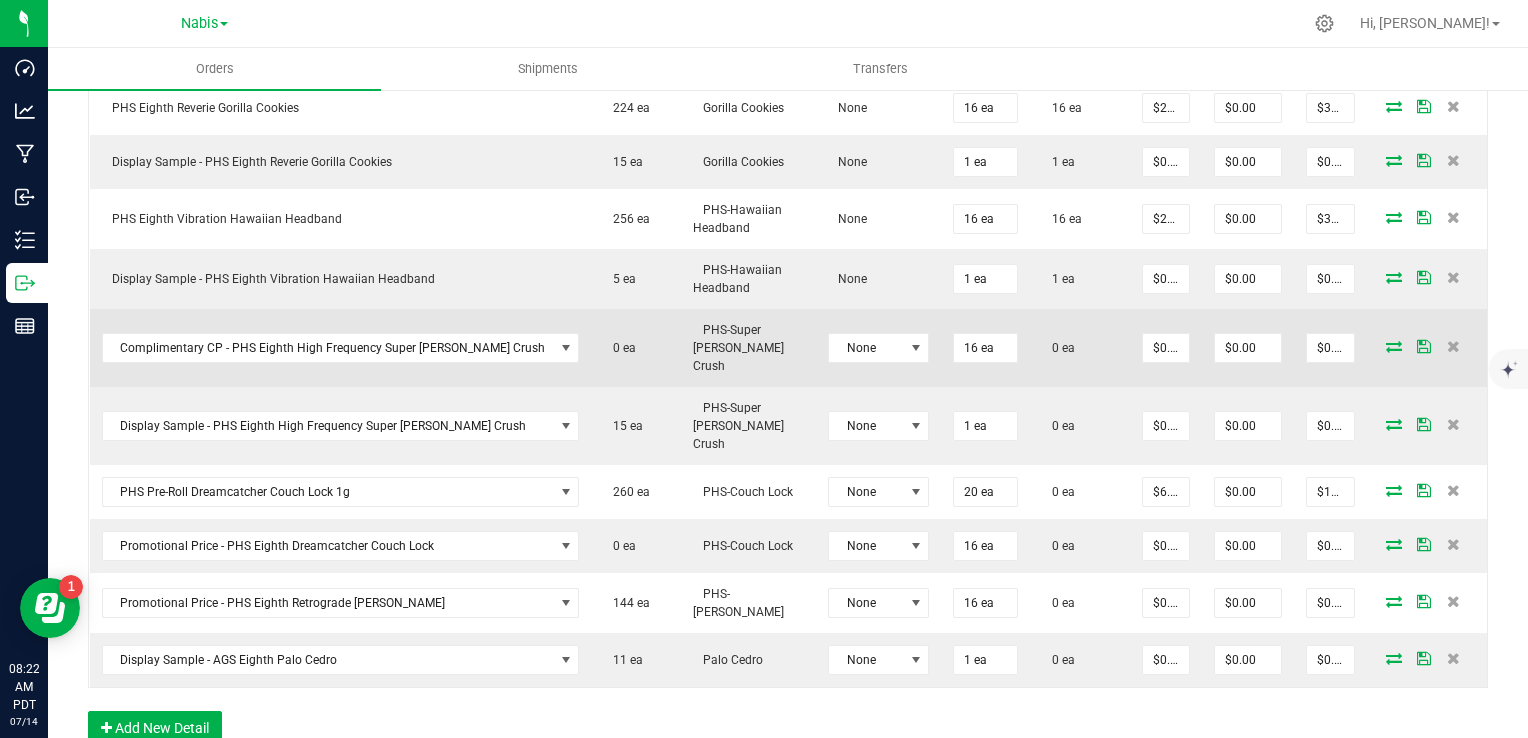 click at bounding box center (1394, 346) 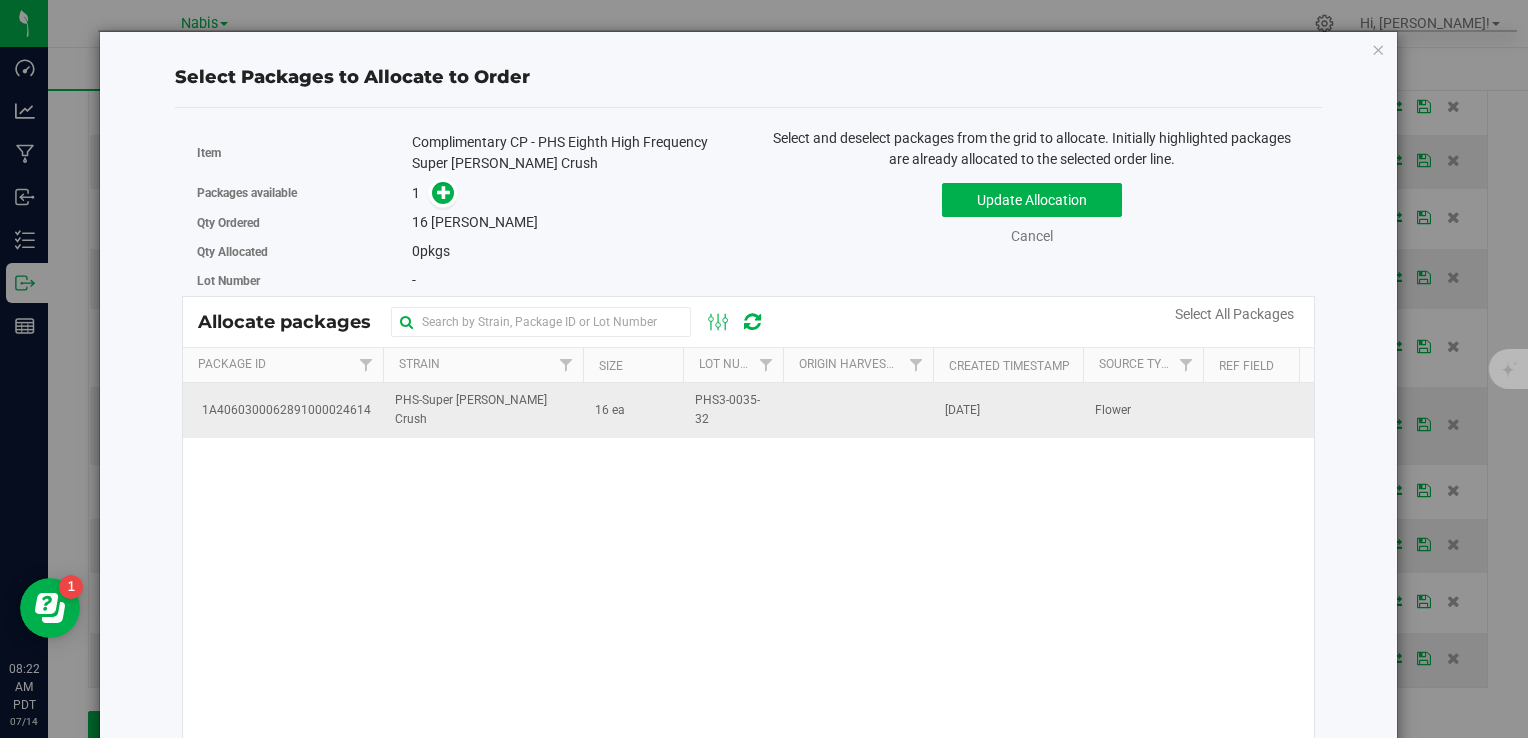 click on "PHS-Super [PERSON_NAME] Crush" at bounding box center [483, 410] 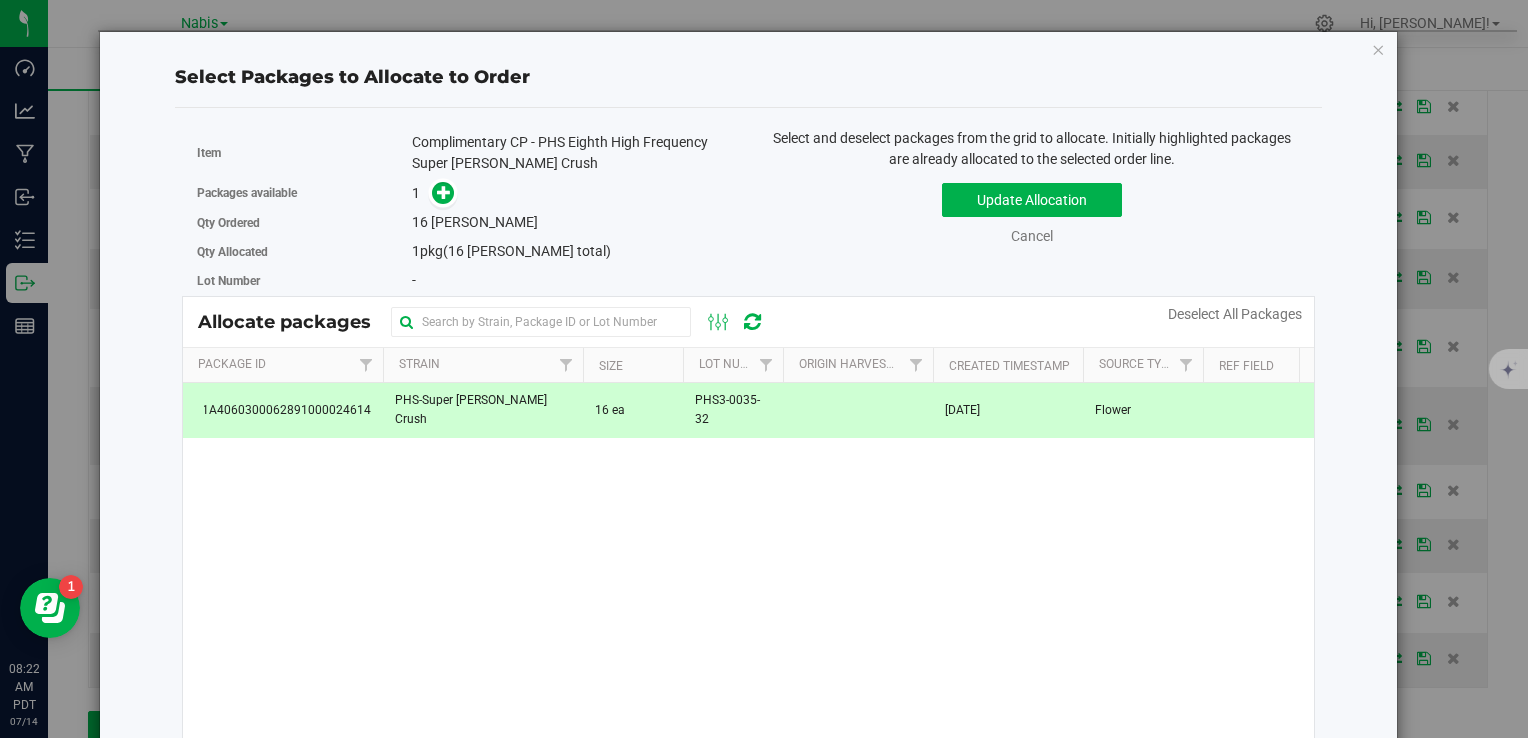 click on "Packages available
1" at bounding box center [465, 193] 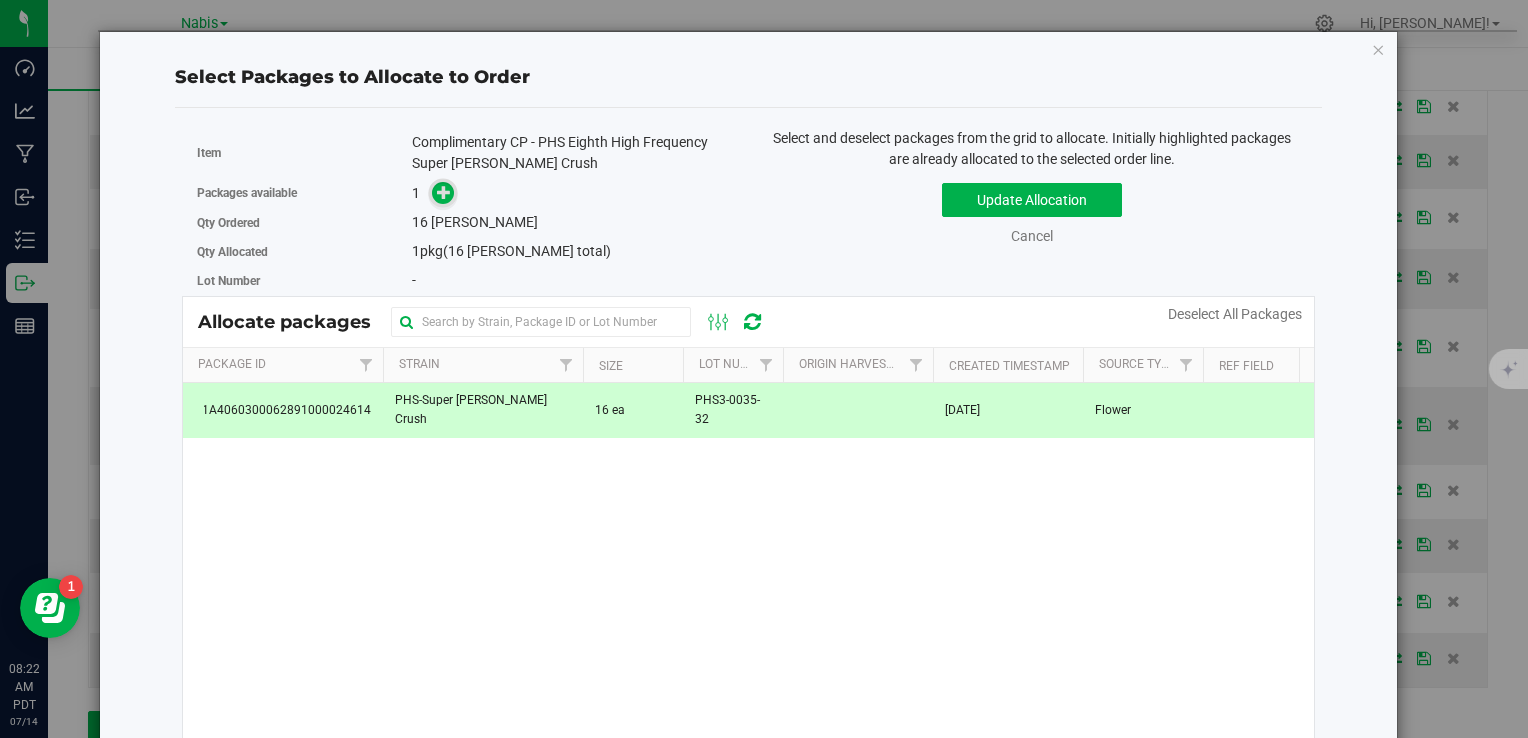 click at bounding box center (444, 192) 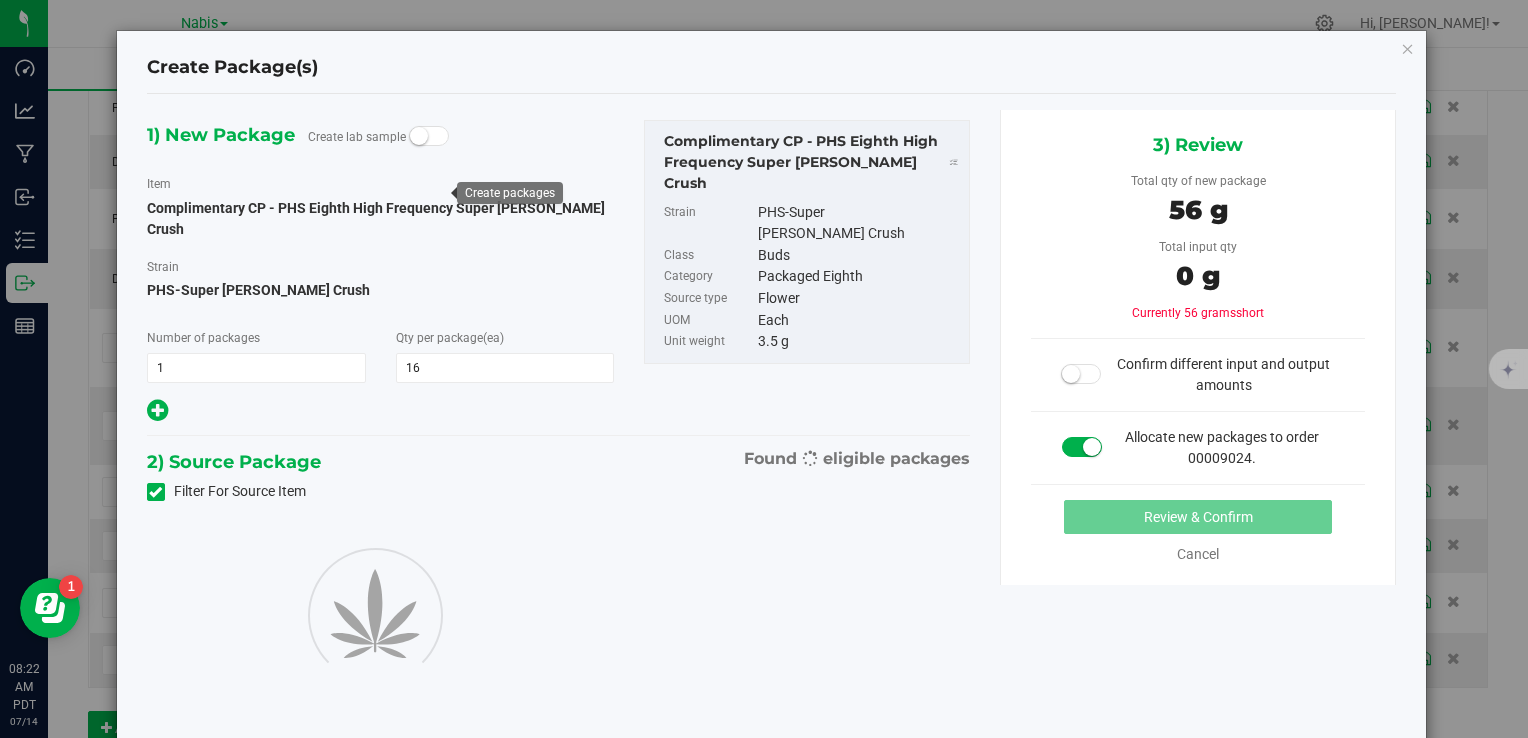 type on "16" 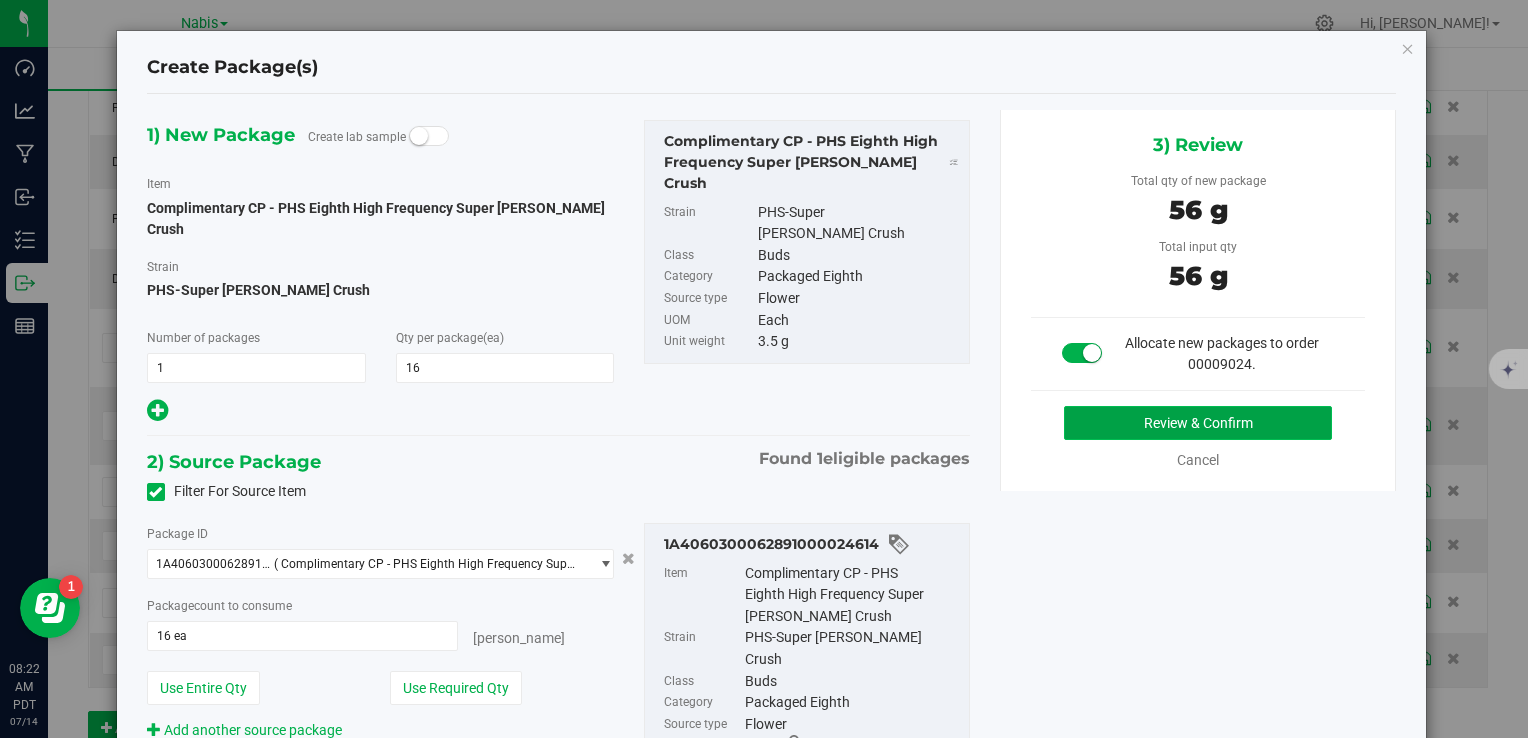 click on "Review & Confirm" at bounding box center [1198, 423] 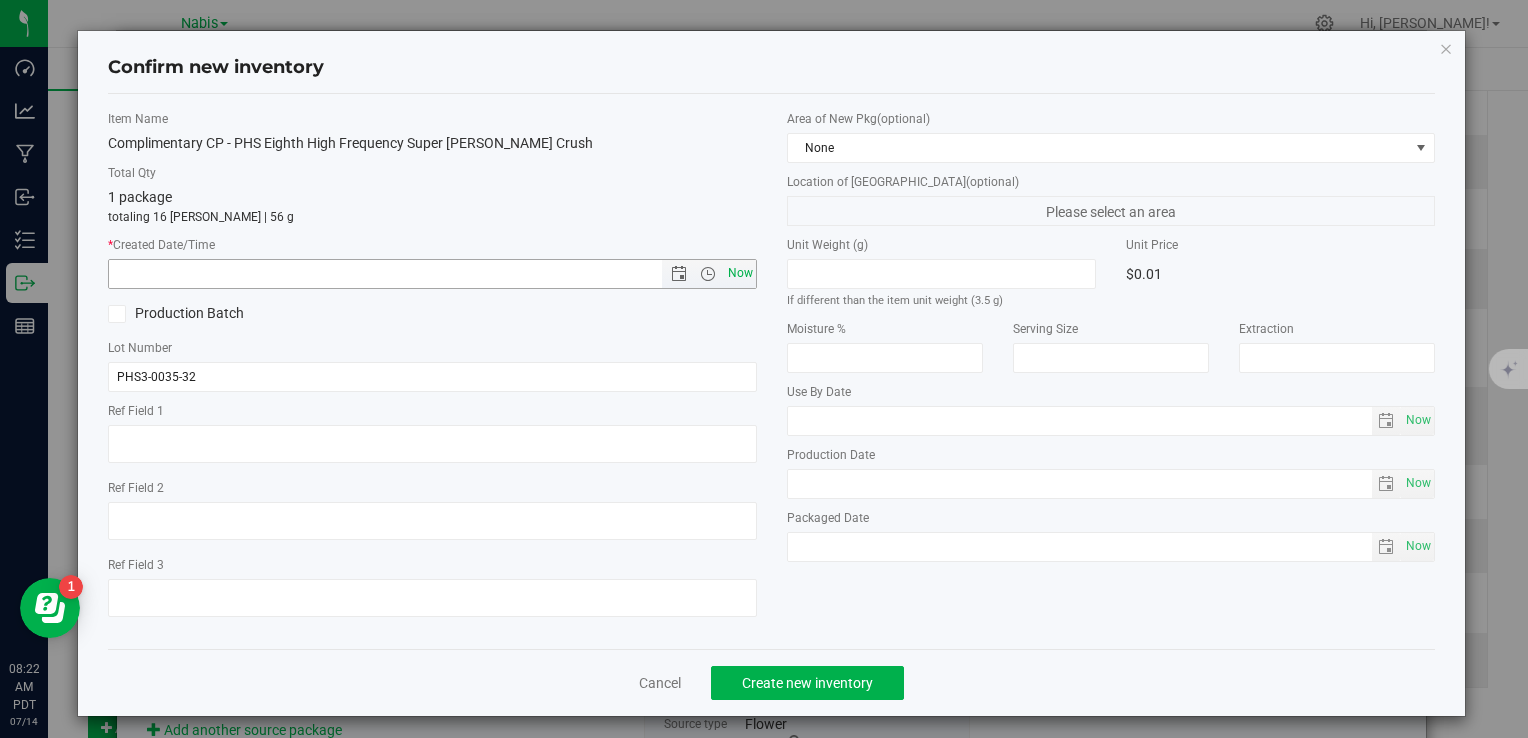 click on "Now" at bounding box center (740, 273) 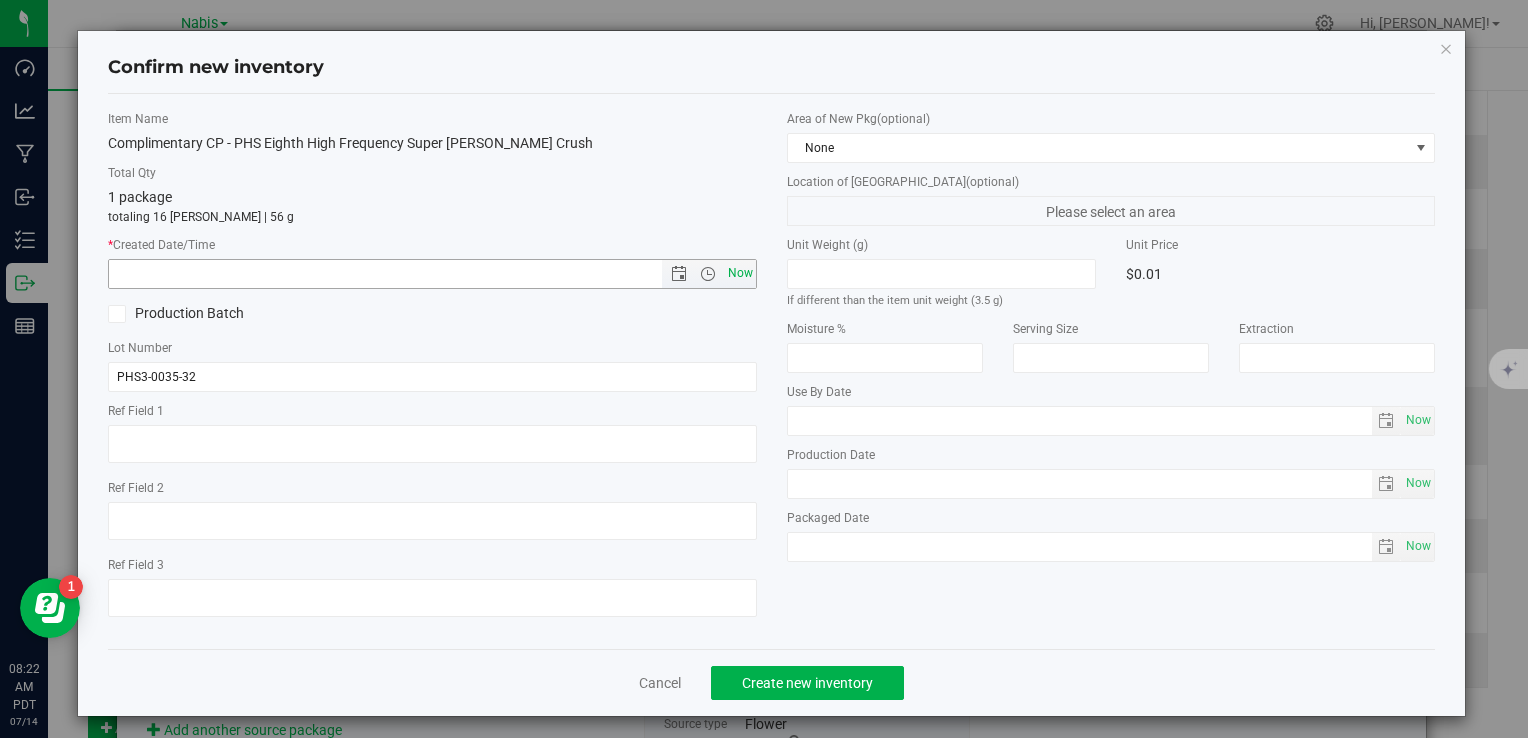 type on "7/14/2025 8:22 AM" 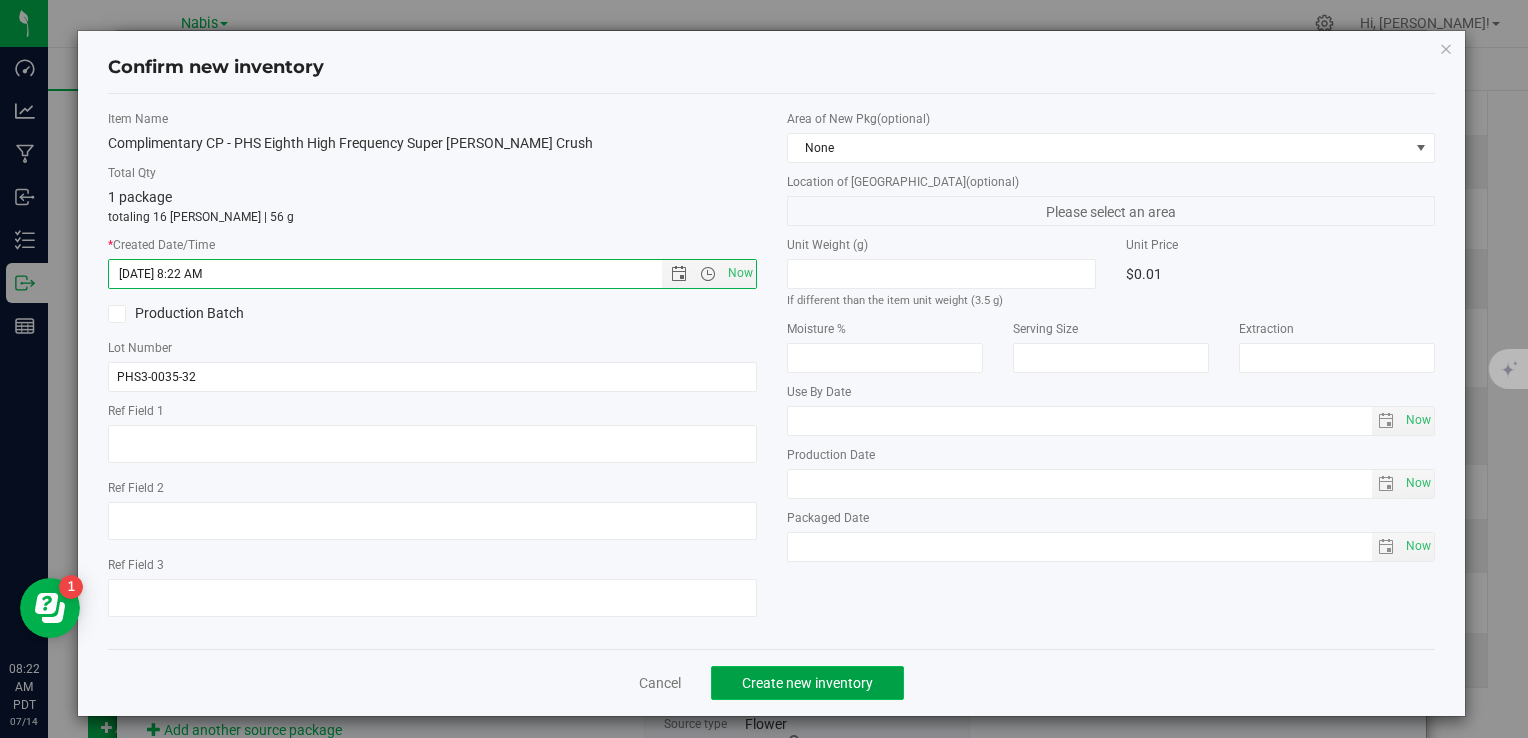 click on "Create new inventory" 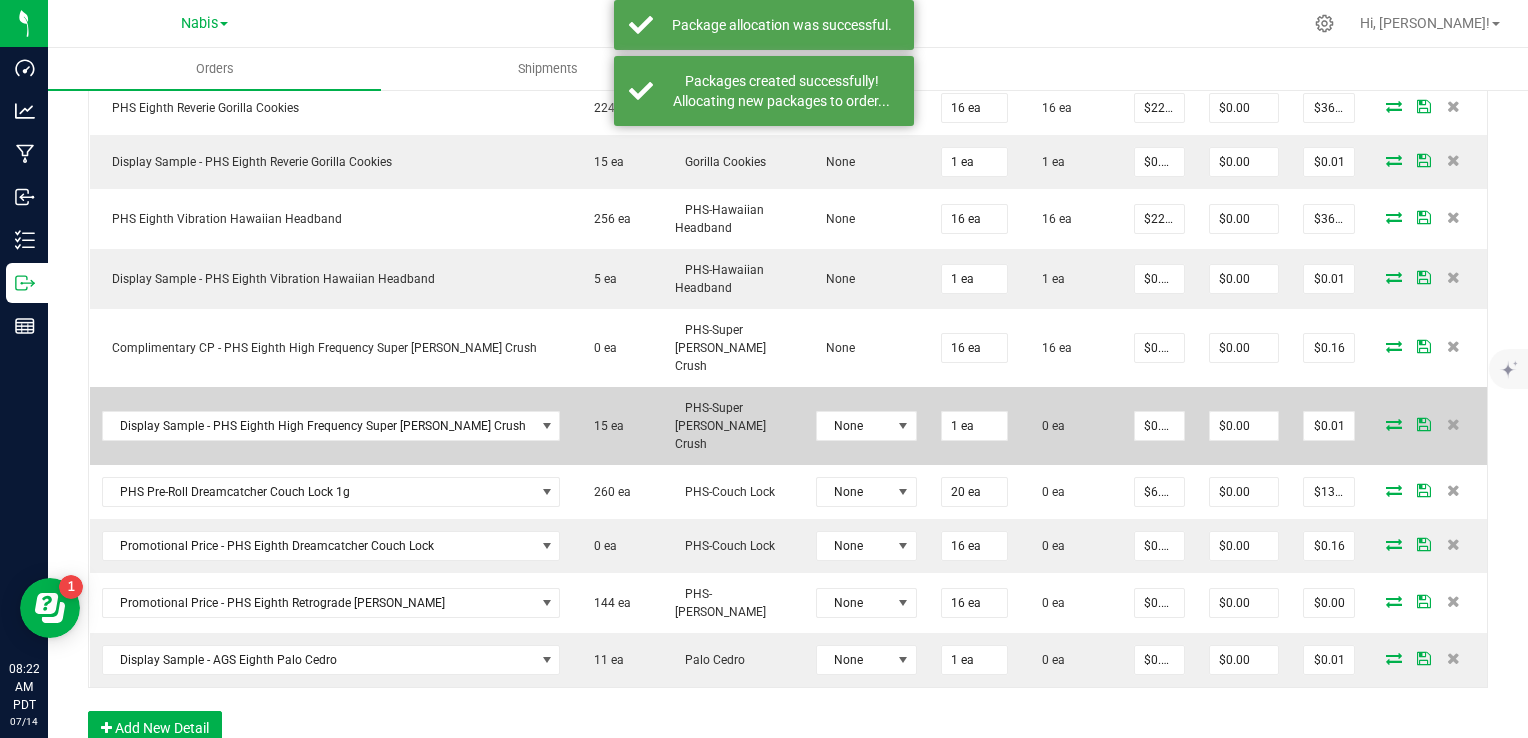 click at bounding box center [1427, 426] 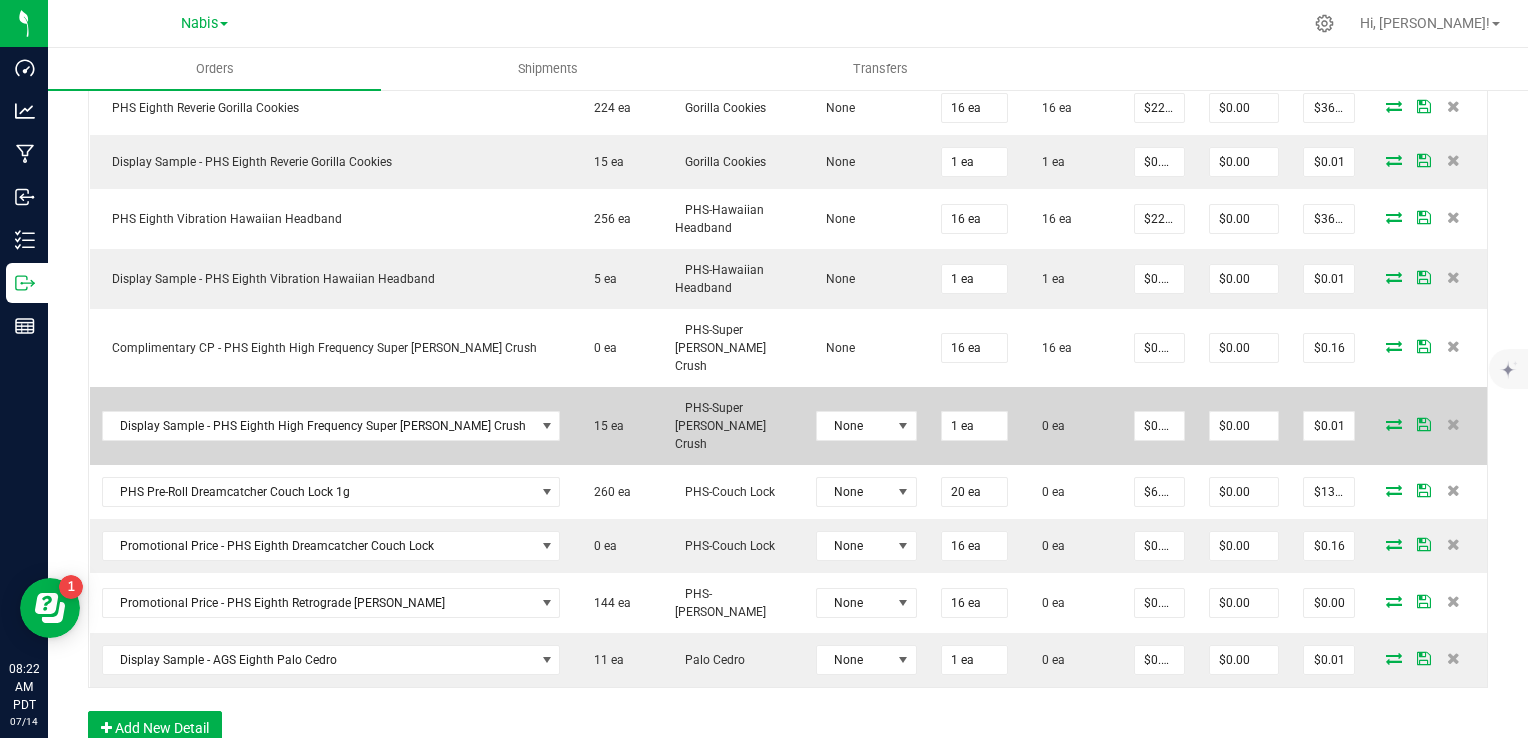 click at bounding box center [1394, 424] 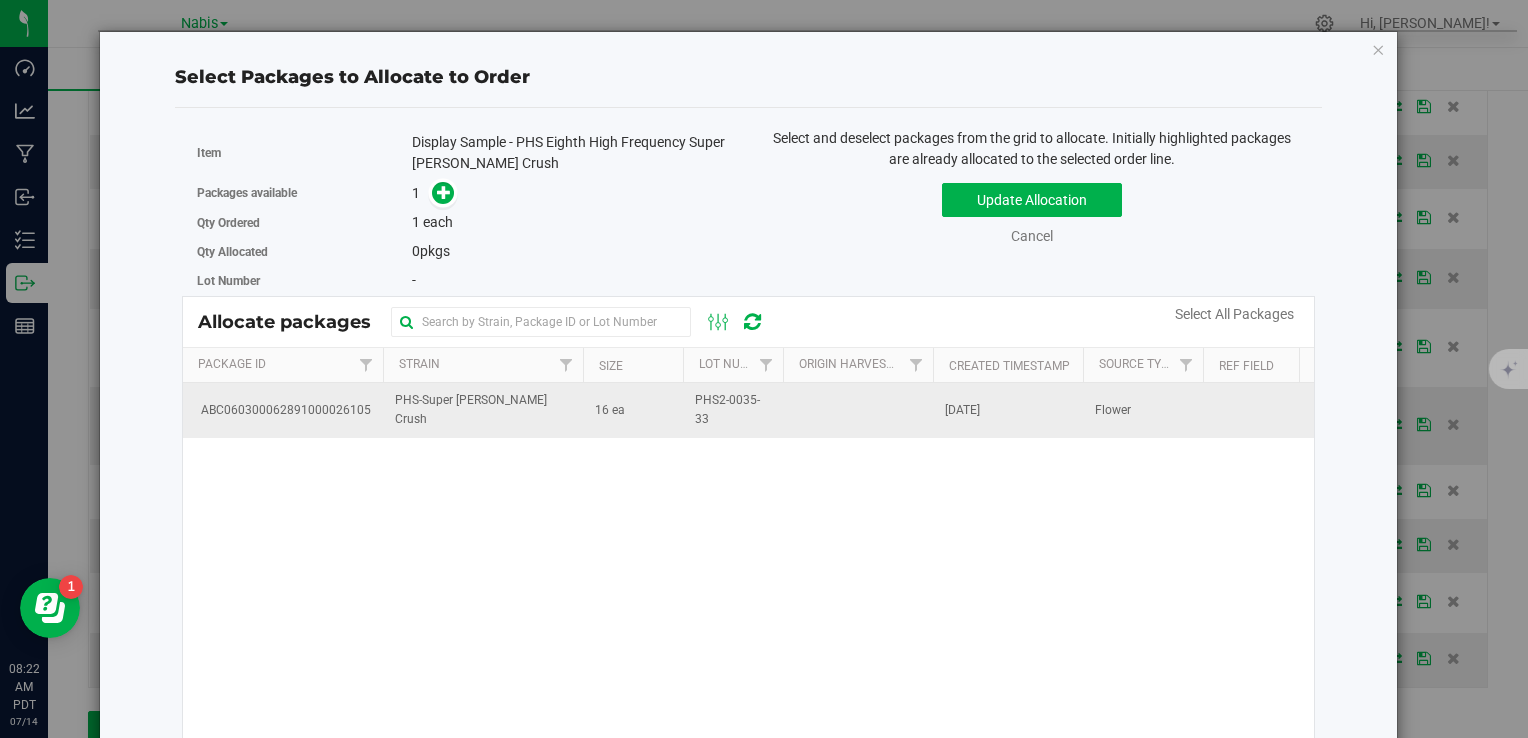 click on "PHS-Super [PERSON_NAME] Crush" at bounding box center [483, 410] 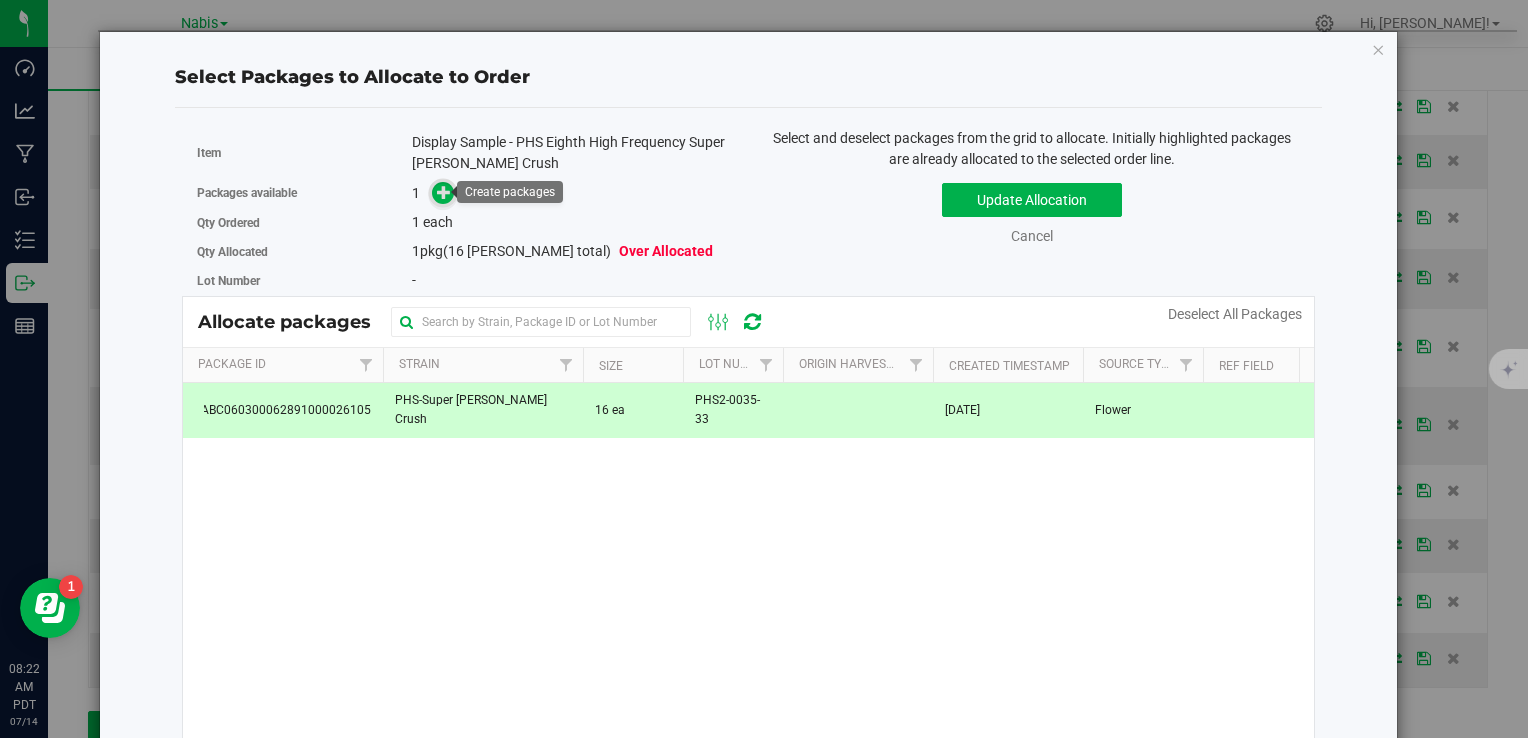 click at bounding box center (444, 192) 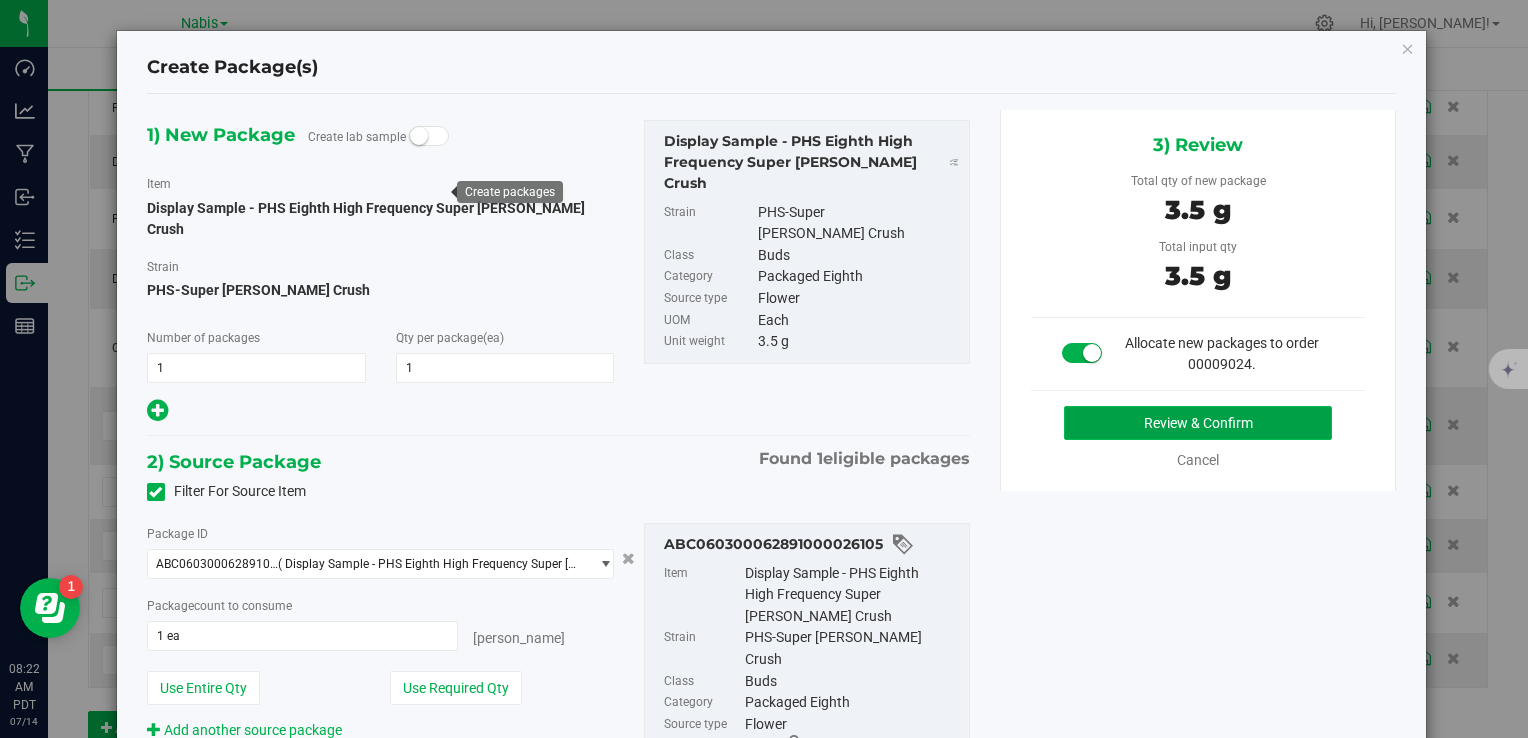 click on "Review & Confirm" at bounding box center (1198, 423) 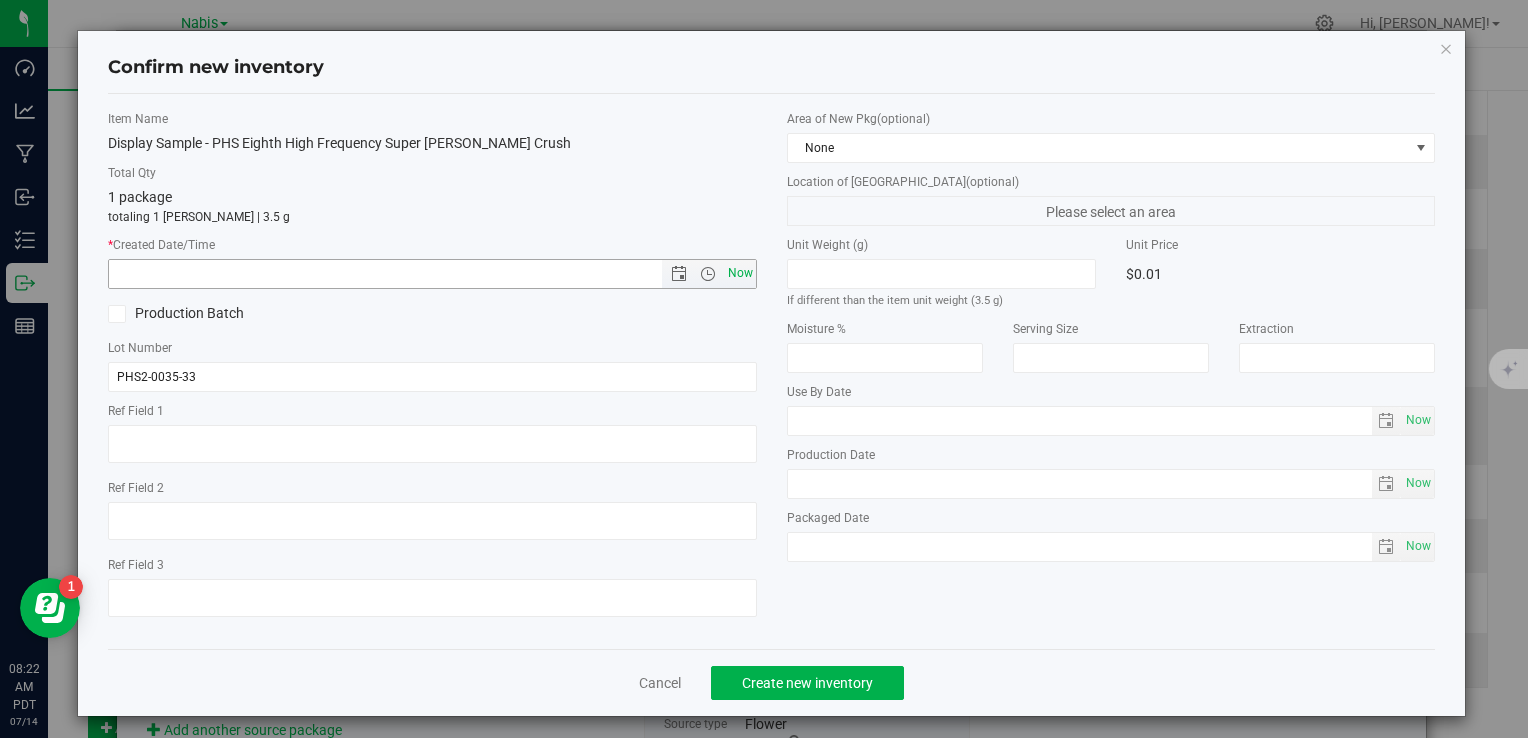 click on "Now" at bounding box center [740, 273] 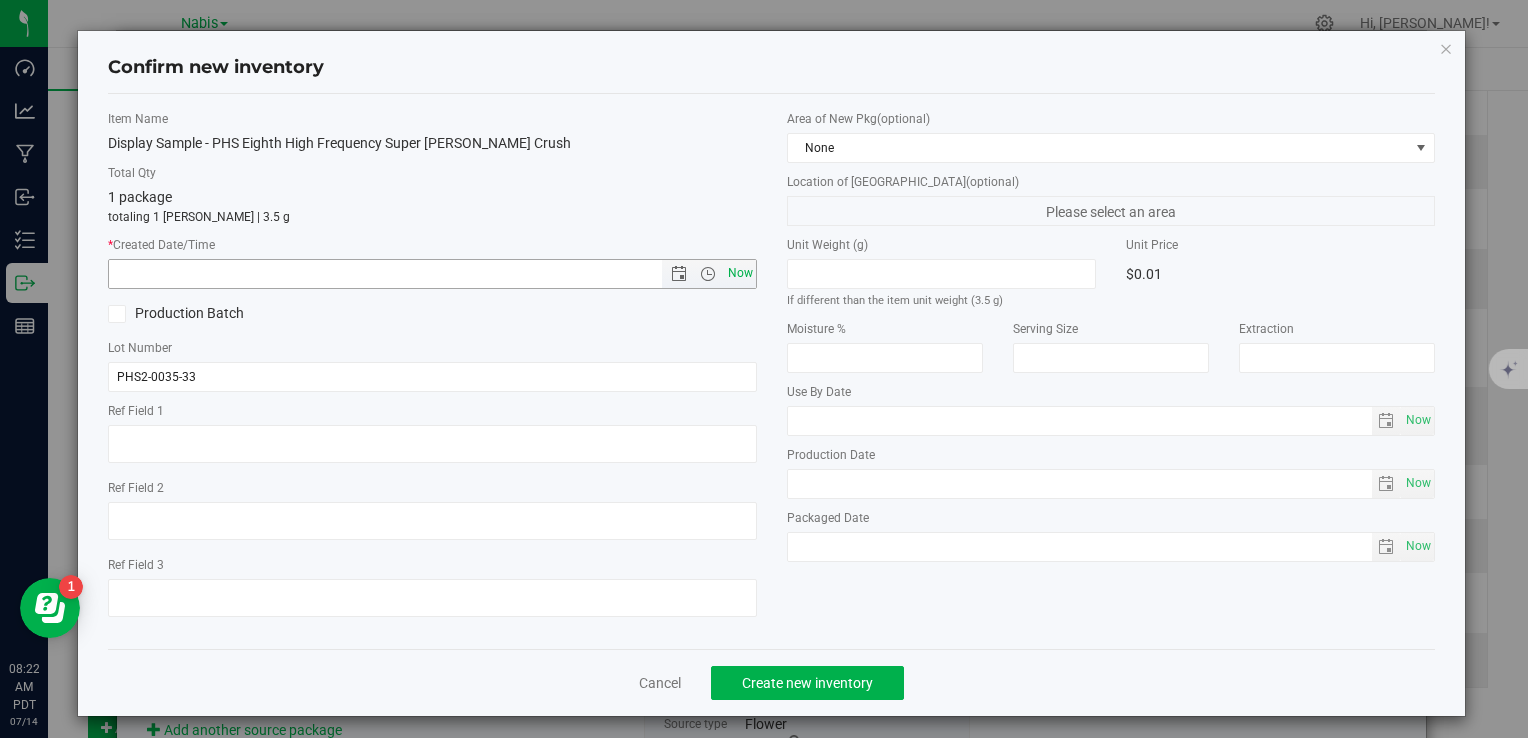type on "7/14/2025 8:22 AM" 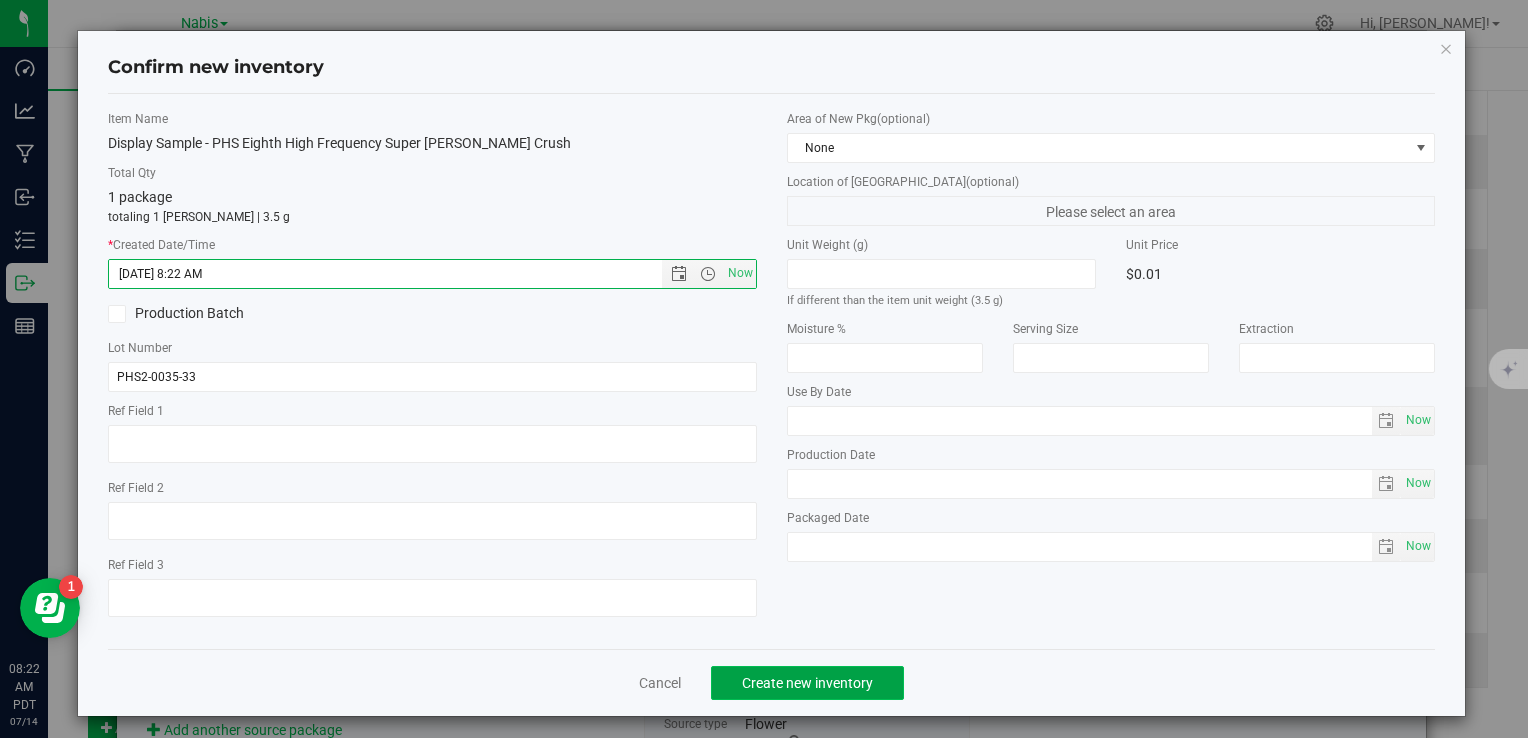 click on "Create new inventory" 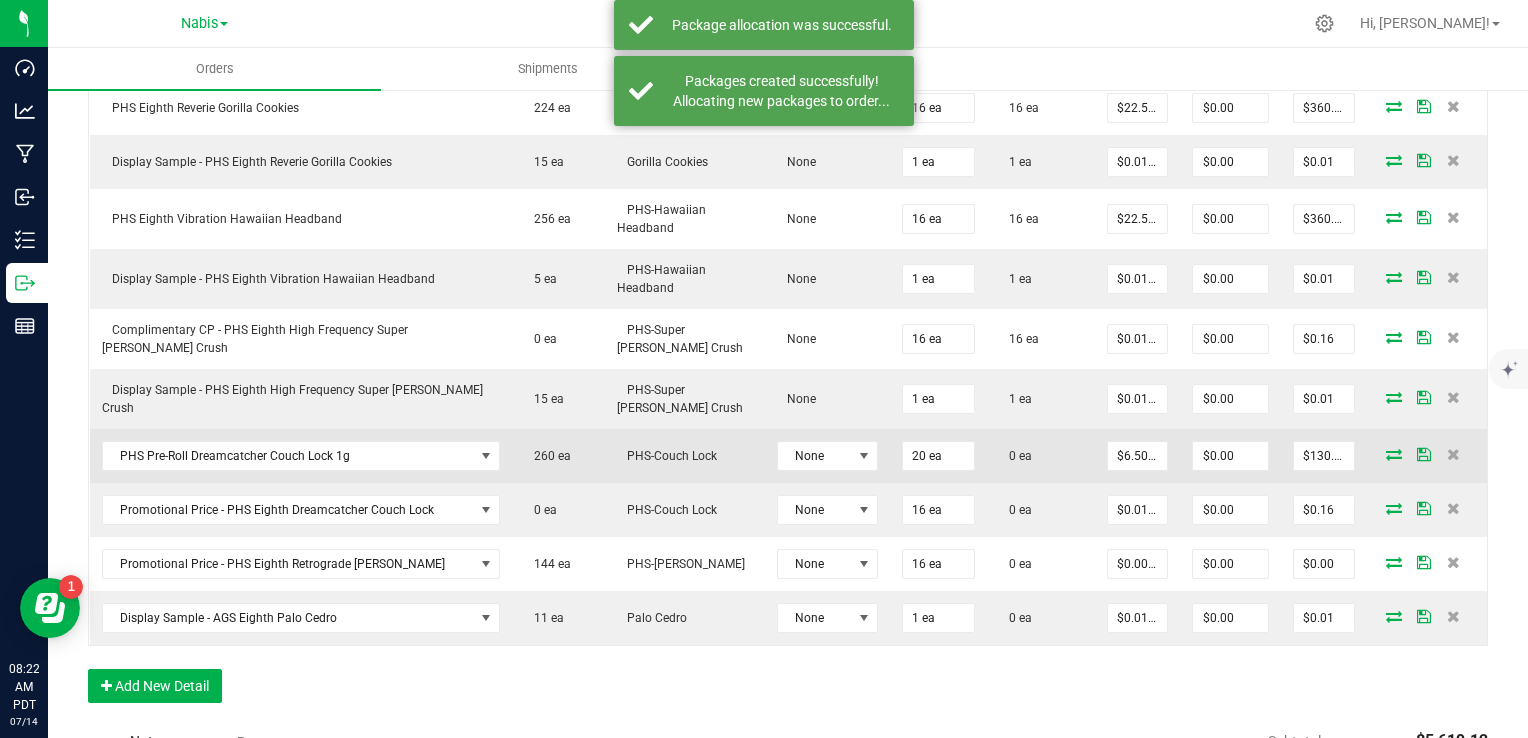 click at bounding box center (1394, 454) 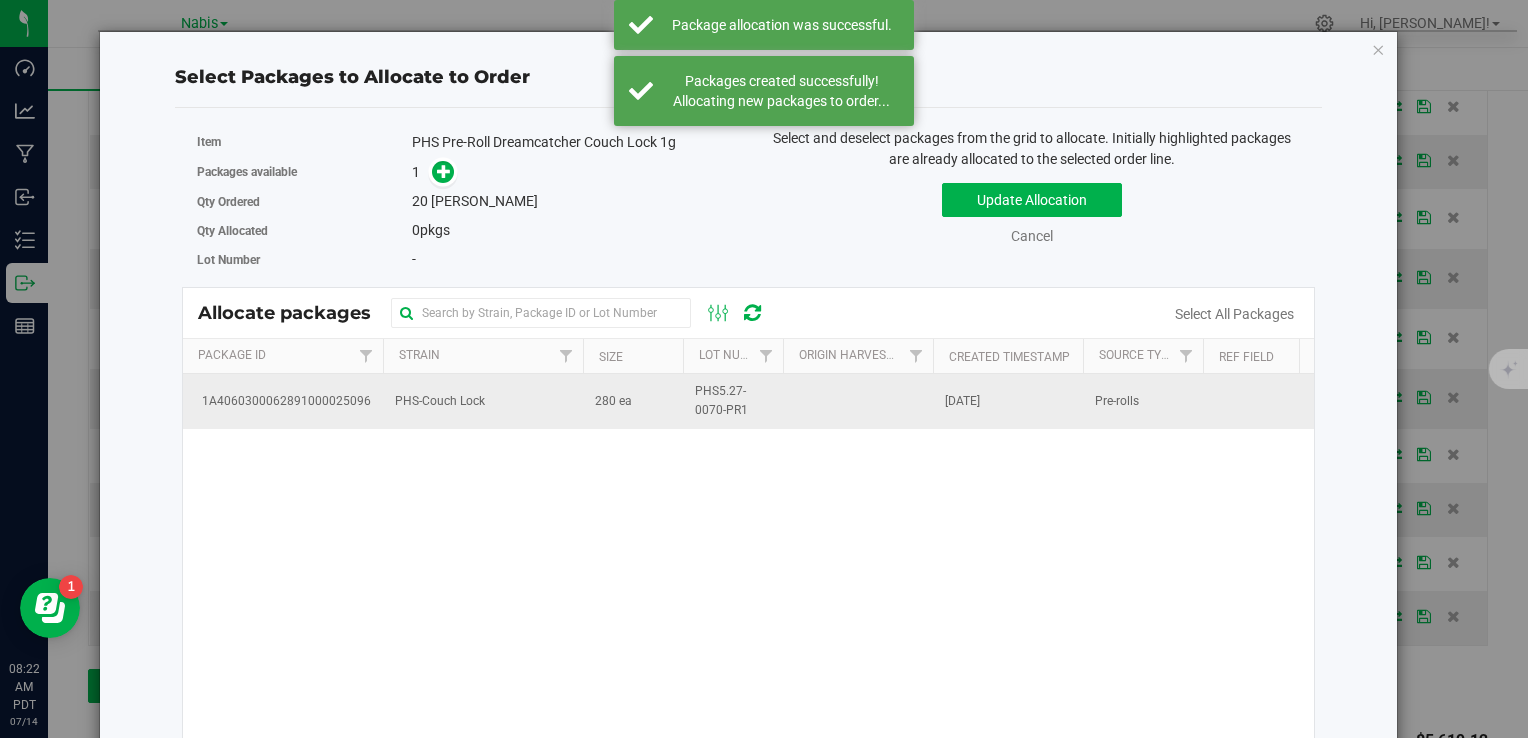 click on "PHS-Couch Lock" at bounding box center [483, 401] 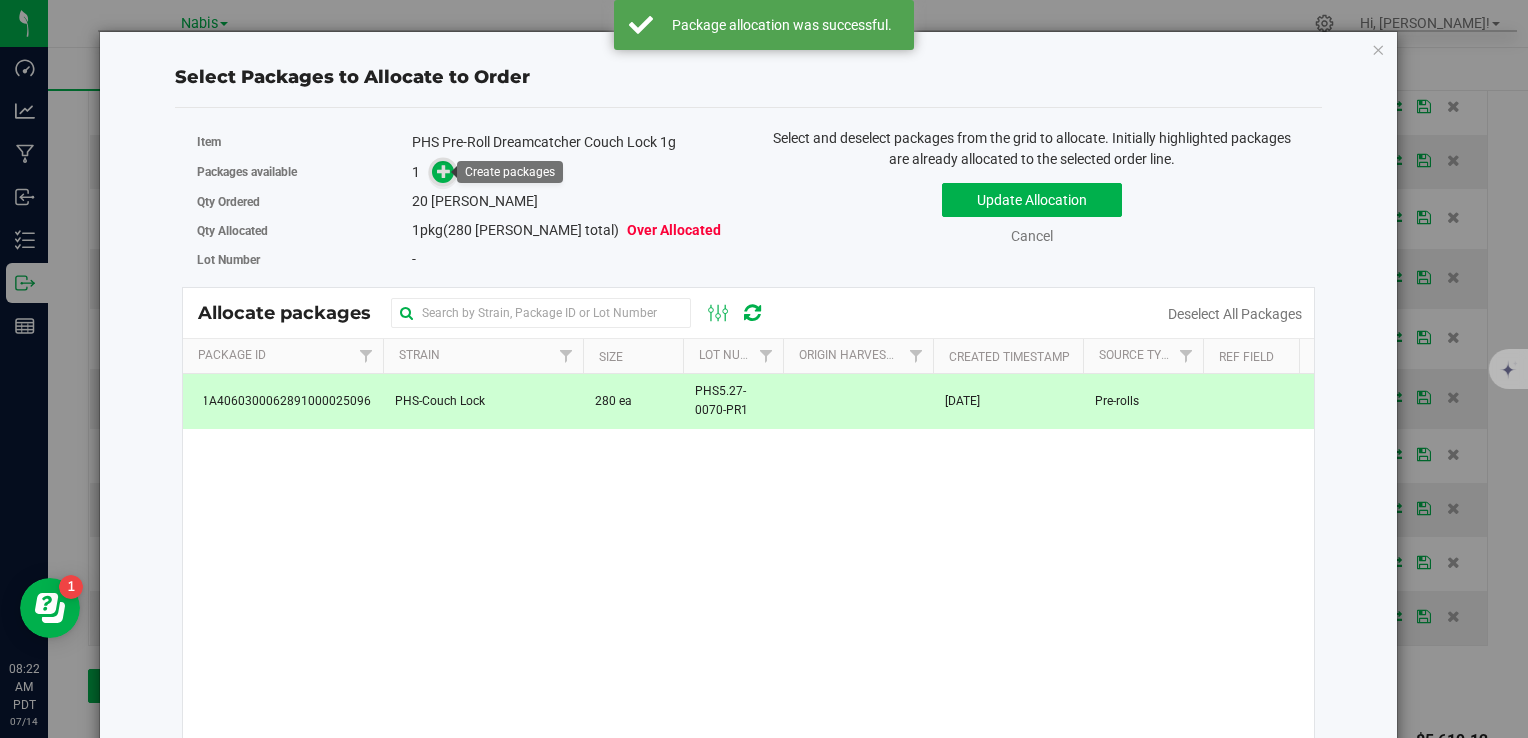 click at bounding box center (443, 172) 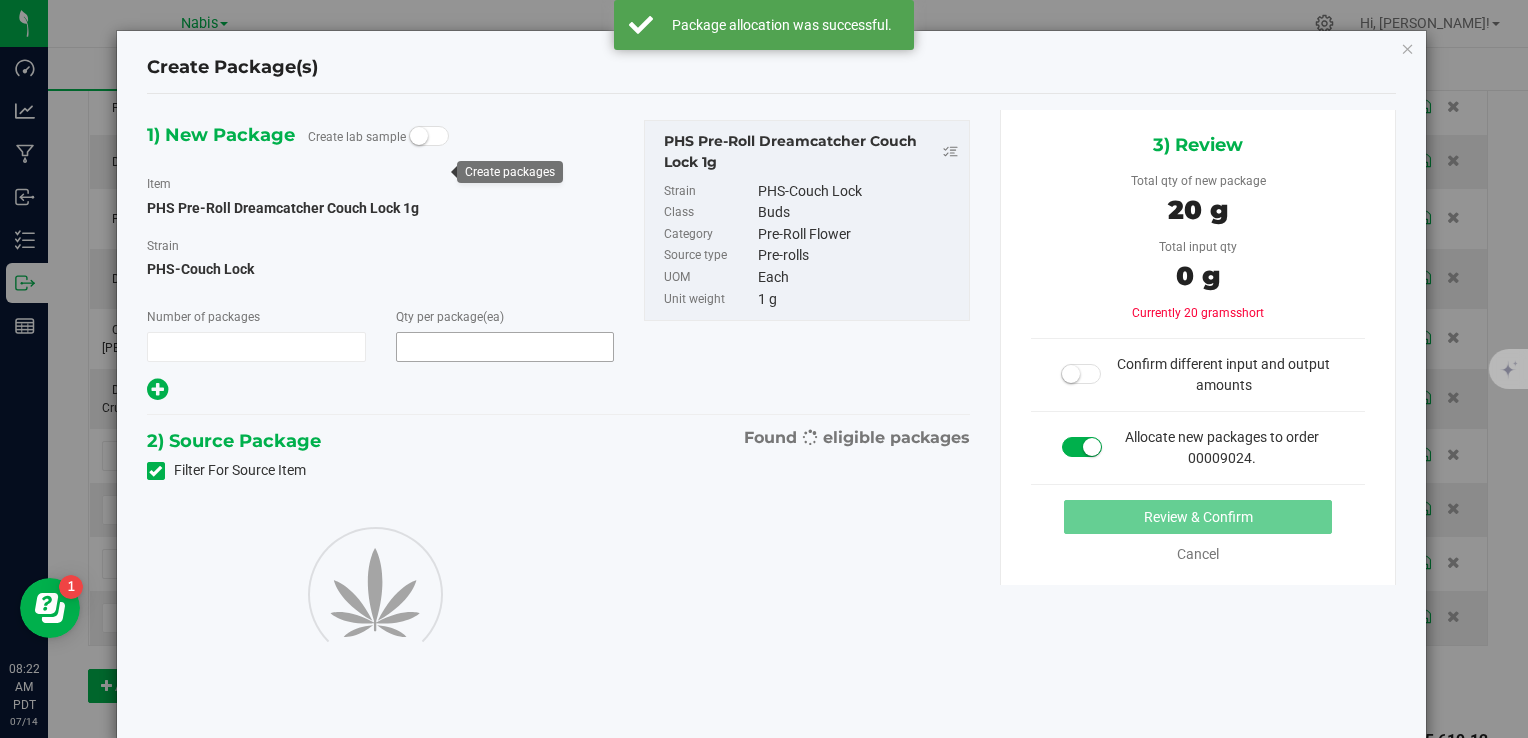 type on "1" 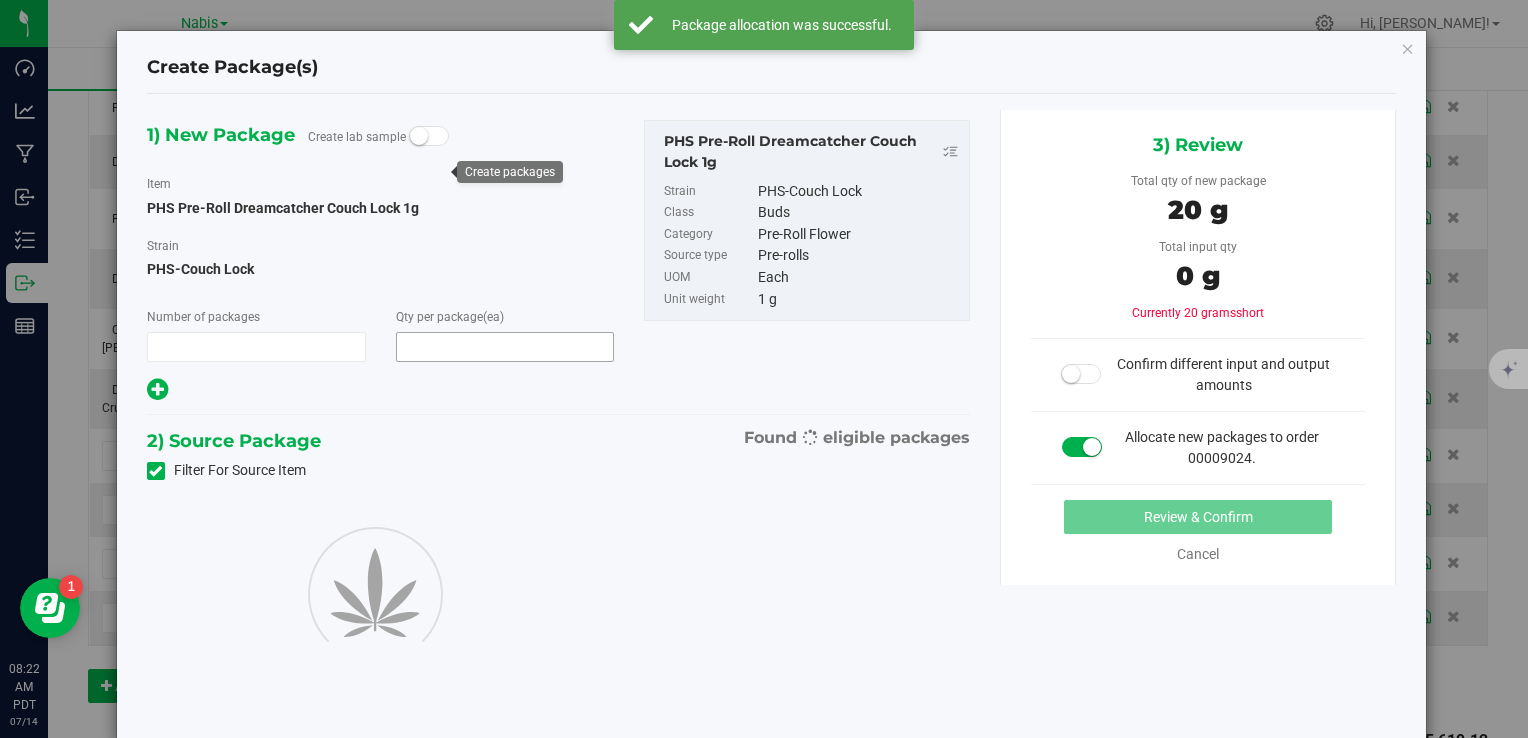 type on "20" 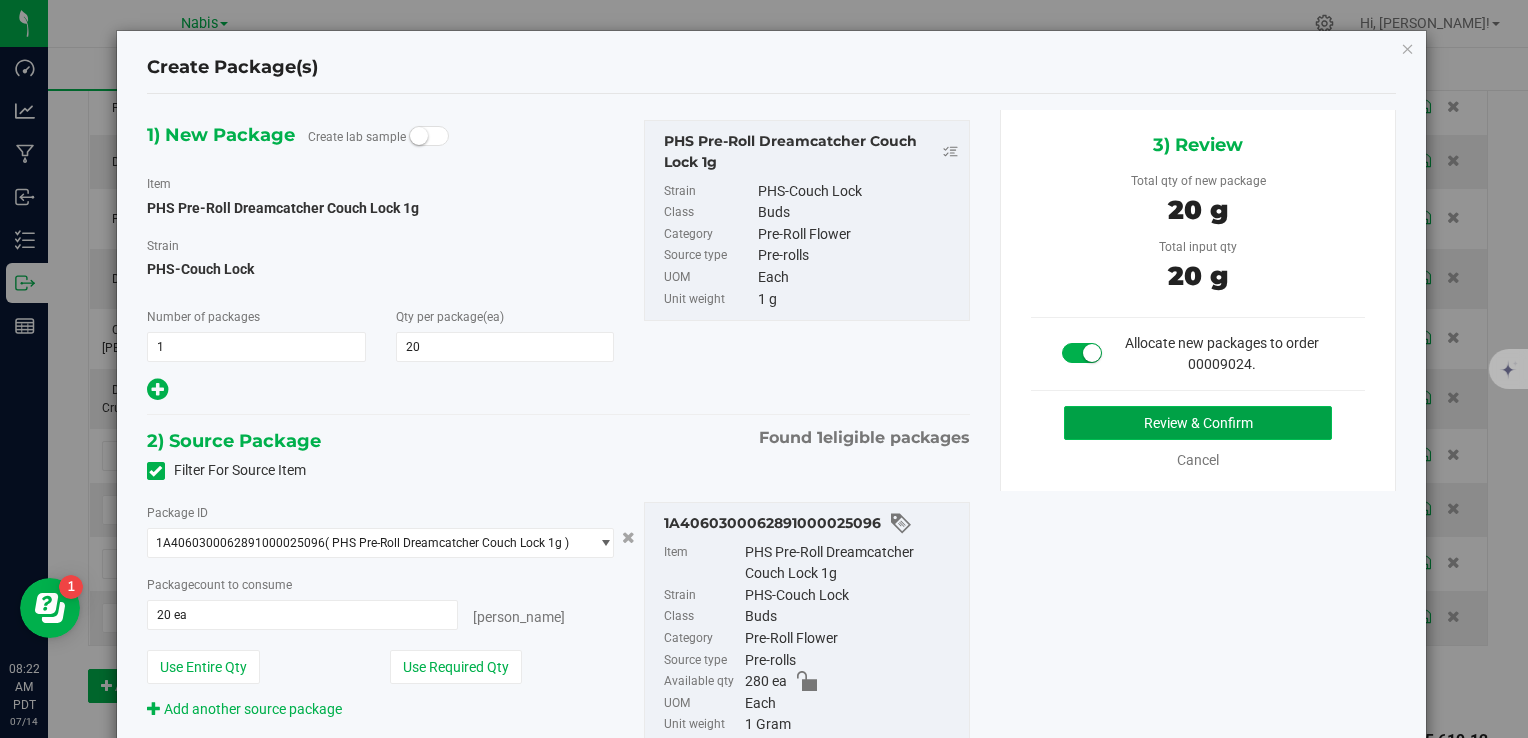 click on "Review & Confirm" at bounding box center (1198, 423) 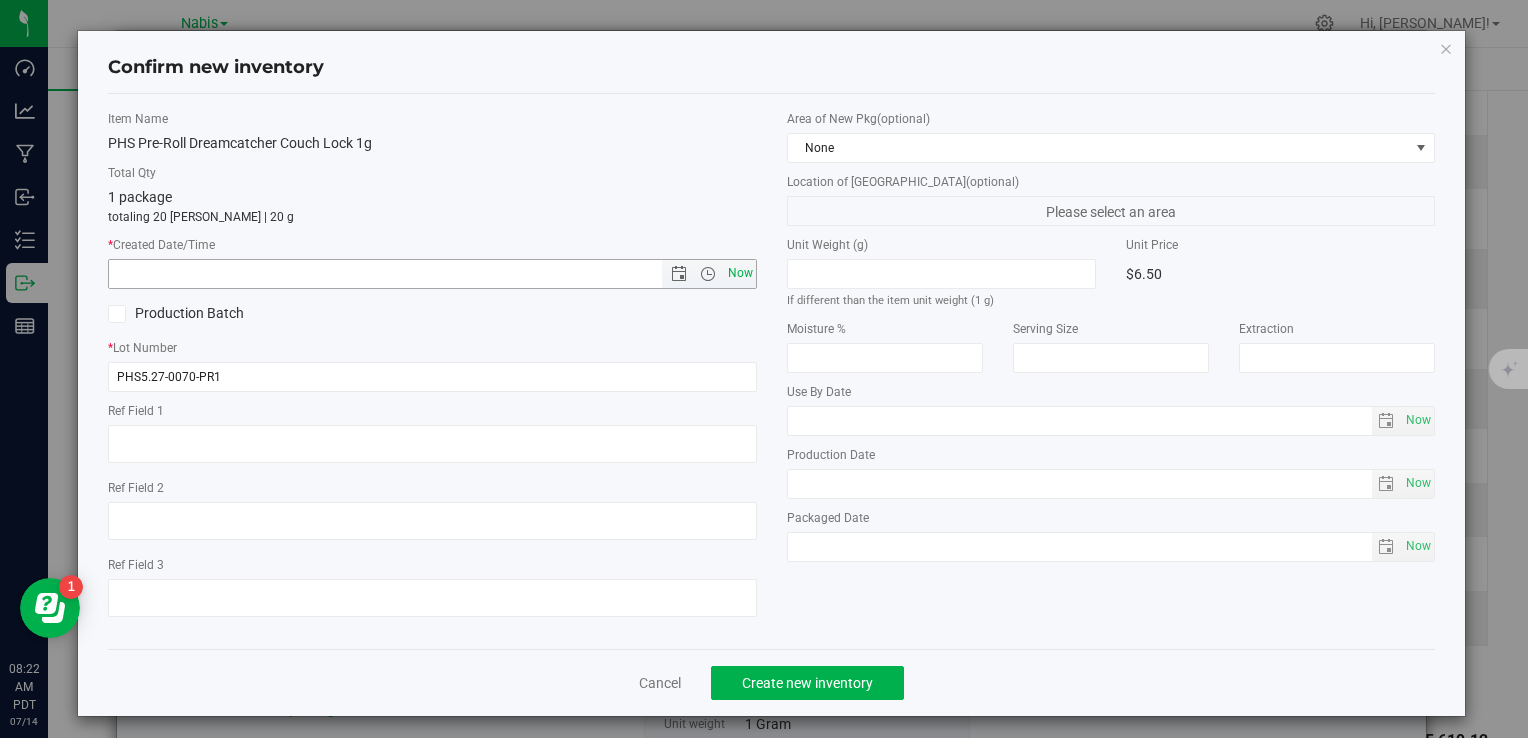 click on "Now" at bounding box center (740, 273) 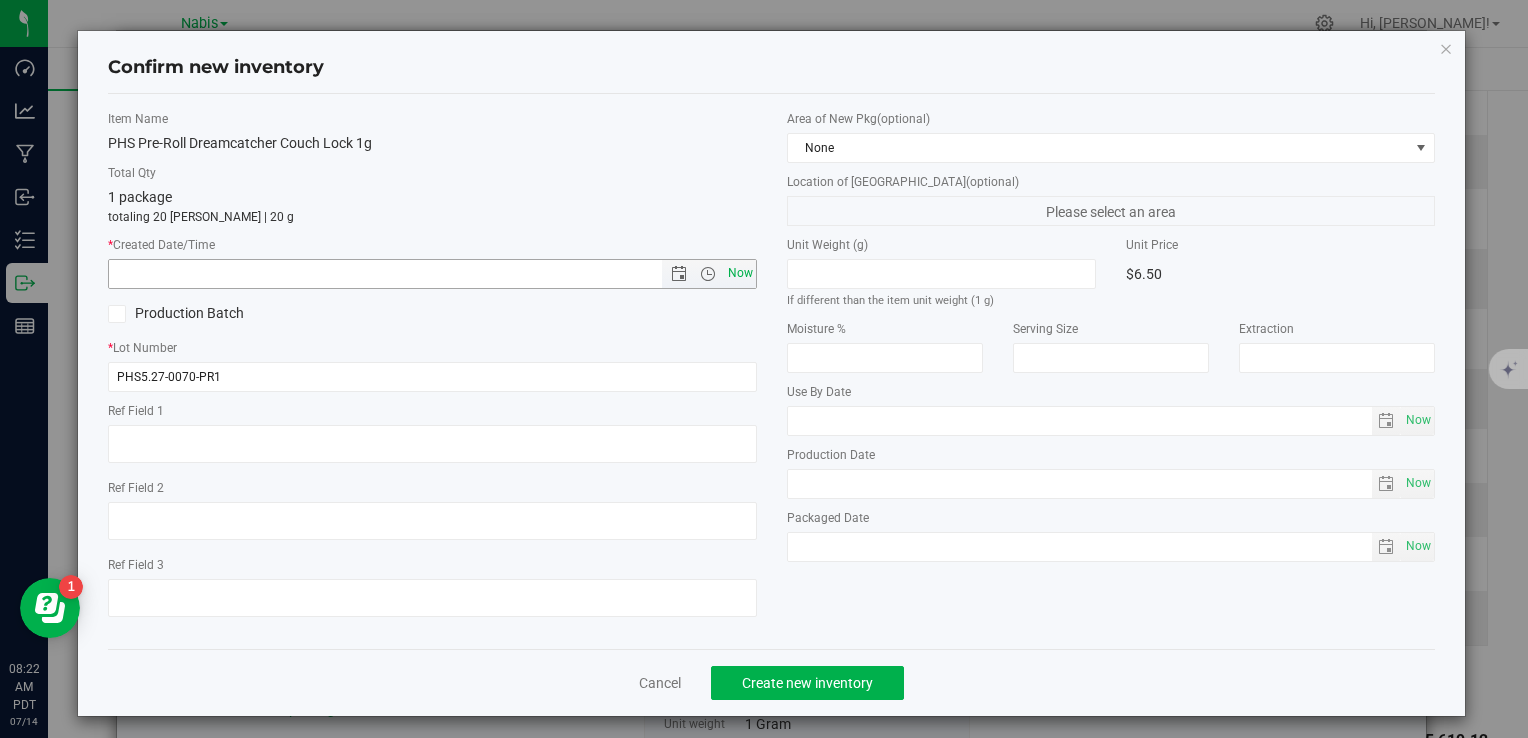 type on "7/14/2025 8:22 AM" 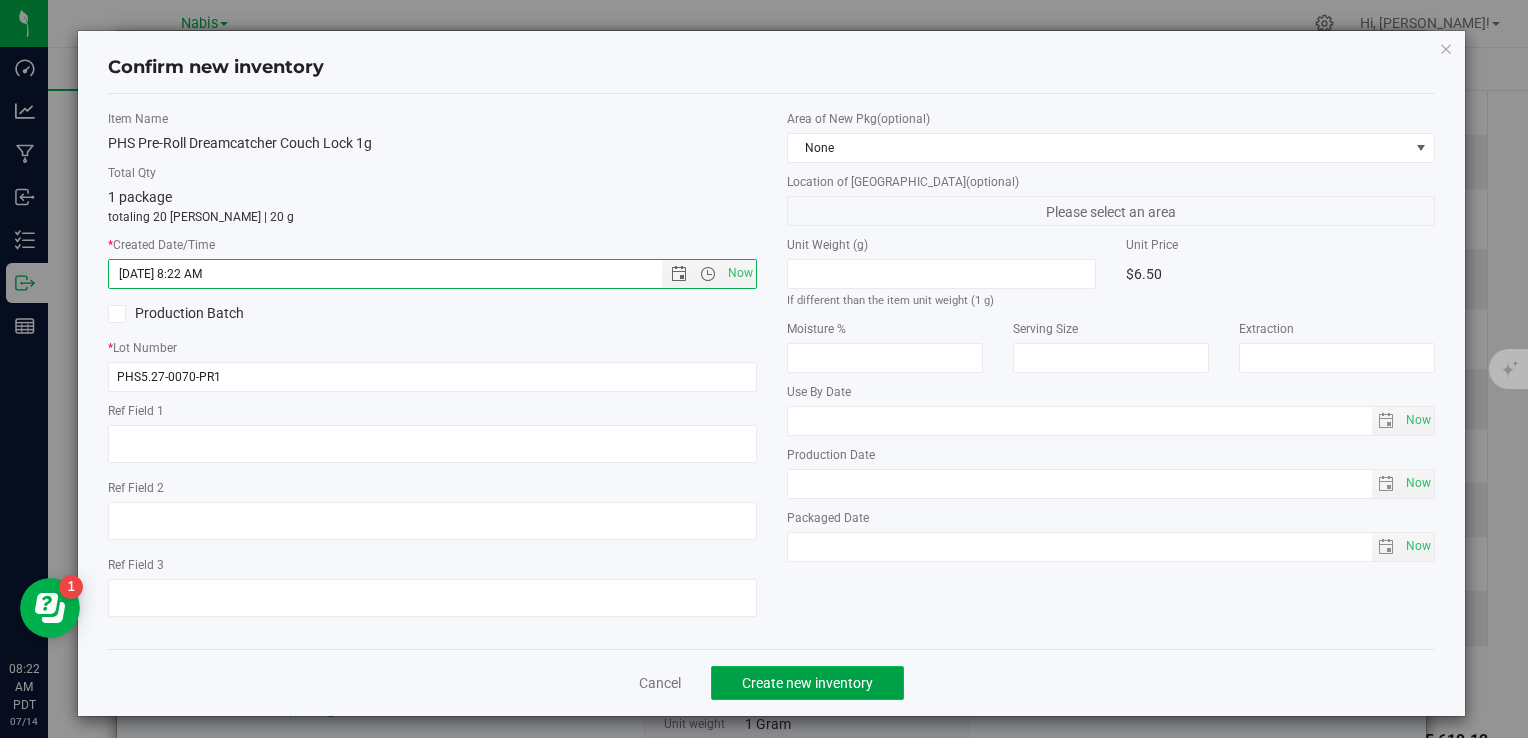 click on "Create new inventory" 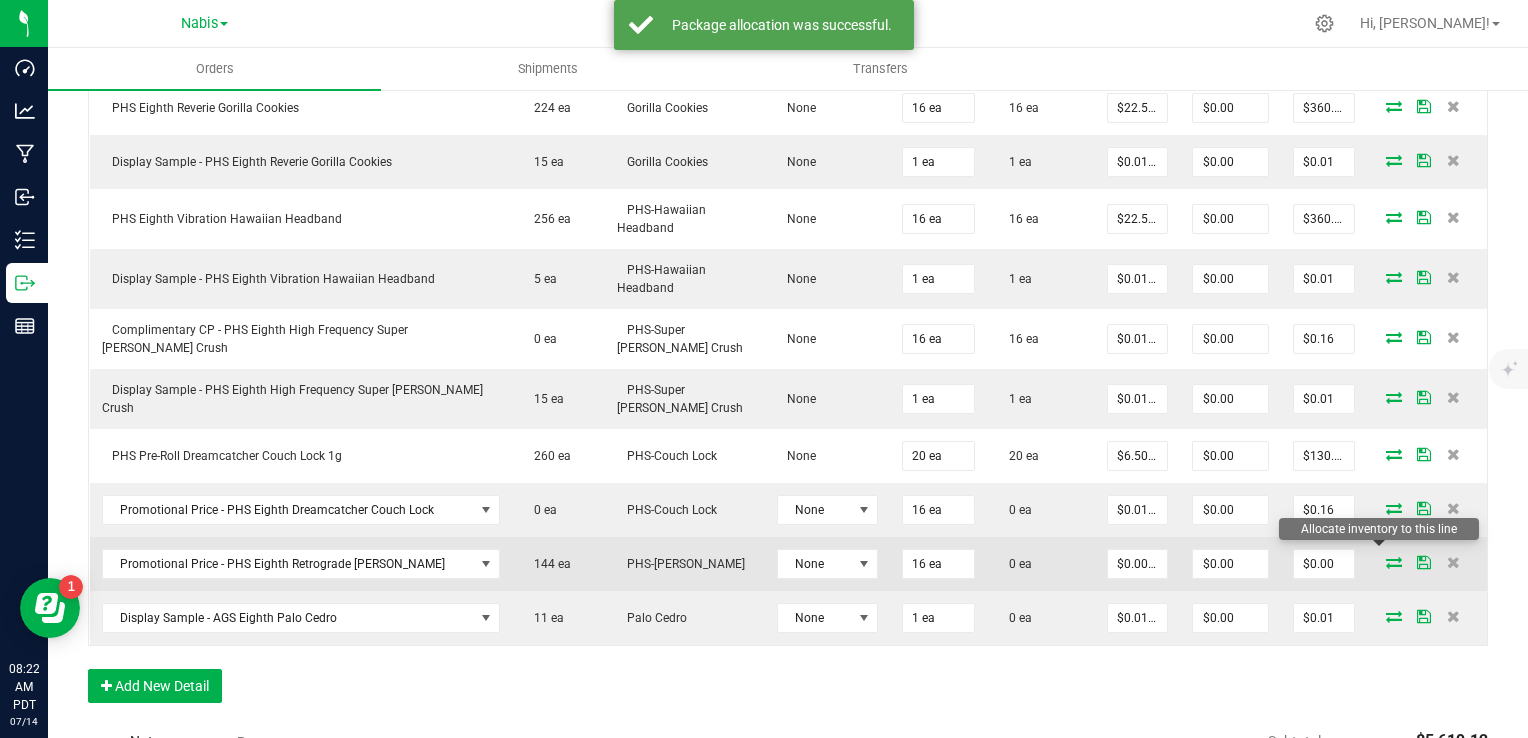 click at bounding box center (1394, 562) 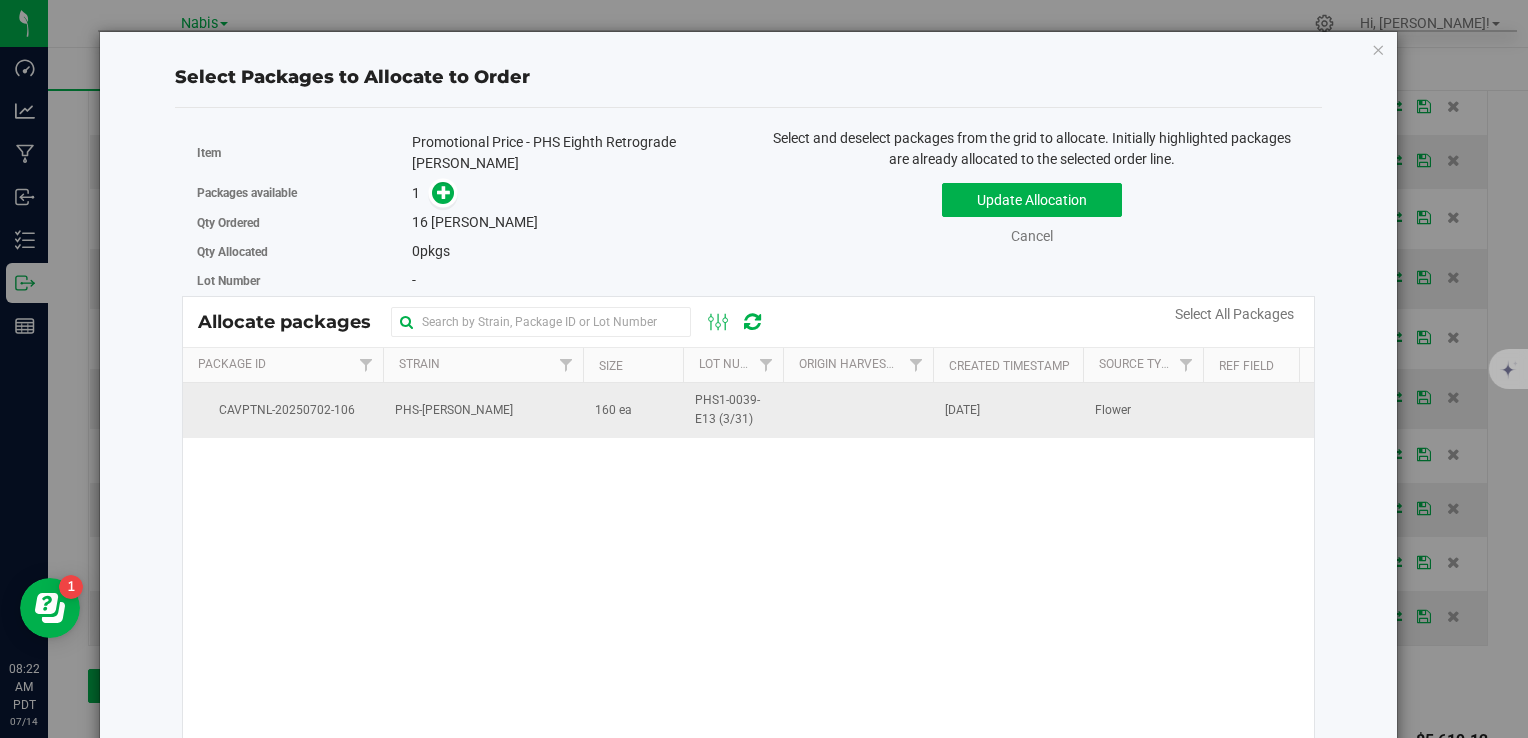 click on "PHS-[PERSON_NAME]" at bounding box center [483, 410] 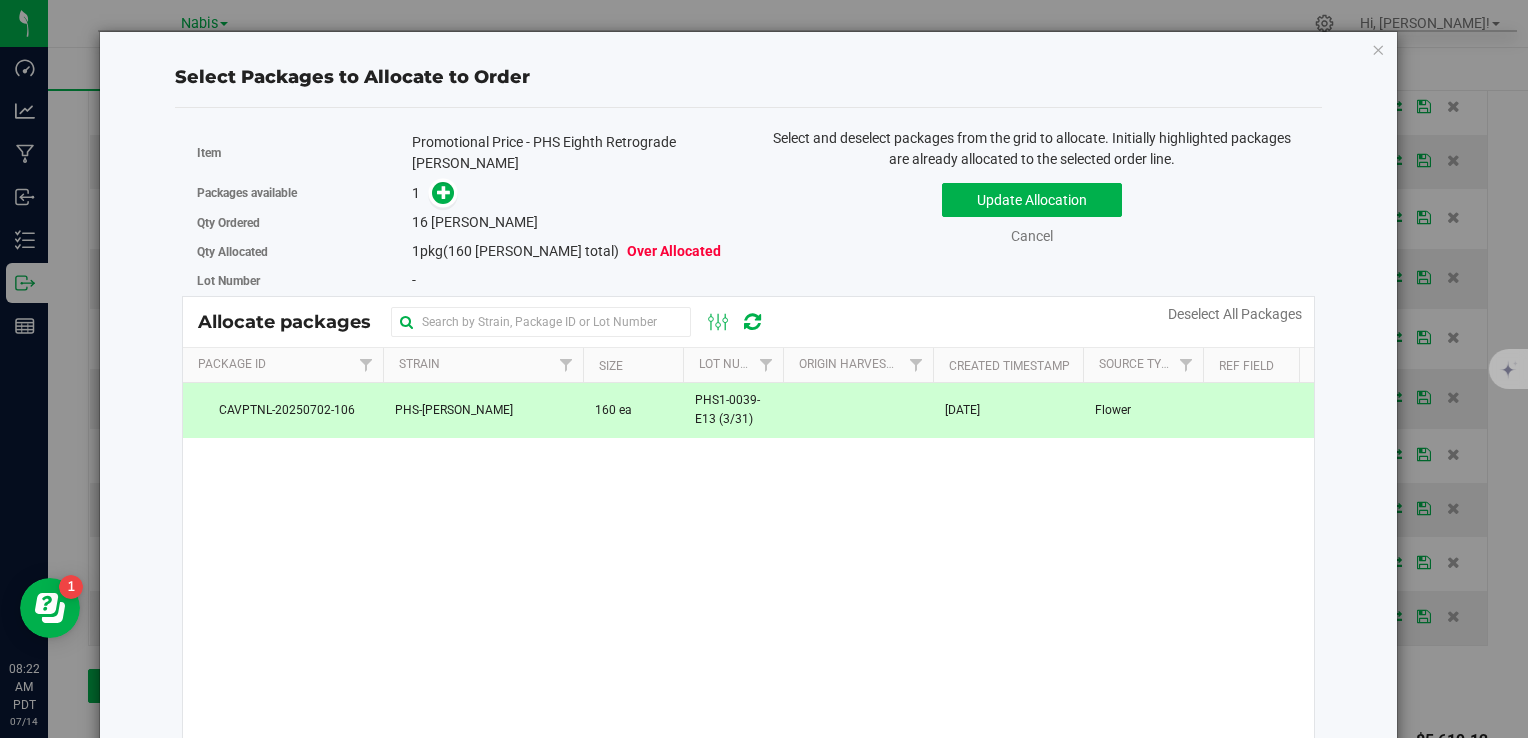 click on "1" at bounding box center (573, 193) 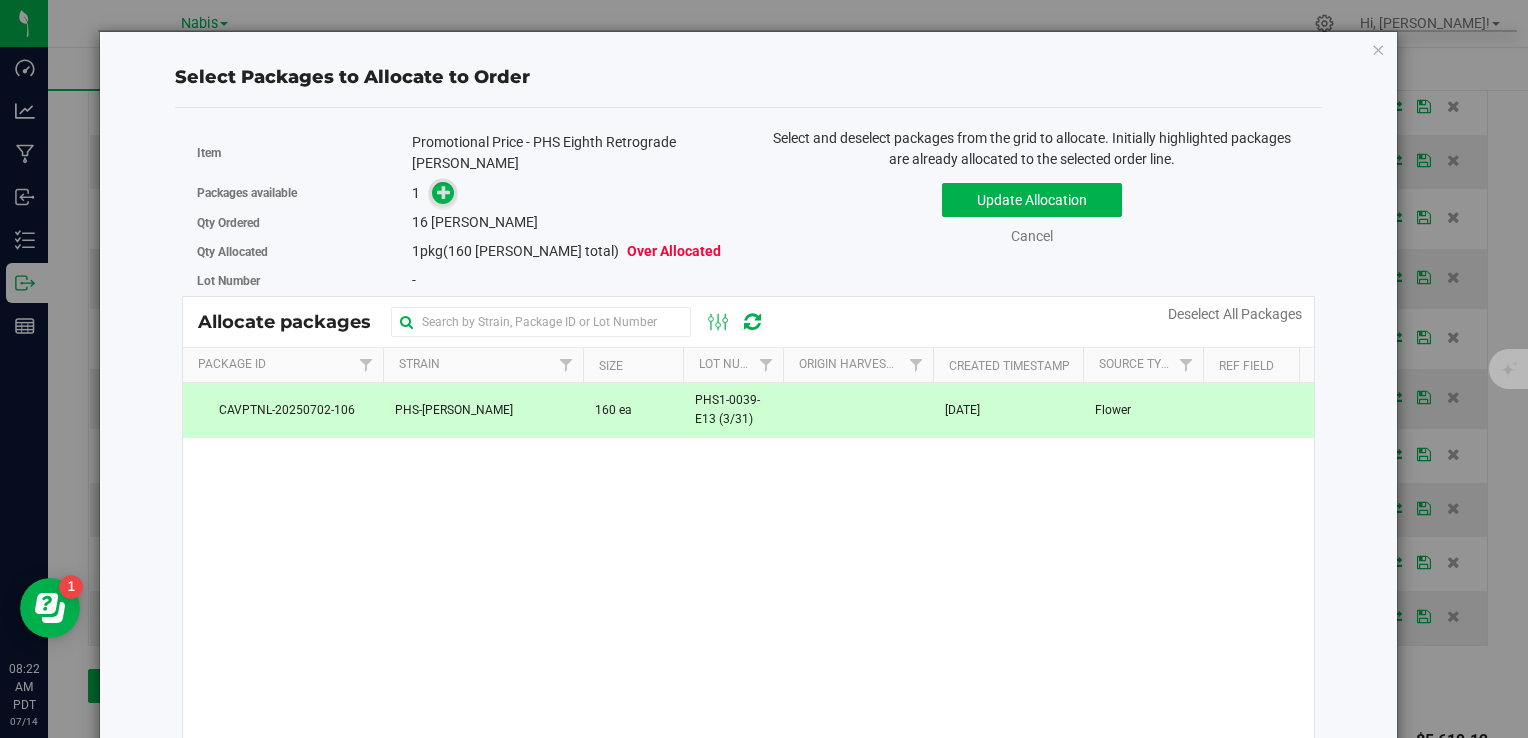 click at bounding box center (444, 192) 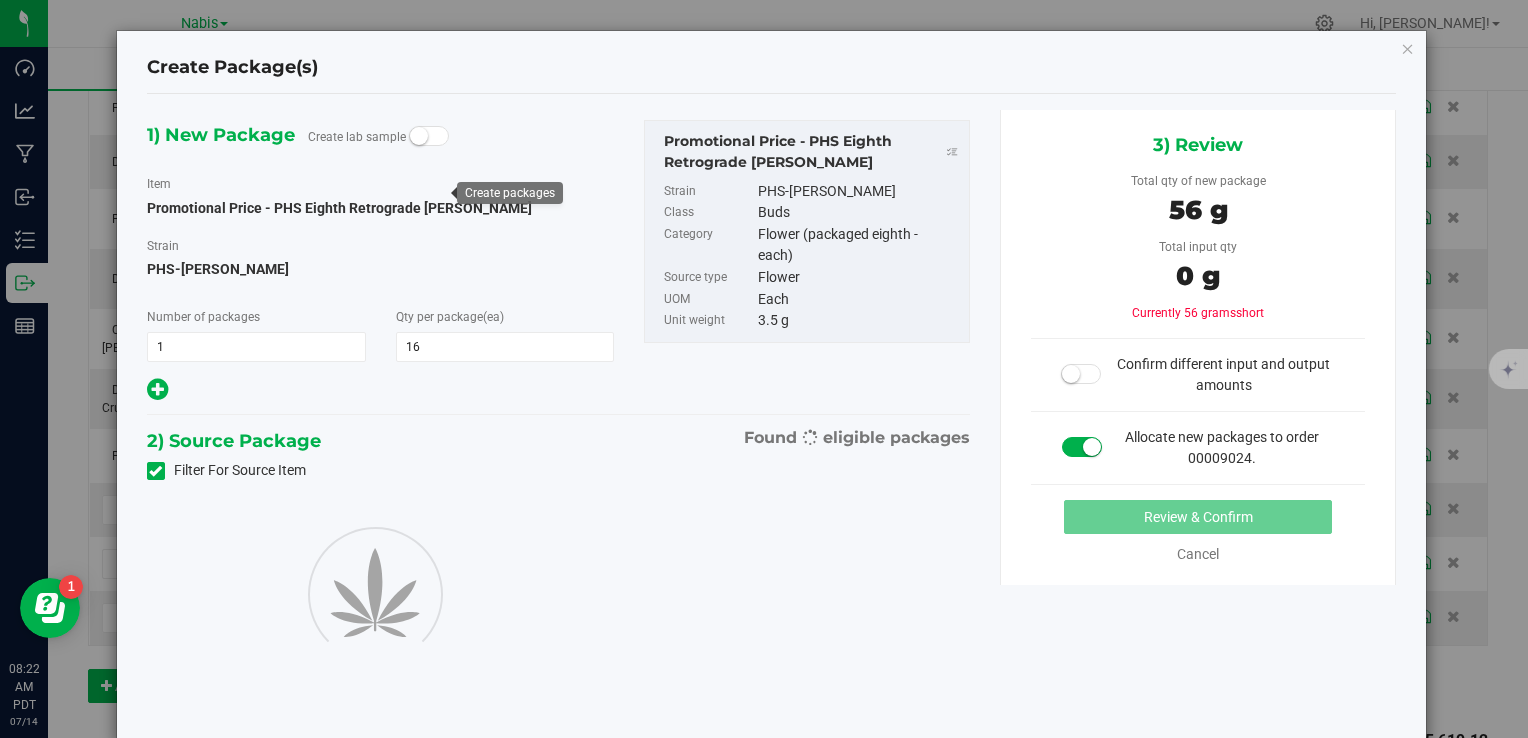 type on "16" 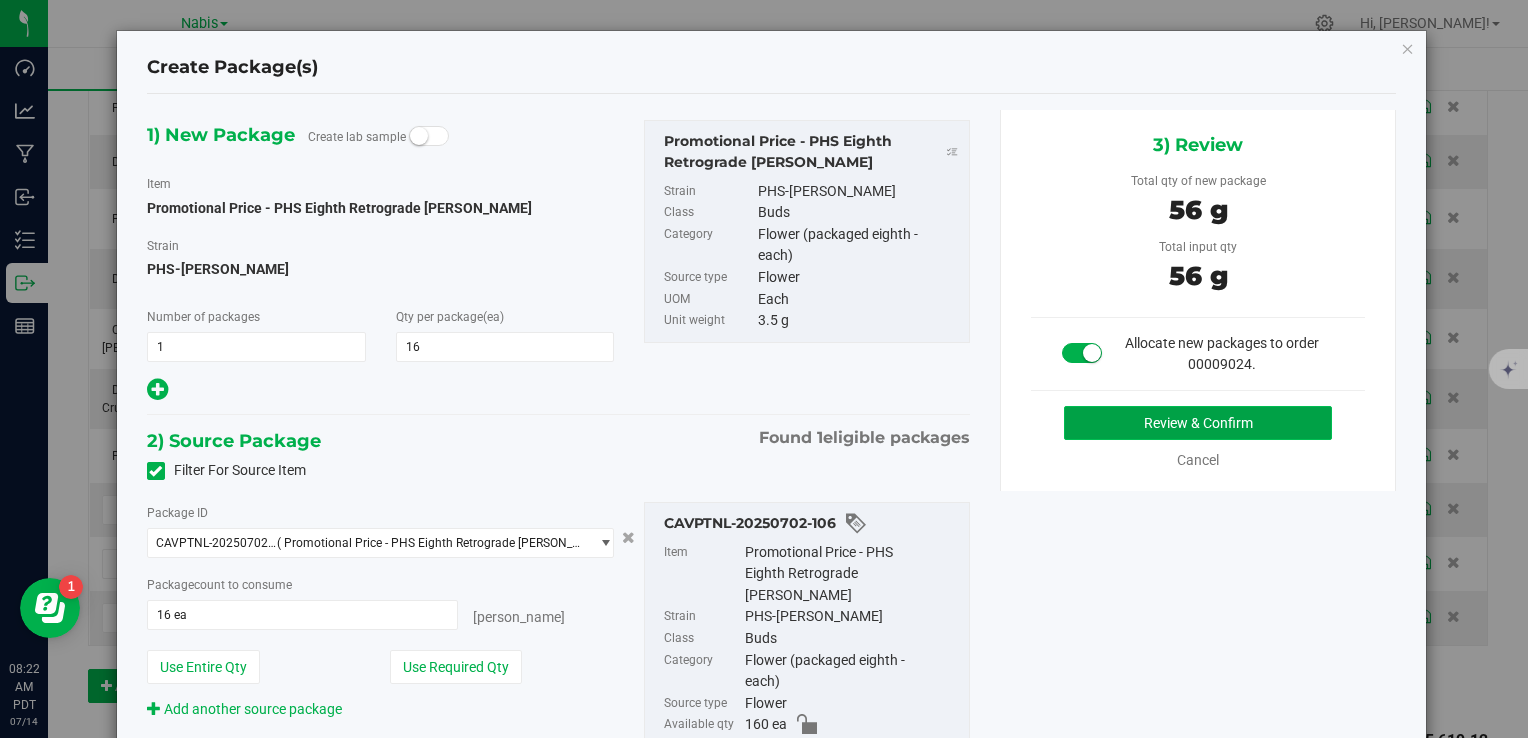 click on "Review & Confirm" at bounding box center (1198, 423) 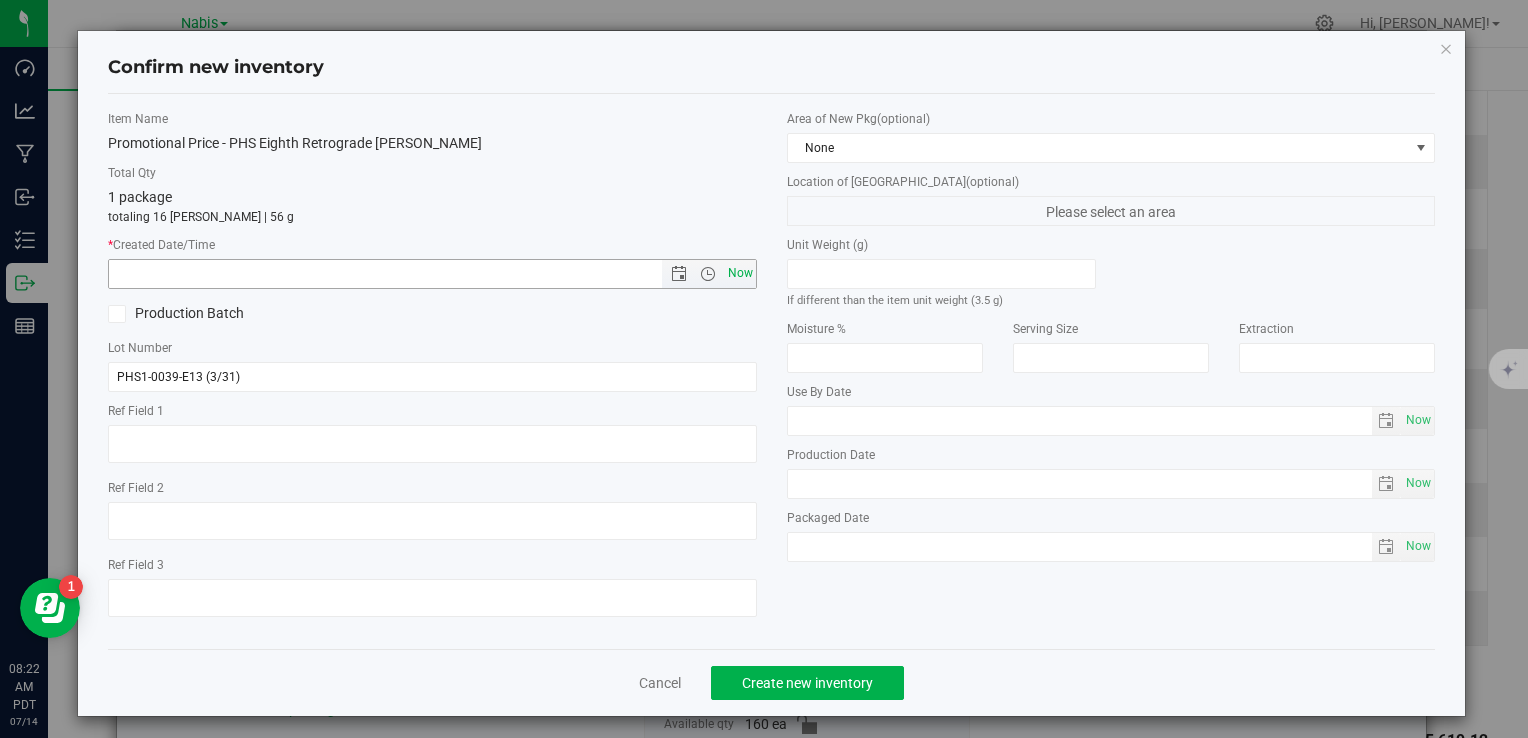 click on "Now" at bounding box center [740, 273] 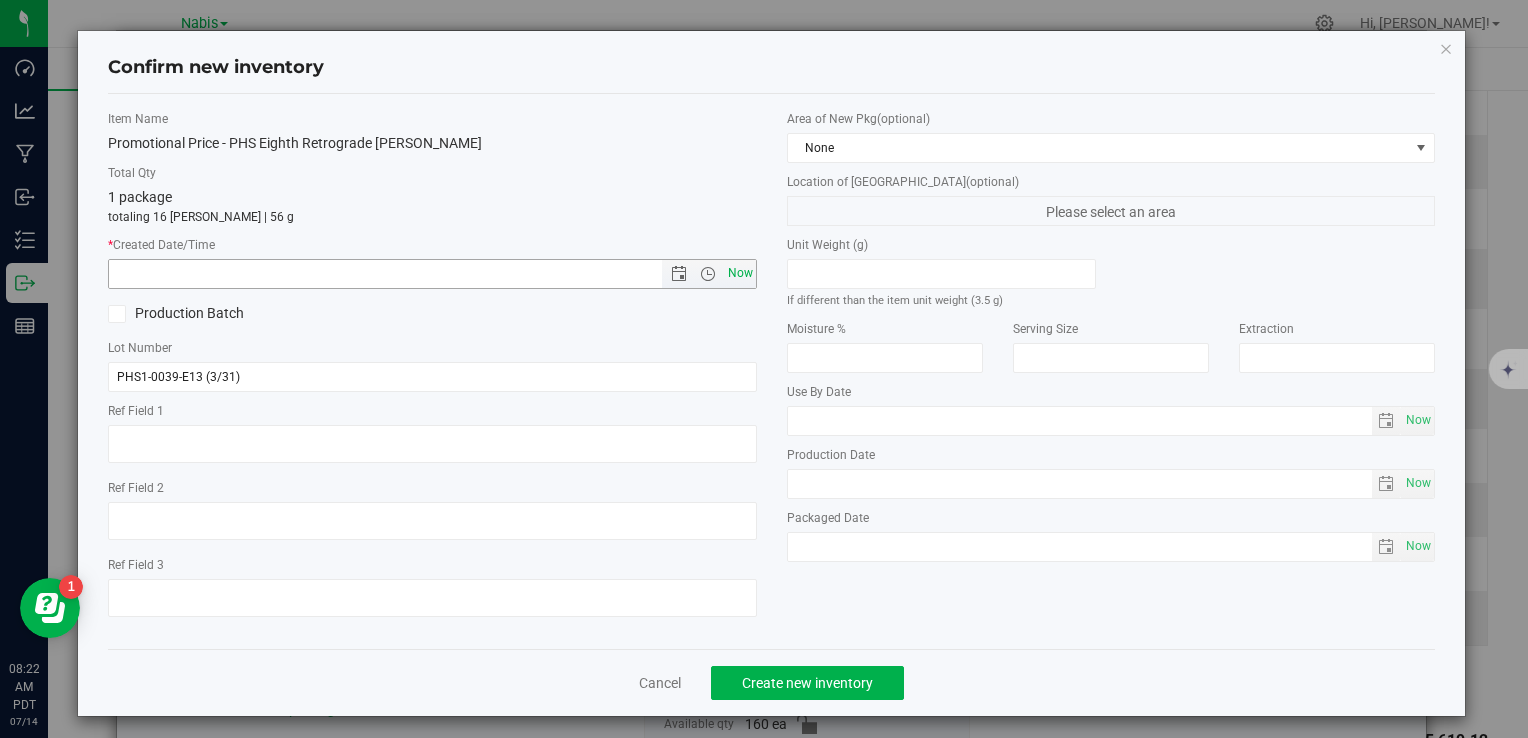 type on "7/14/2025 8:22 AM" 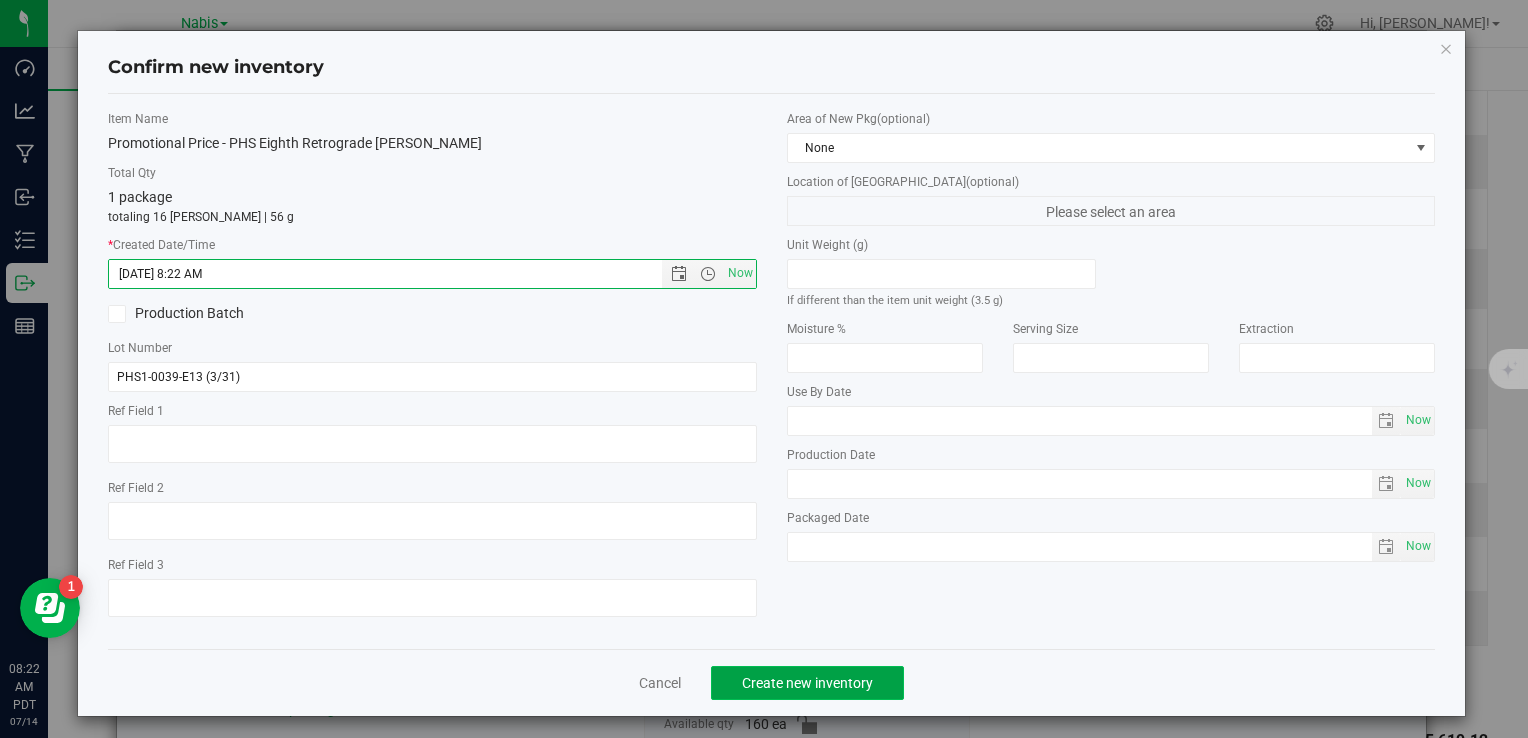 click on "Create new inventory" 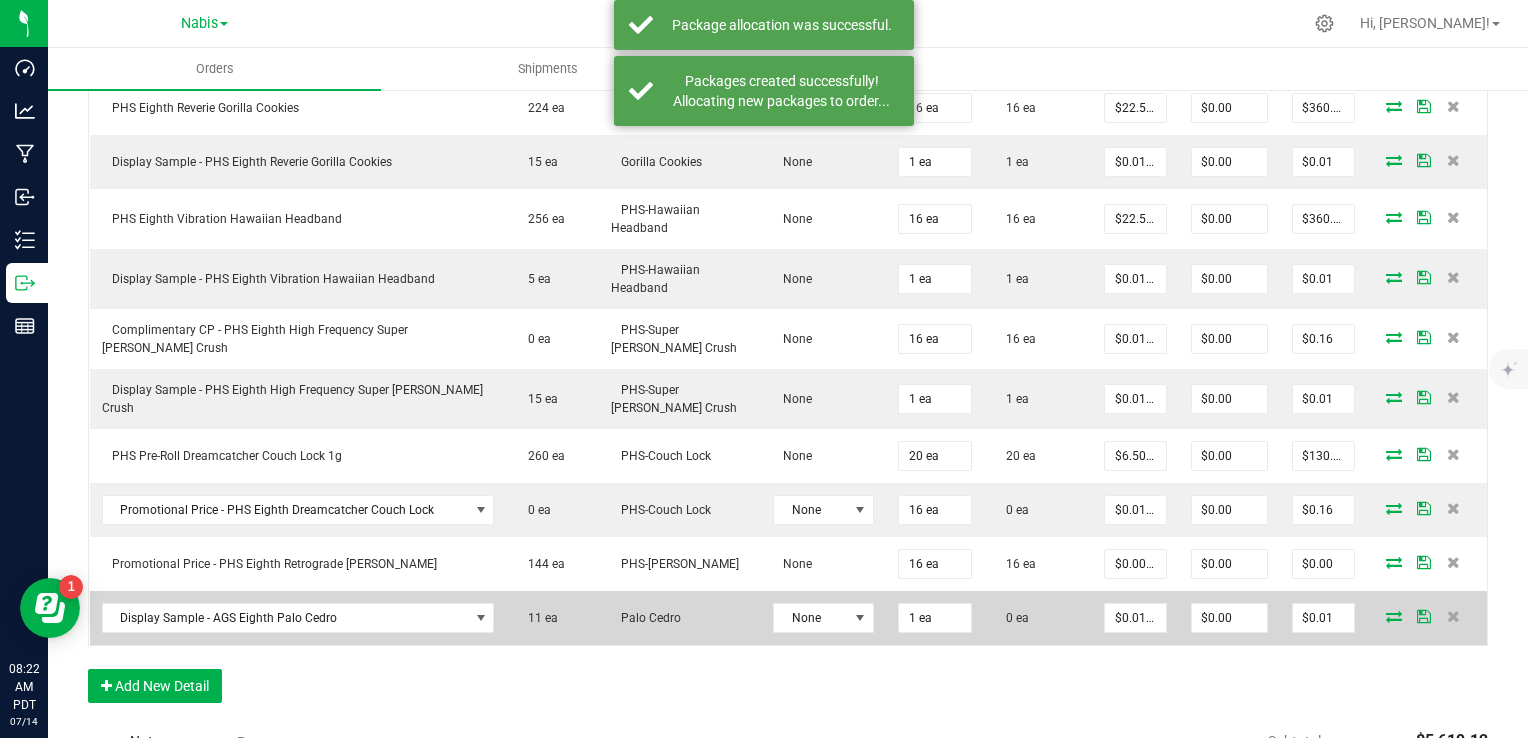 click at bounding box center (1394, 616) 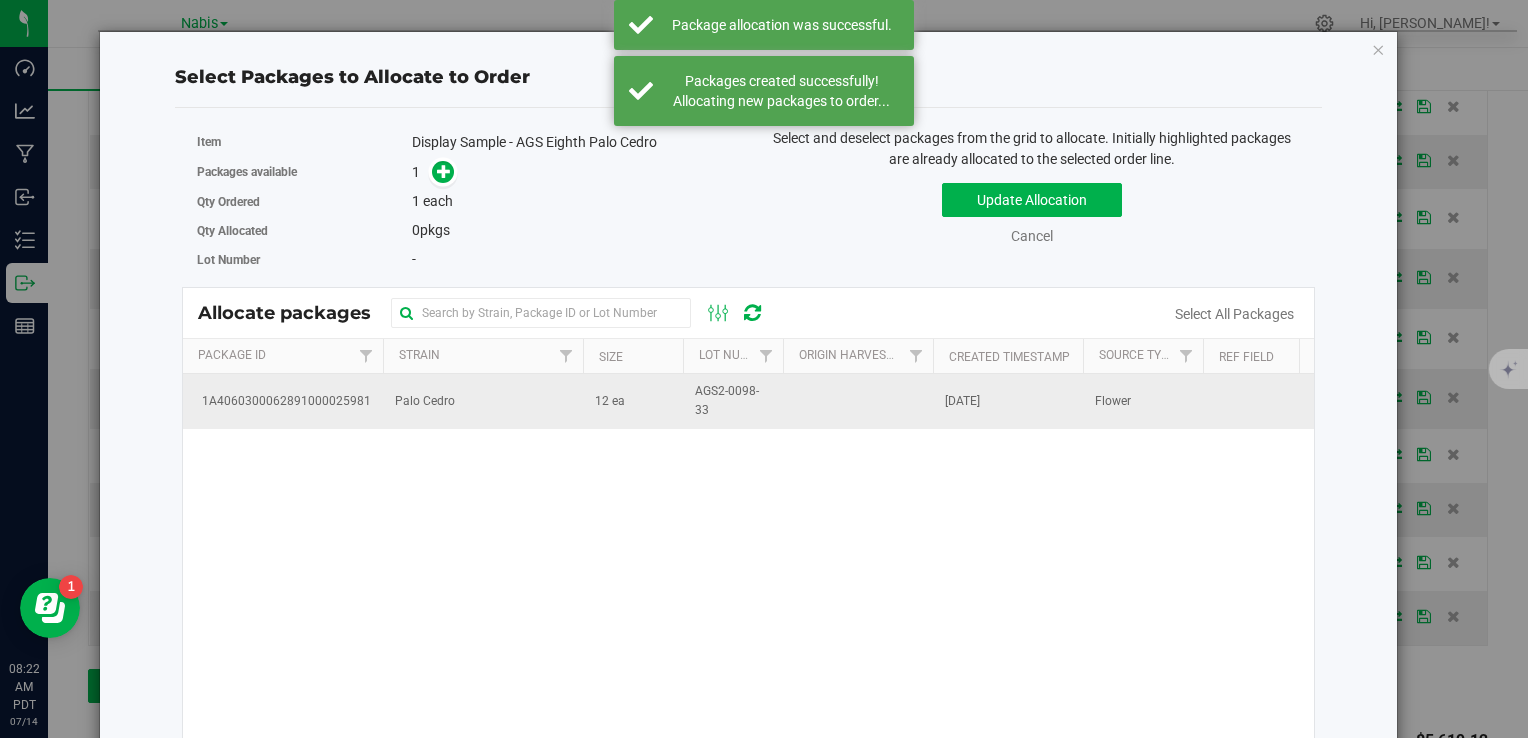 click on "Palo Cedro" at bounding box center [483, 401] 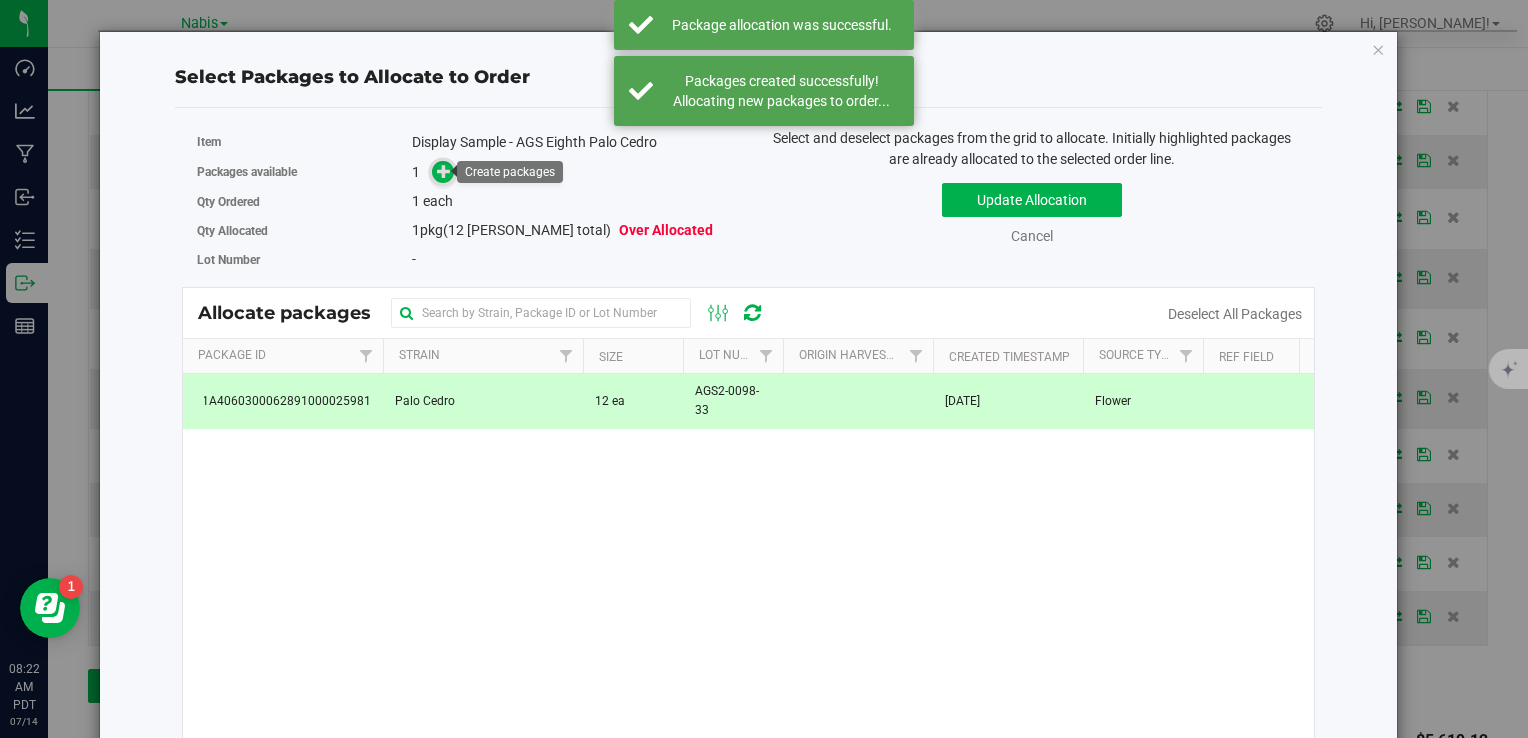 click at bounding box center (444, 171) 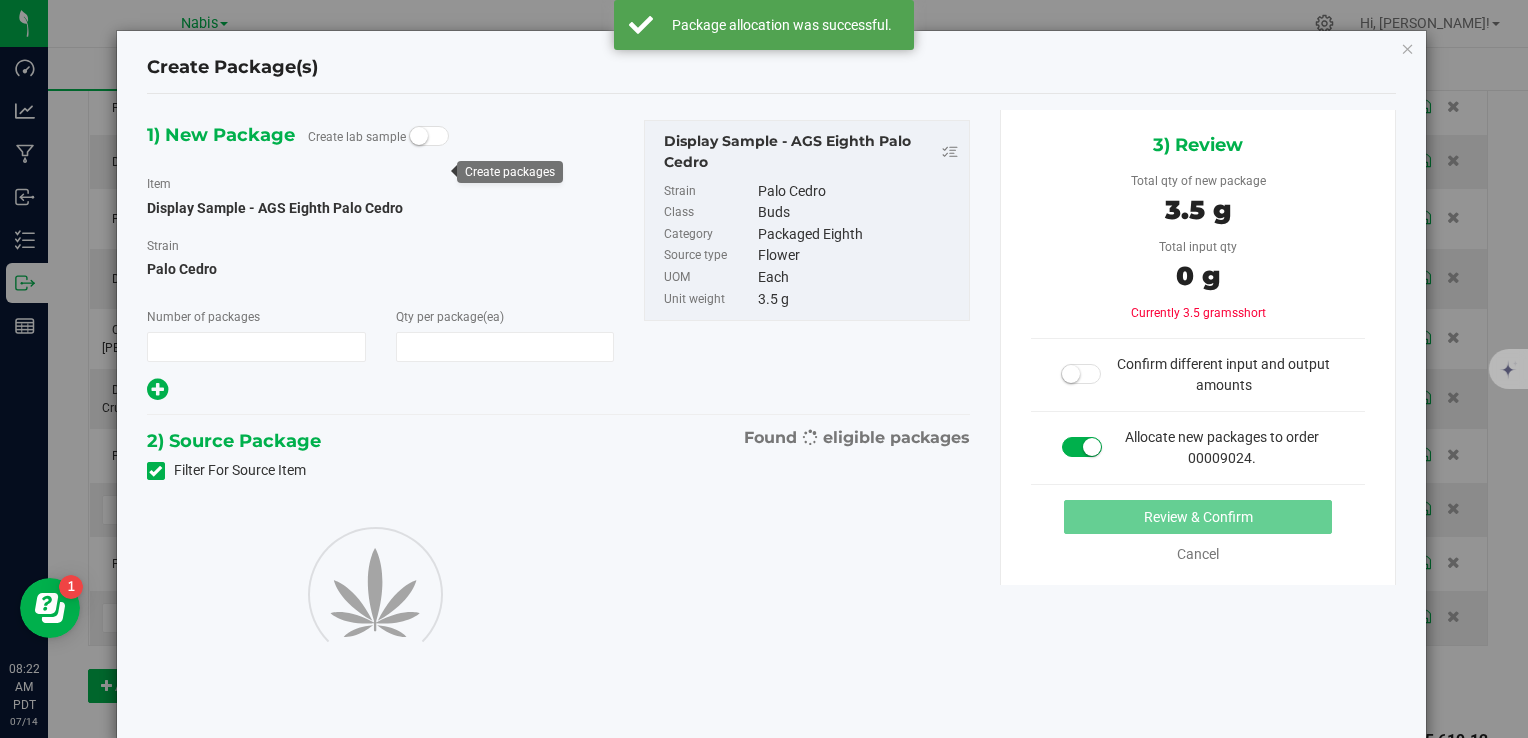 type on "1" 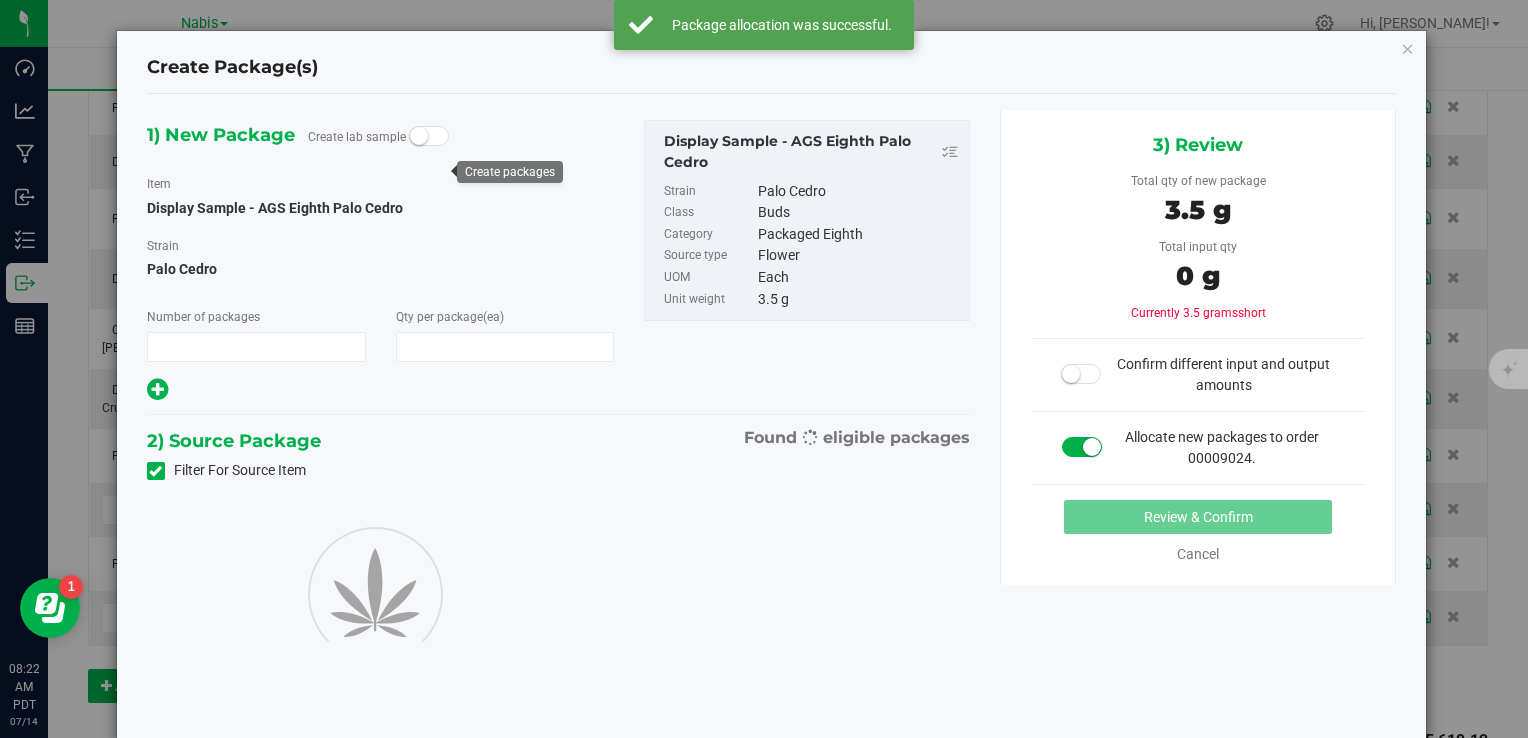 type on "1" 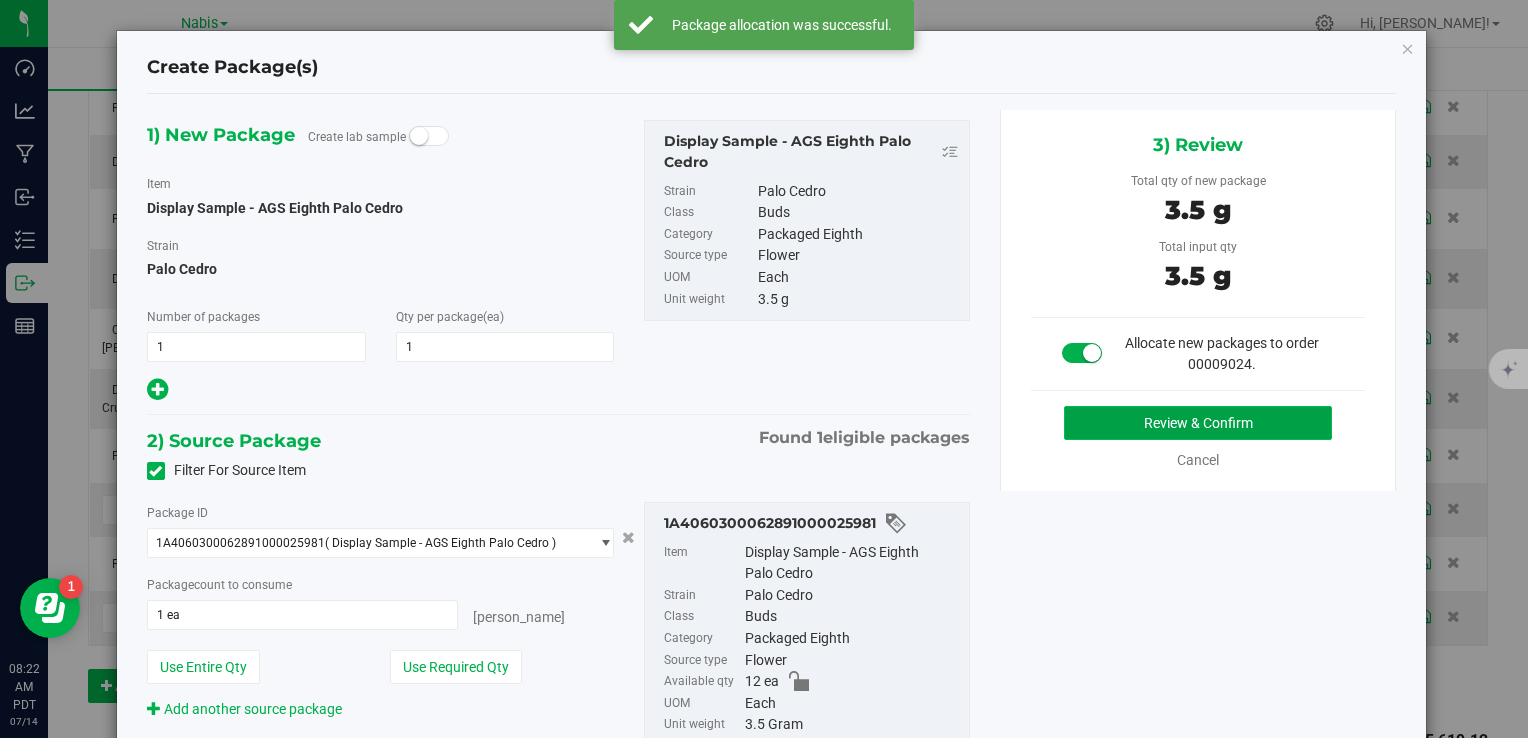 click on "Review & Confirm" at bounding box center (1198, 423) 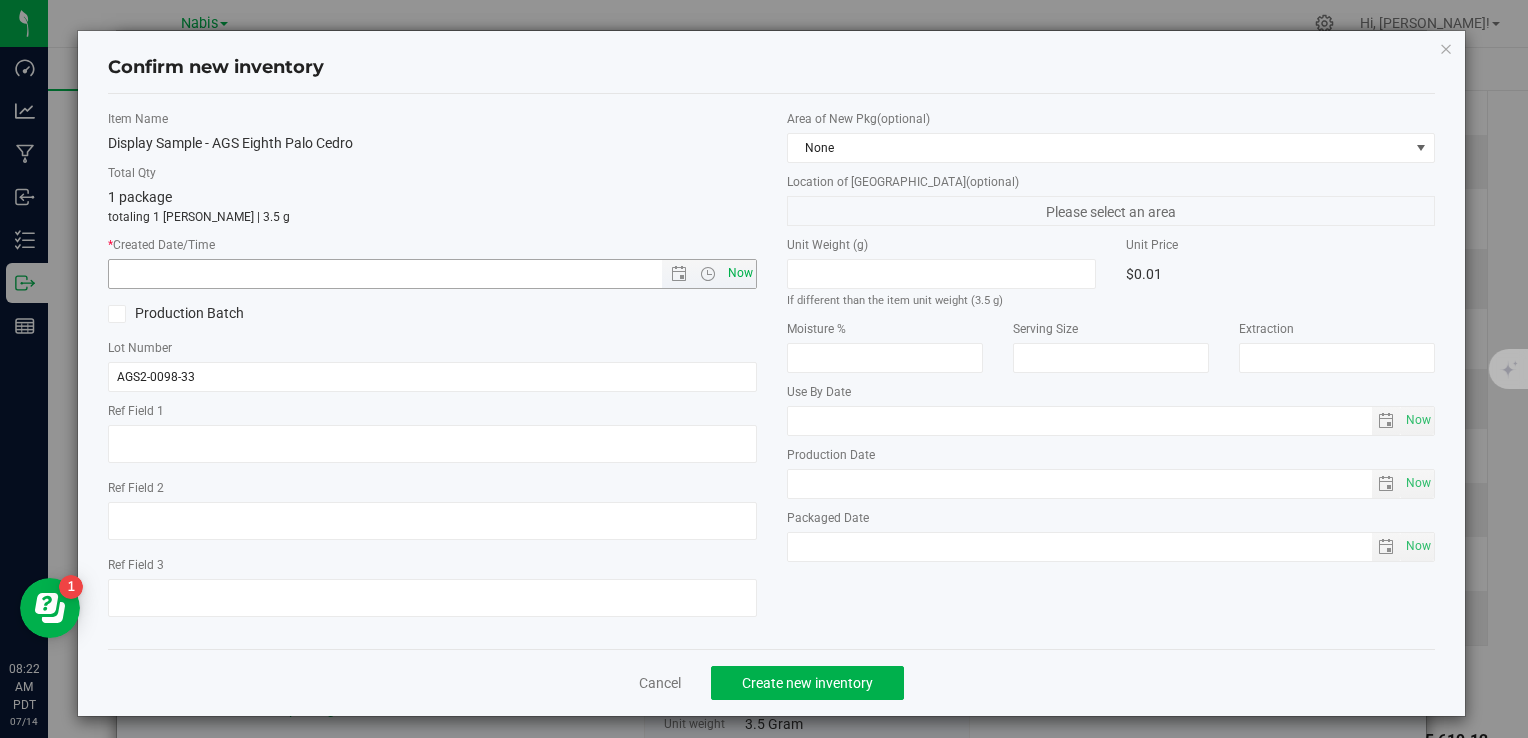 click on "Now" at bounding box center (740, 273) 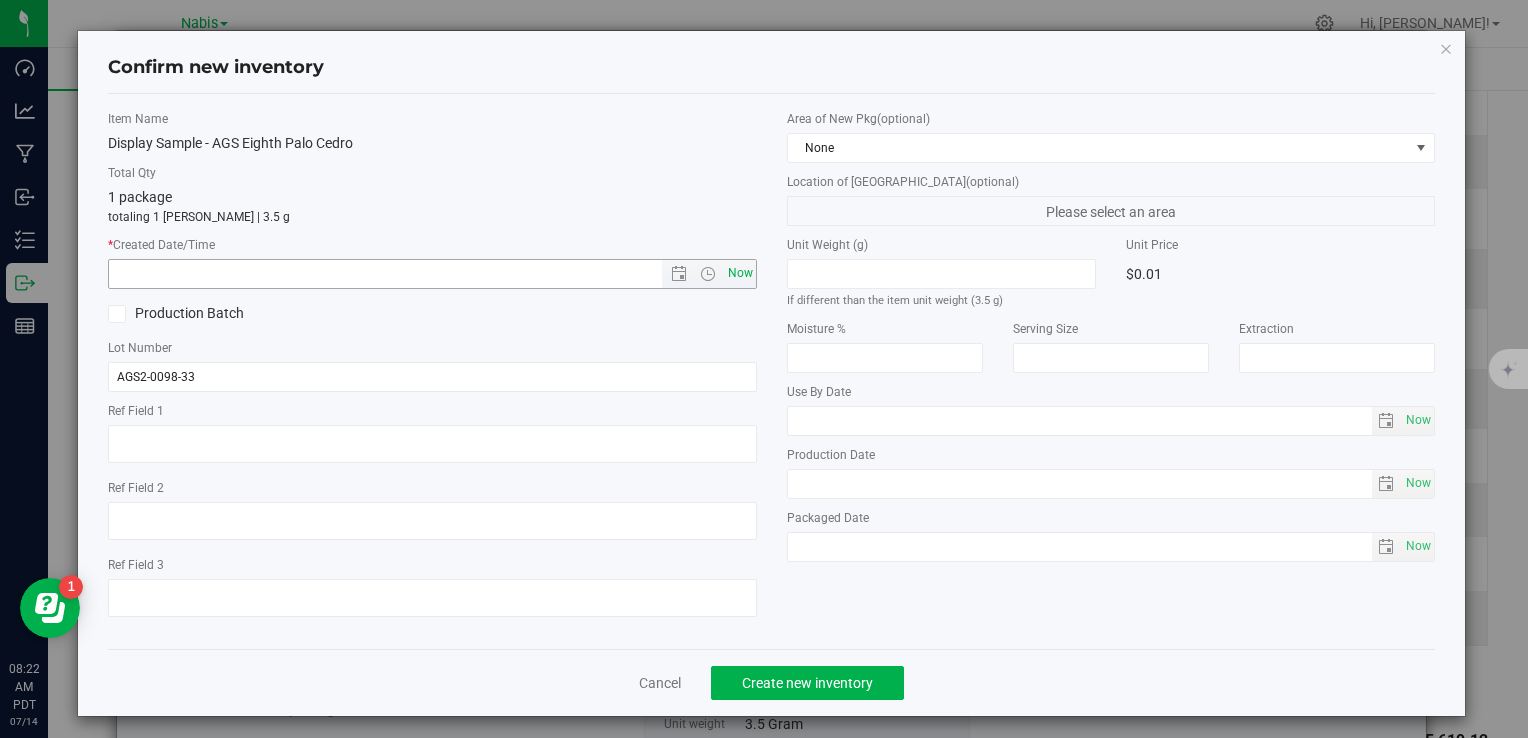 type on "7/14/2025 8:22 AM" 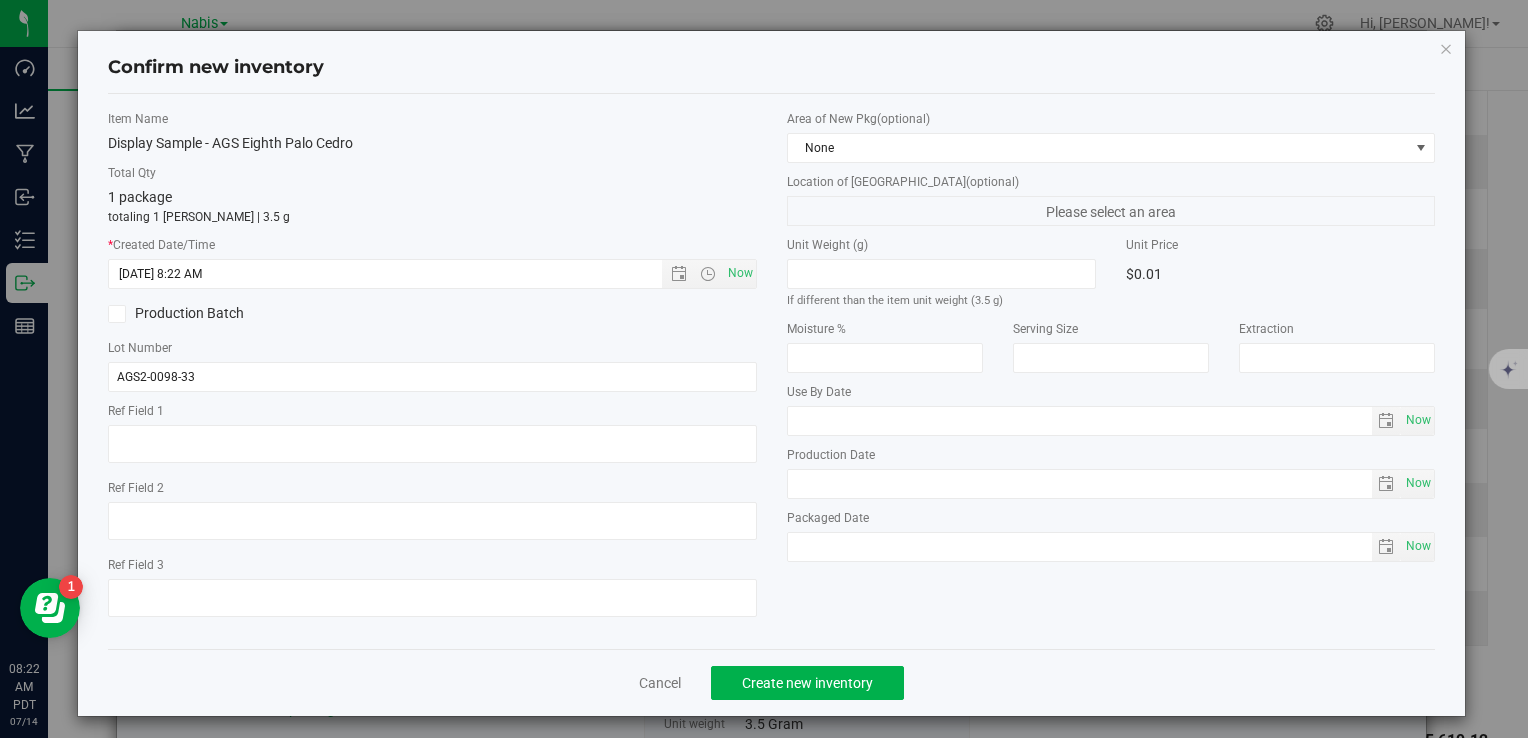 click on "Cancel
Create new inventory" at bounding box center (771, 682) 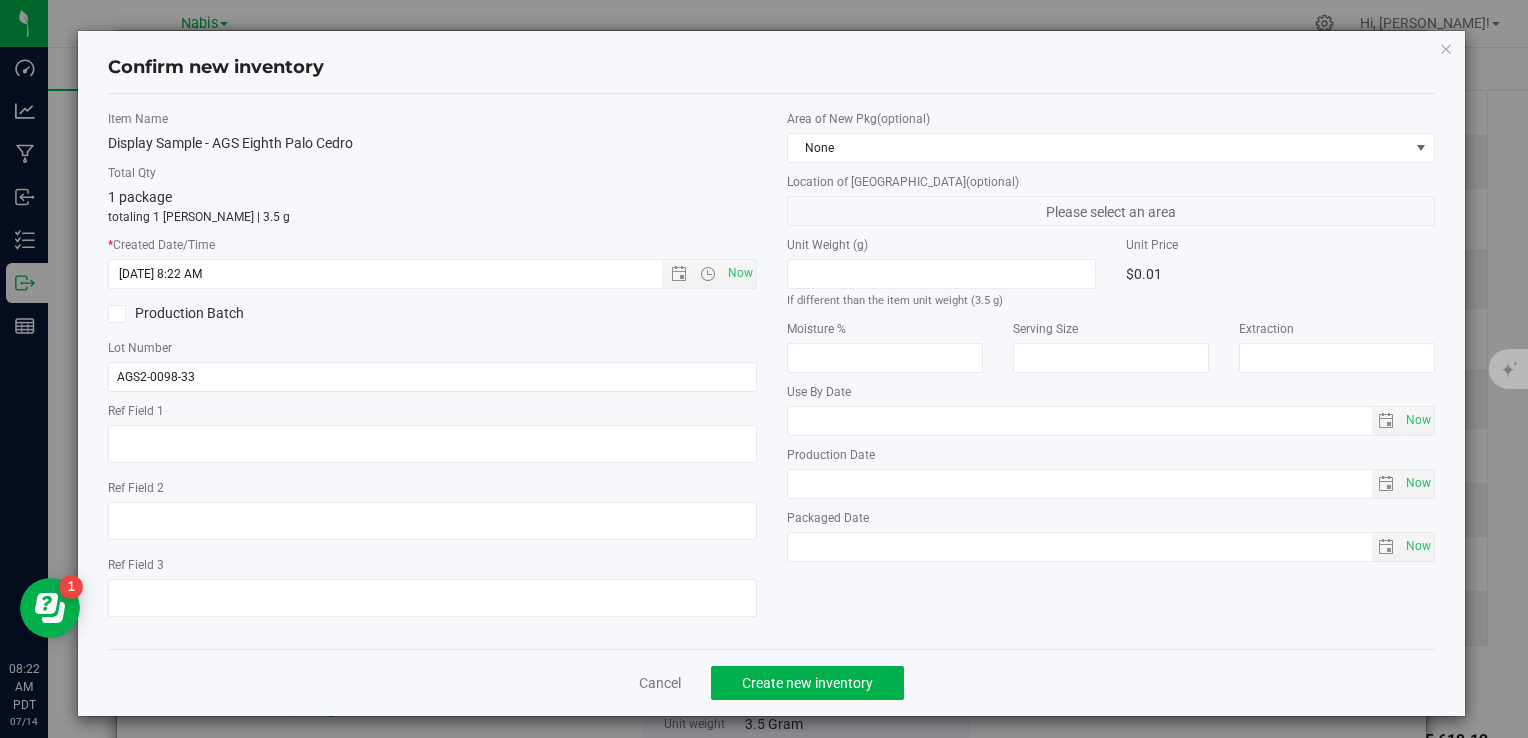 click on "Cancel
Create new inventory" at bounding box center [771, 682] 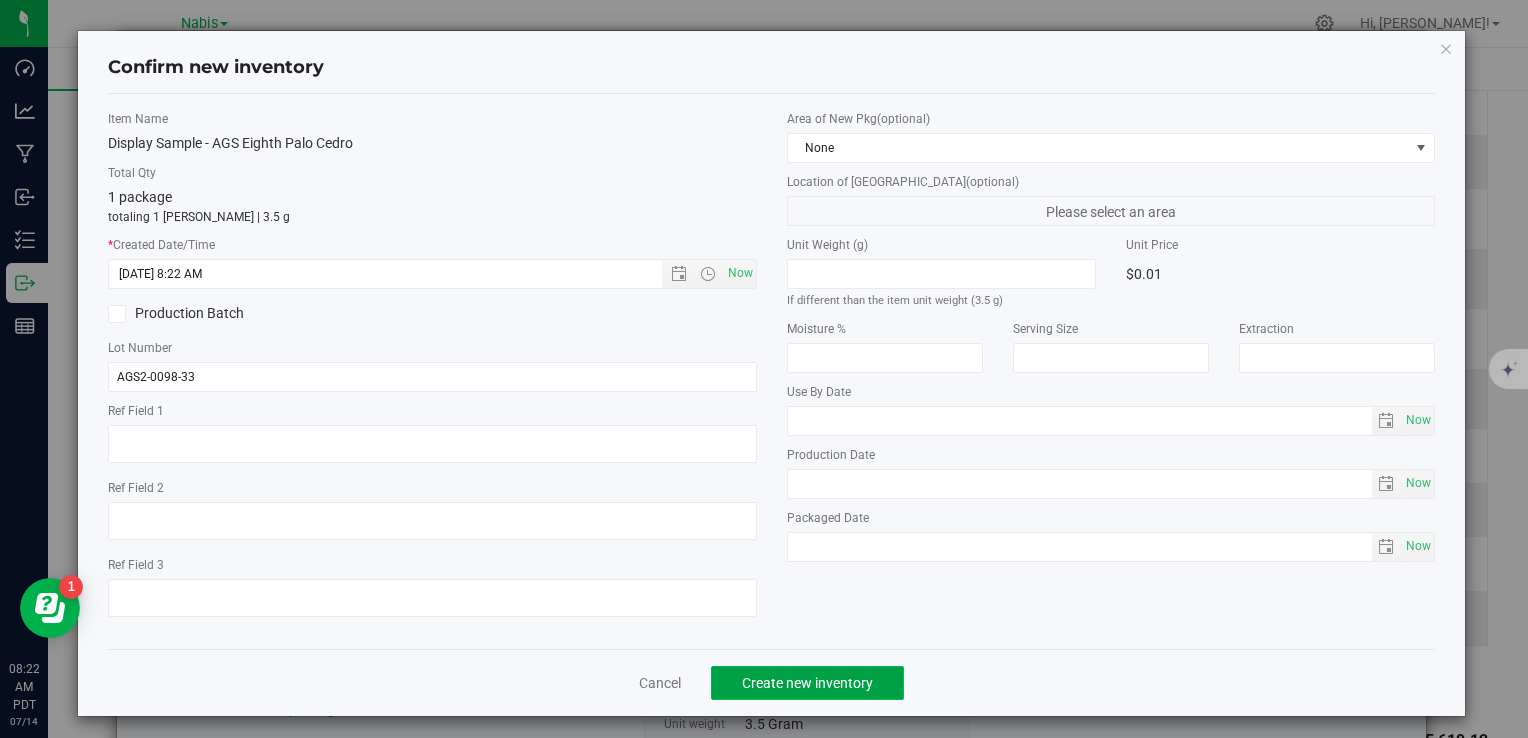 click on "Create new inventory" 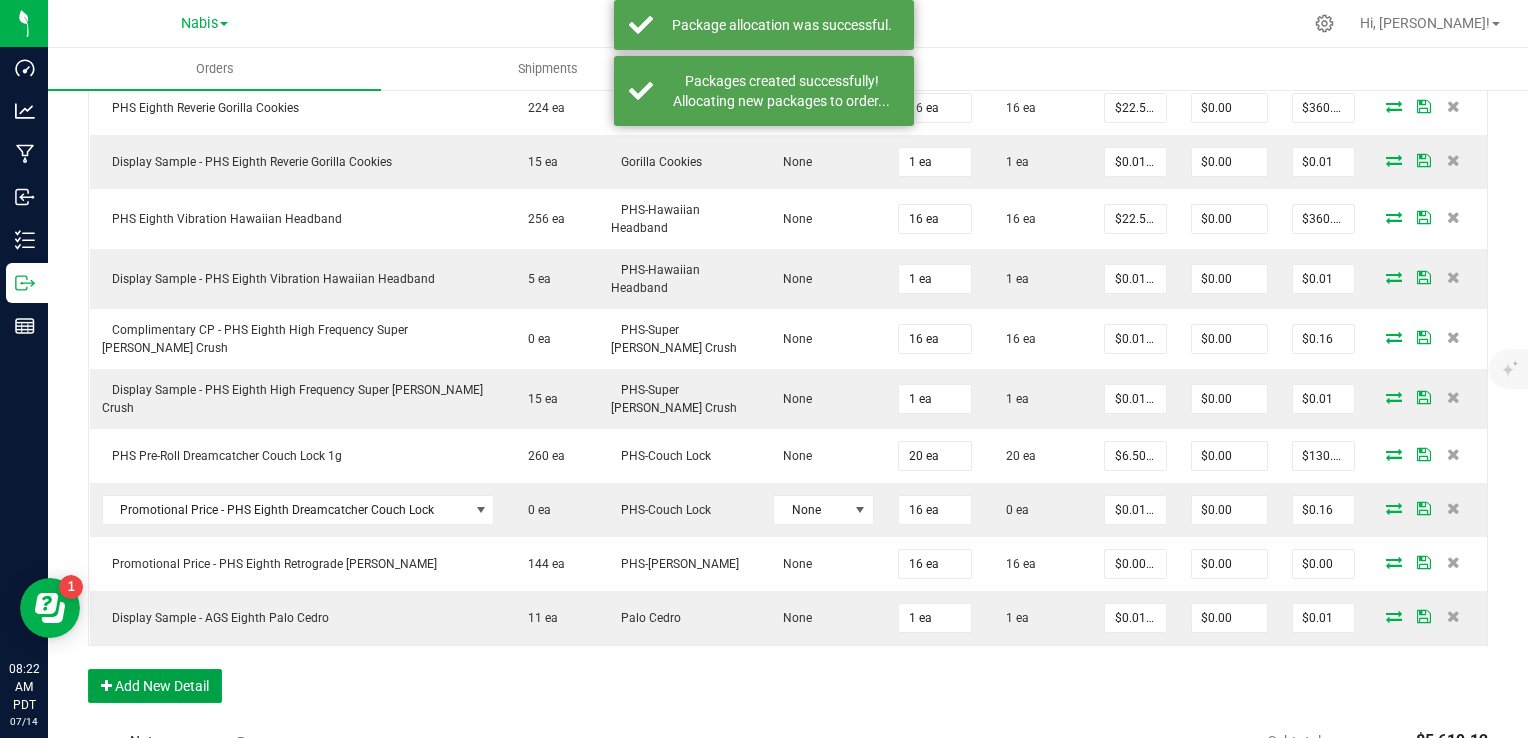 click on "Add New Detail" at bounding box center (155, 686) 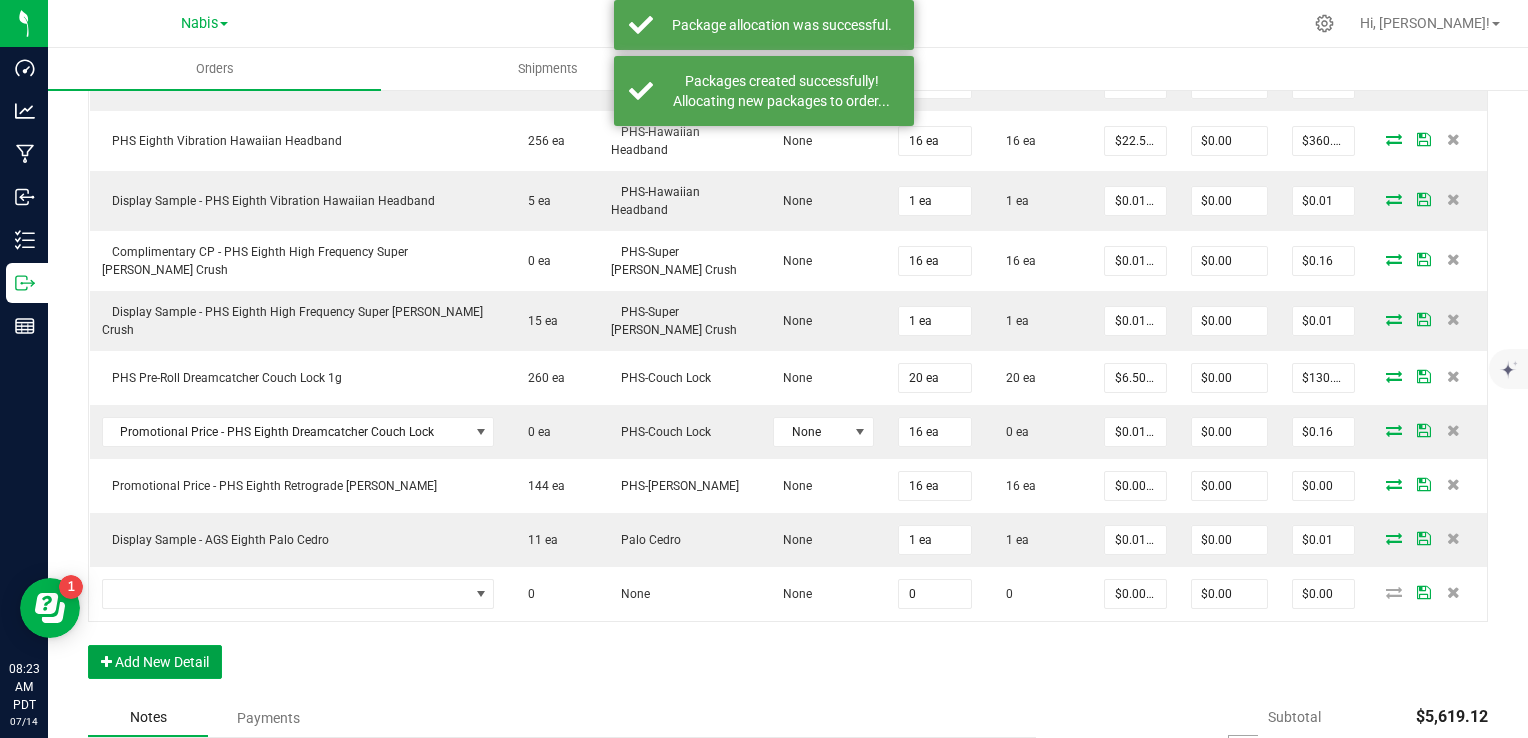 scroll, scrollTop: 1602, scrollLeft: 0, axis: vertical 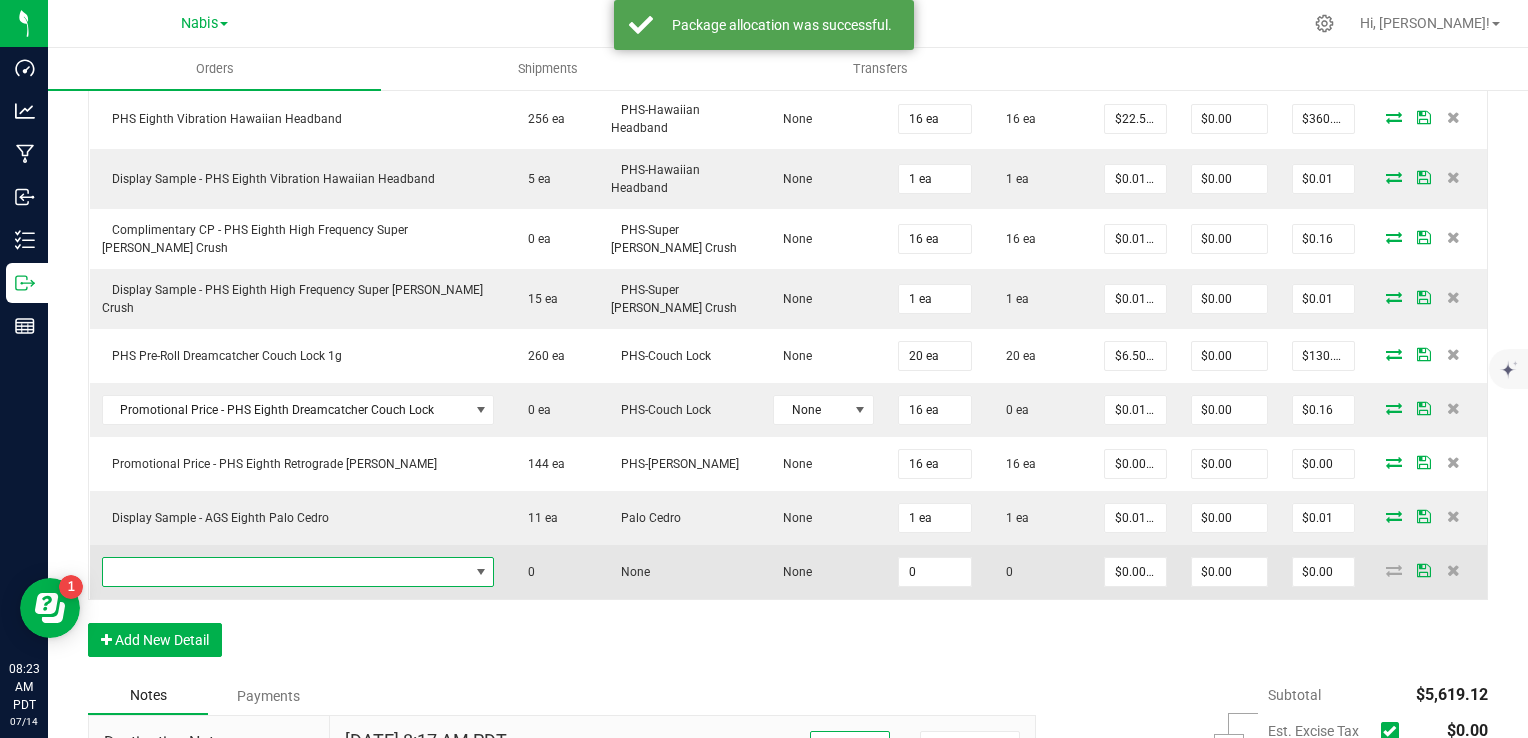 click at bounding box center [286, 572] 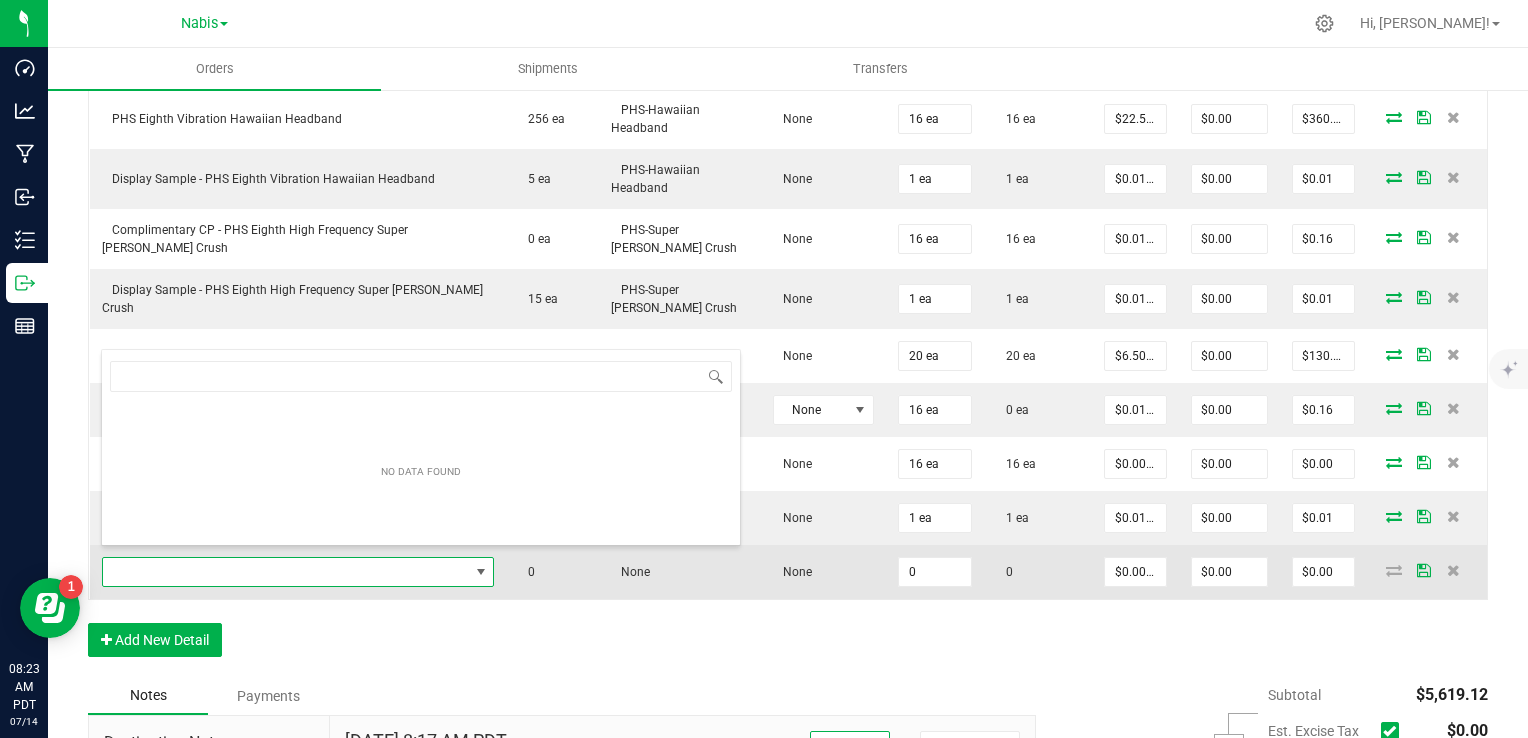 scroll, scrollTop: 99970, scrollLeft: 99637, axis: both 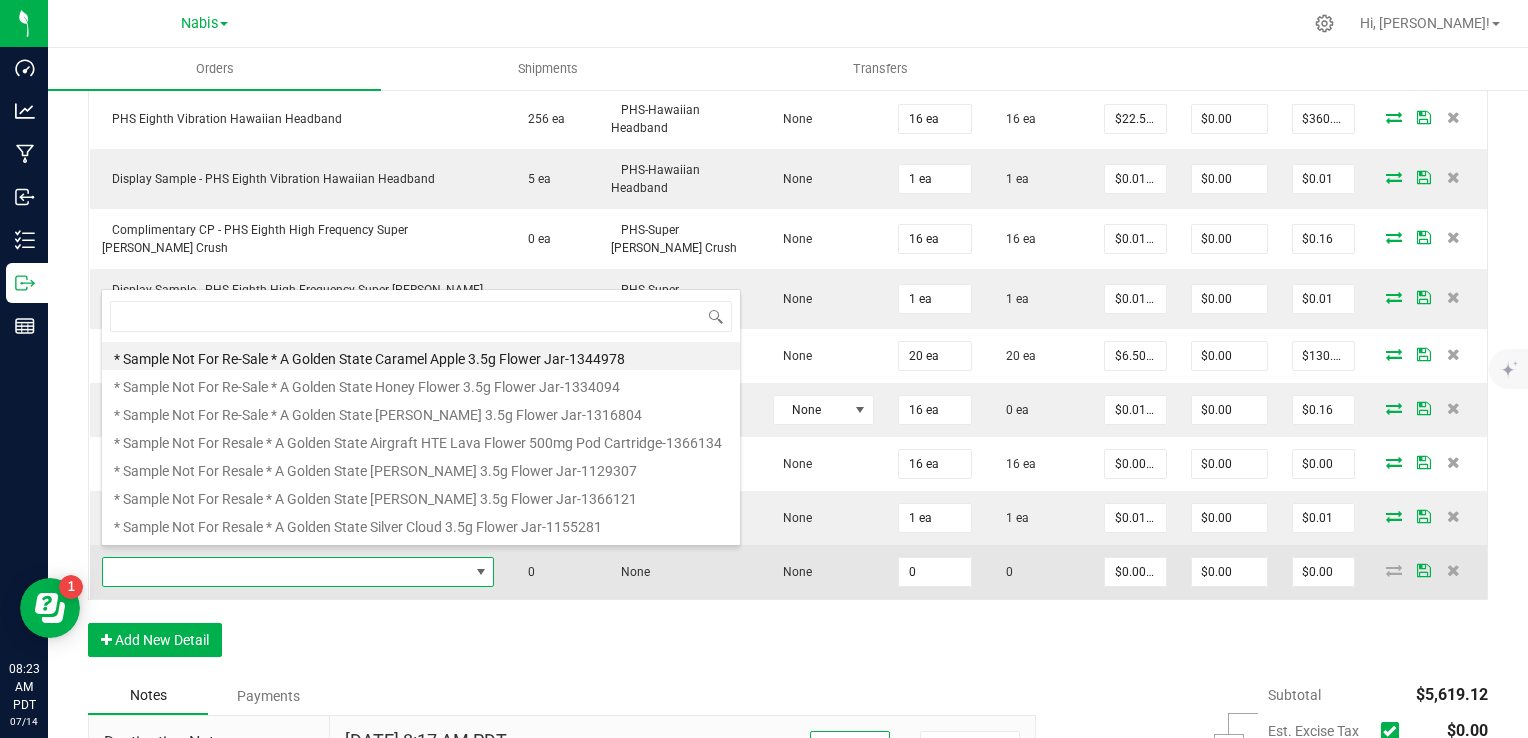 click at bounding box center [286, 572] 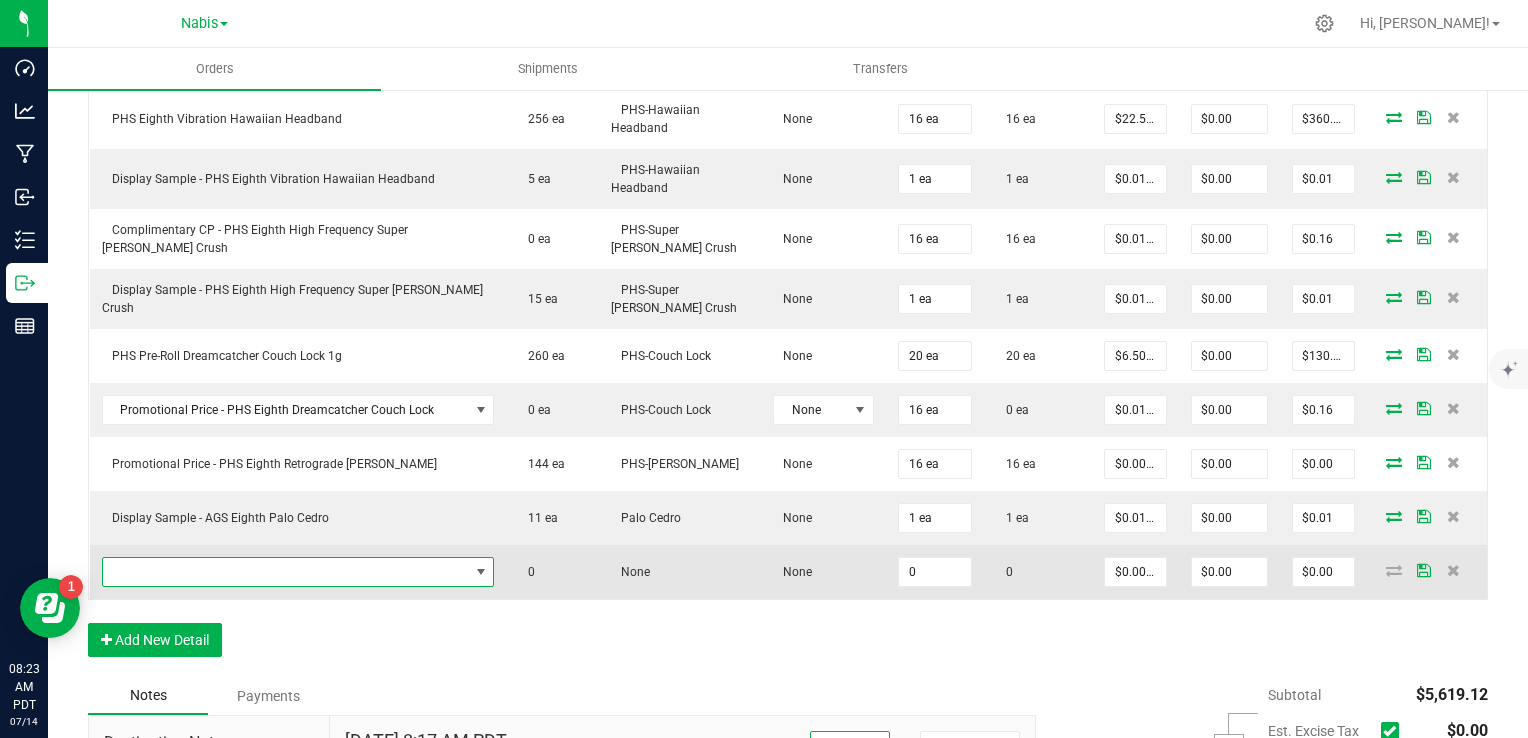 click at bounding box center [286, 572] 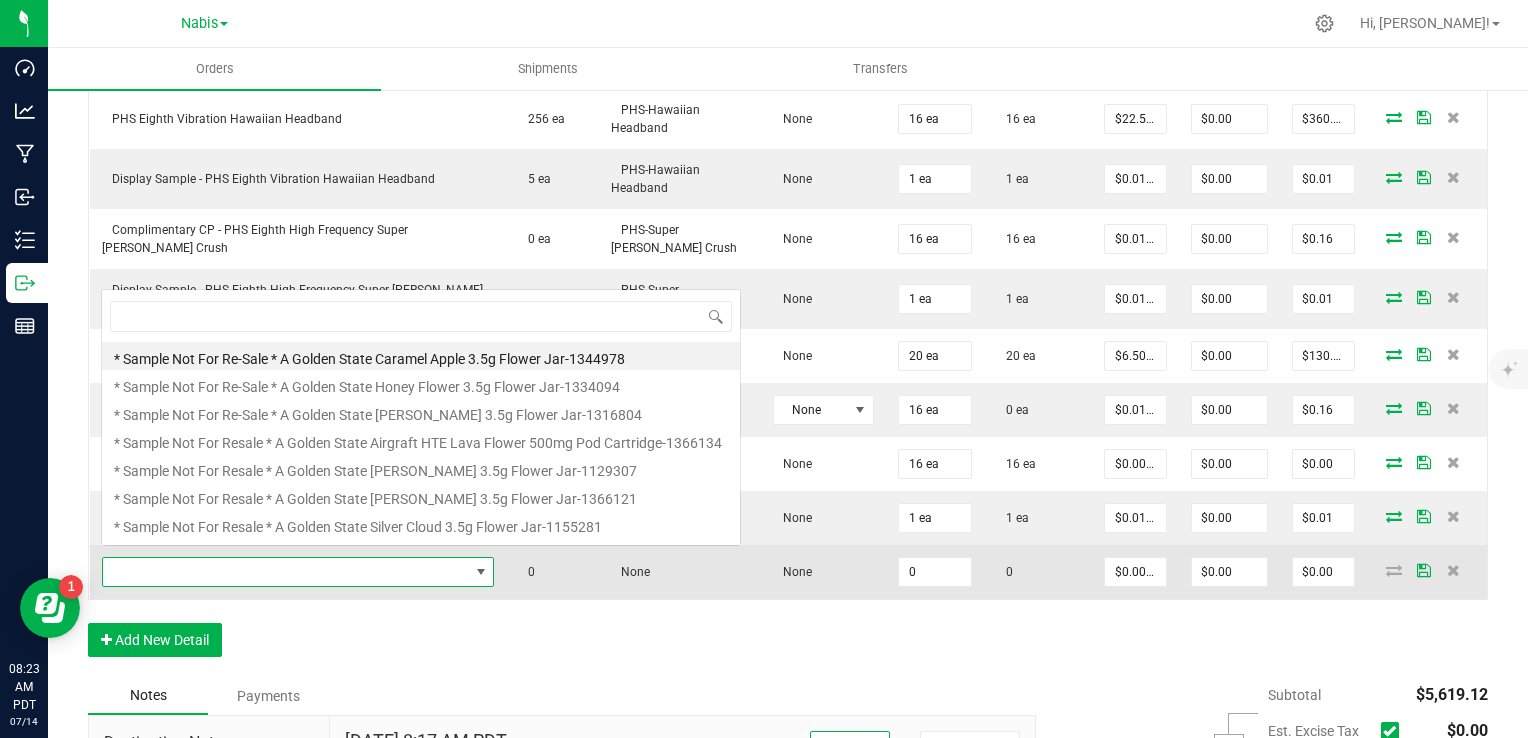 scroll, scrollTop: 0, scrollLeft: 0, axis: both 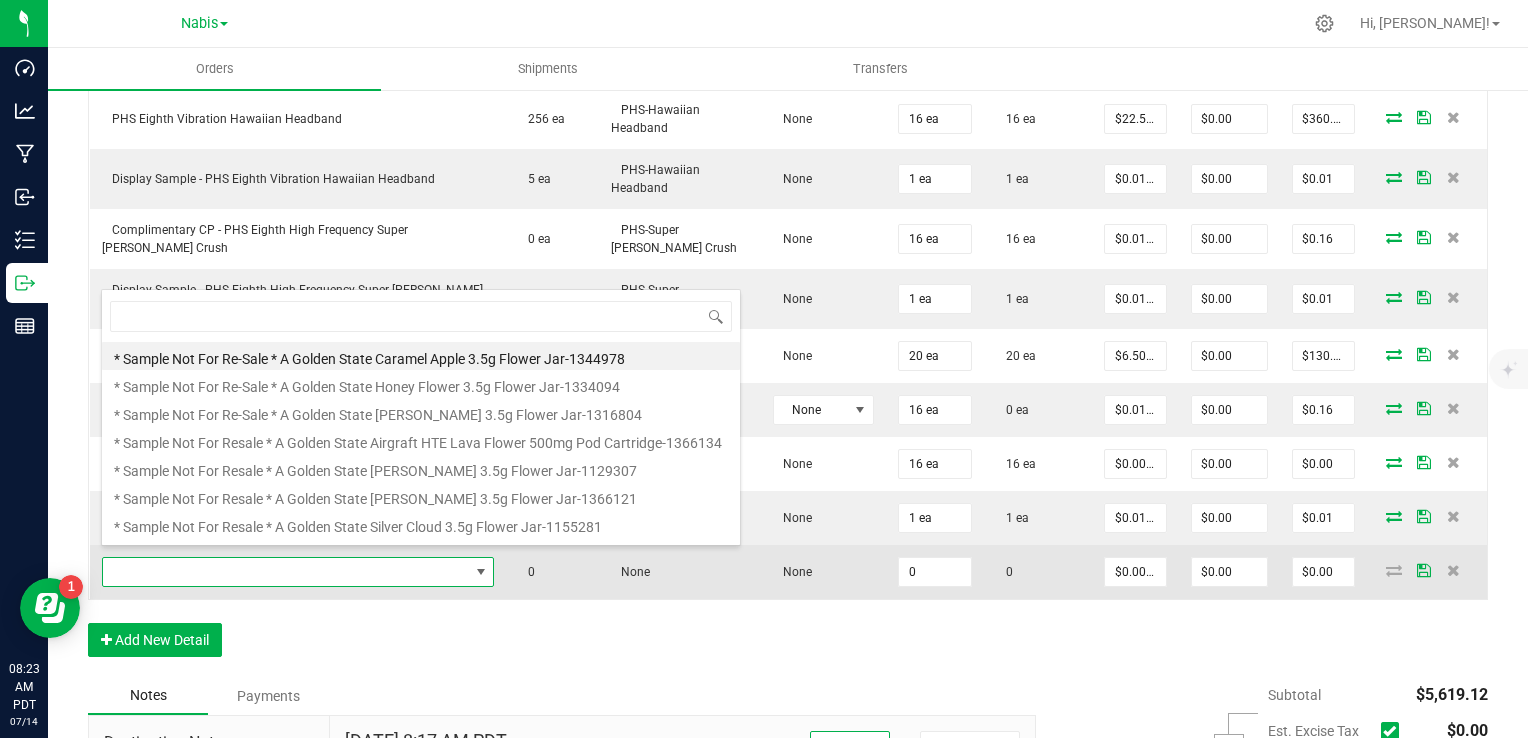 click at bounding box center (286, 572) 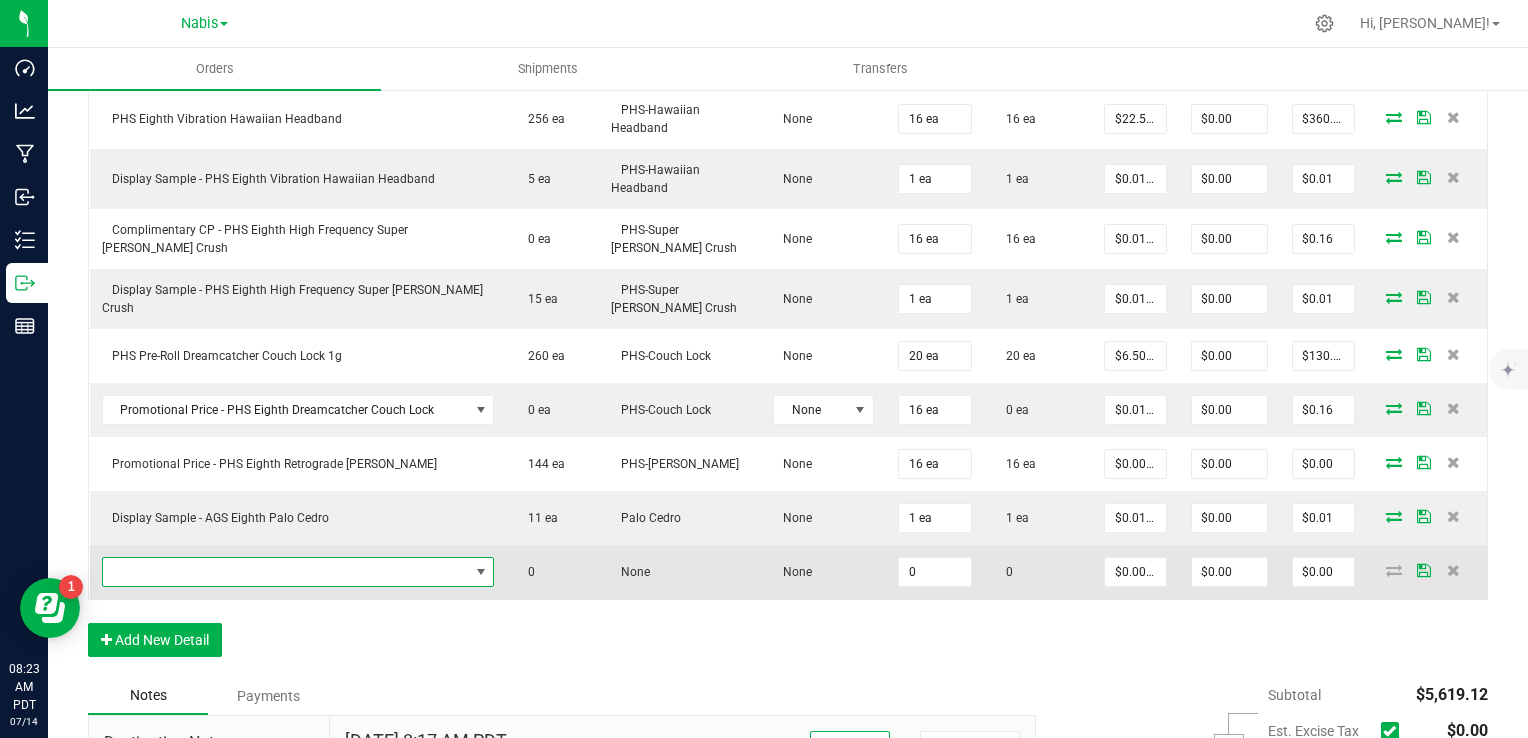 click at bounding box center (286, 572) 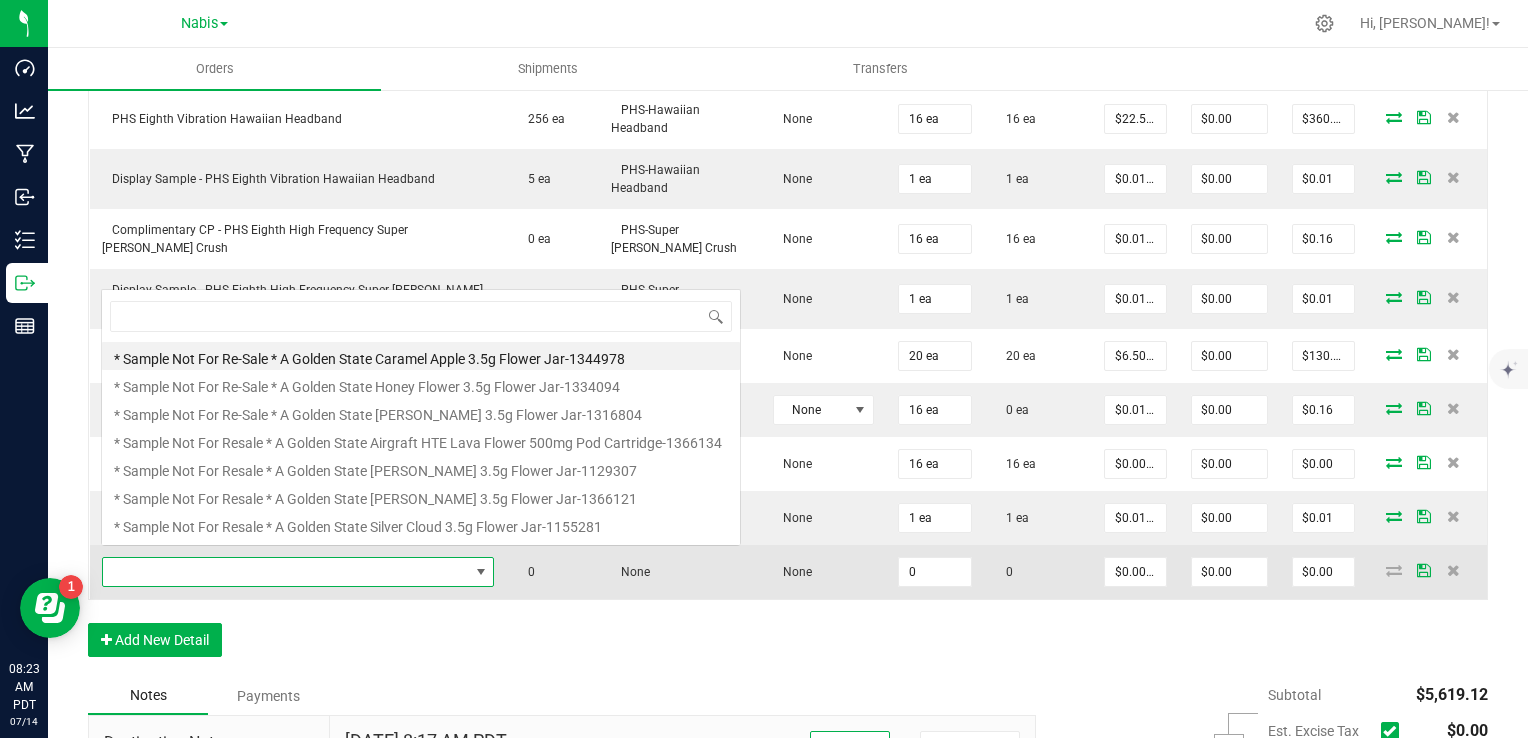 scroll, scrollTop: 0, scrollLeft: 0, axis: both 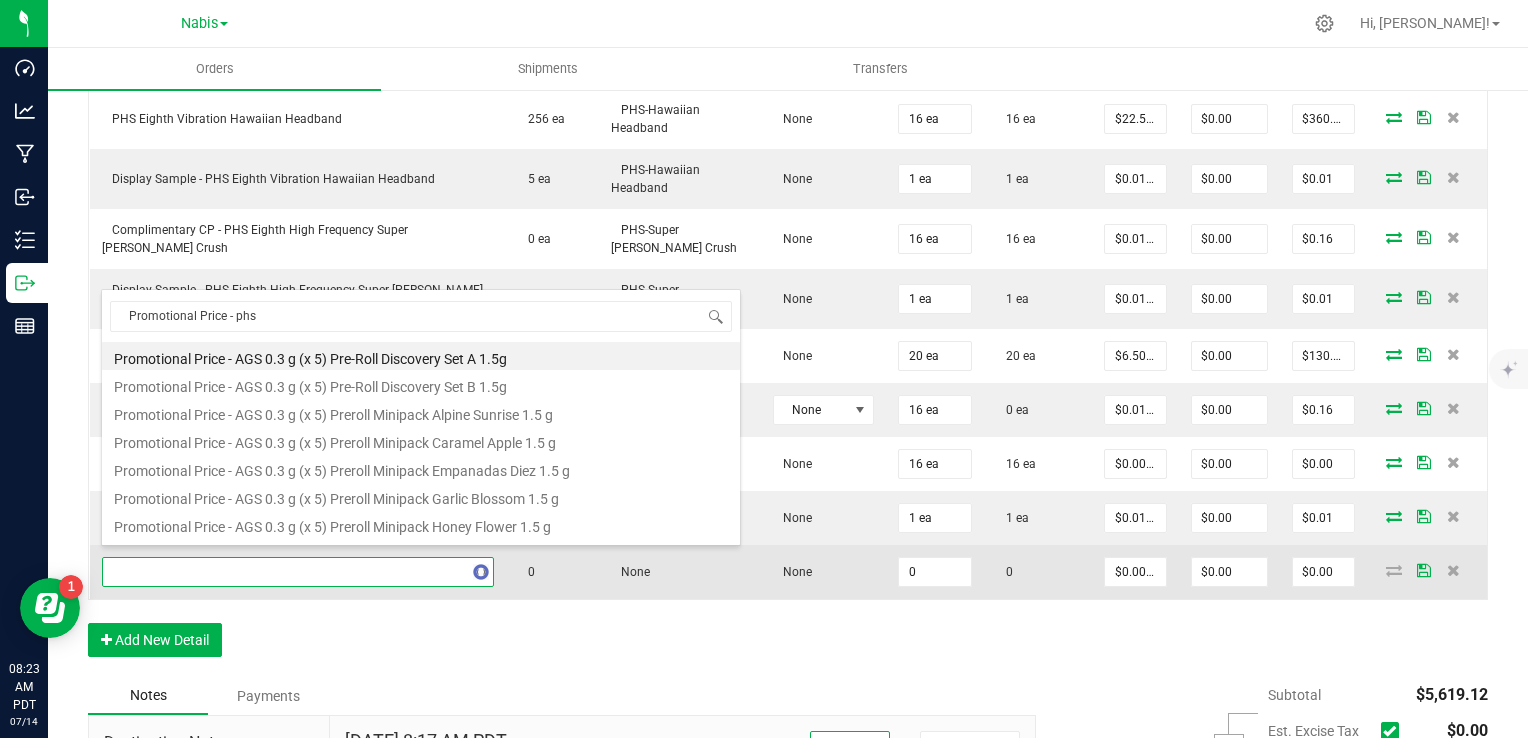 type on "Promotional Price - phs" 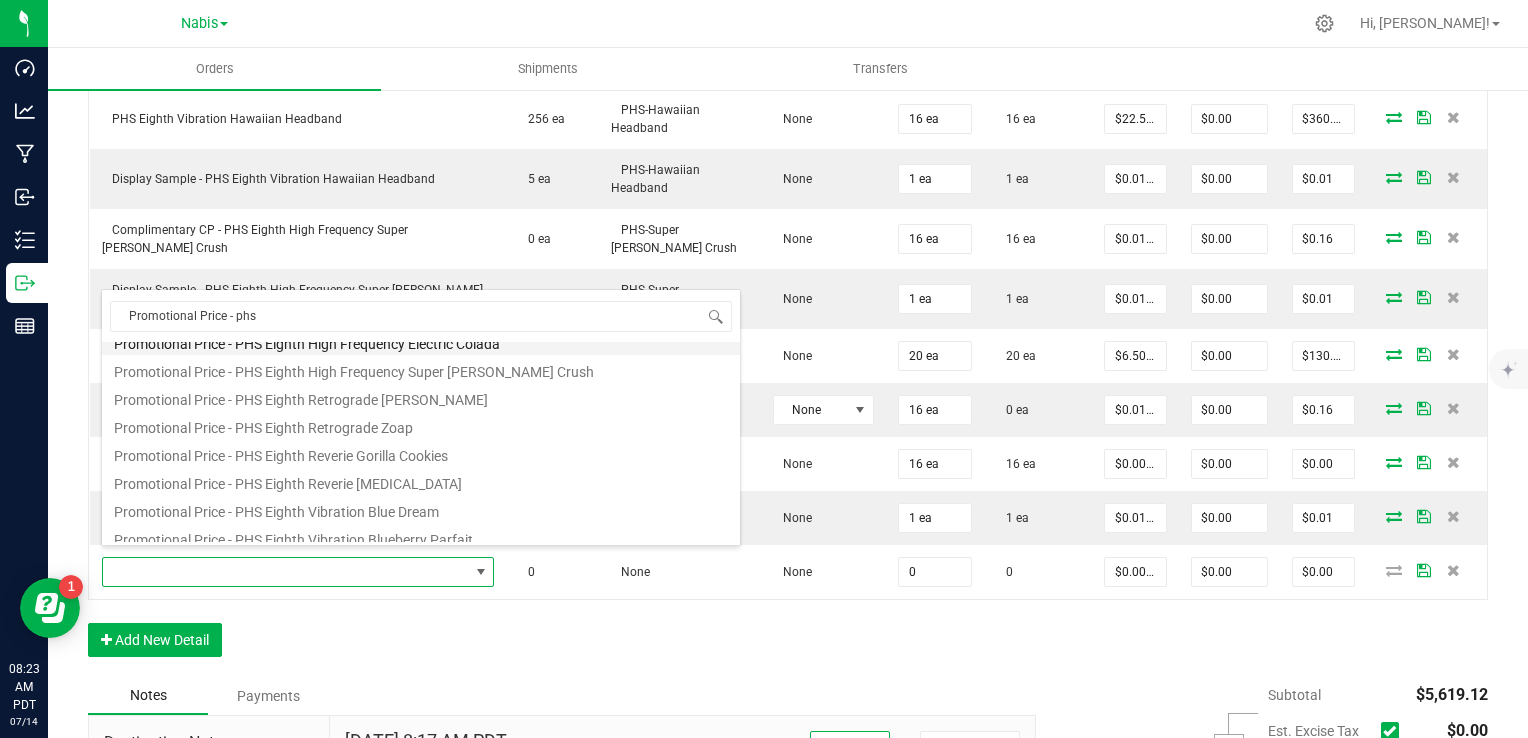 scroll, scrollTop: 200, scrollLeft: 0, axis: vertical 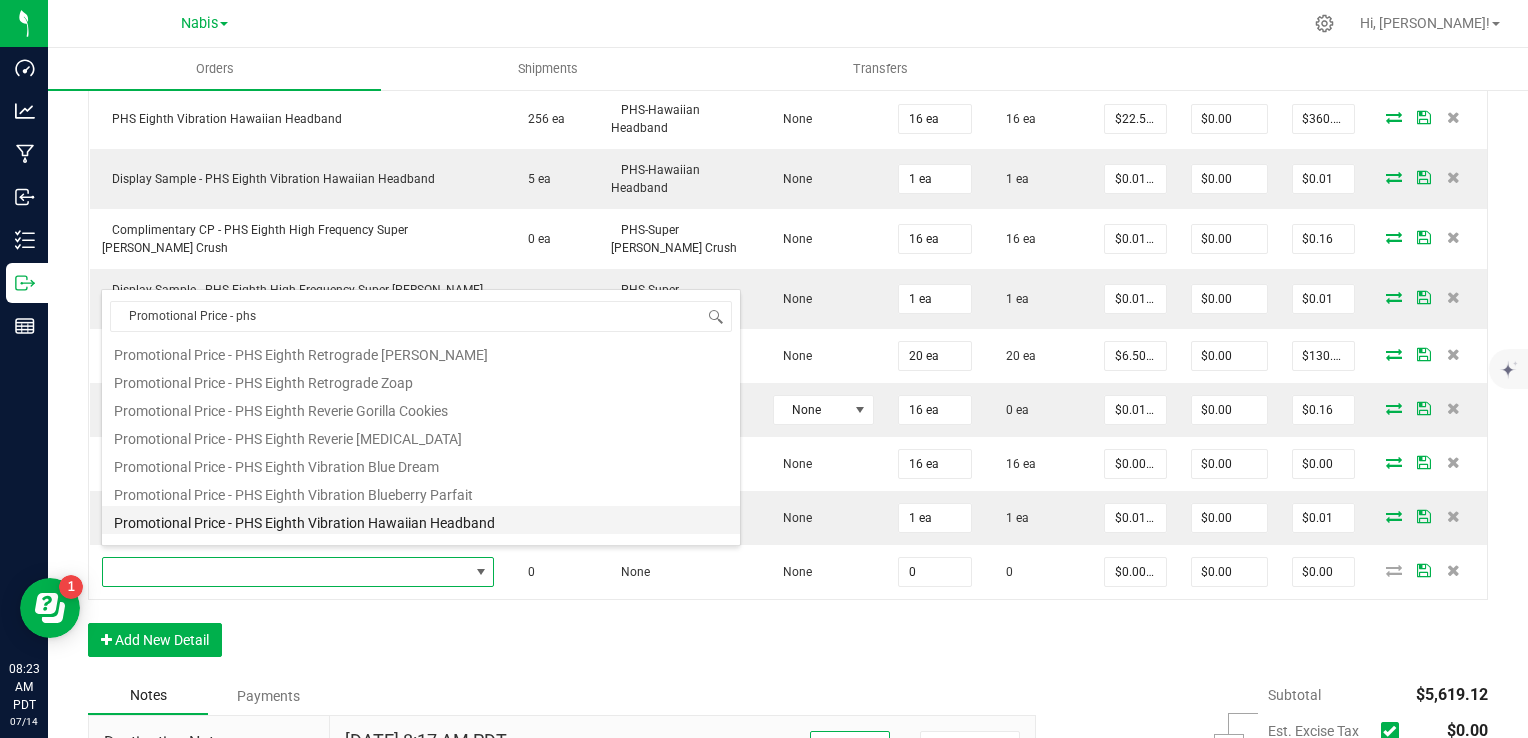 click on "Promotional Price - PHS Eighth Vibration Hawaiian Headband" at bounding box center (421, 520) 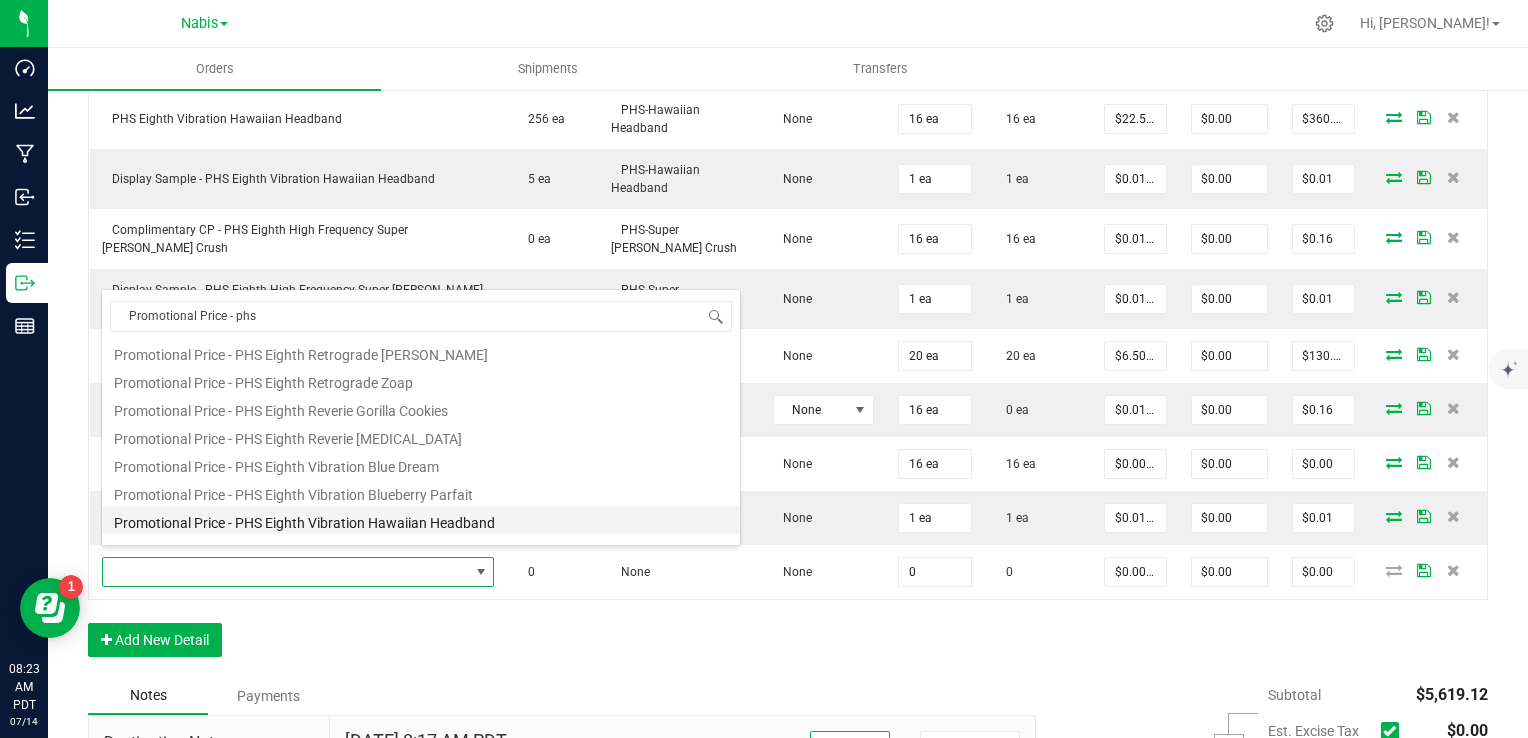 type on "0 ea" 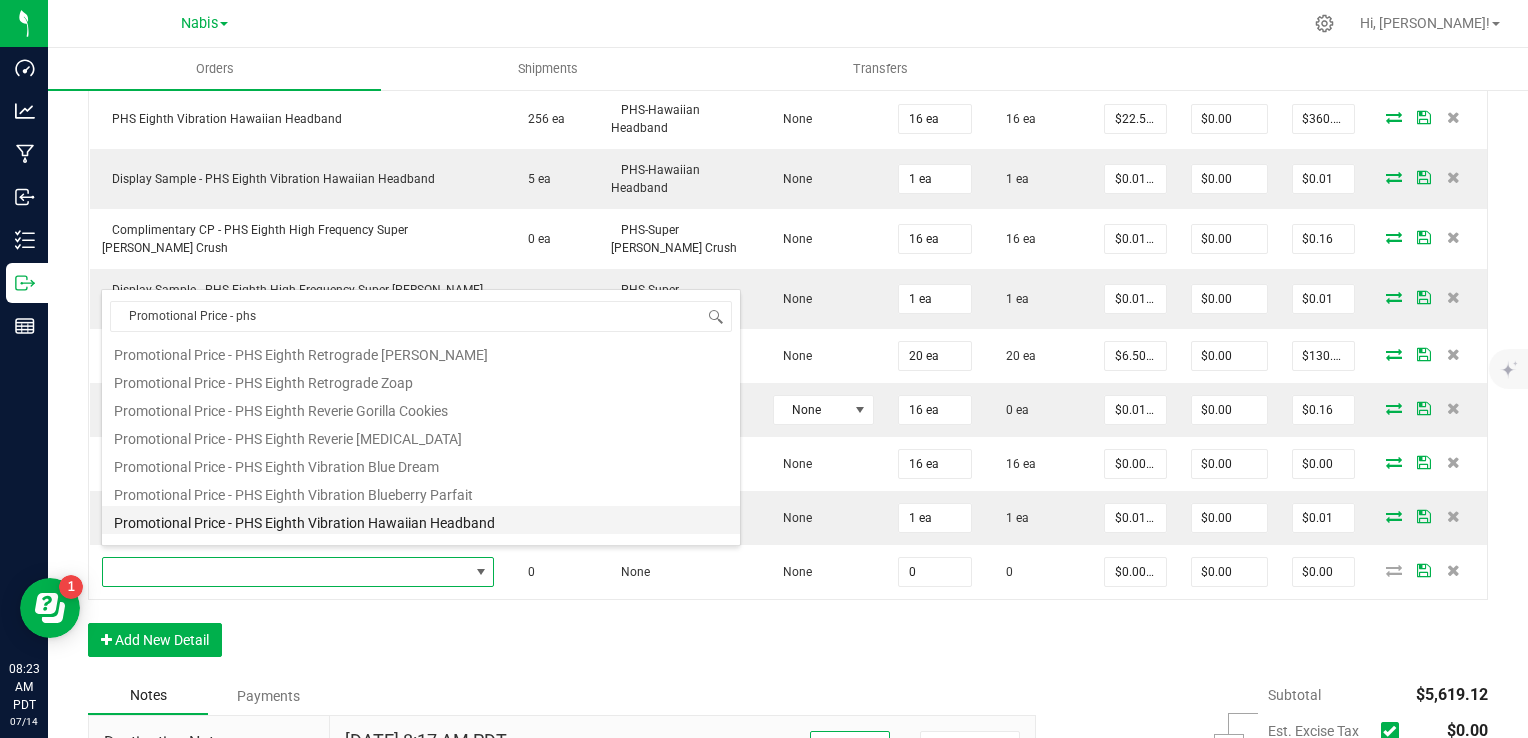 type on "$0.01000" 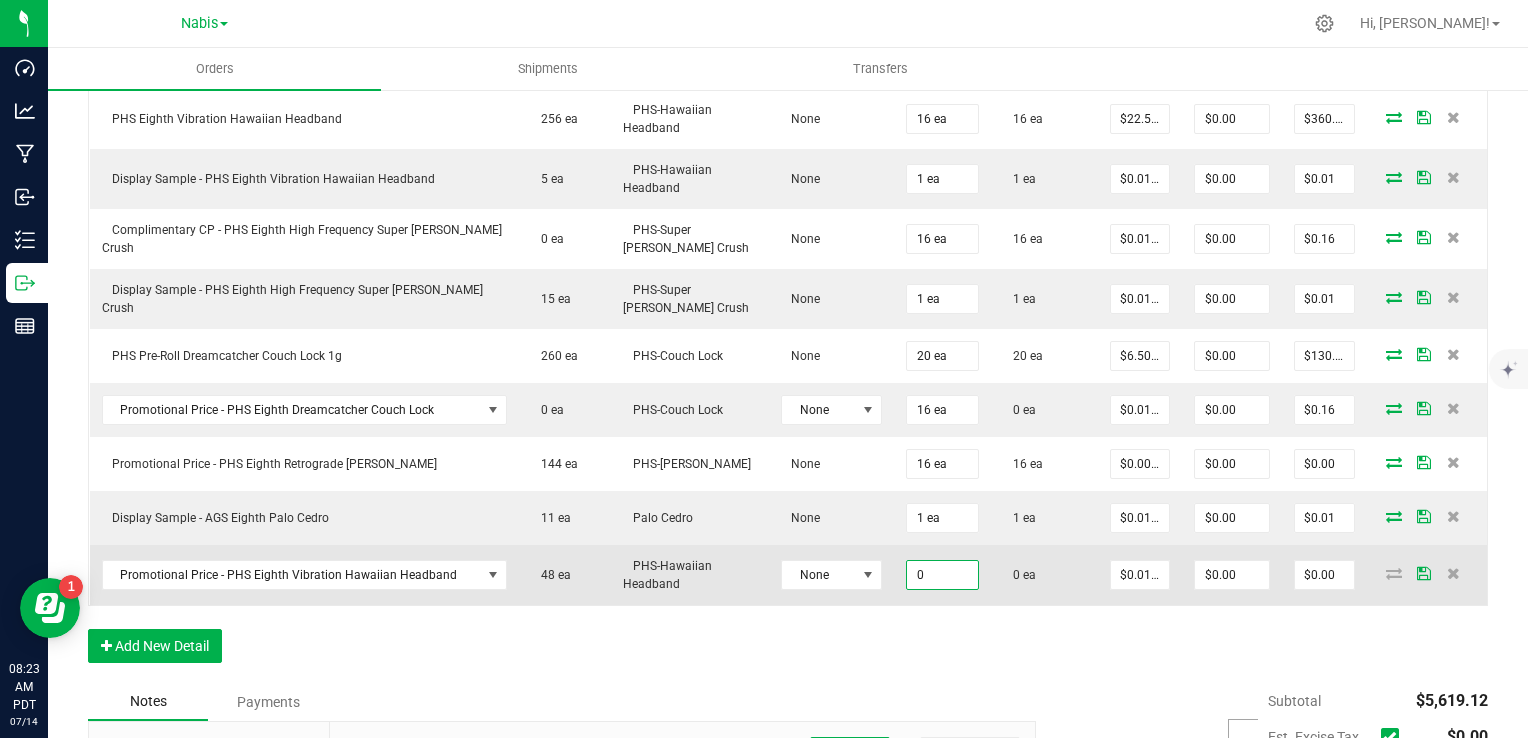 click on "0" at bounding box center (942, 575) 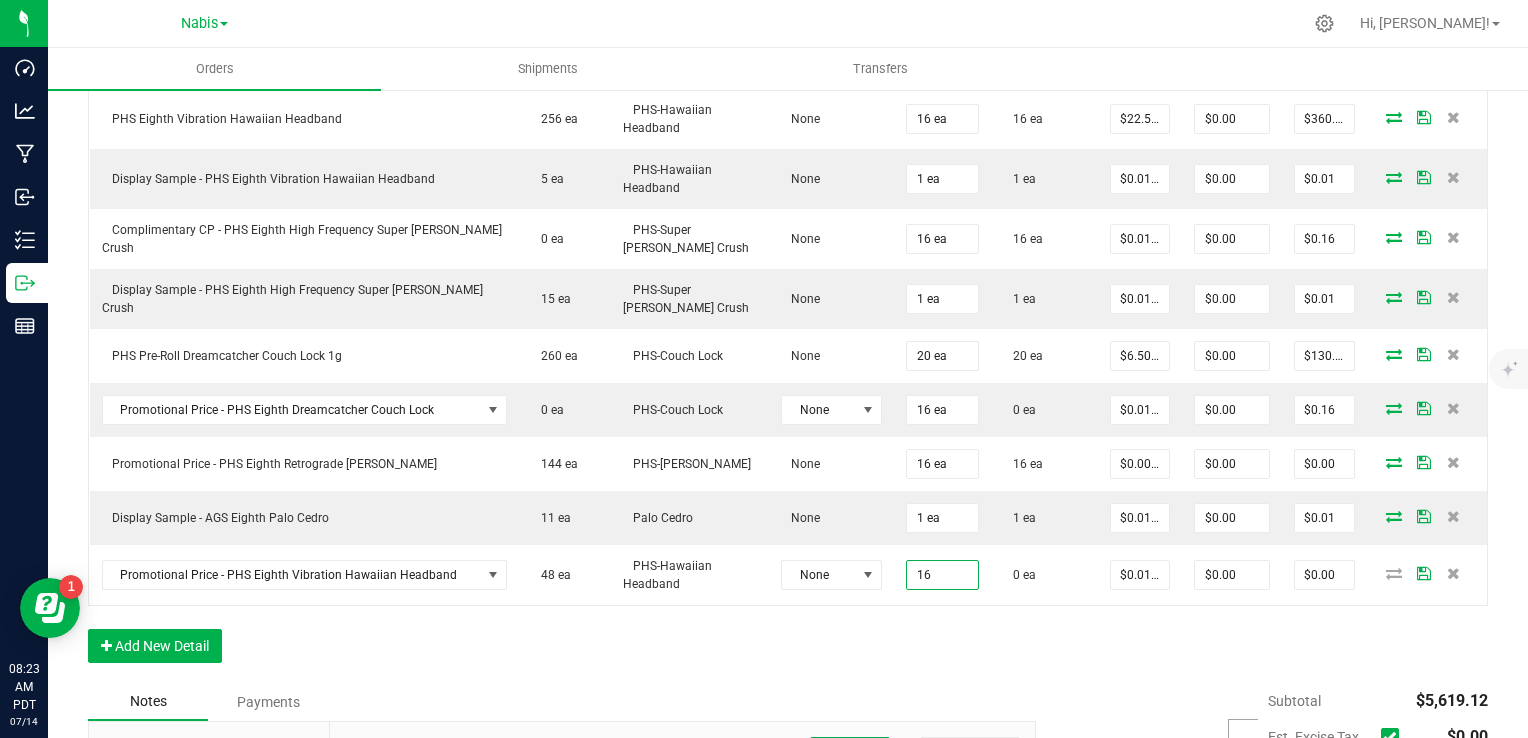 type on "16 ea" 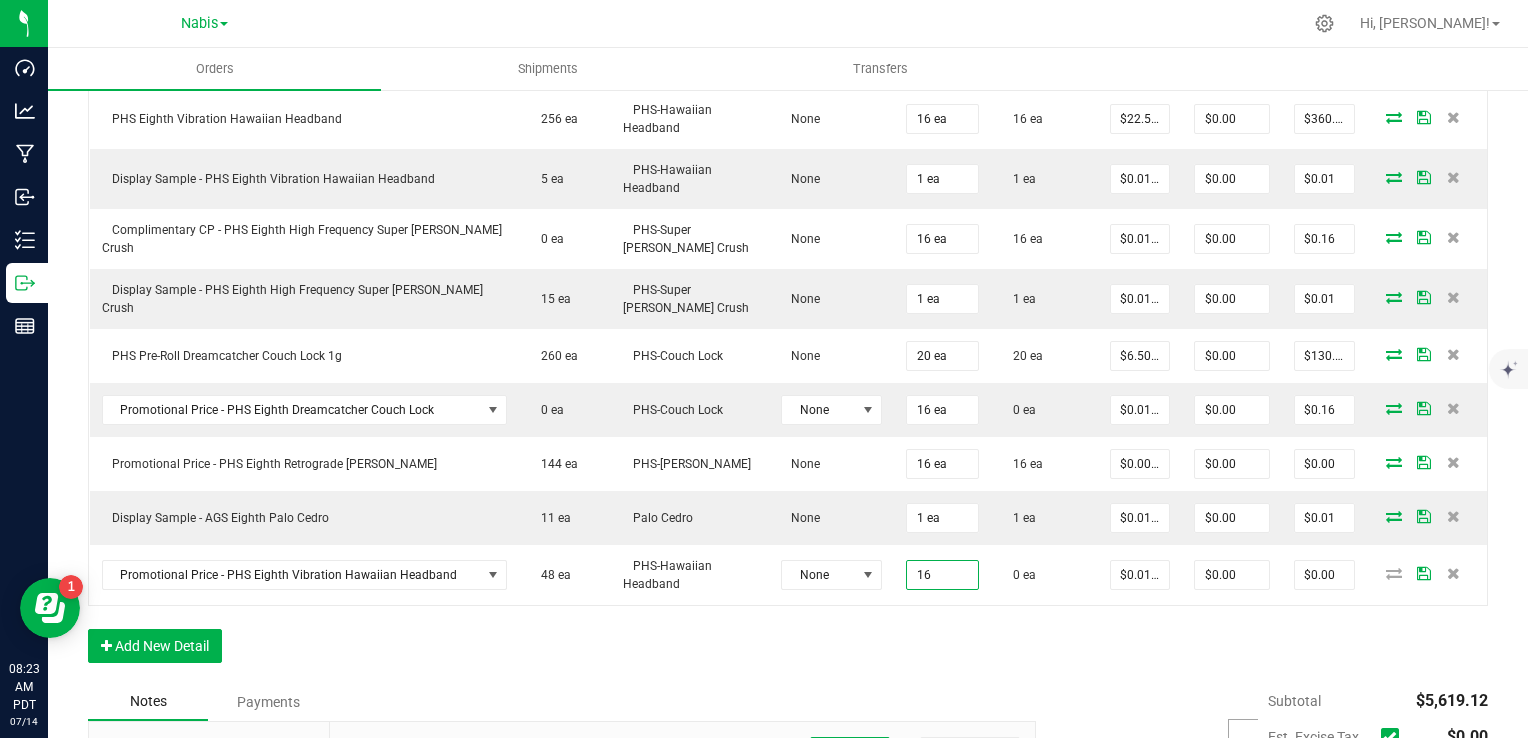 type on "$0.16" 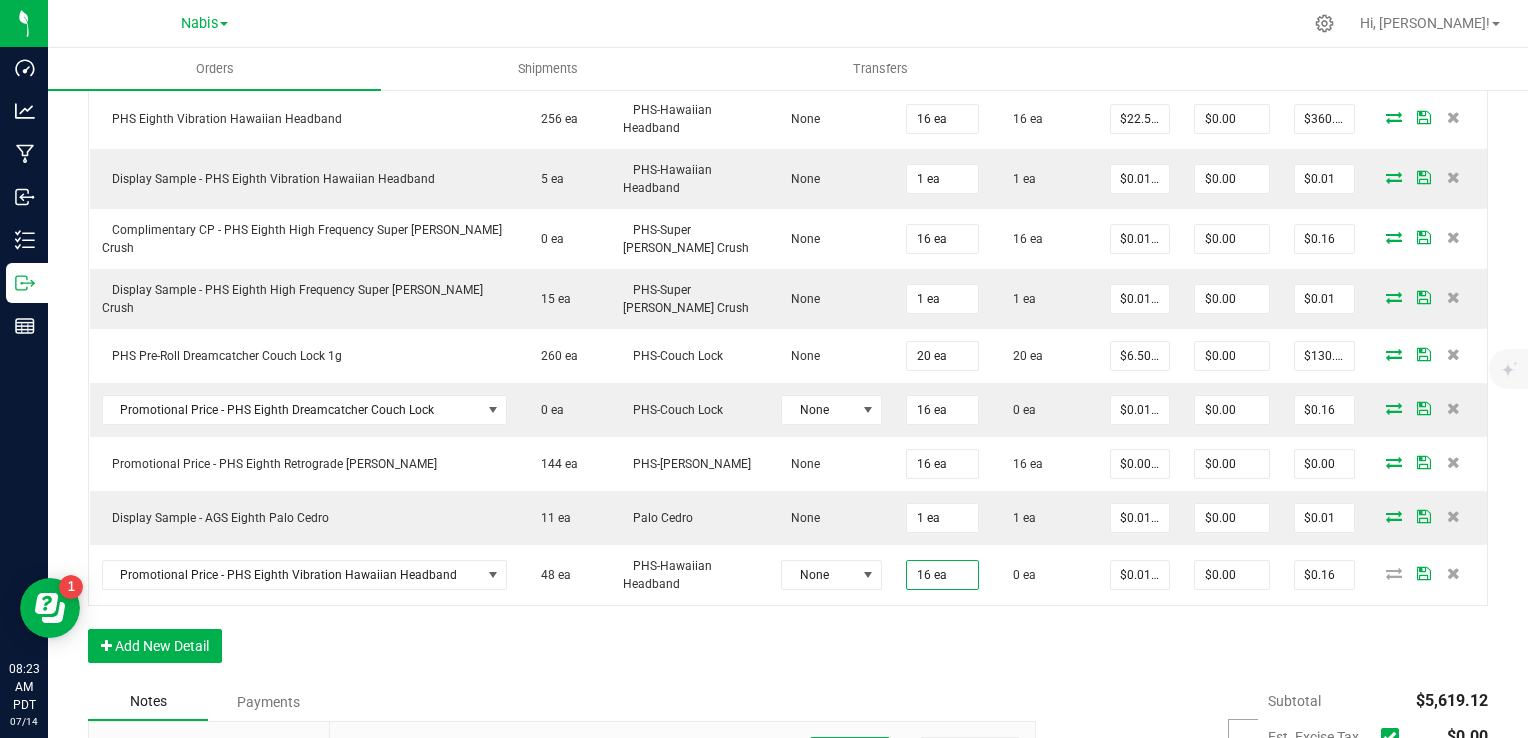 click on "Order Details Print All Labels Item  Sellable  Strain  Lot Number  Qty Ordered Qty Allocated Unit Price Line Discount Total Actions  AGS Eighth Snow Dream - 16 CT   32 [PERSON_NAME] Dream   None  16 ea  16 ea  $30.00000 $0.00 $480.00  Display Sample - AGS Eighth Snow Dream   9 [PERSON_NAME] Dream   None  1 ea  1 ea  $0.01000 $0.00 $0.01  AGS Eighth Moonbeam - 16 CT   224 ea   Moonbeam   None  16 ea  16 ea  $30.00000 $0.00 $480.00  AGS Eighth Garlic Blossom - 16 CT   144 ea   Garlic Blossom   None  16 ea  16 ea  $30.00000 $0.00 $480.00  Display Sample - AGS Eighth Garlic Blossom   10 ea   Garlic Blossom   None  1 ea  1 ea  $0.01000 $0.00 $0.01  AGS Eighth Lava Flower - 16 CT   176 ea   Lava Flower   None  16 ea  16 ea  $30.00000 $0.00 $480.00  Display Sample - AGS Eighth Lava Flower   4 ea   Lava Flower   None  1 ea  1 ea  $0.01000 $0.00 $0.01  AGS Eighth Alpine Sunrise - 16 CT   224 ea   Alpine Sunrise   None  16 ea  16 ea  $30.00000 $0.00 $480.00  AGS Eighth Empanadas Diez - 16 CT" at bounding box center [788, -153] 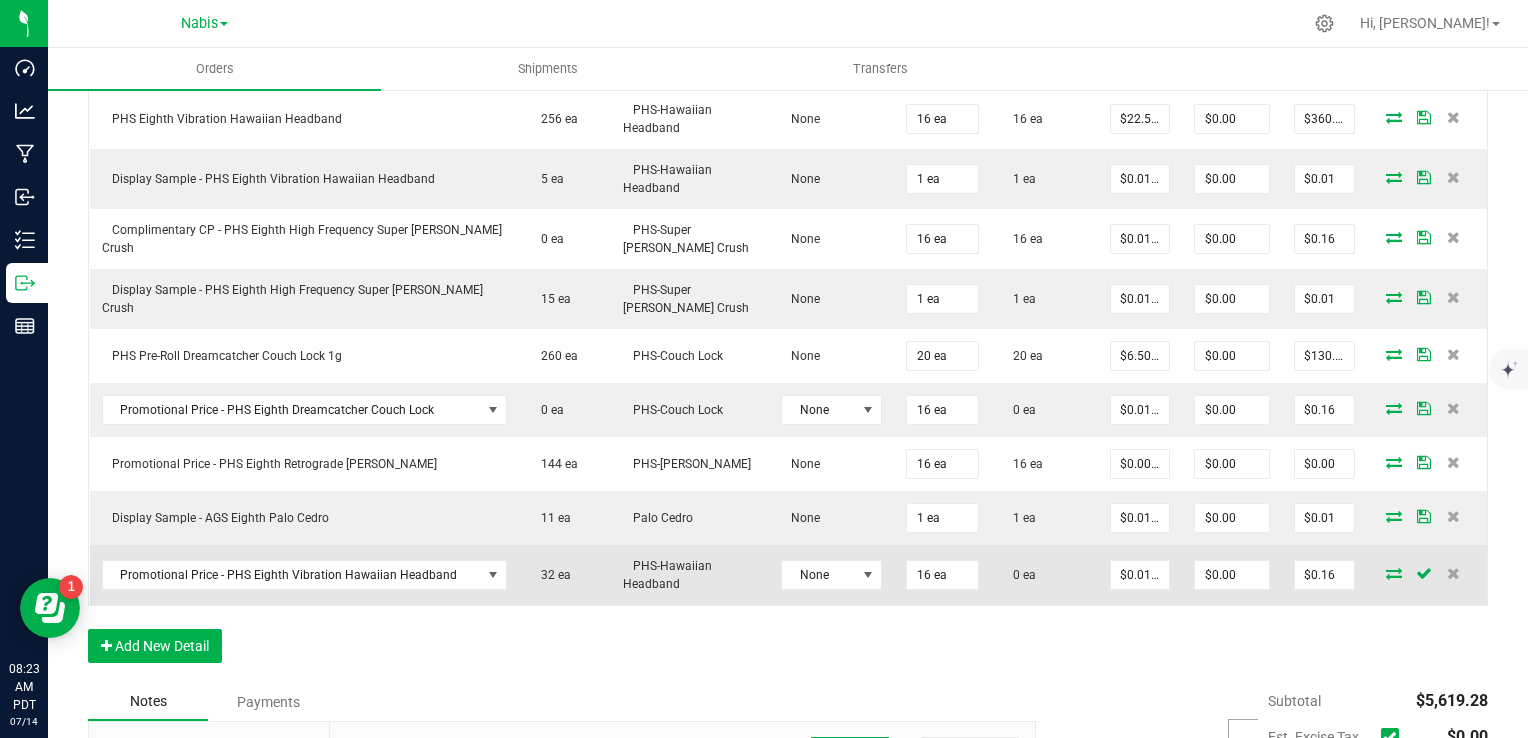 click at bounding box center (1394, 573) 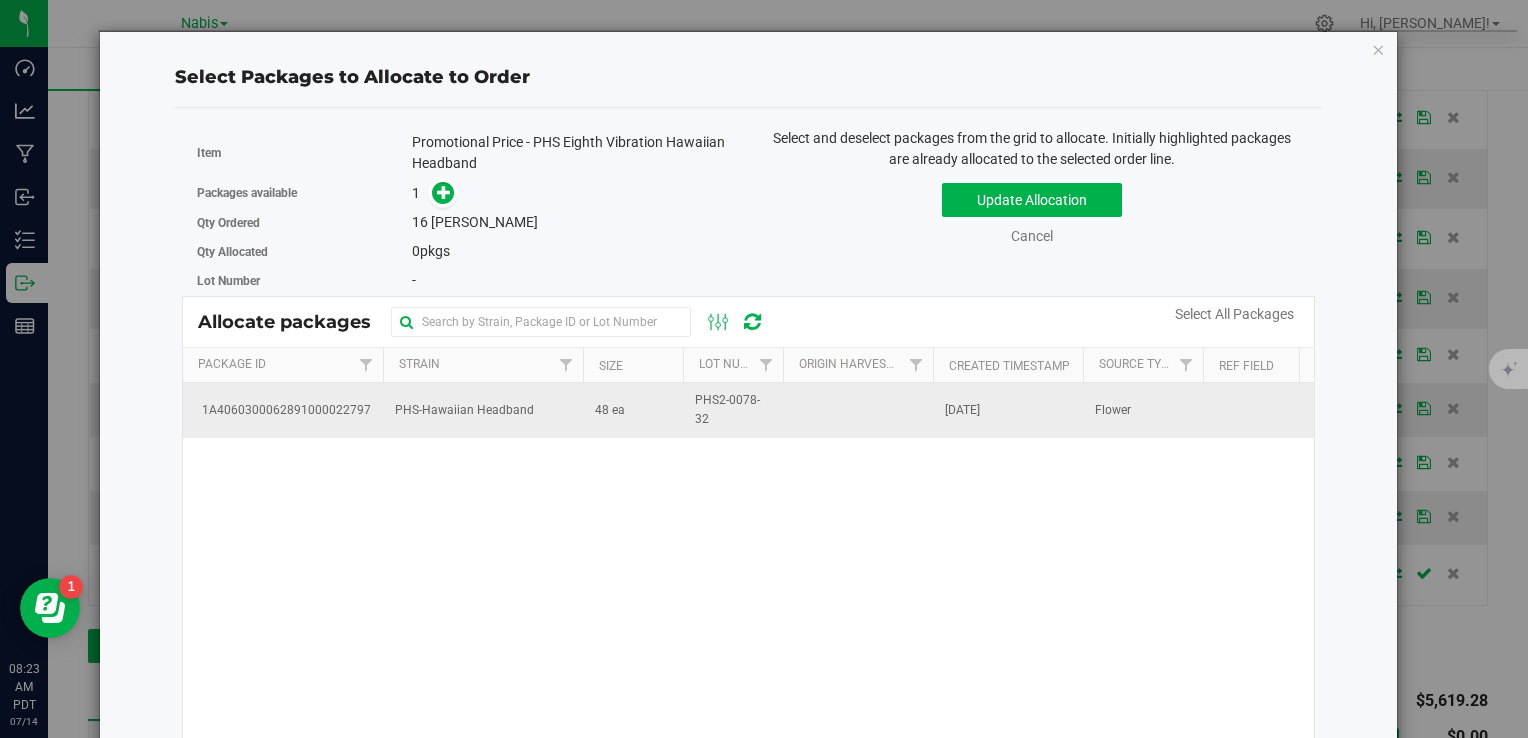 click on "PHS-Hawaiian Headband" at bounding box center (483, 410) 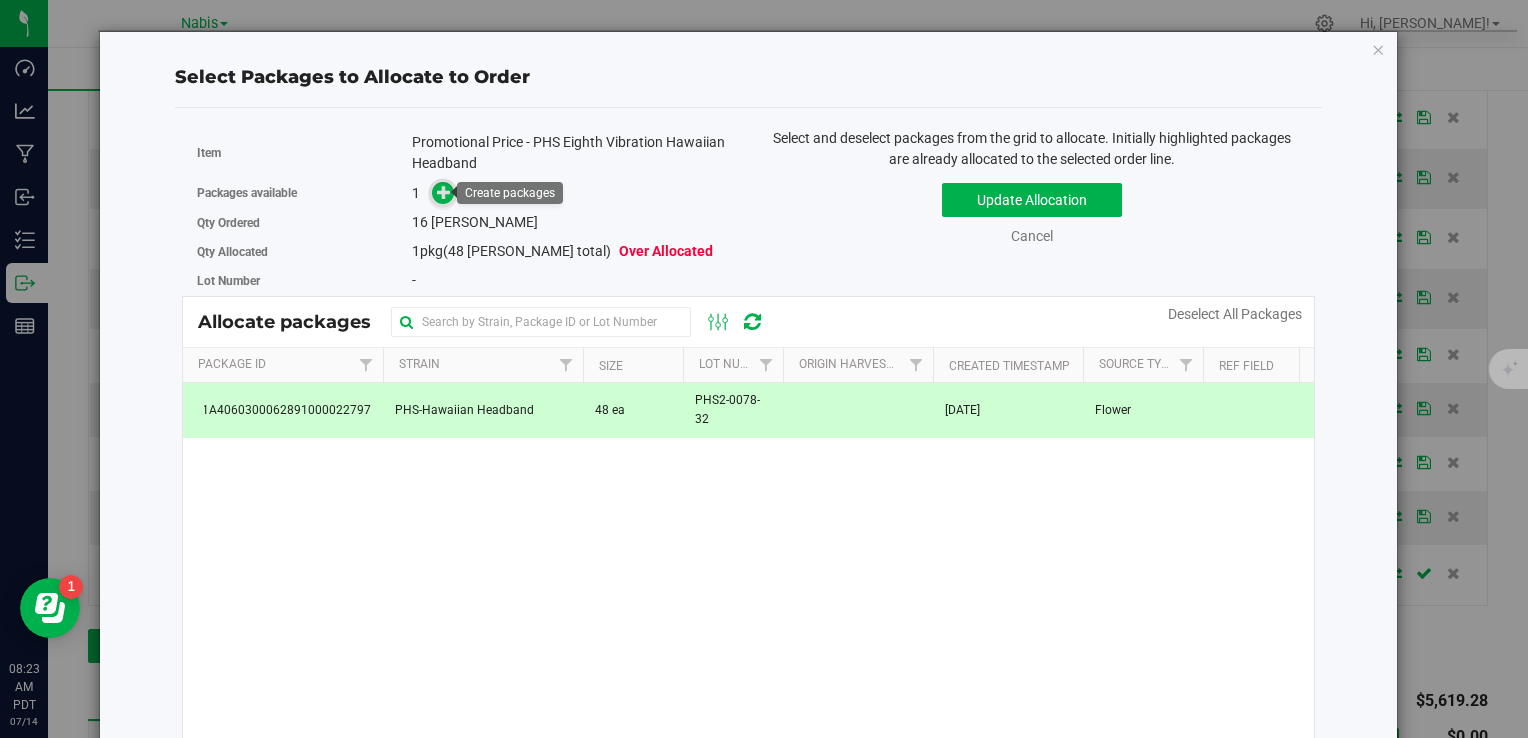 click at bounding box center (444, 192) 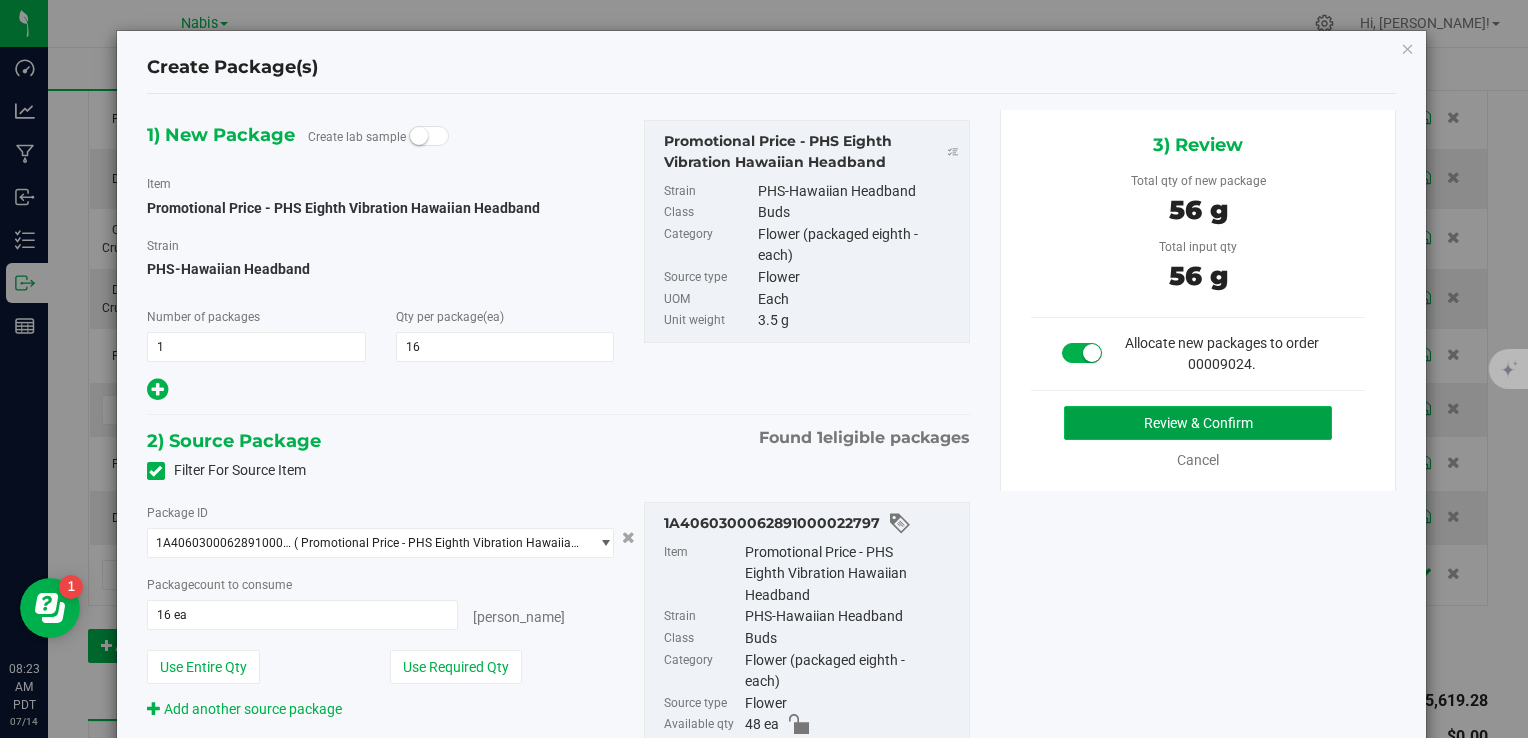 click on "Review & Confirm" at bounding box center [1198, 423] 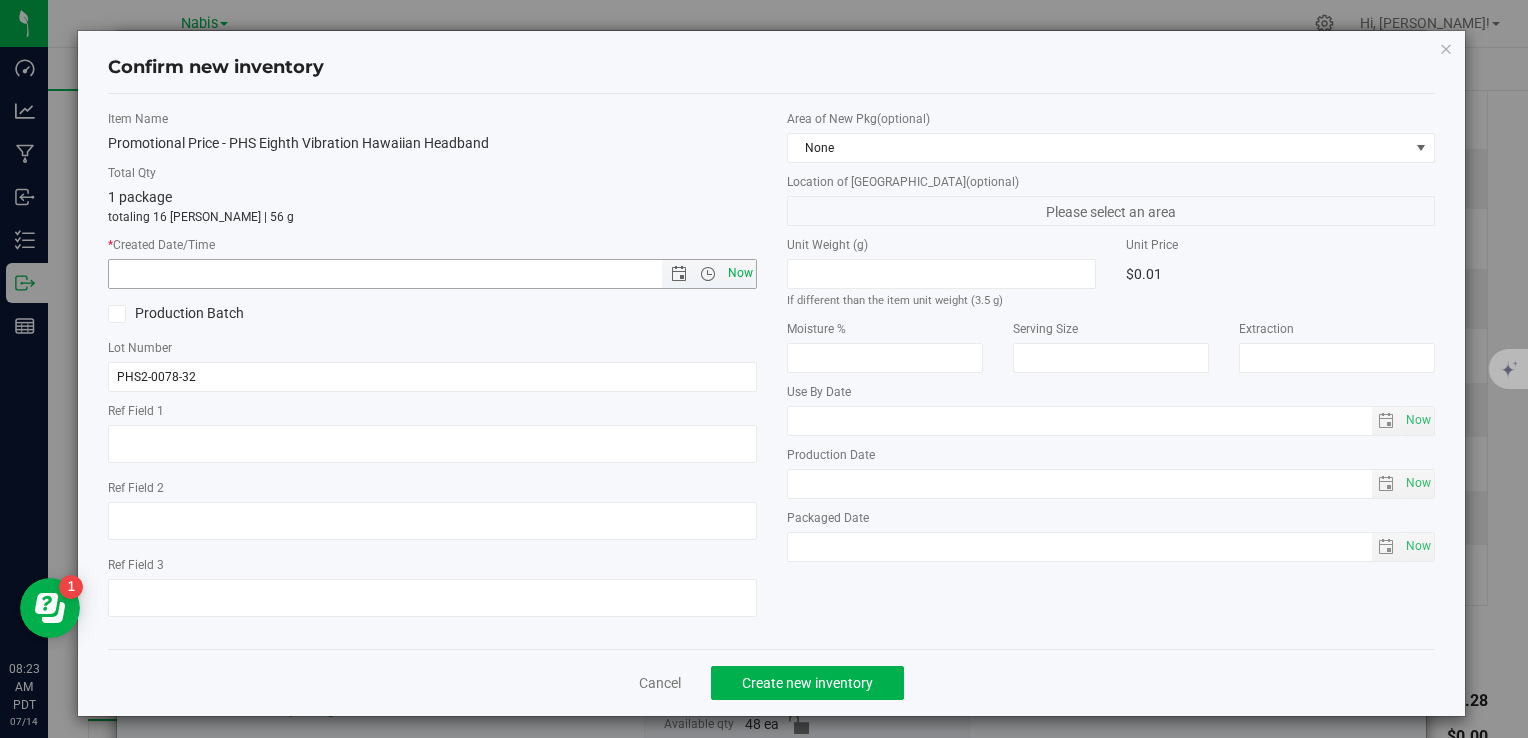 click on "Now" at bounding box center [740, 273] 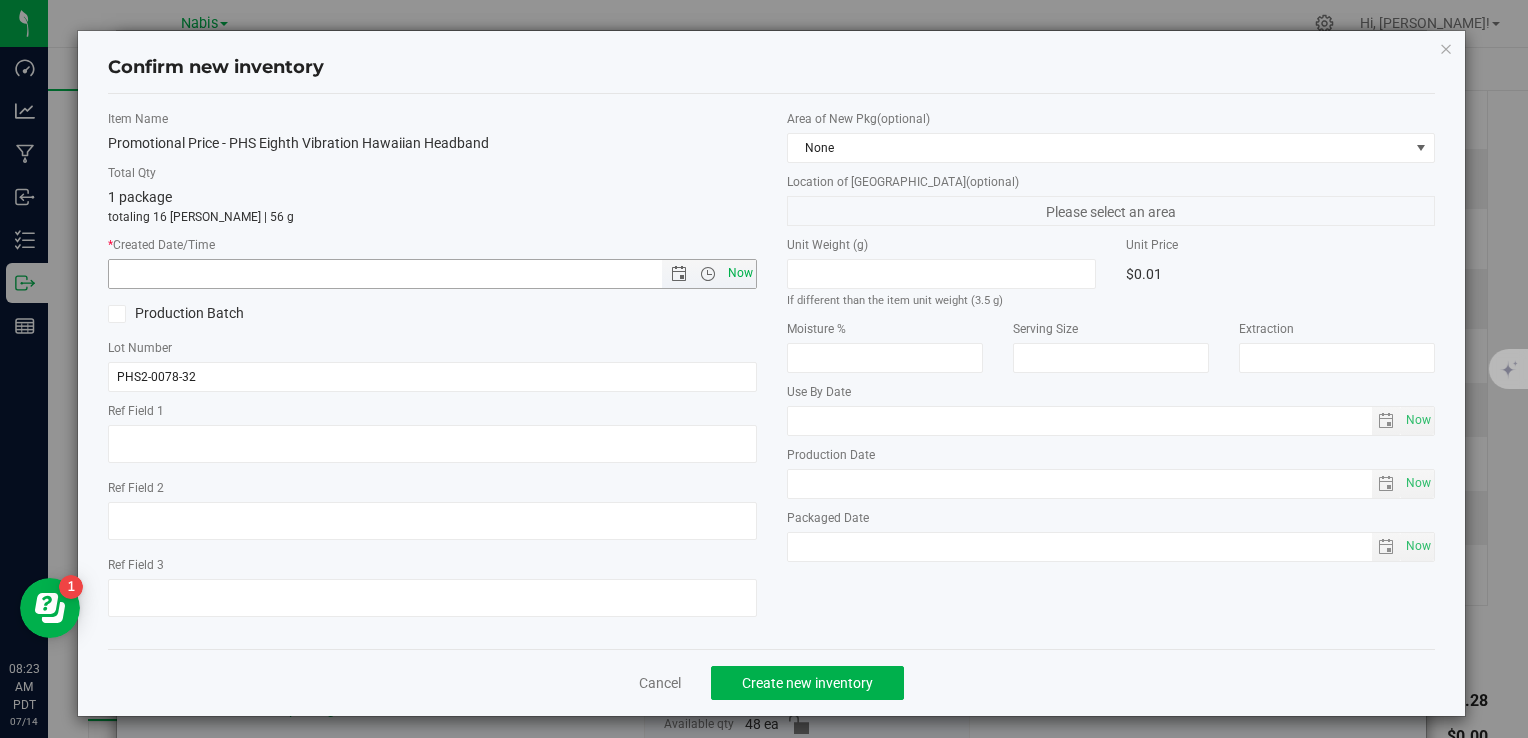 type on "7/14/2025 8:23 AM" 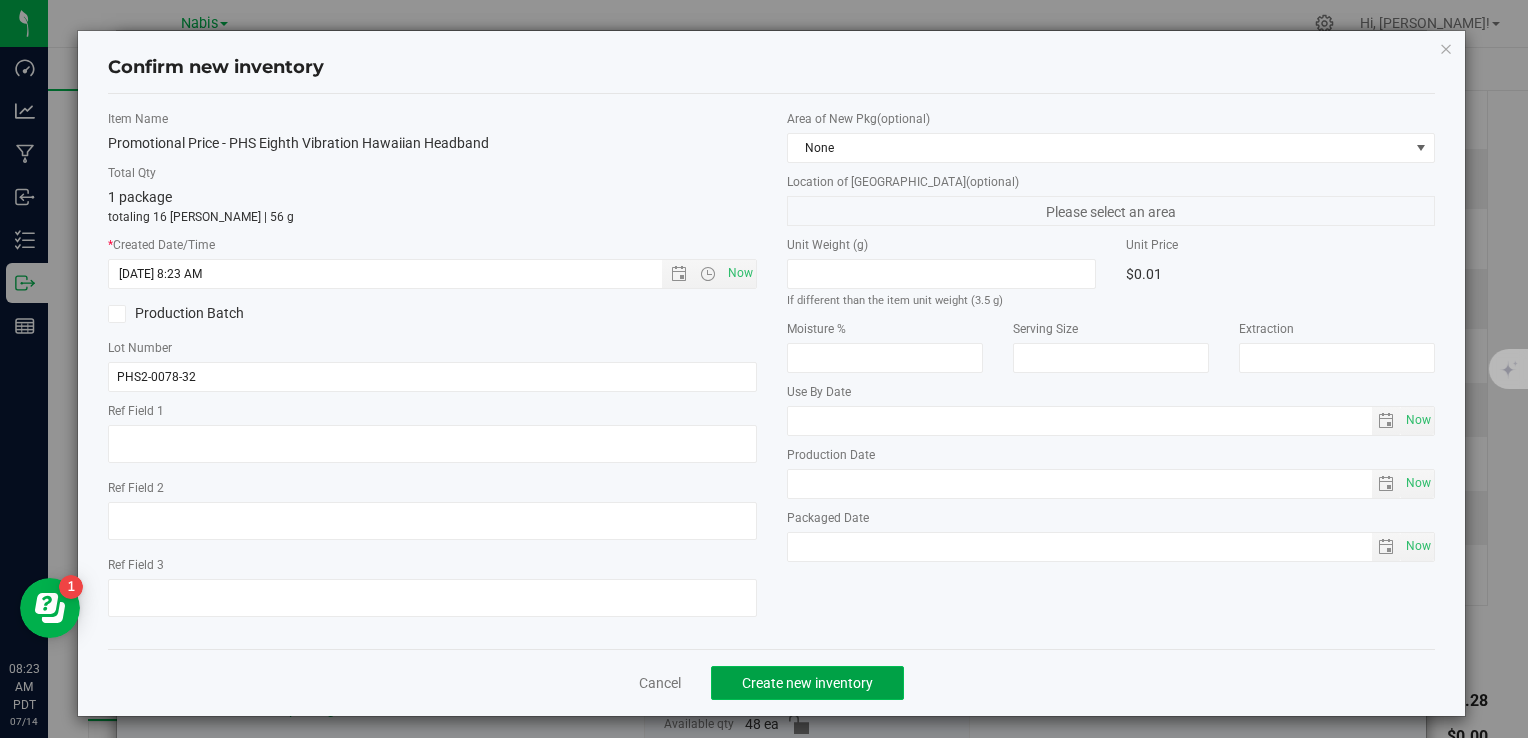 click on "Create new inventory" 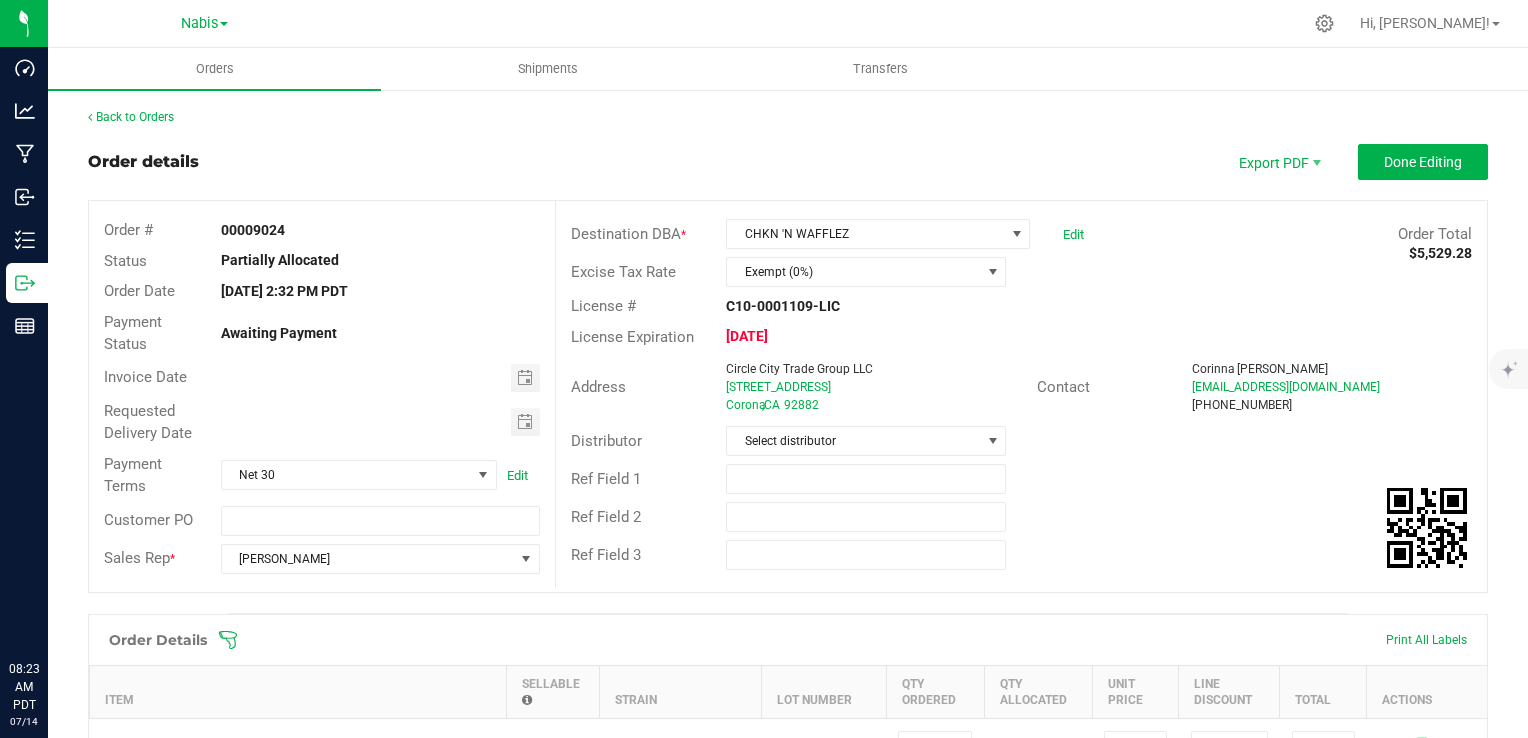 scroll, scrollTop: 0, scrollLeft: 0, axis: both 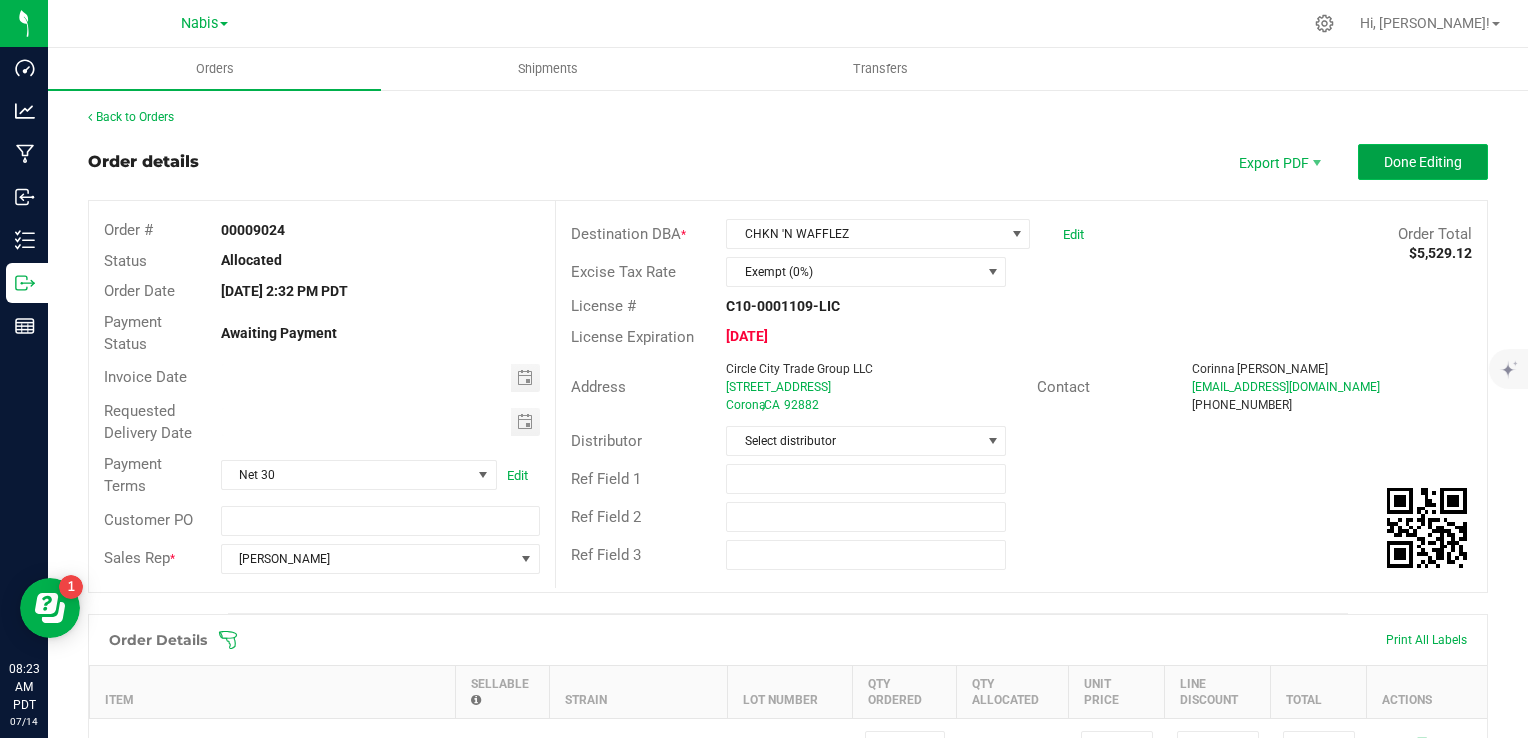 click on "Done Editing" at bounding box center [1423, 162] 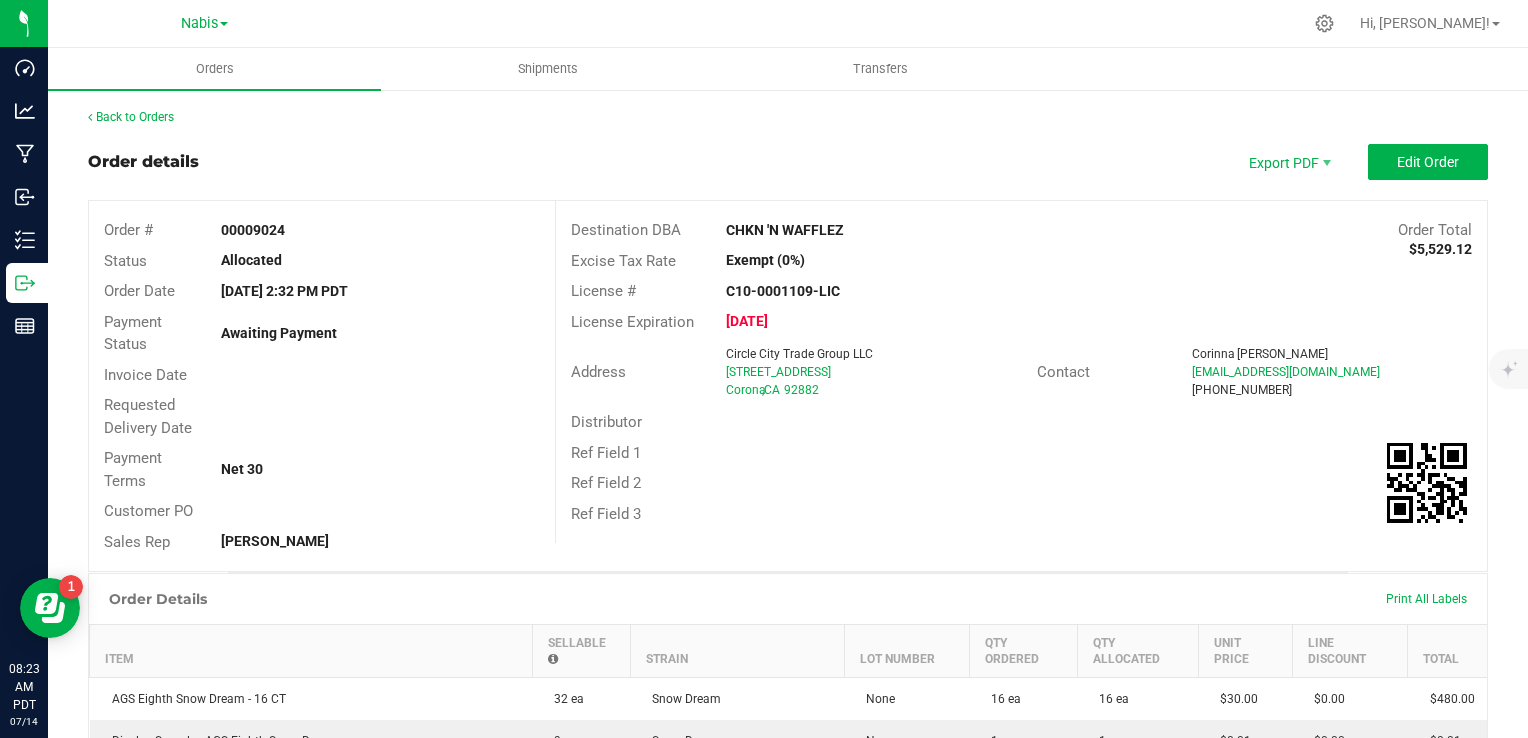 drag, startPoint x: 712, startPoint y: 222, endPoint x: 857, endPoint y: 227, distance: 145.08618 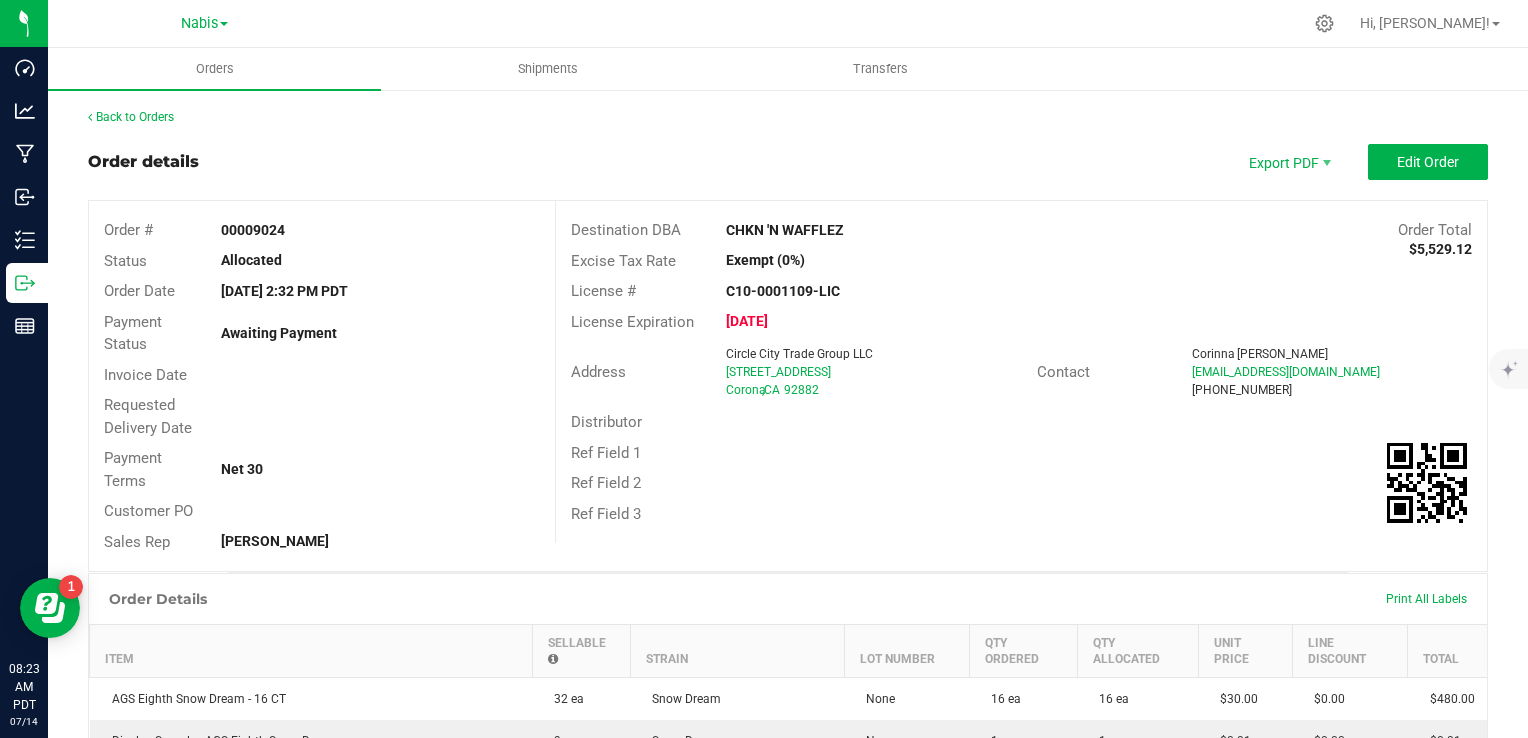 click on "CHKN 'N WAFFLEZ" at bounding box center [905, 230] 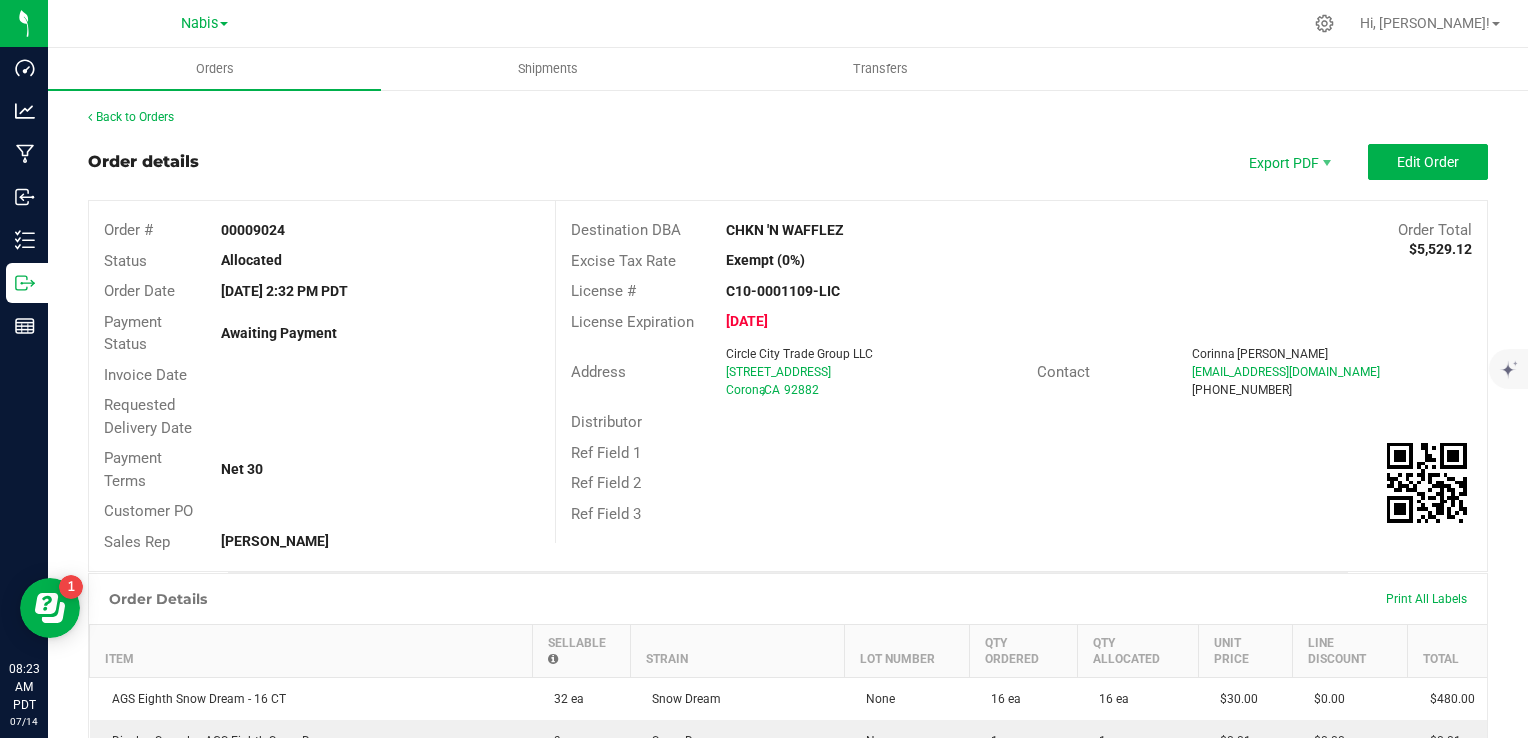 copy on "CHKN 'N WAFFLEZ" 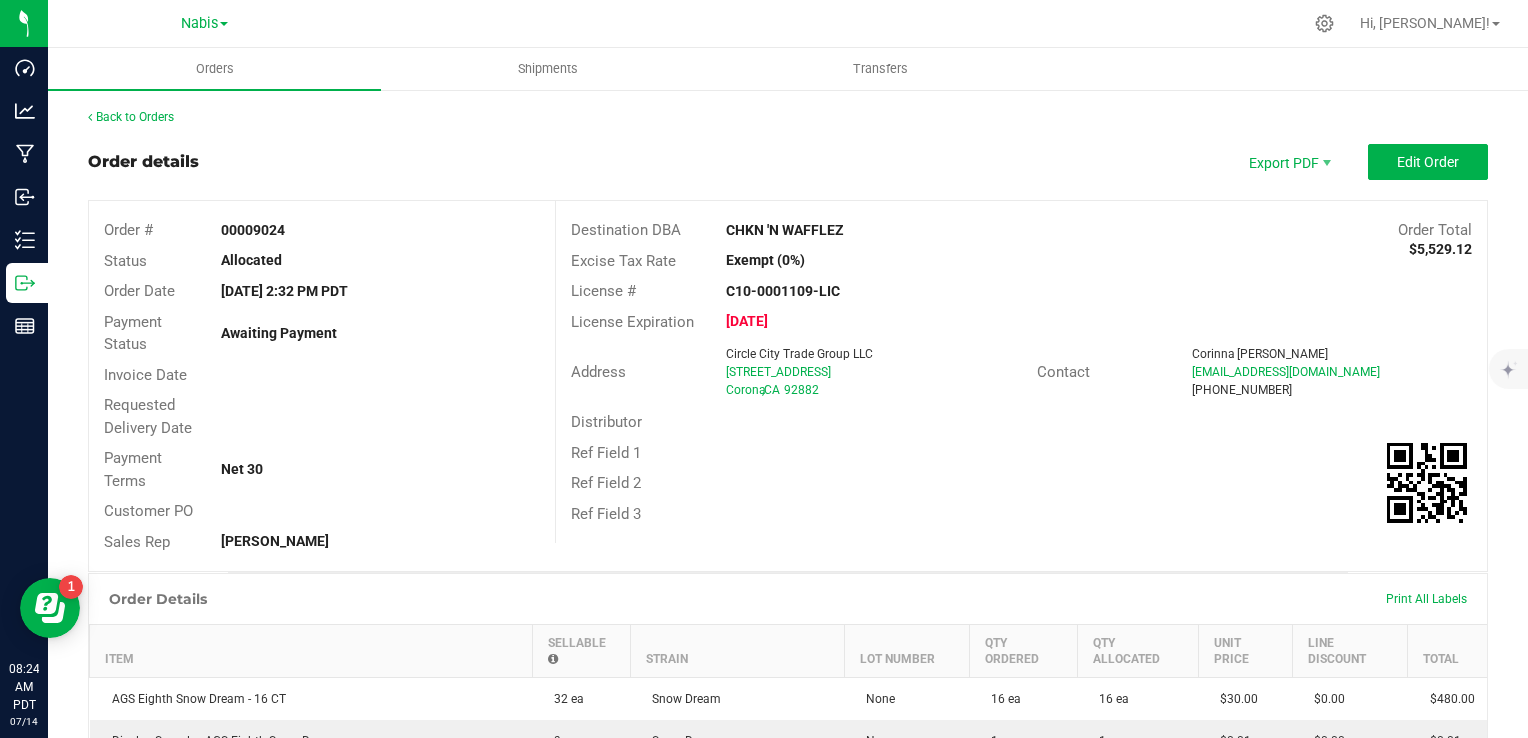 drag, startPoint x: 705, startPoint y: 378, endPoint x: 822, endPoint y: 367, distance: 117.51595 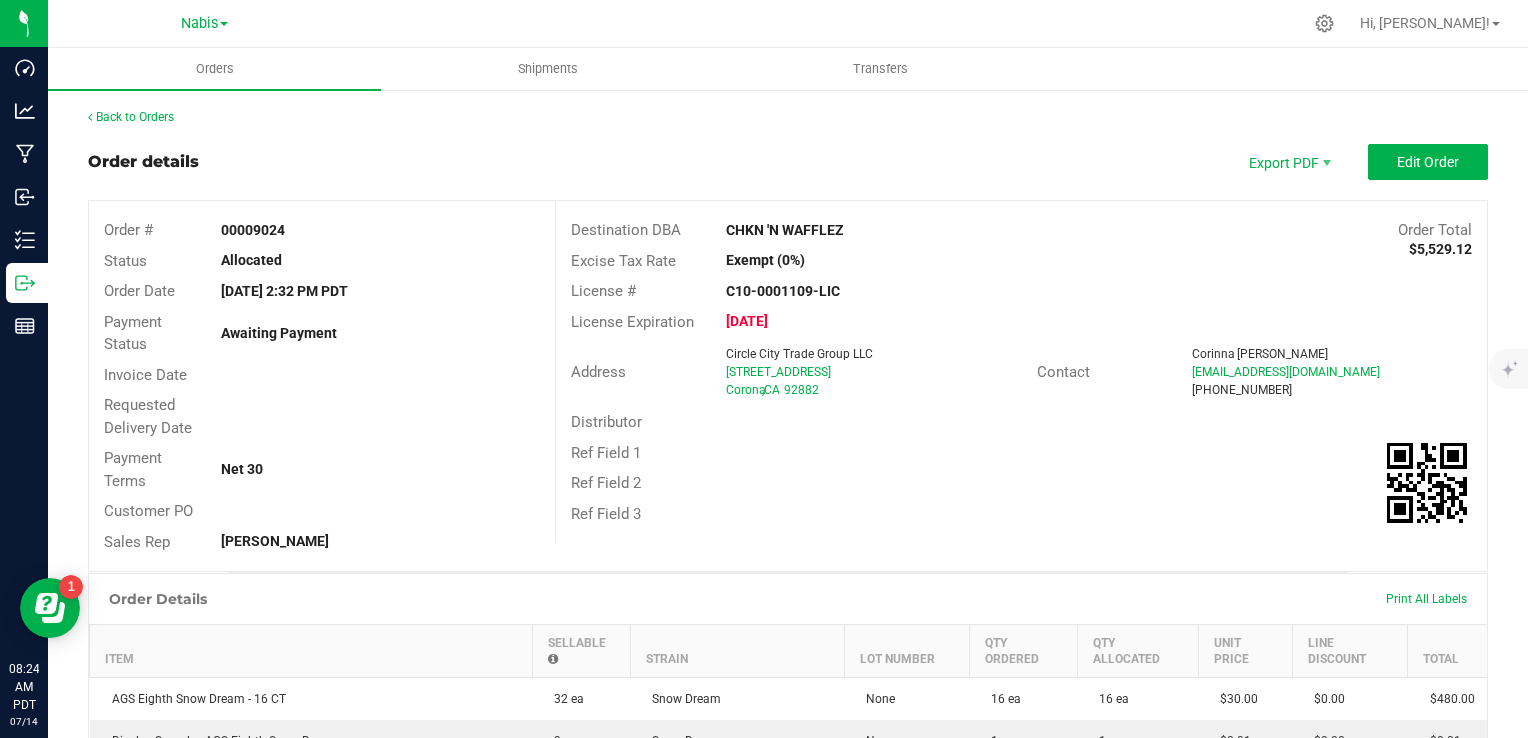 click on "Address  Circle City Trade Group LLC [STREET_ADDRESS]" at bounding box center [796, 372] 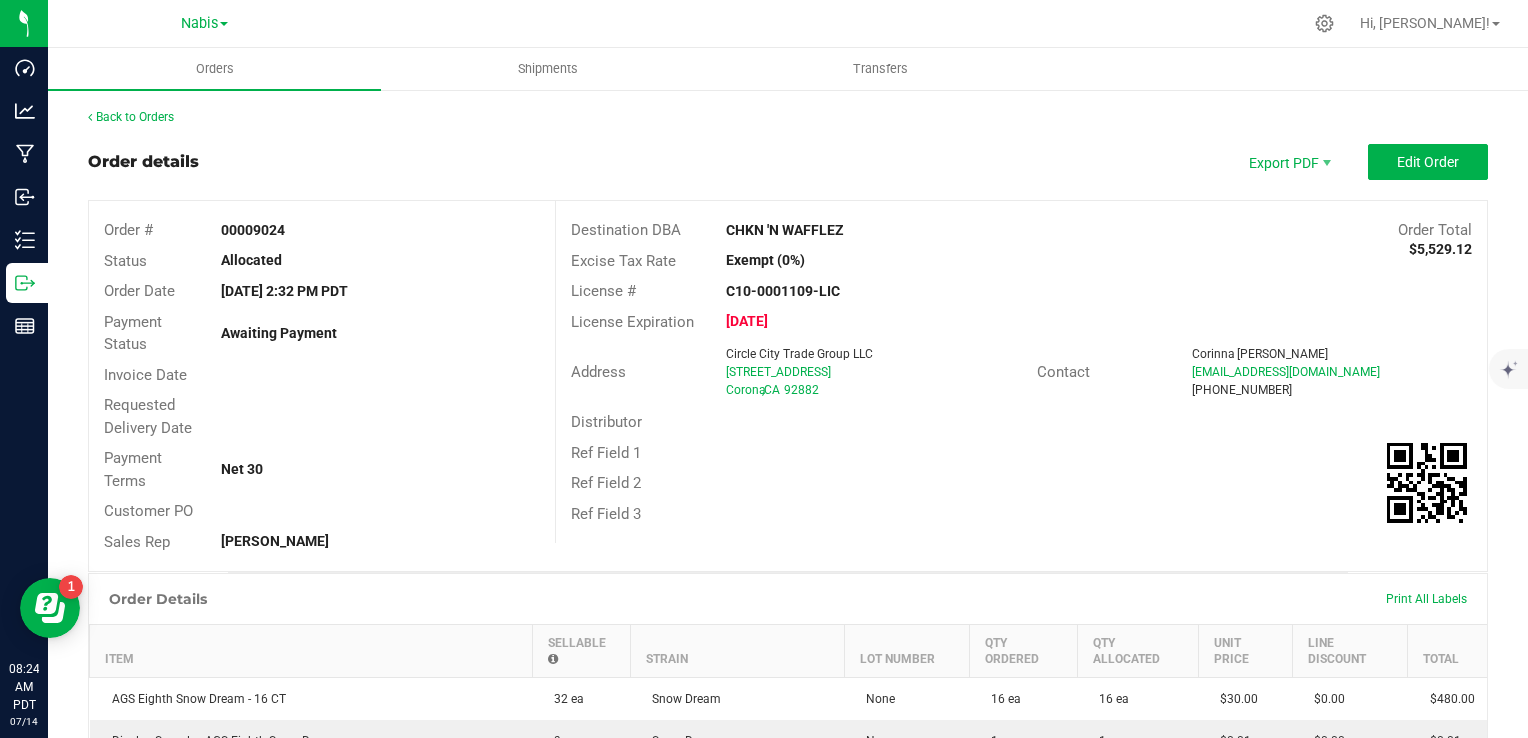 drag, startPoint x: 822, startPoint y: 367, endPoint x: 861, endPoint y: 375, distance: 39.812057 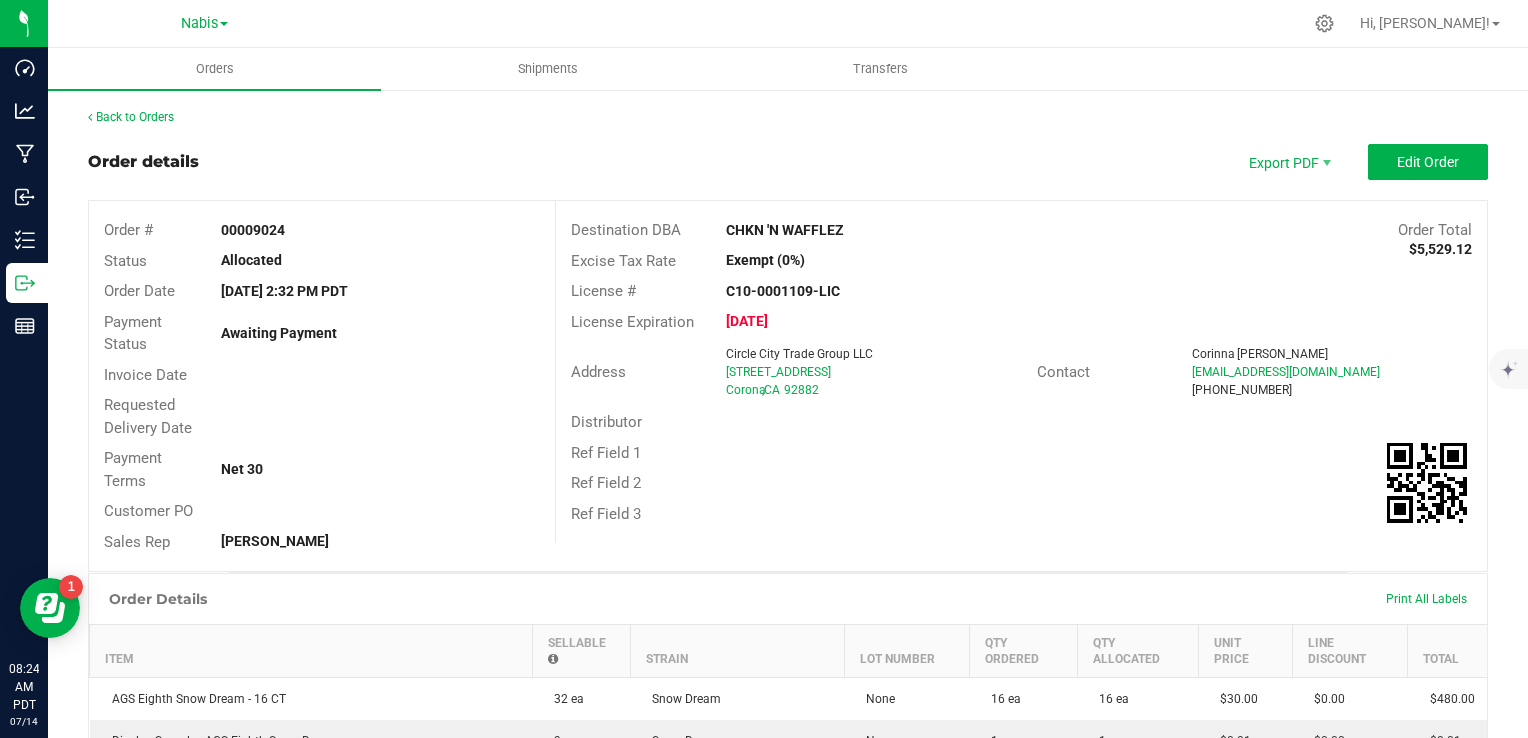 click on "[STREET_ADDRESS]" at bounding box center (873, 372) 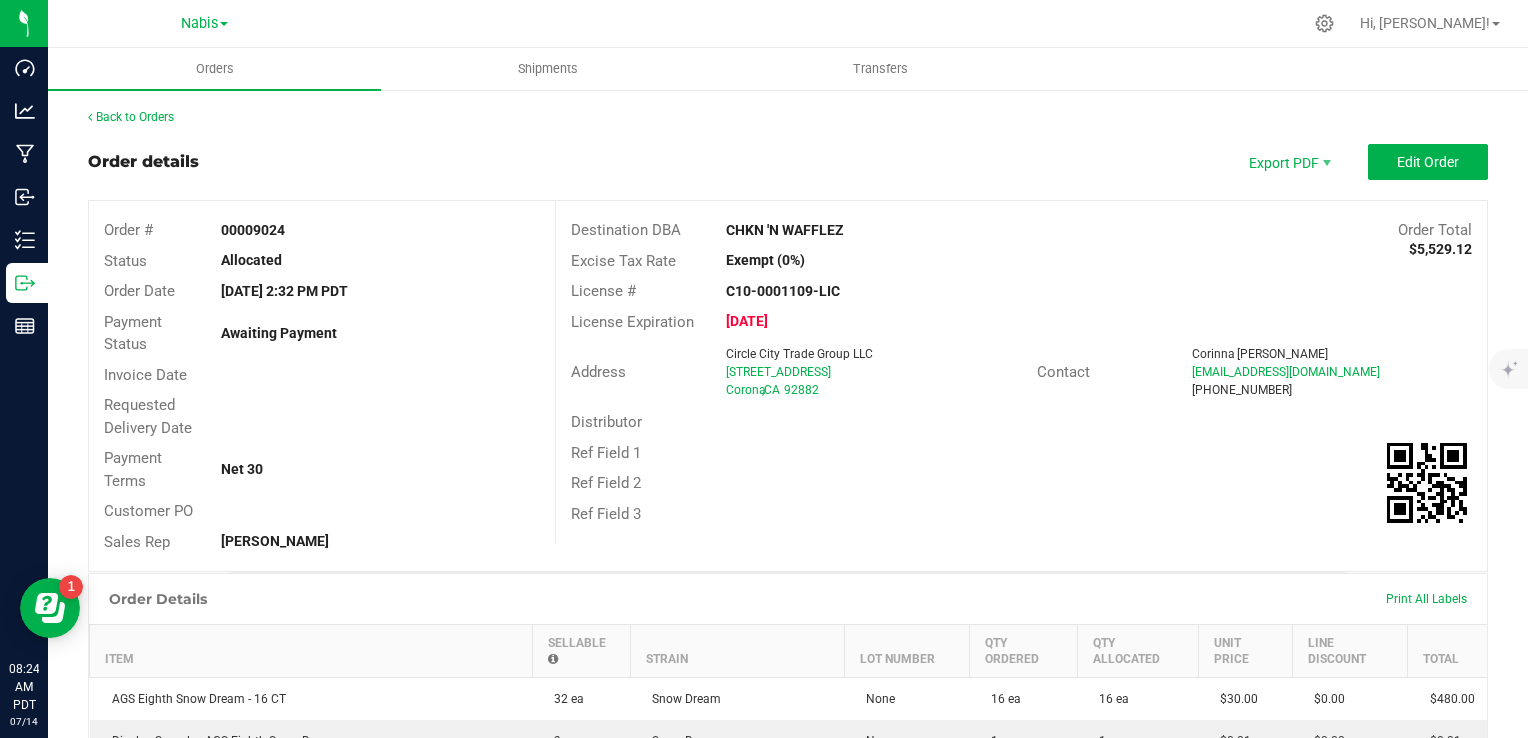 click on "[STREET_ADDRESS]" at bounding box center [873, 372] 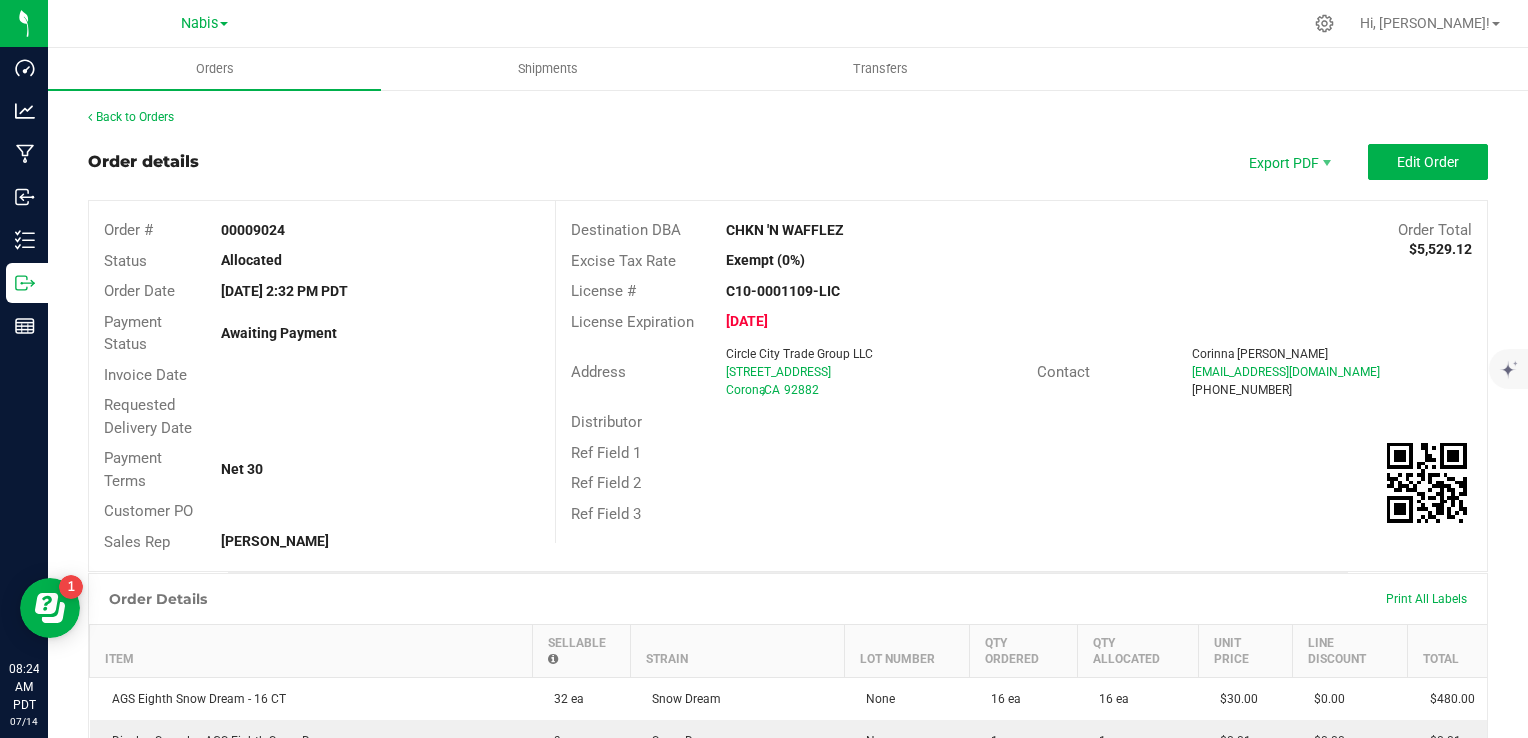 drag, startPoint x: 824, startPoint y: 372, endPoint x: 715, endPoint y: 371, distance: 109.004585 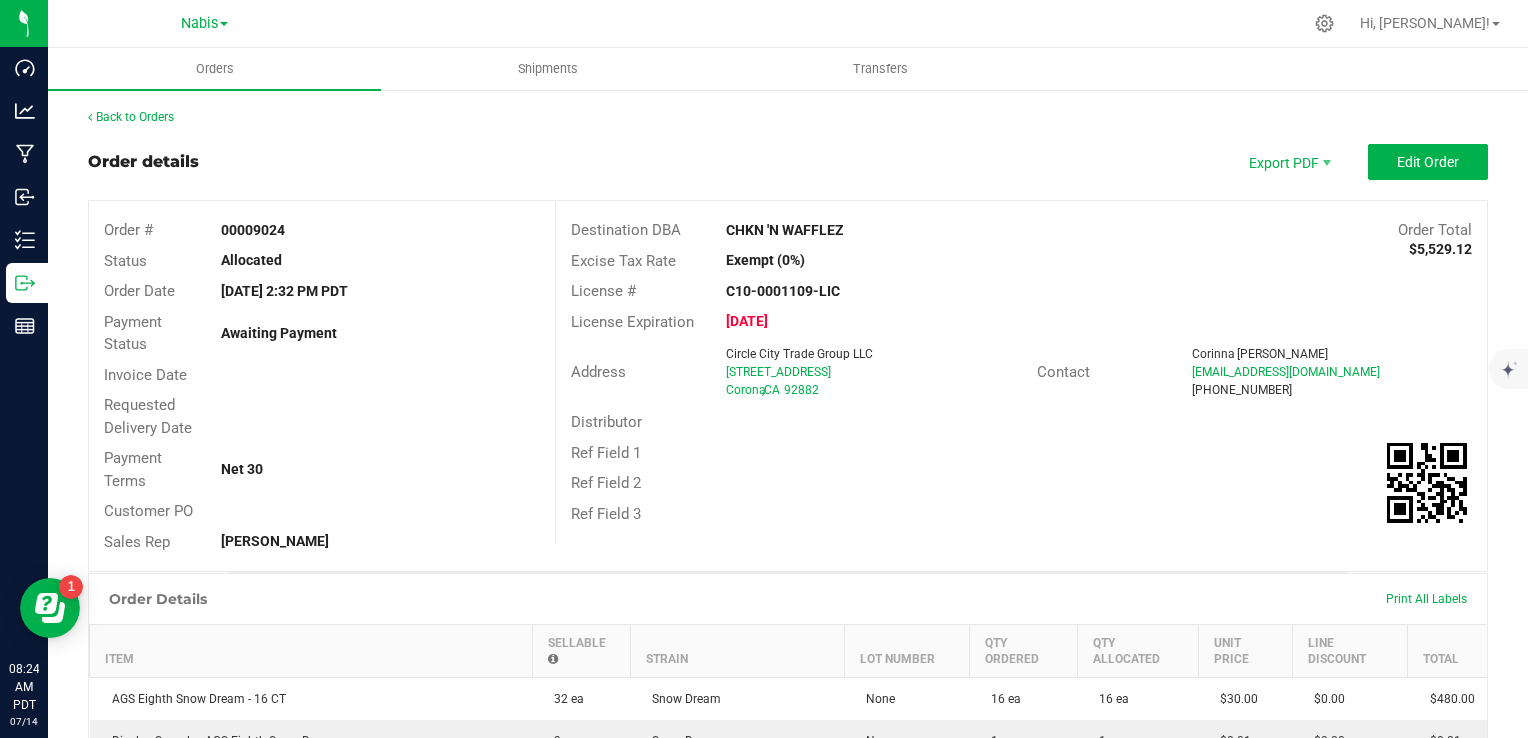 click on "Circle City Trade Group LLC [STREET_ADDRESS]" at bounding box center [876, 372] 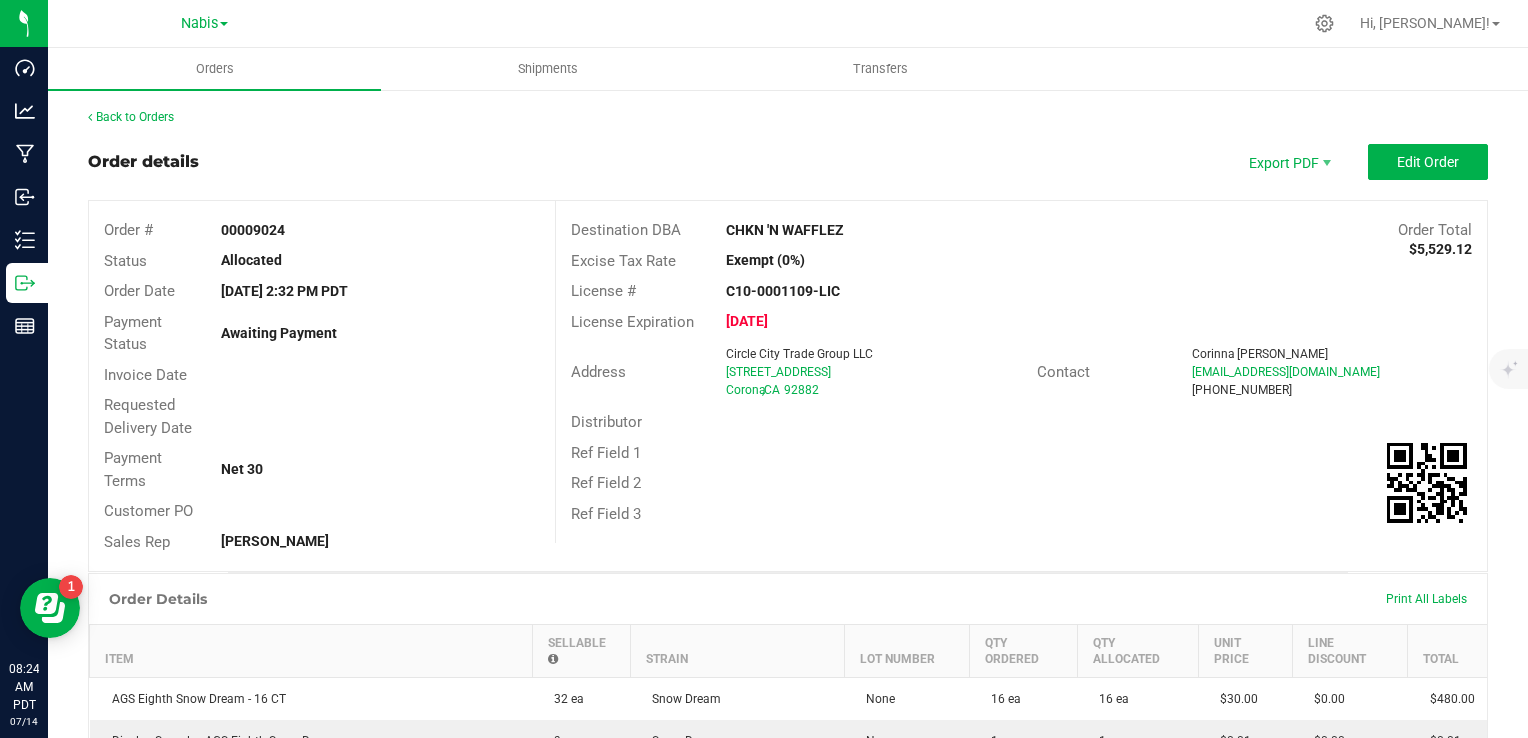 copy on "[STREET_ADDRESS]" 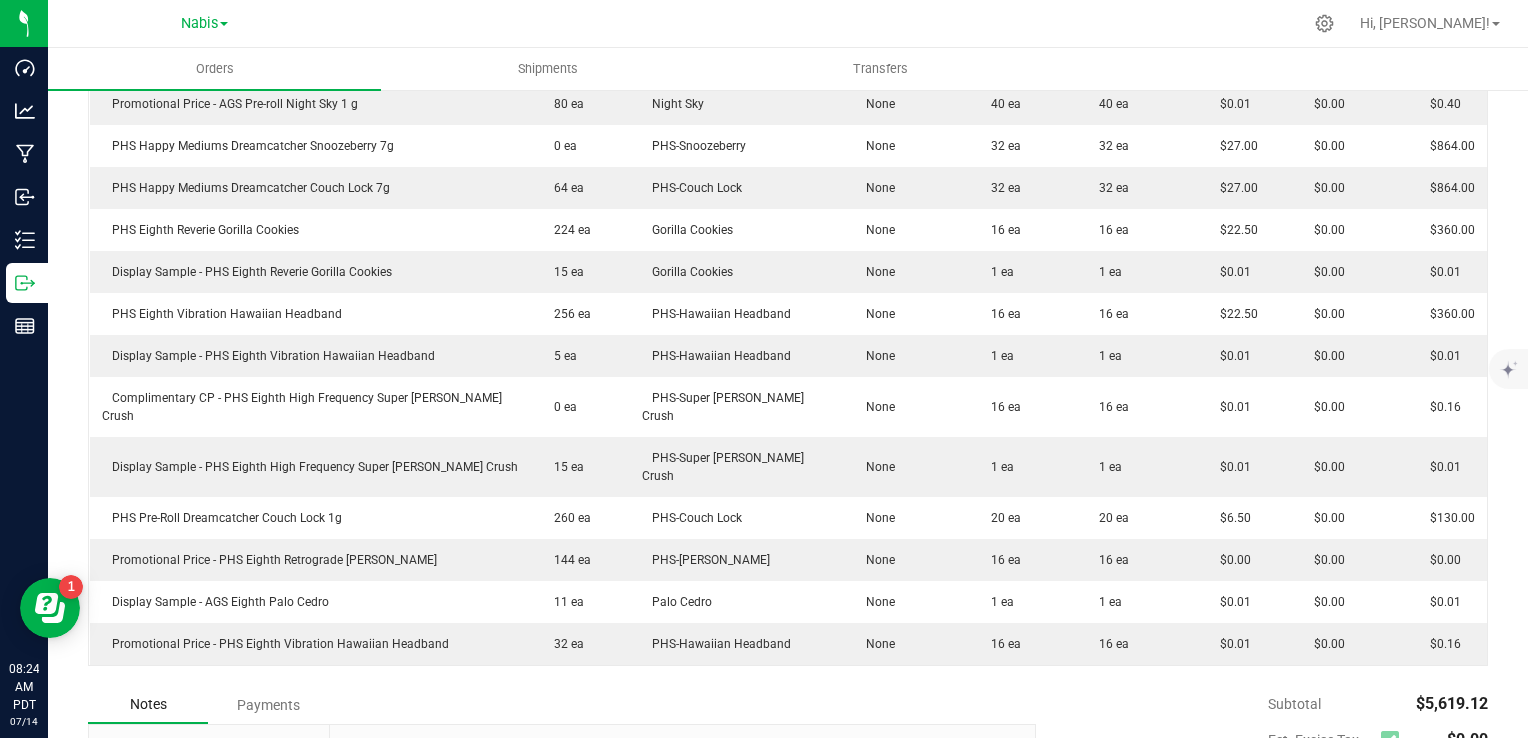 scroll, scrollTop: 1363, scrollLeft: 0, axis: vertical 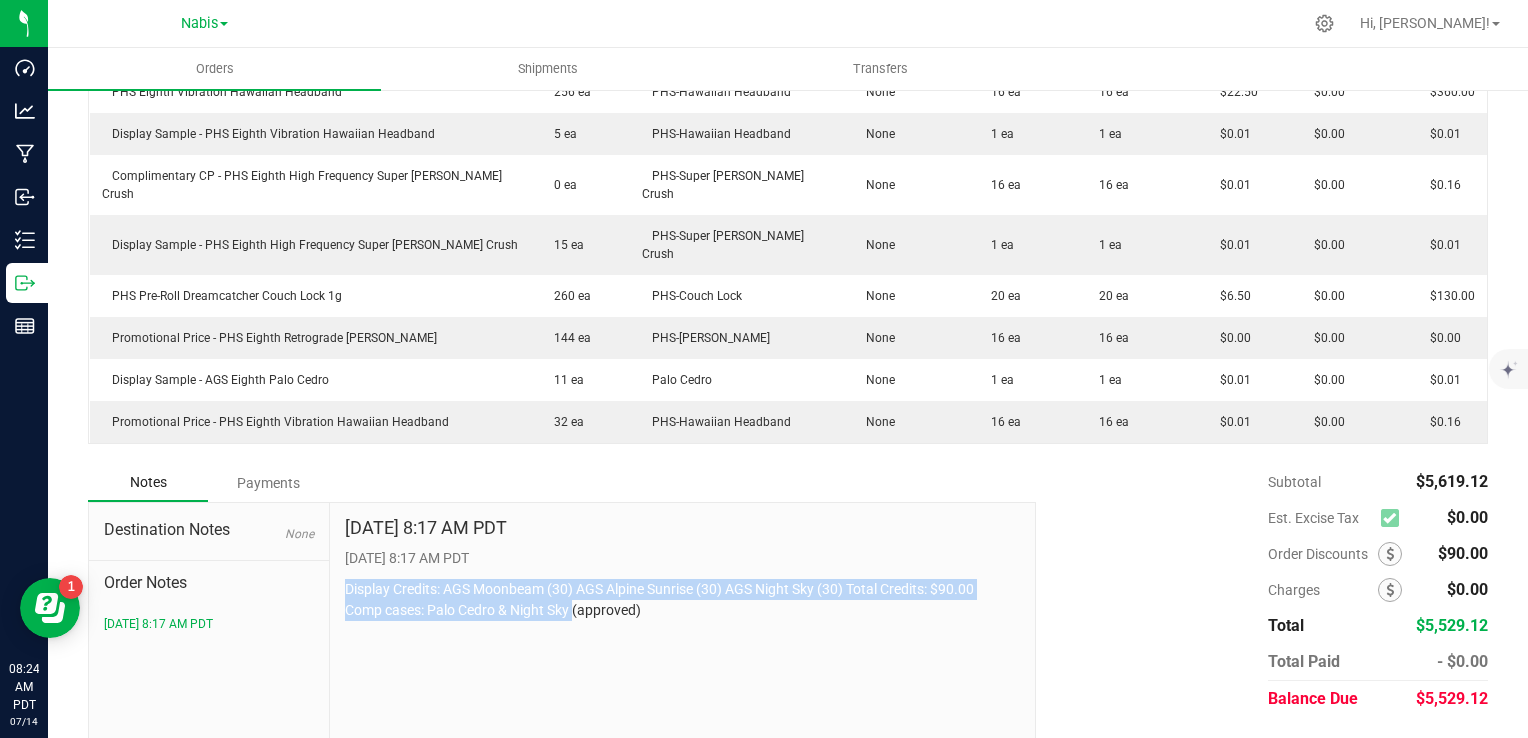 drag, startPoint x: 340, startPoint y: 530, endPoint x: 572, endPoint y: 553, distance: 233.1373 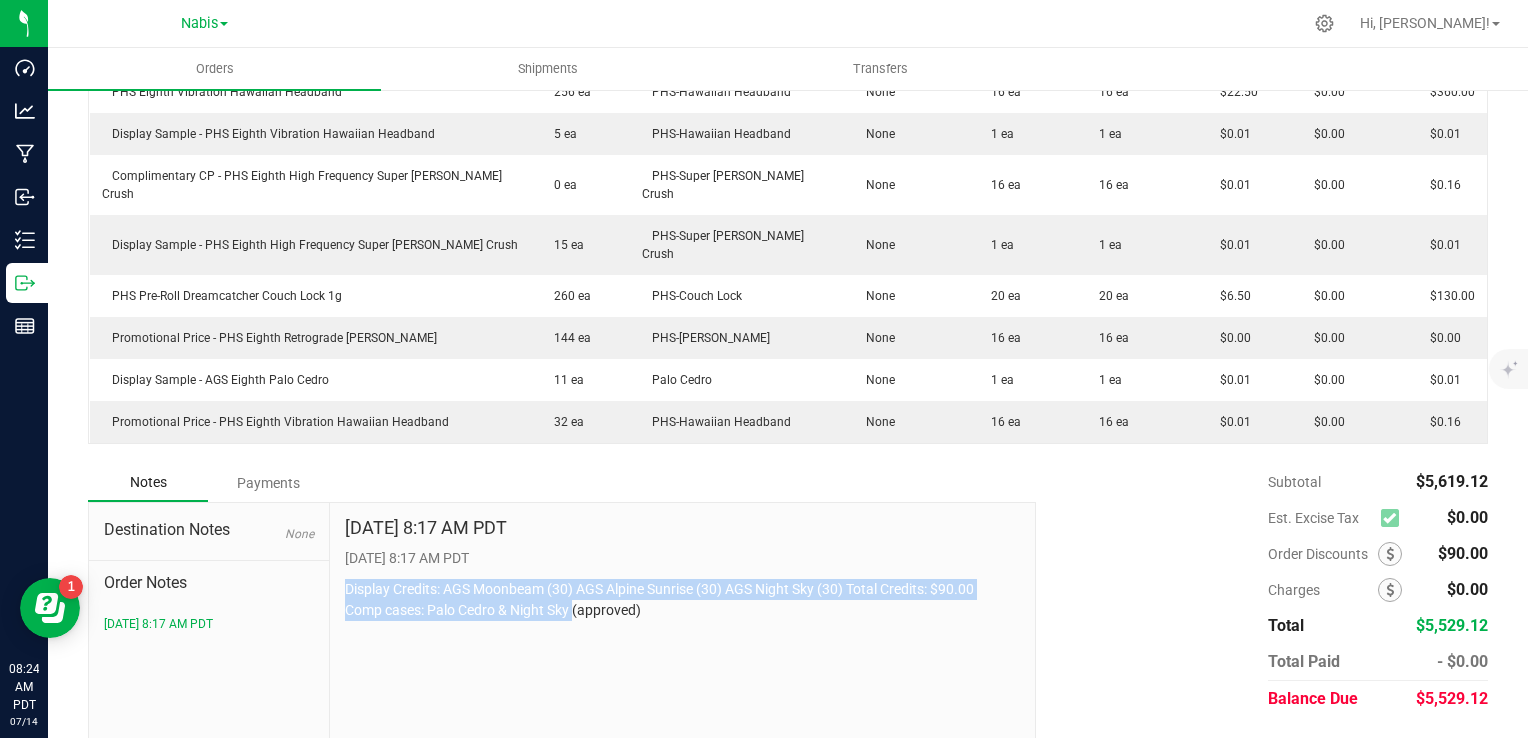 click on "[DATE] 8:17 AM PDT
[DATE] 8:17 AM PDT
Display Credits: AGS Moonbeam (30) AGS Alpine Sunrise (30) AGS Night Sky (30) Total Credits: $90.00
Comp cases: Palo Cedro & Night Sky (approved)" at bounding box center (683, 637) 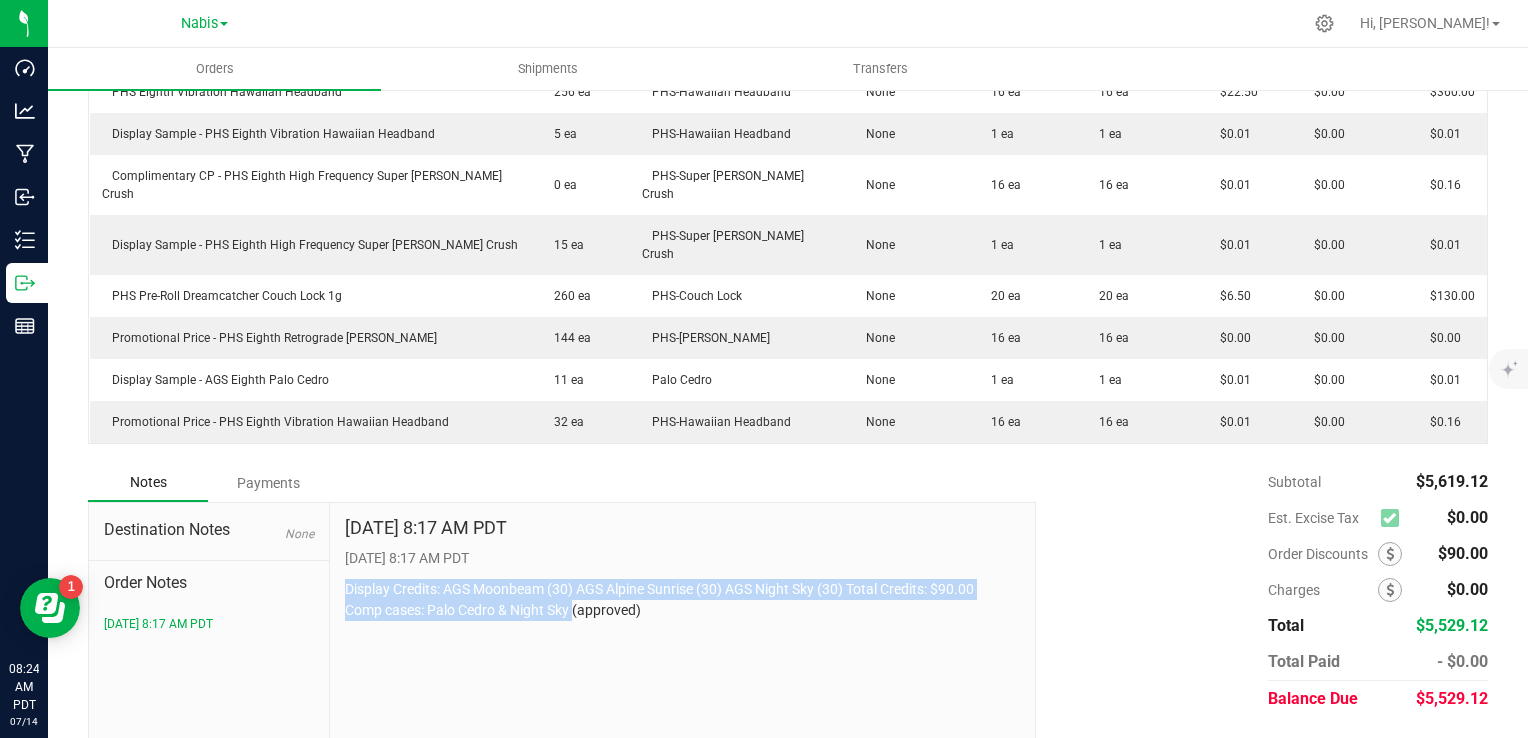 copy on "Display Credits: AGS Moonbeam (30) AGS Alpine Sunrise (30) AGS Night Sky (30) Total Credits: $90.00
Comp cases: Palo Cedro & Night Sky" 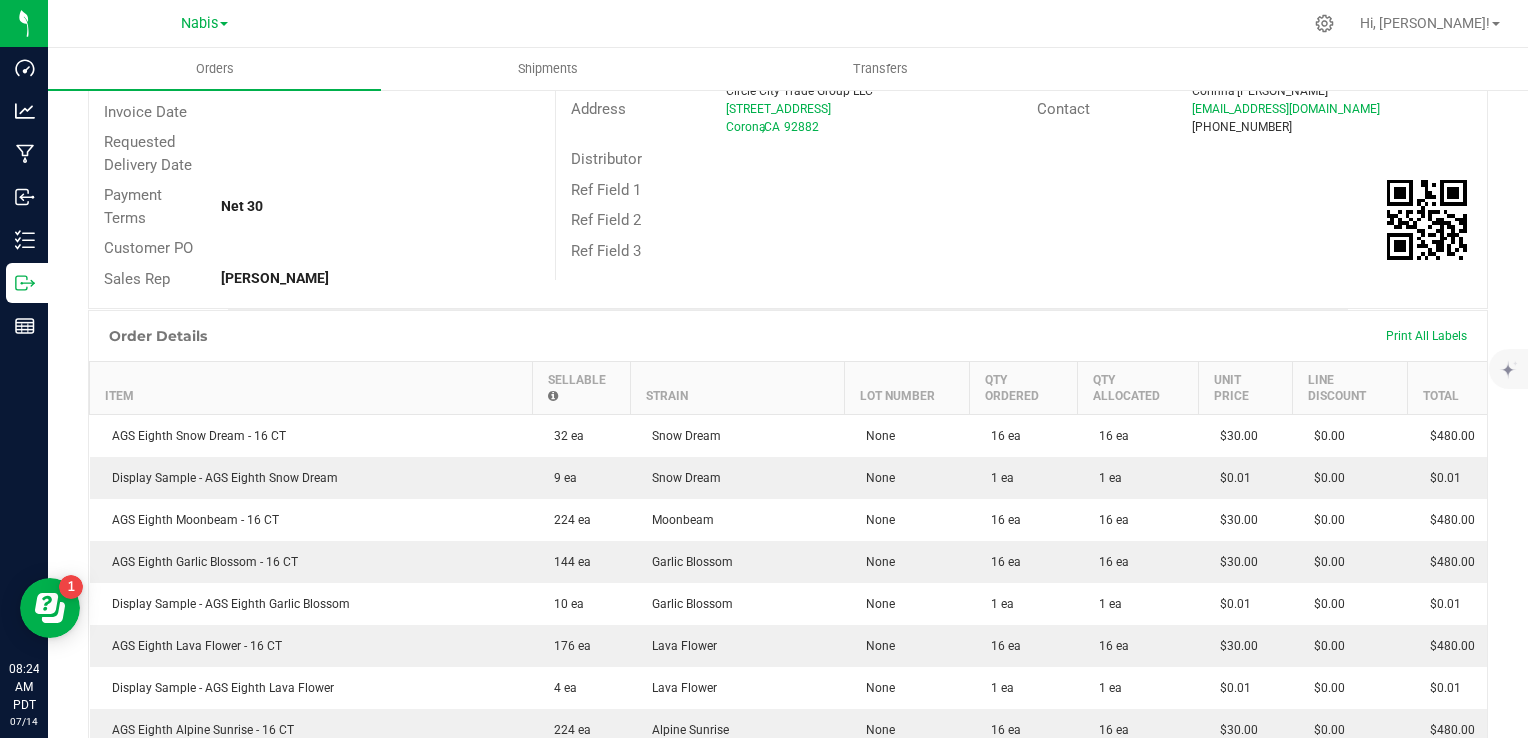 scroll, scrollTop: 0, scrollLeft: 0, axis: both 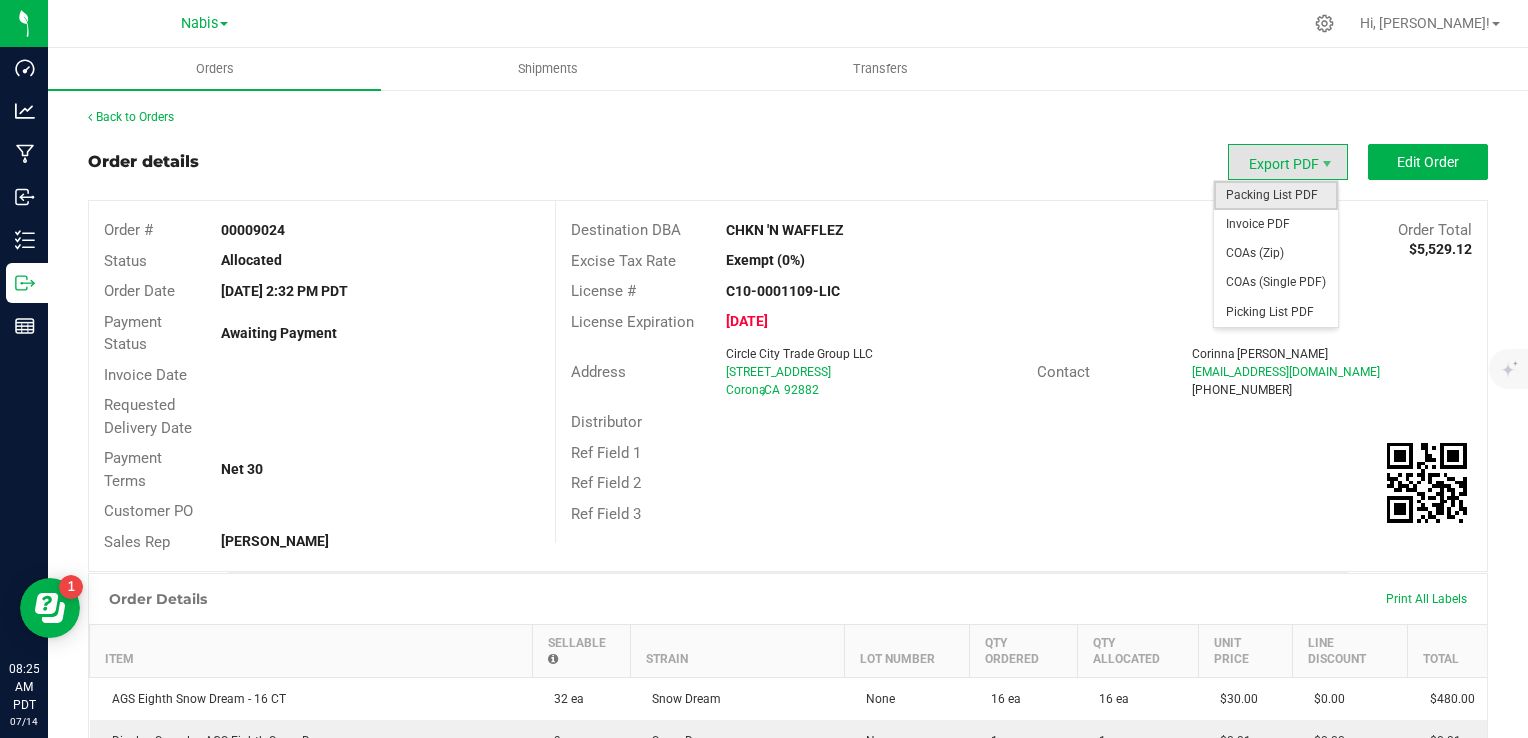 click on "Packing List PDF" at bounding box center (1276, 195) 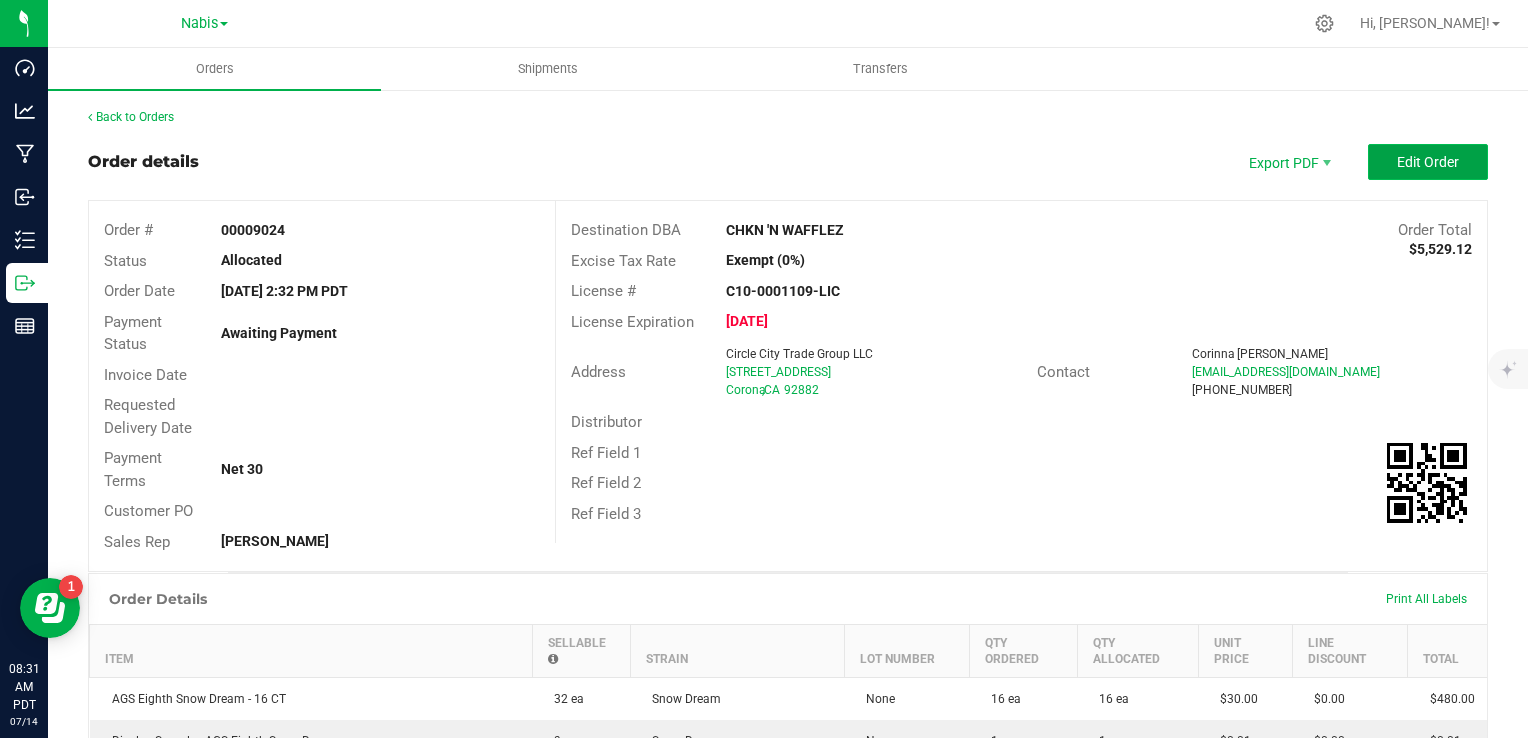 click on "Edit Order" at bounding box center [1428, 162] 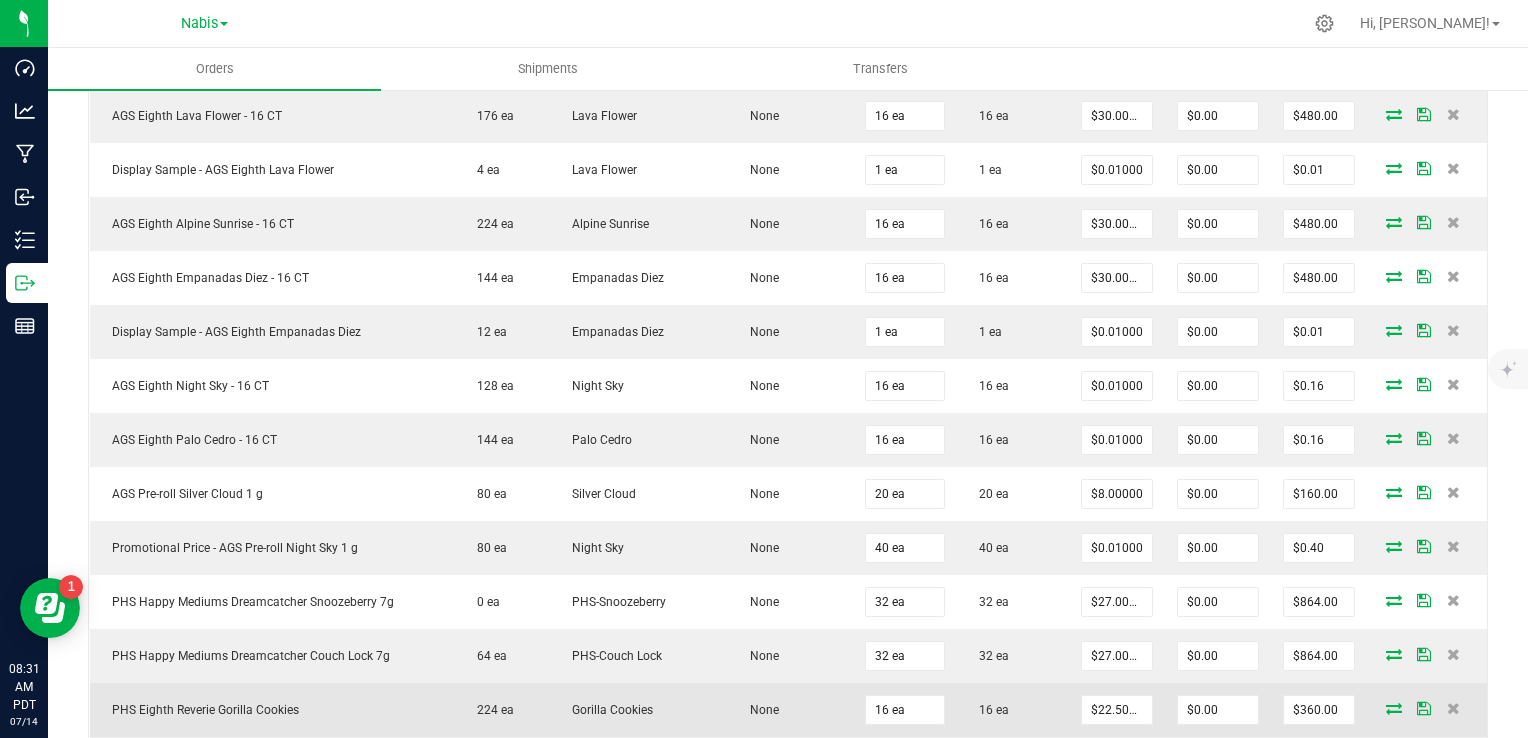 scroll, scrollTop: 1000, scrollLeft: 0, axis: vertical 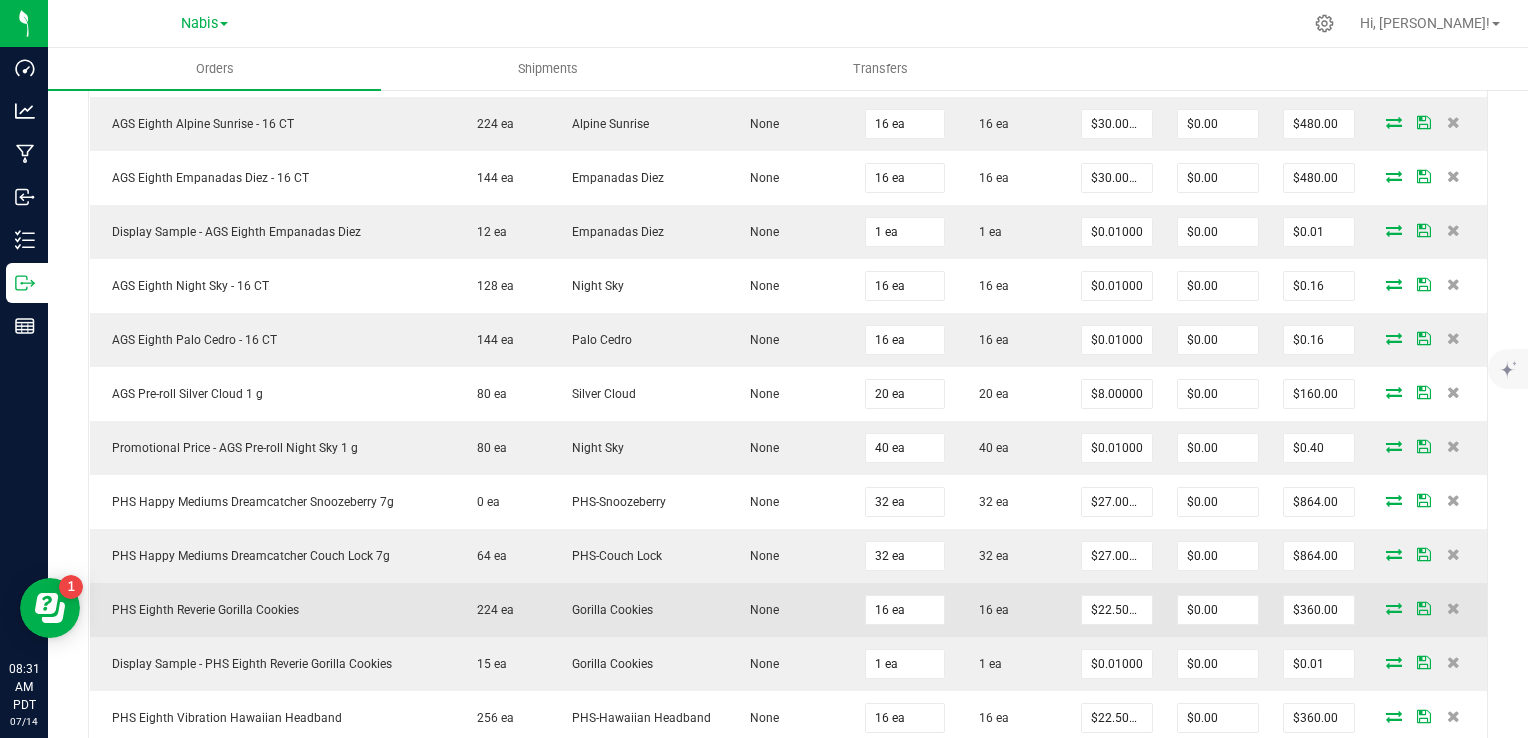 click at bounding box center [1394, 608] 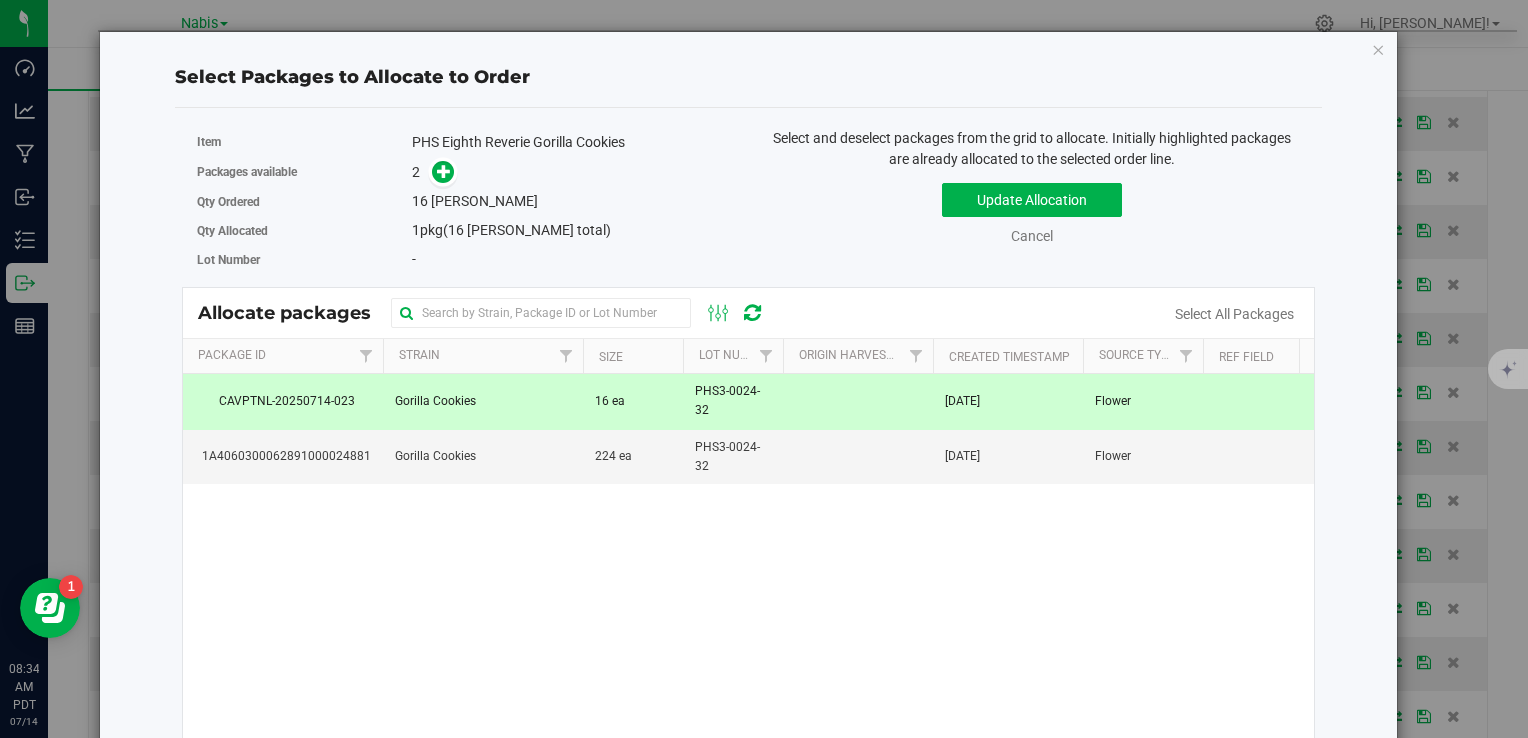 click on "Select Packages to Allocate to Order
Item
PHS Eighth Reverie Gorilla Cookies
Packages available
2
Qty Ordered
16
1" at bounding box center (748, 468) 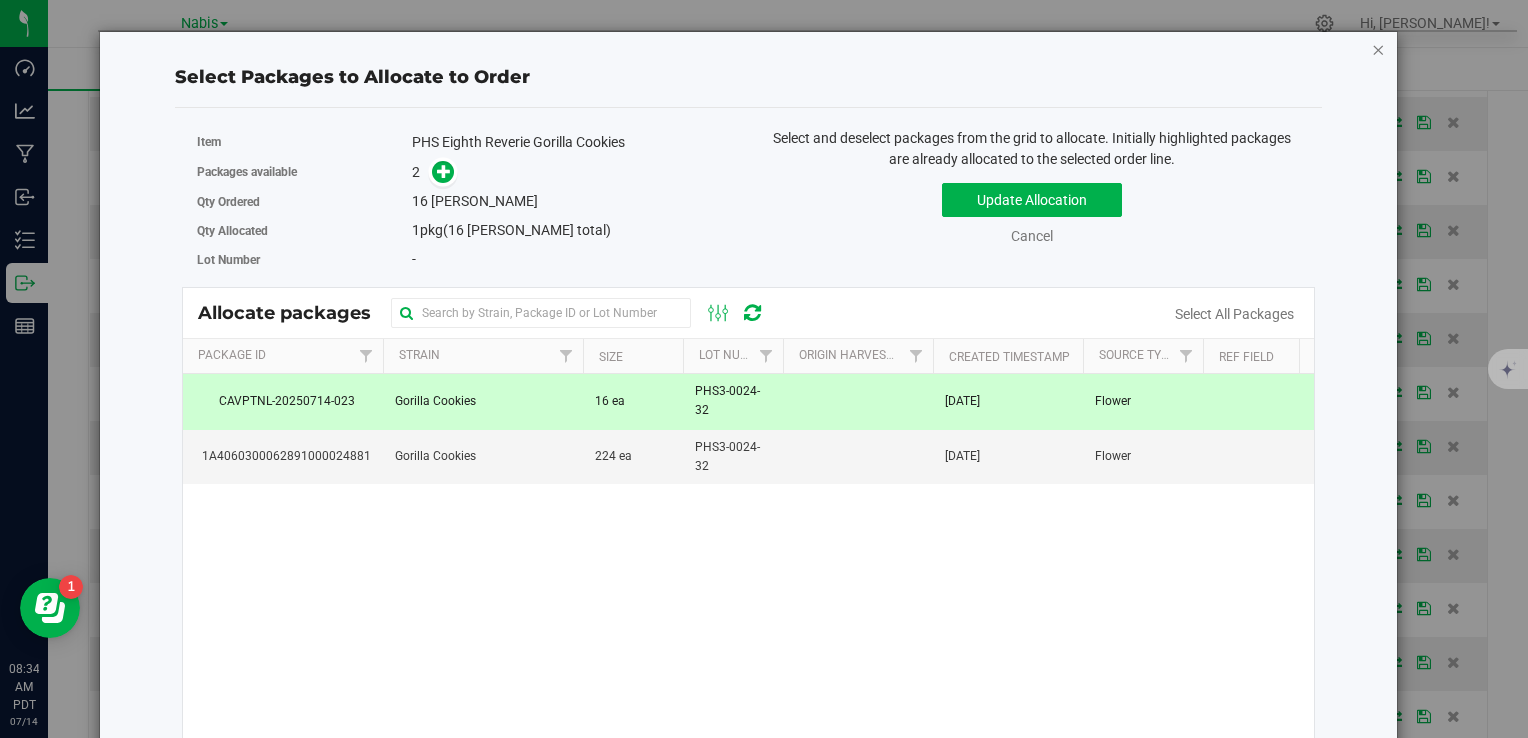 click at bounding box center (1379, 49) 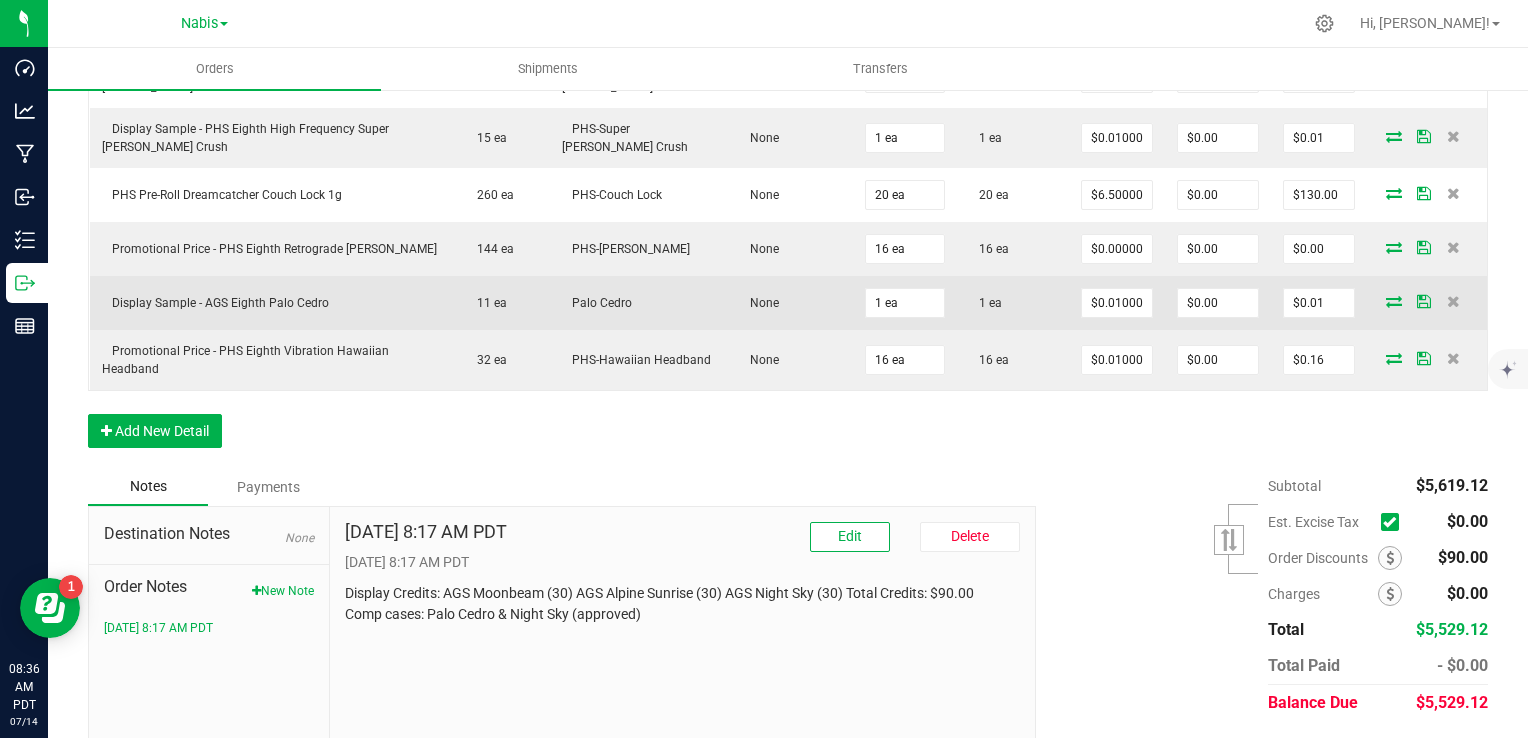 scroll, scrollTop: 1808, scrollLeft: 0, axis: vertical 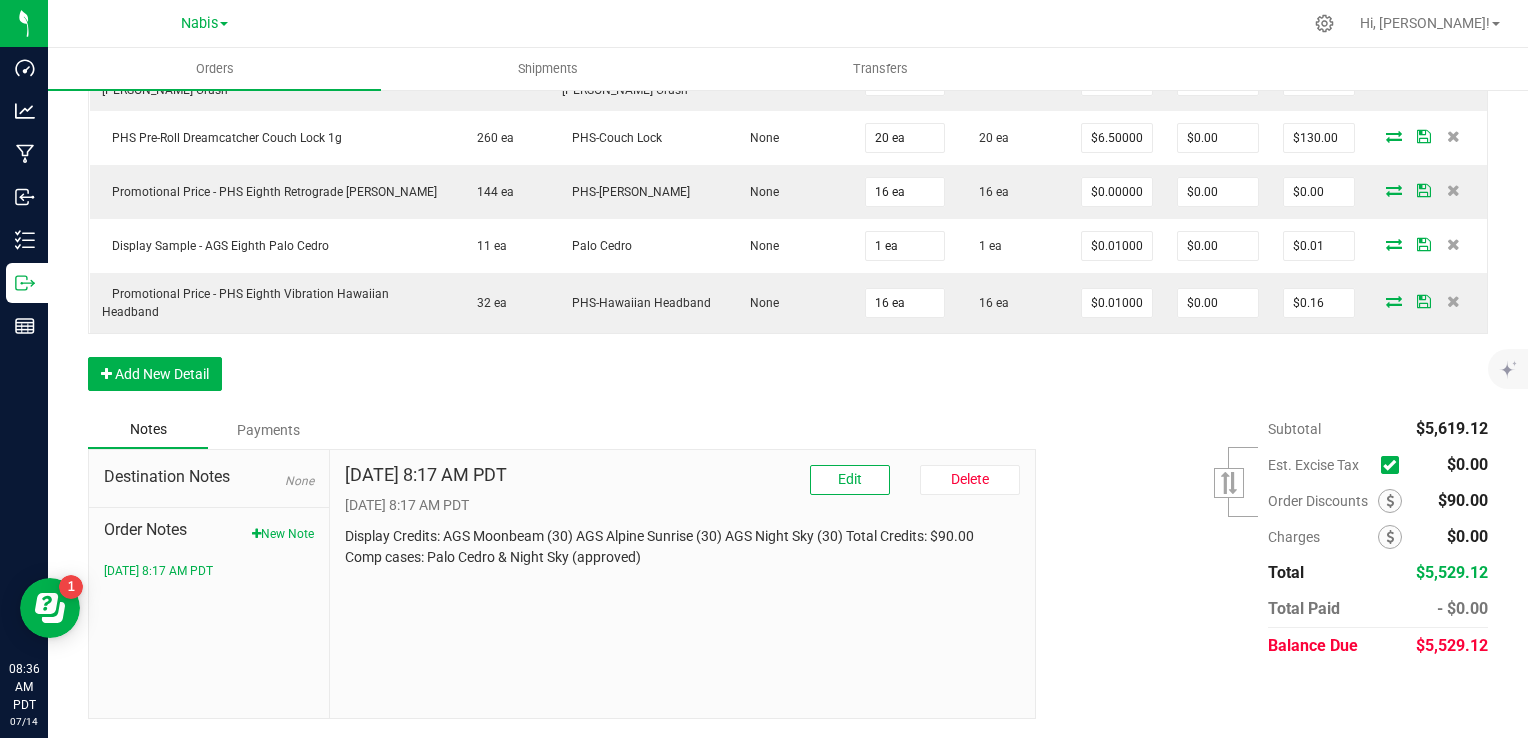 click on "Subtotal
$5,619.12
Est. Excise Tax" at bounding box center [1254, 537] 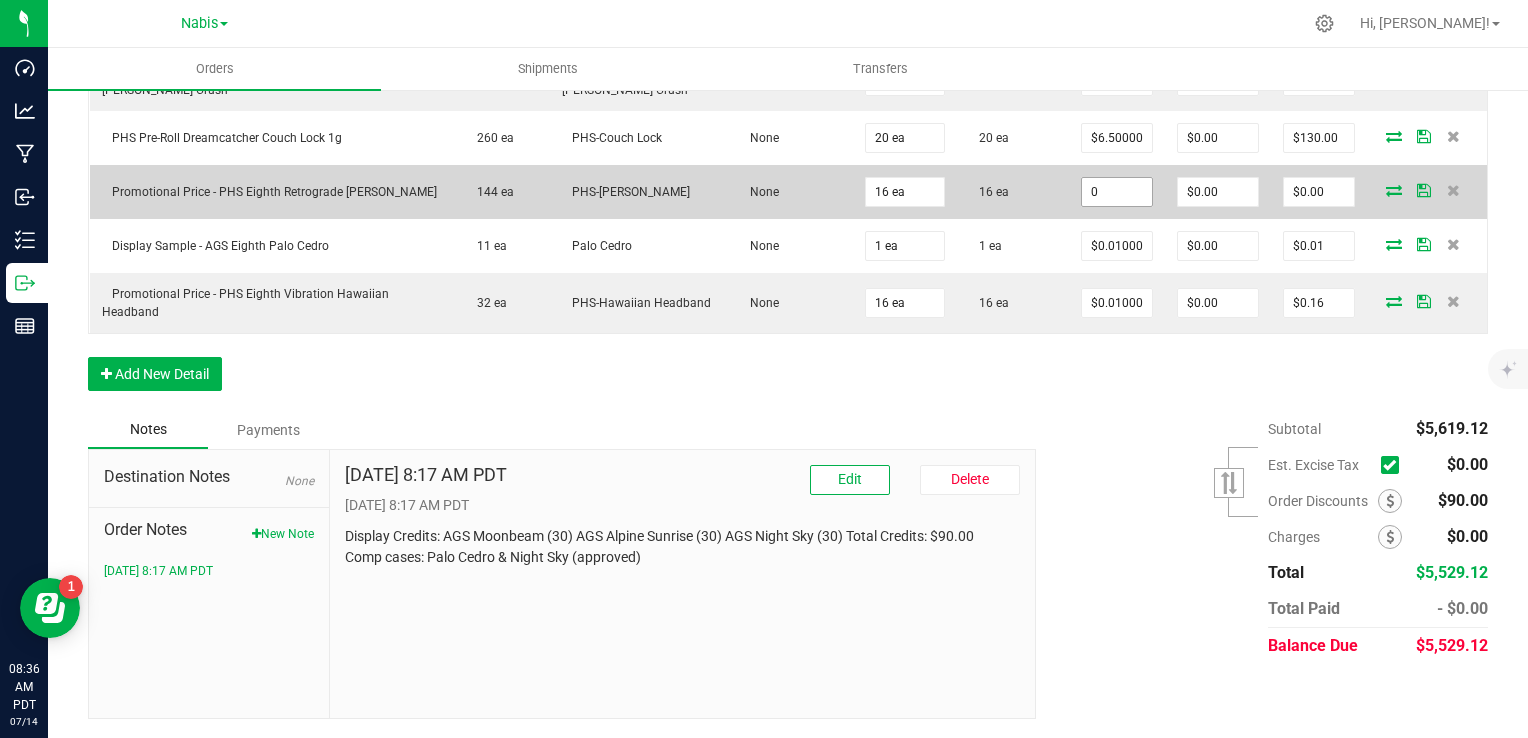 click on "0" at bounding box center [1117, 192] 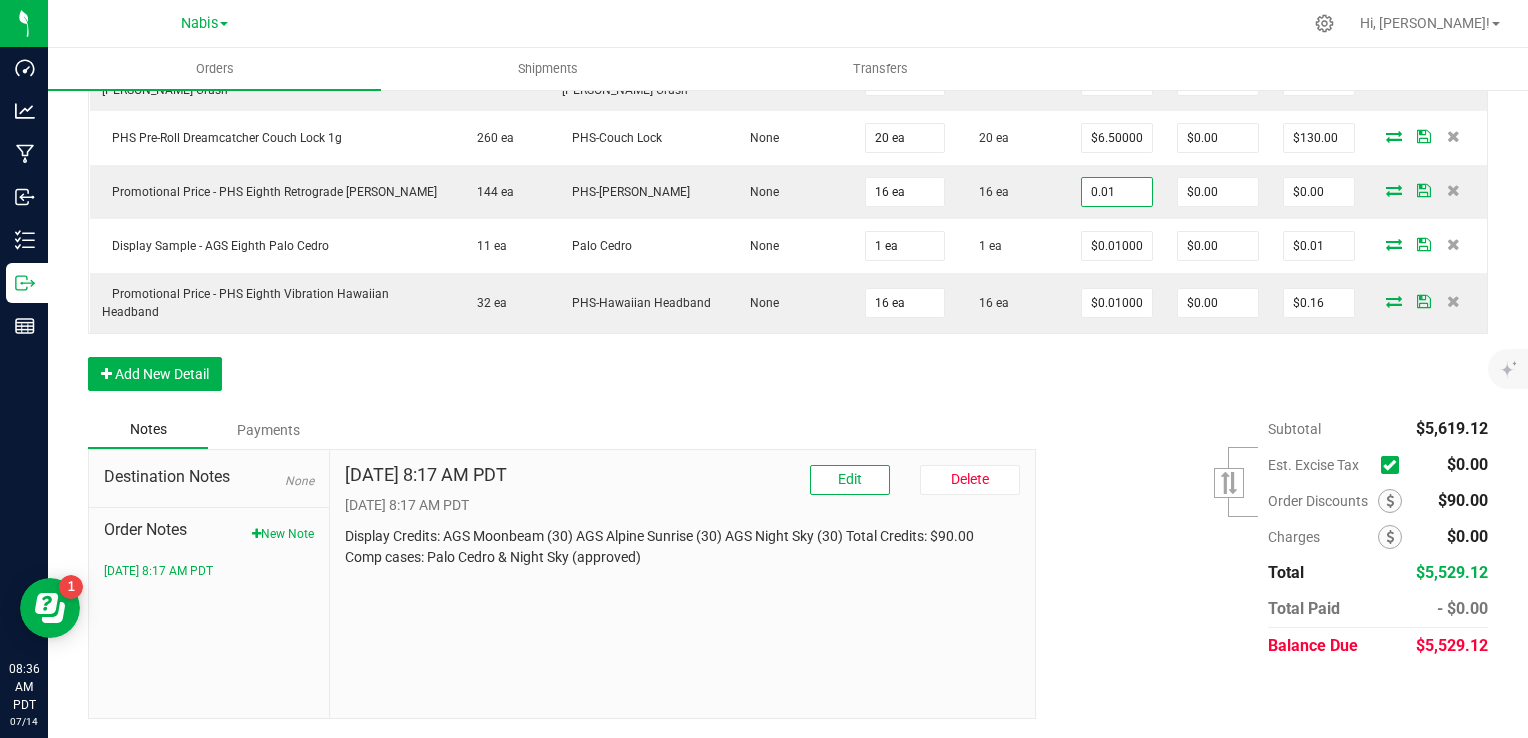 type on "$0.01000" 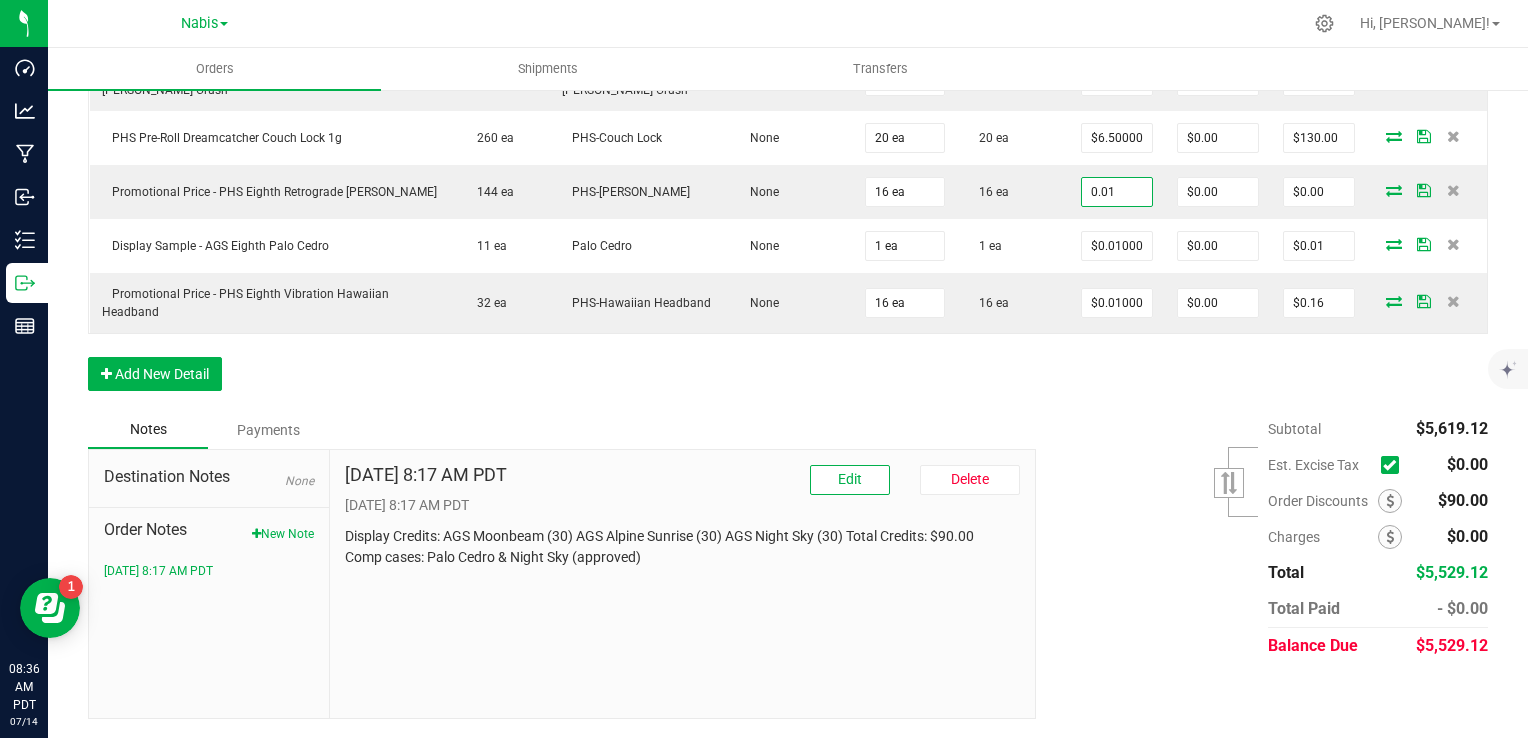 type on "$0.16" 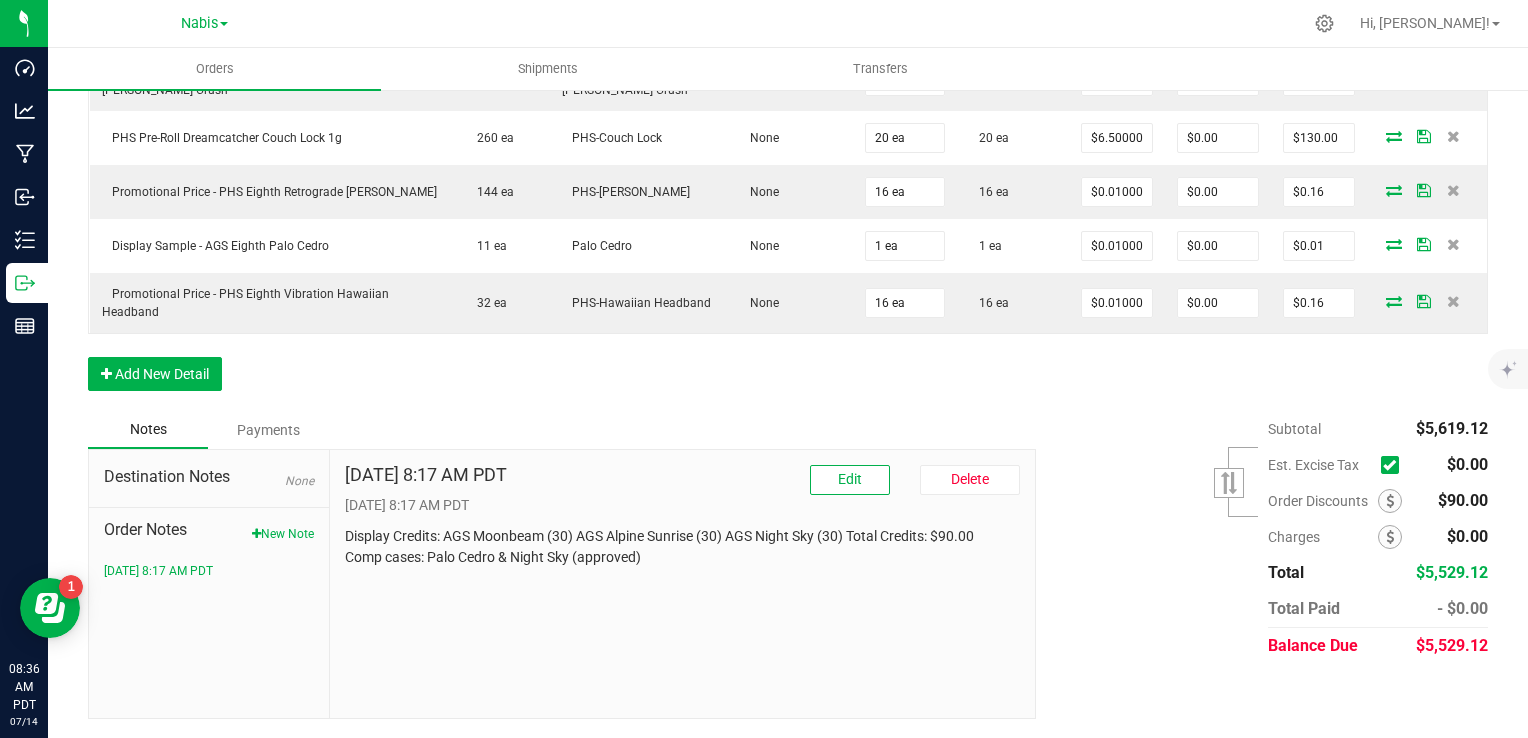click on "Order Details Print All Labels Item  Sellable  Strain  Lot Number  Qty Ordered Qty Allocated Unit Price Line Discount Total Actions  AGS Eighth Snow Dream - 16 CT   32 [PERSON_NAME] Dream   None  16 ea  16 ea  $30.00000 $0.00 $480.00  Display Sample - AGS Eighth Snow Dream   9 [PERSON_NAME] Dream   None  1 ea  1 ea  $0.01000 $0.00 $0.01  AGS Eighth Moonbeam - 16 CT   224 ea   Moonbeam   None  16 ea  16 ea  $30.00000 $0.00 $480.00  AGS Eighth Garlic Blossom - 16 CT   144 ea   Garlic Blossom   None  16 ea  16 ea  $30.00000 $0.00 $480.00  Display Sample - AGS Eighth Garlic Blossom   10 ea   Garlic Blossom   None  1 ea  1 ea  $0.01000 $0.00 $0.01  AGS Eighth Lava Flower - 16 CT   176 ea   Lava Flower   None  16 ea  16 ea  $30.00000 $0.00 $480.00  Display Sample - AGS Eighth Lava Flower   4 ea   Lava Flower   None  1 ea  1 ea  $0.01000 $0.00 $0.01  AGS Eighth Alpine Sunrise - 16 CT   224 ea   Alpine Sunrise   None  16 ea  16 ea  $30.00000 $0.00 $480.00  AGS Eighth Empanadas Diez - 16 CT" at bounding box center [788, -392] 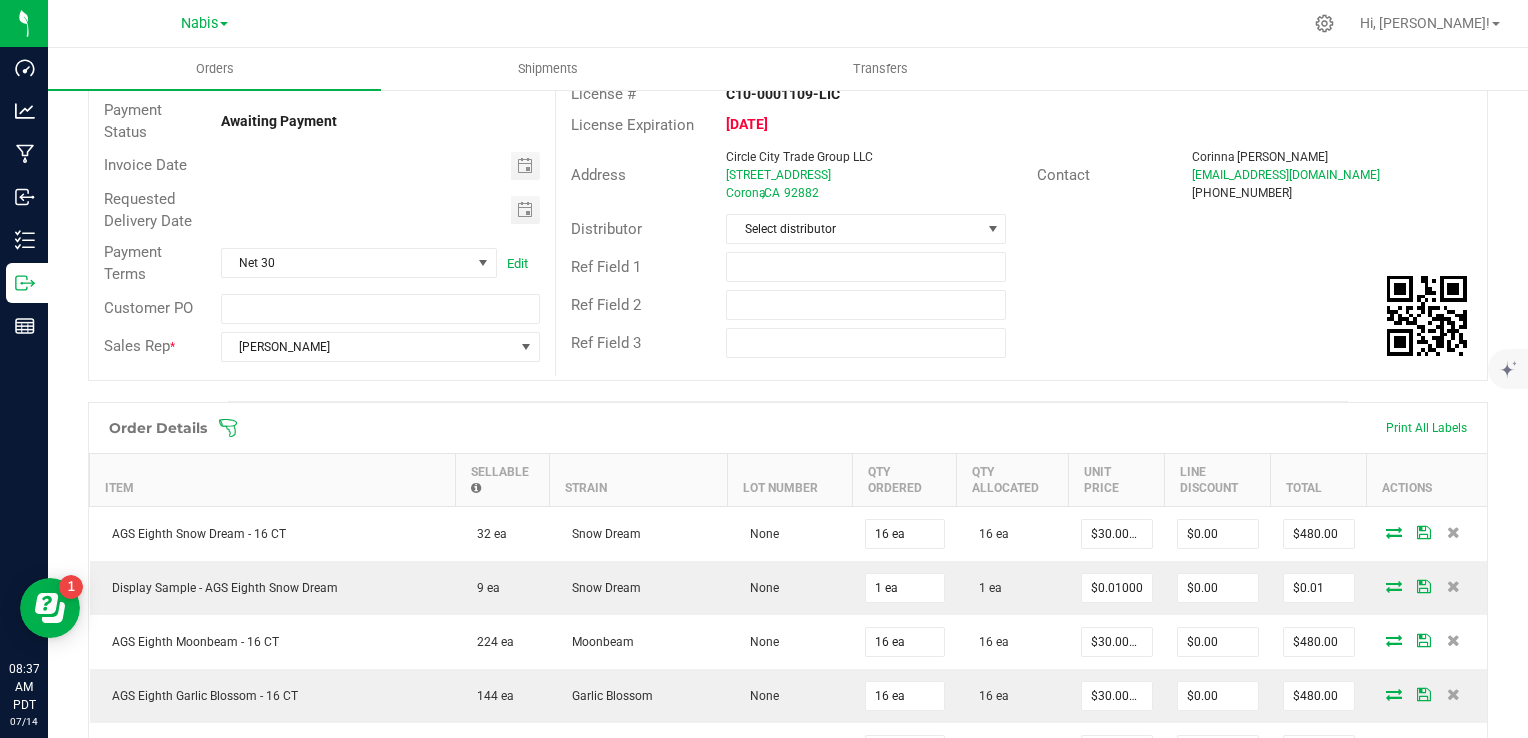 scroll, scrollTop: 8, scrollLeft: 0, axis: vertical 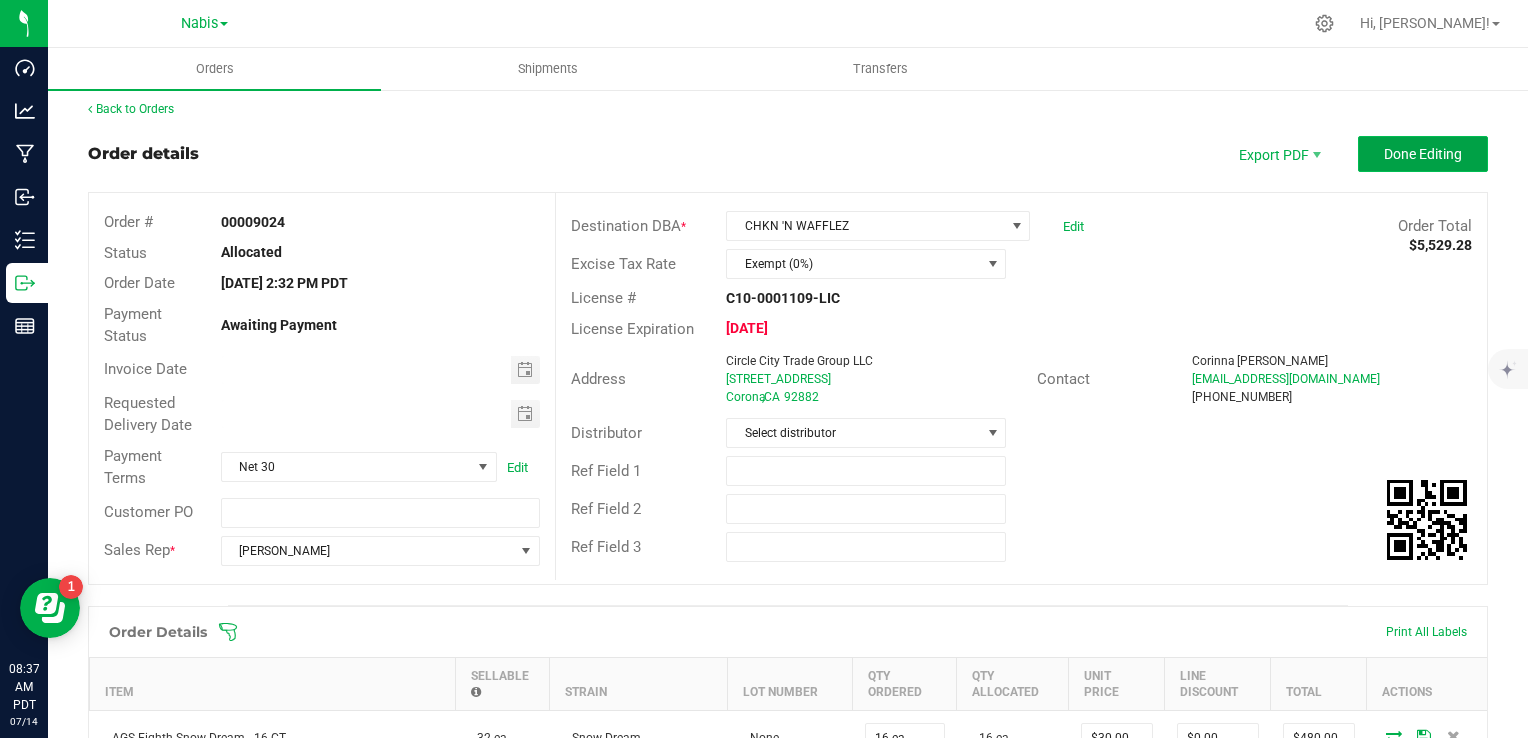 click on "Done Editing" at bounding box center [1423, 154] 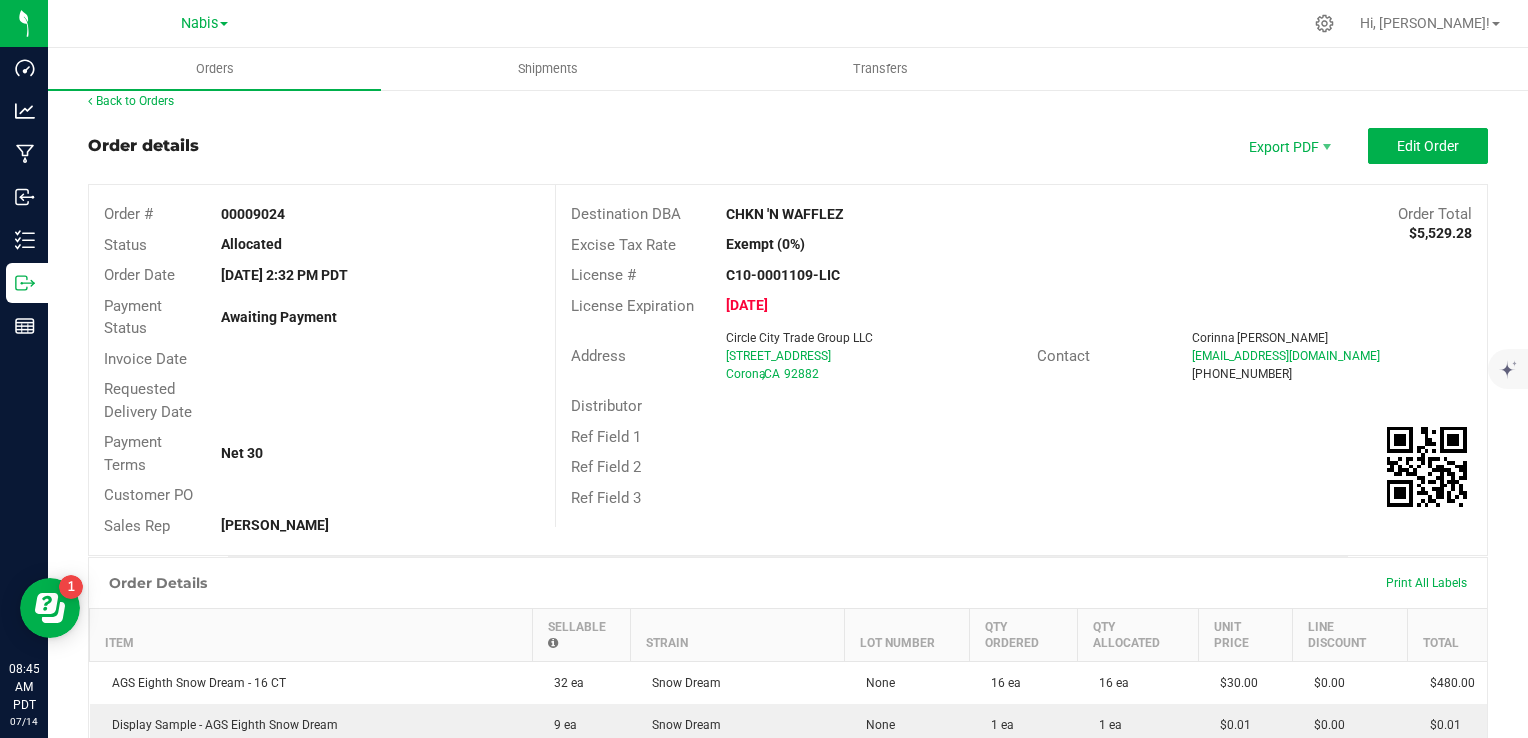 scroll, scrollTop: 0, scrollLeft: 0, axis: both 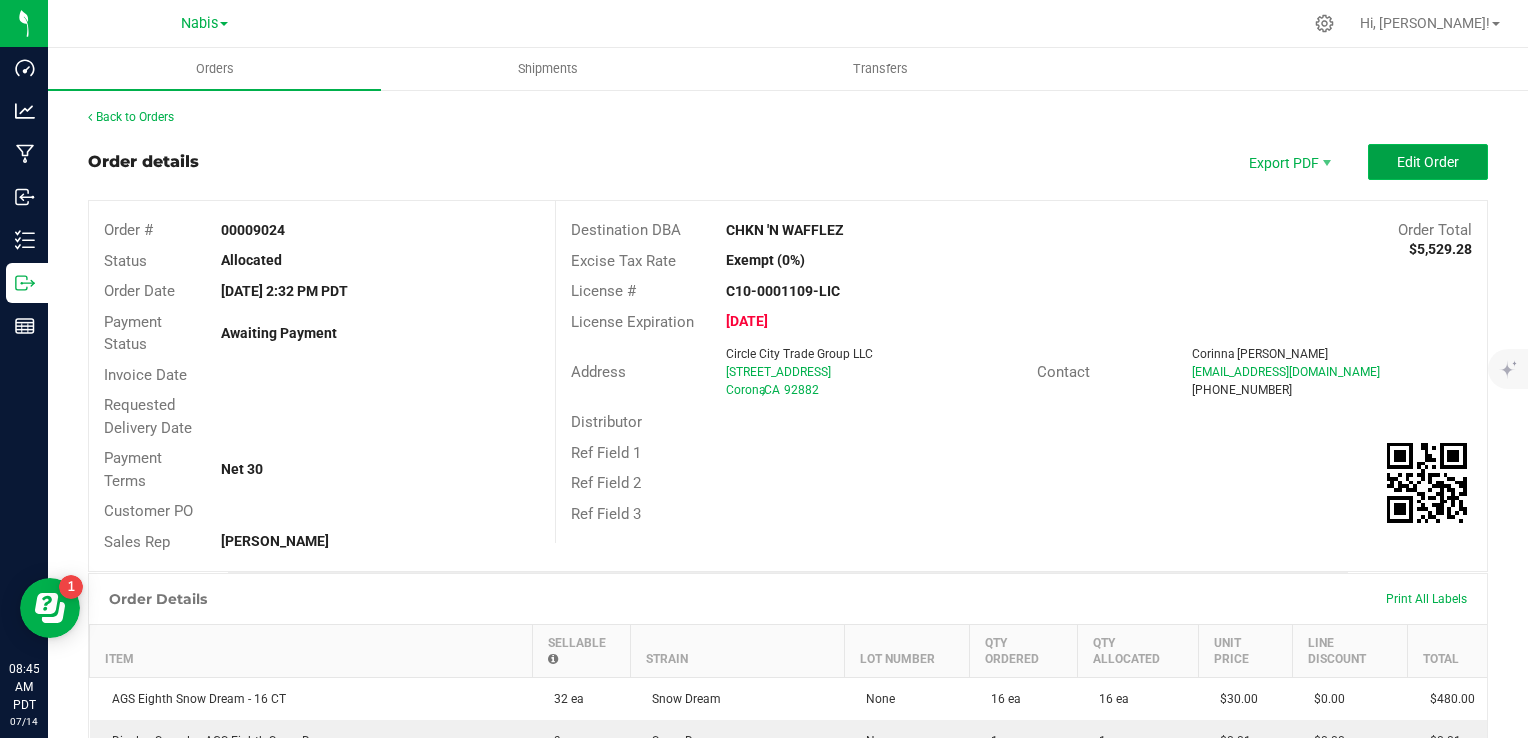 click on "Edit Order" at bounding box center [1428, 162] 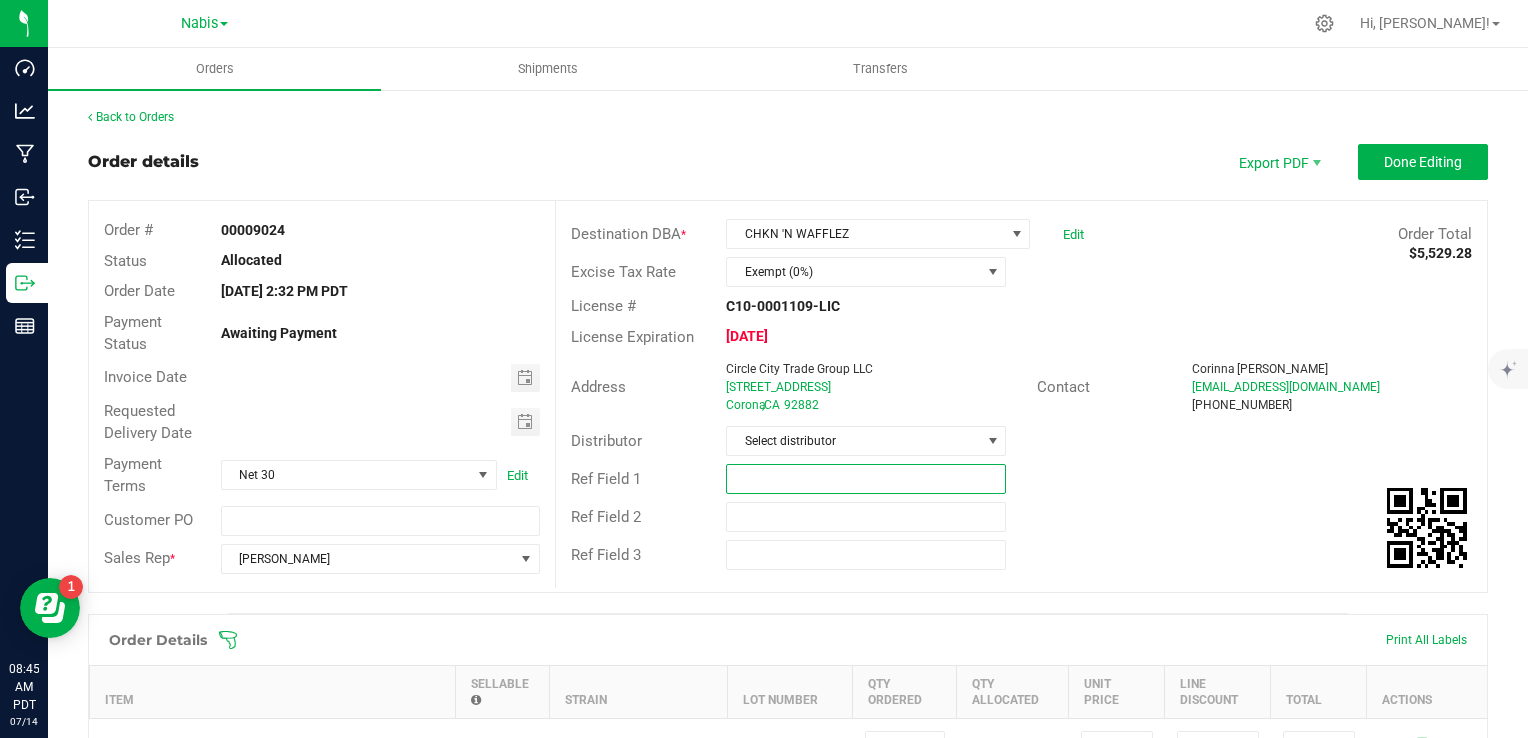 click at bounding box center (866, 479) 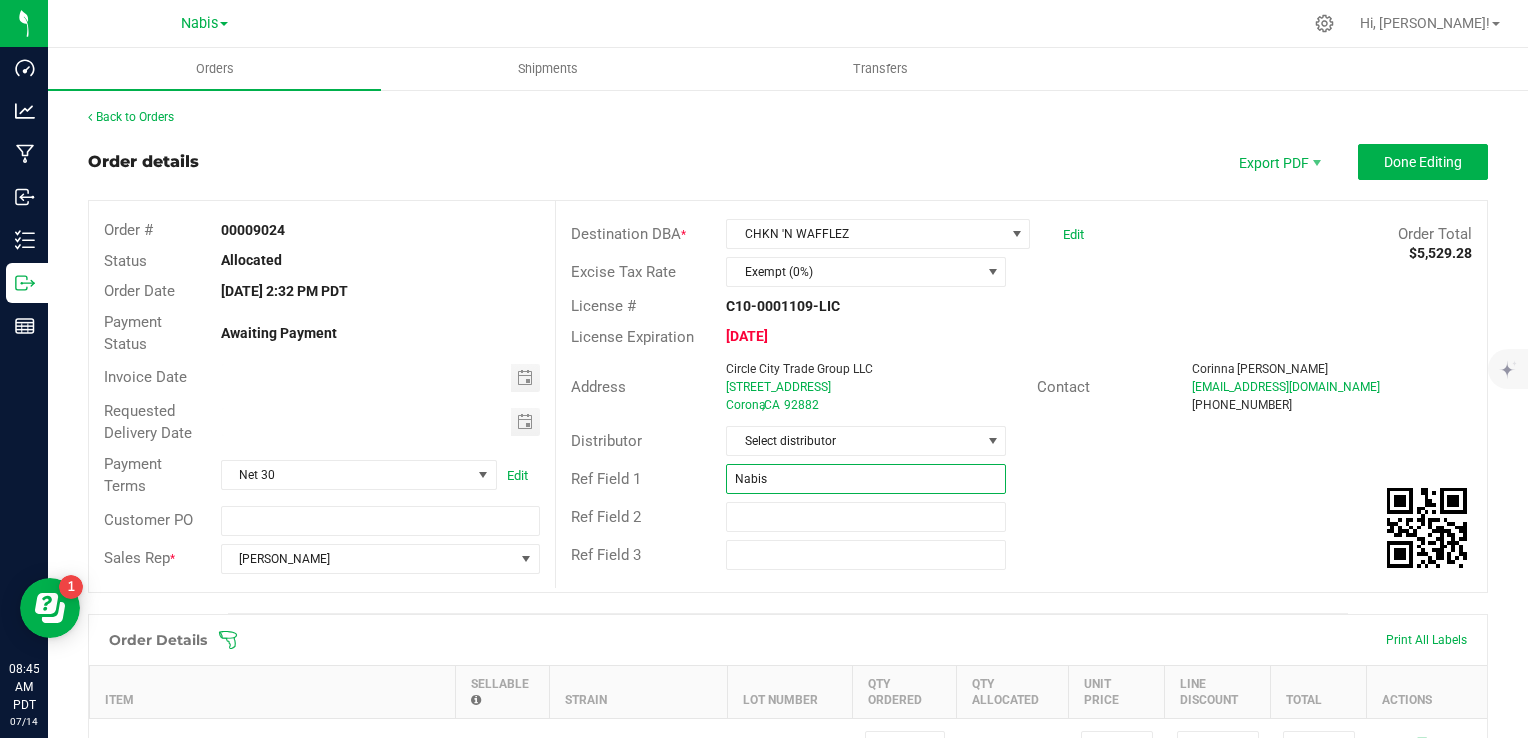 paste on "713758" 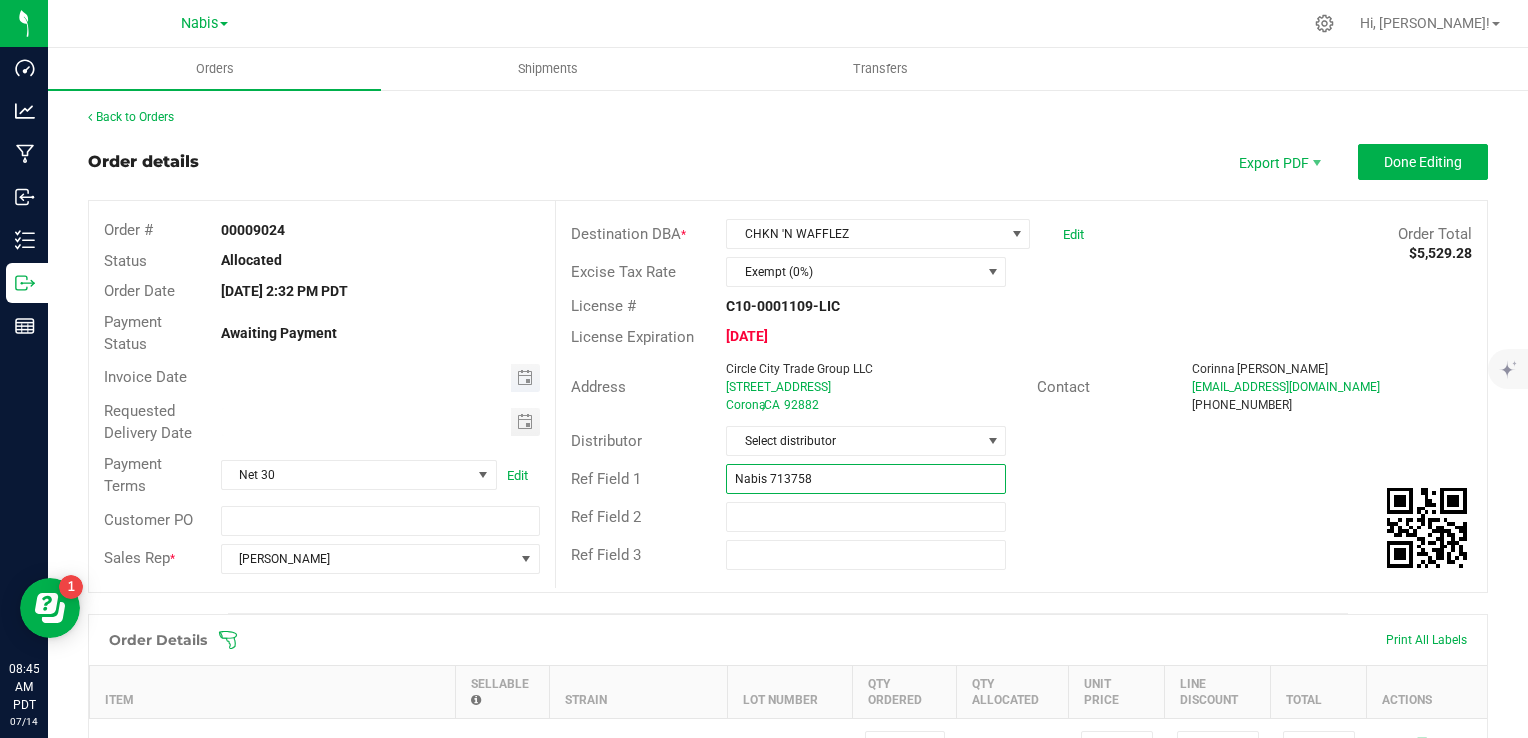 click at bounding box center [525, 378] 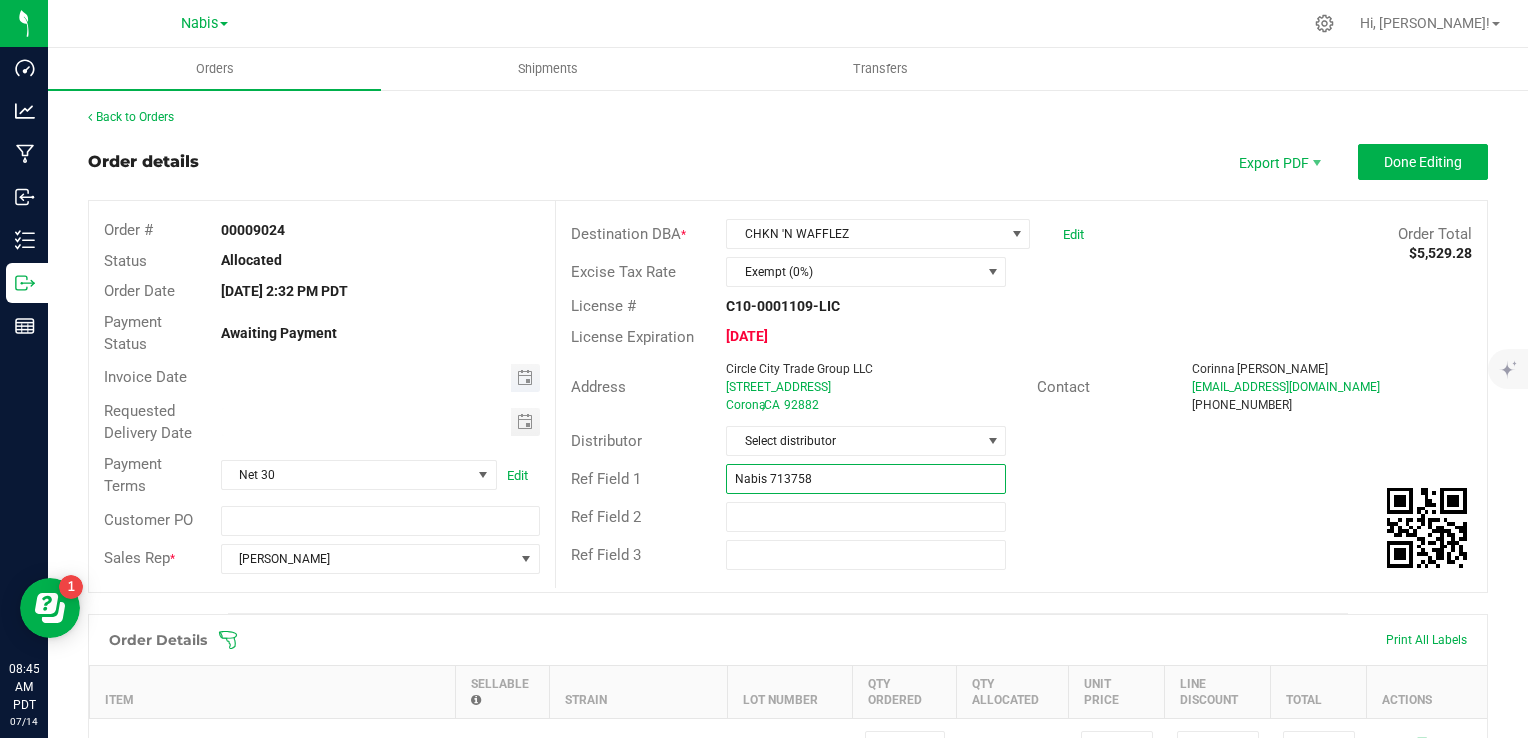 type on "Nabis 713758" 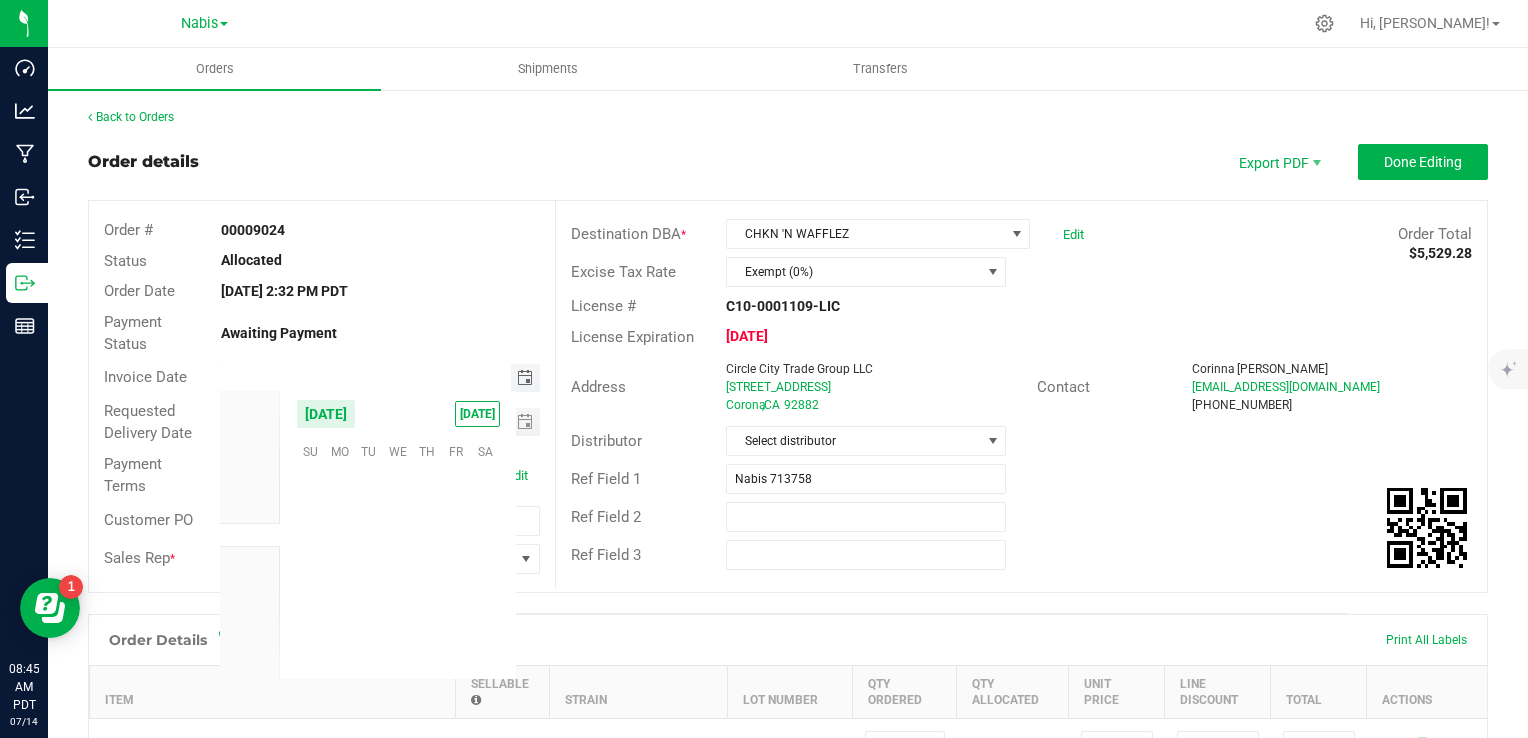 scroll, scrollTop: 36144, scrollLeft: 0, axis: vertical 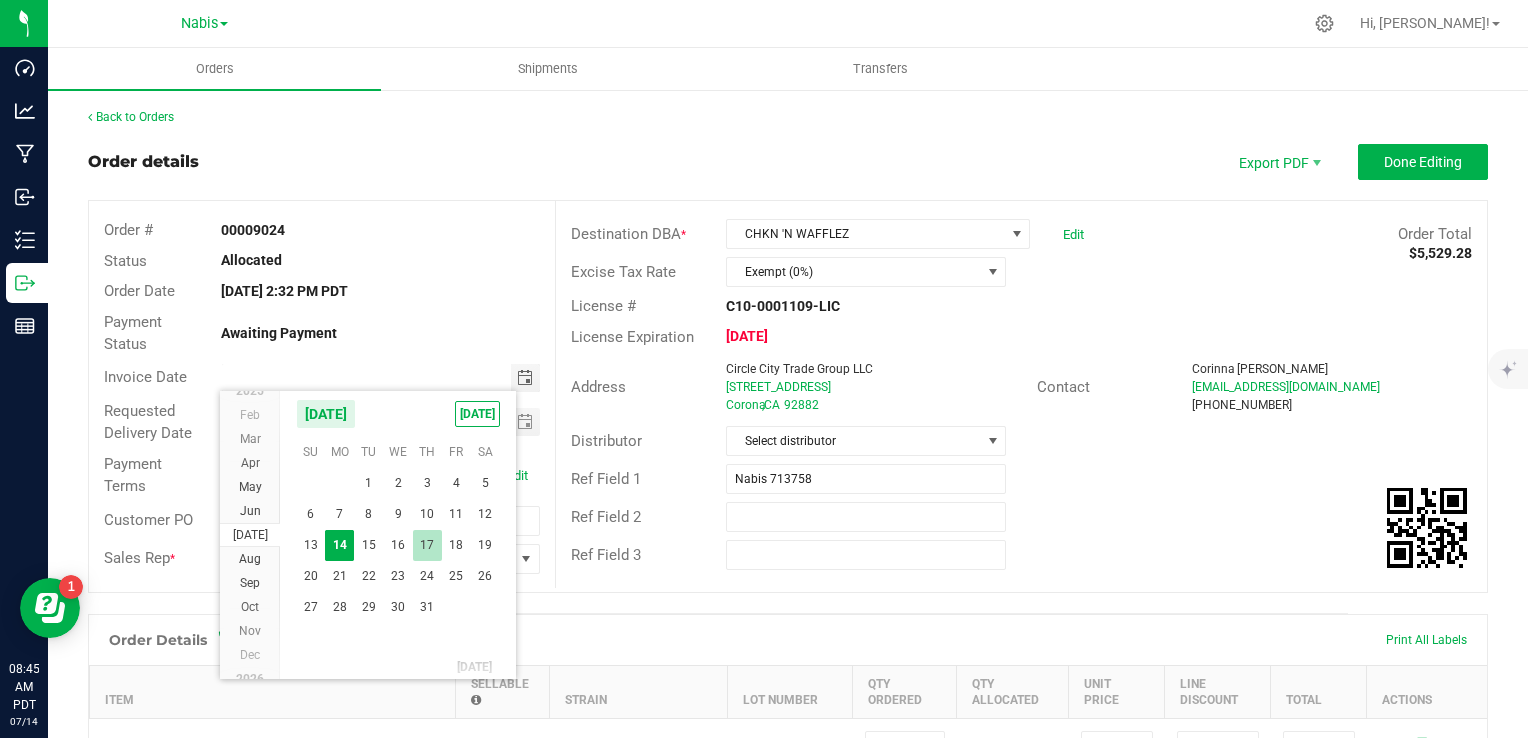 click on "17" at bounding box center (427, 545) 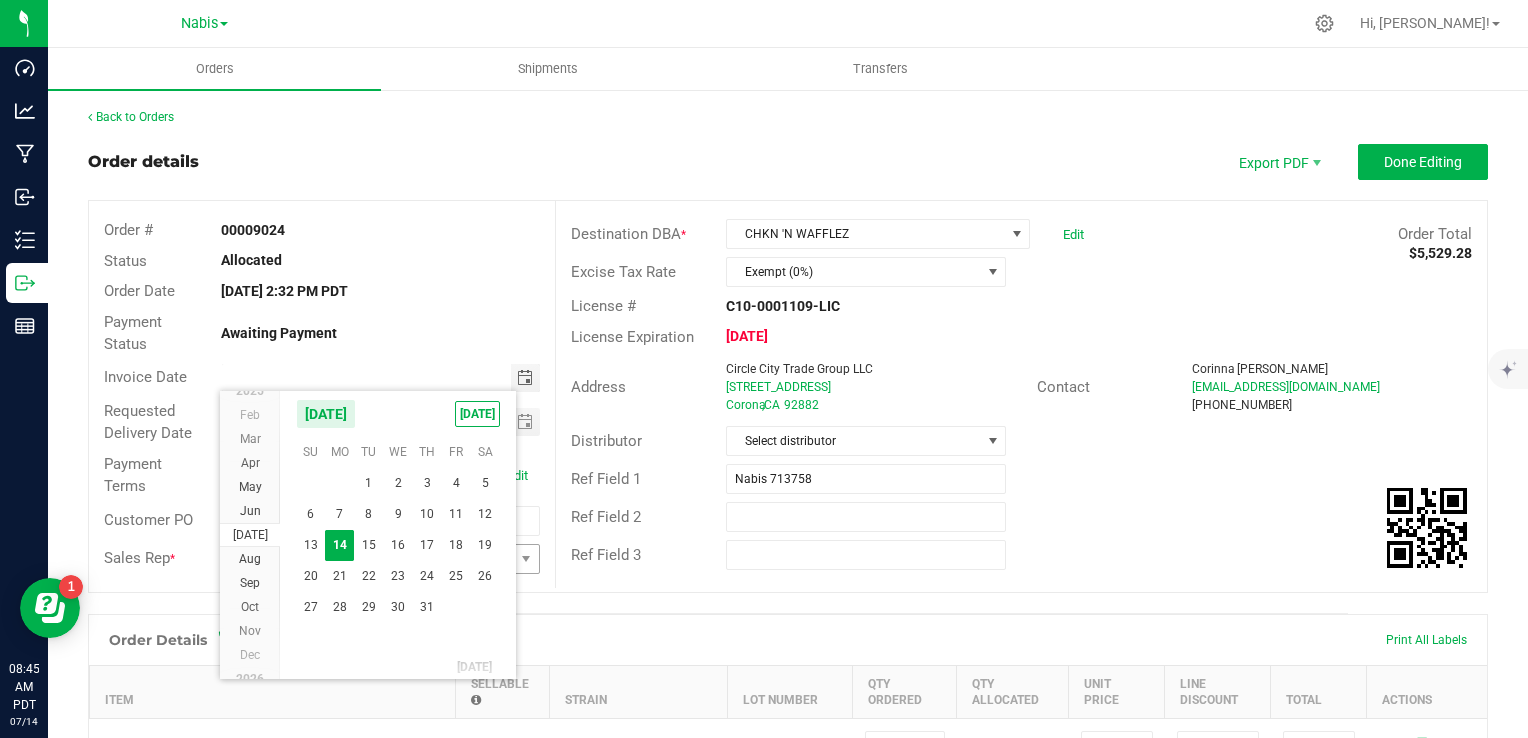 type on "[DATE]" 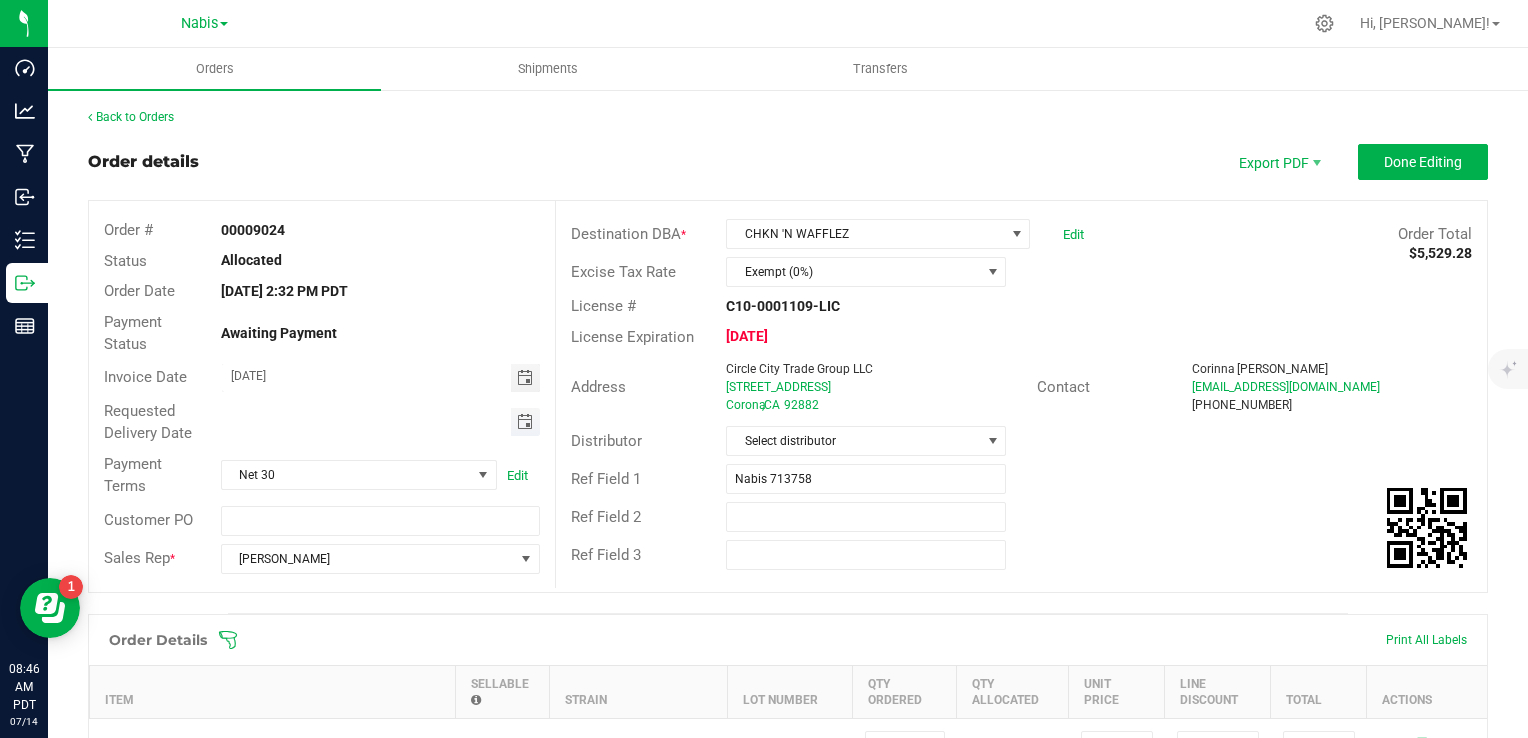 click at bounding box center [525, 422] 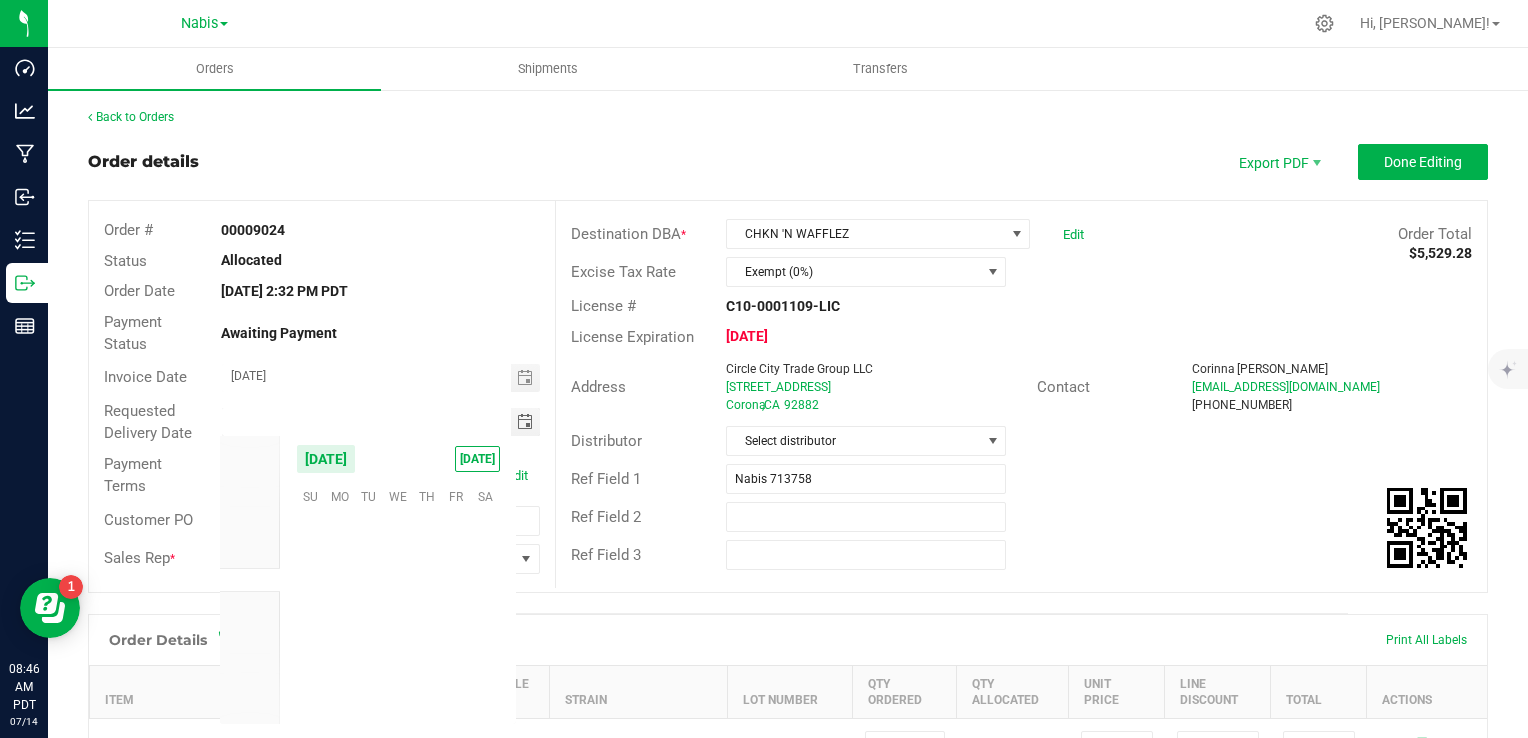scroll, scrollTop: 36144, scrollLeft: 0, axis: vertical 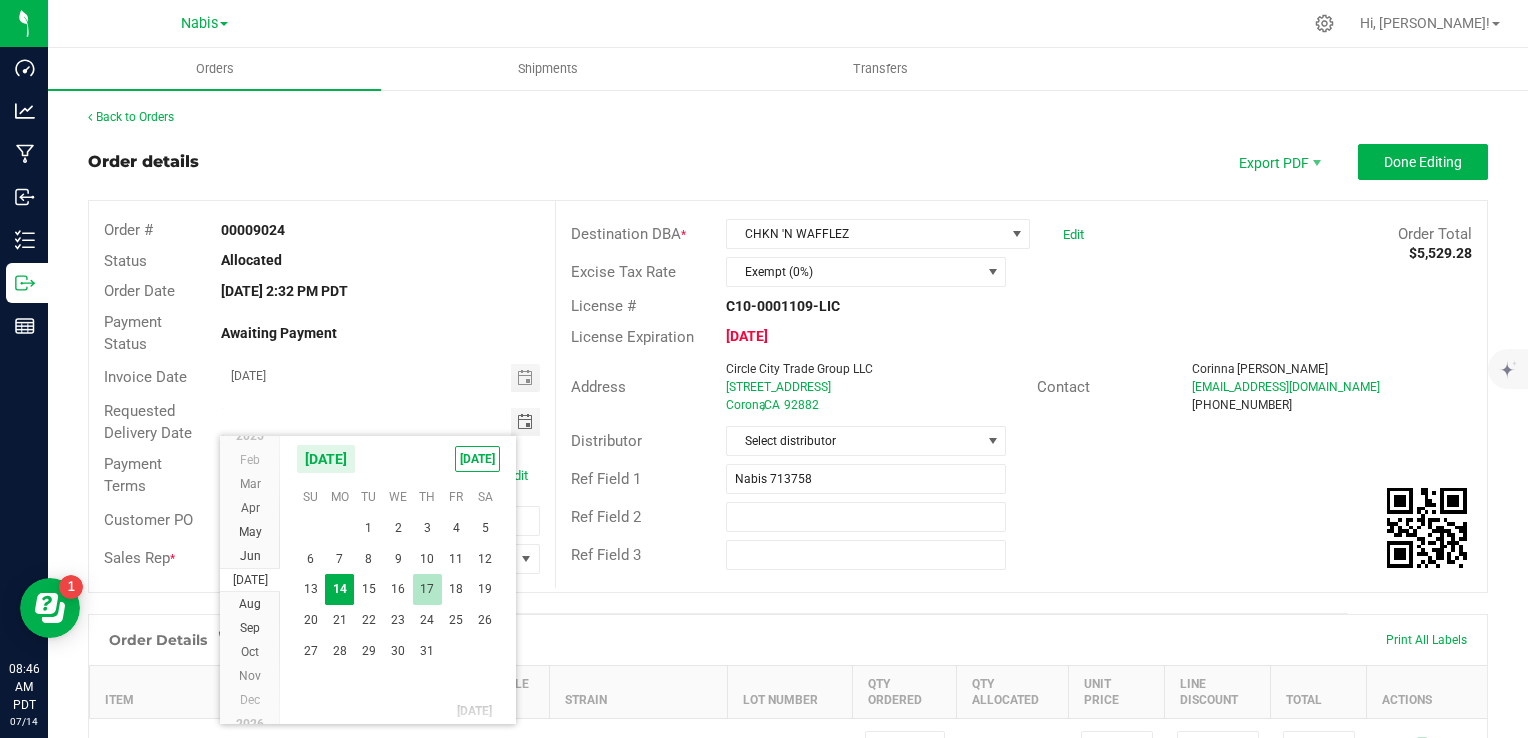 click on "17" at bounding box center [427, 589] 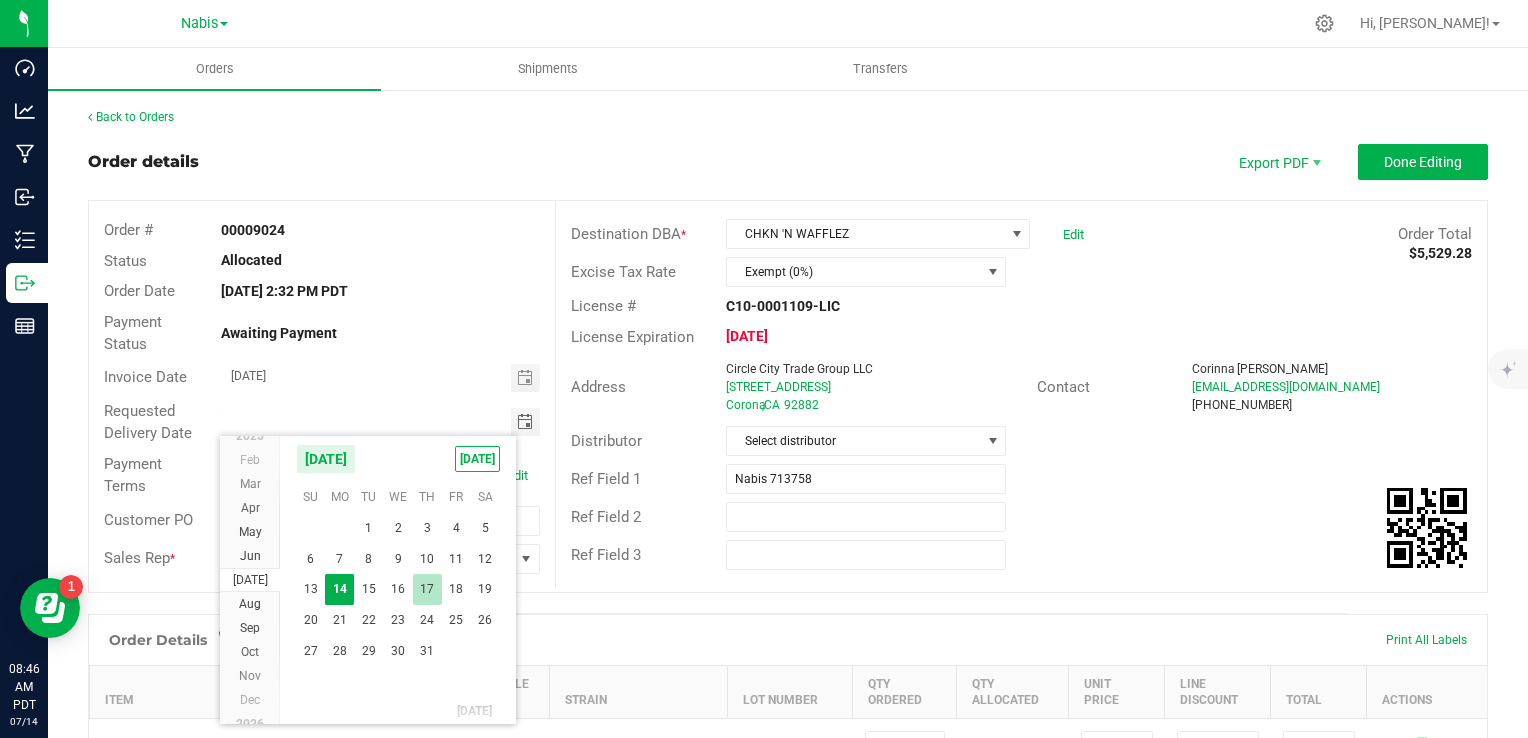 type on "[DATE]" 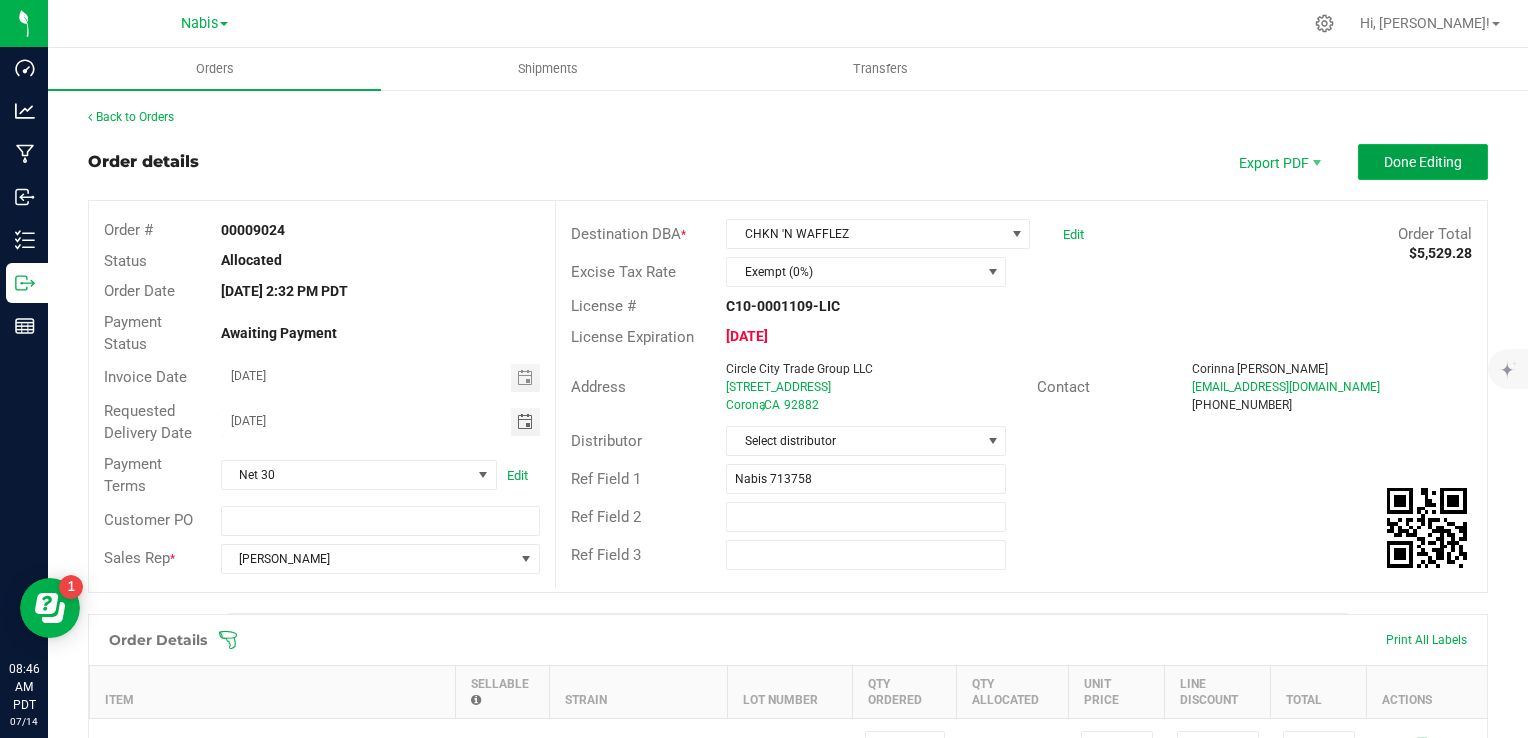 click on "Done Editing" at bounding box center [1423, 162] 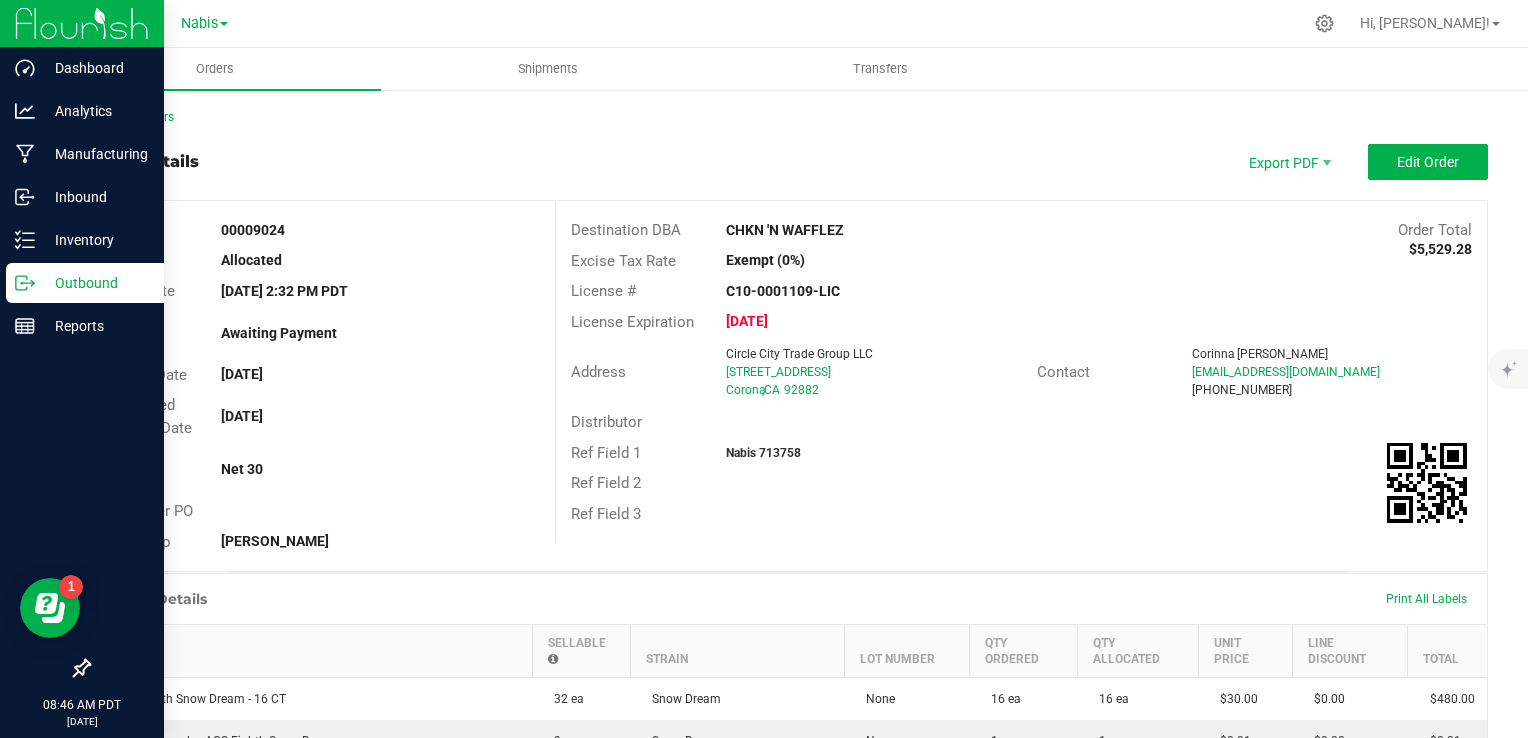 click on "Outbound" at bounding box center (95, 283) 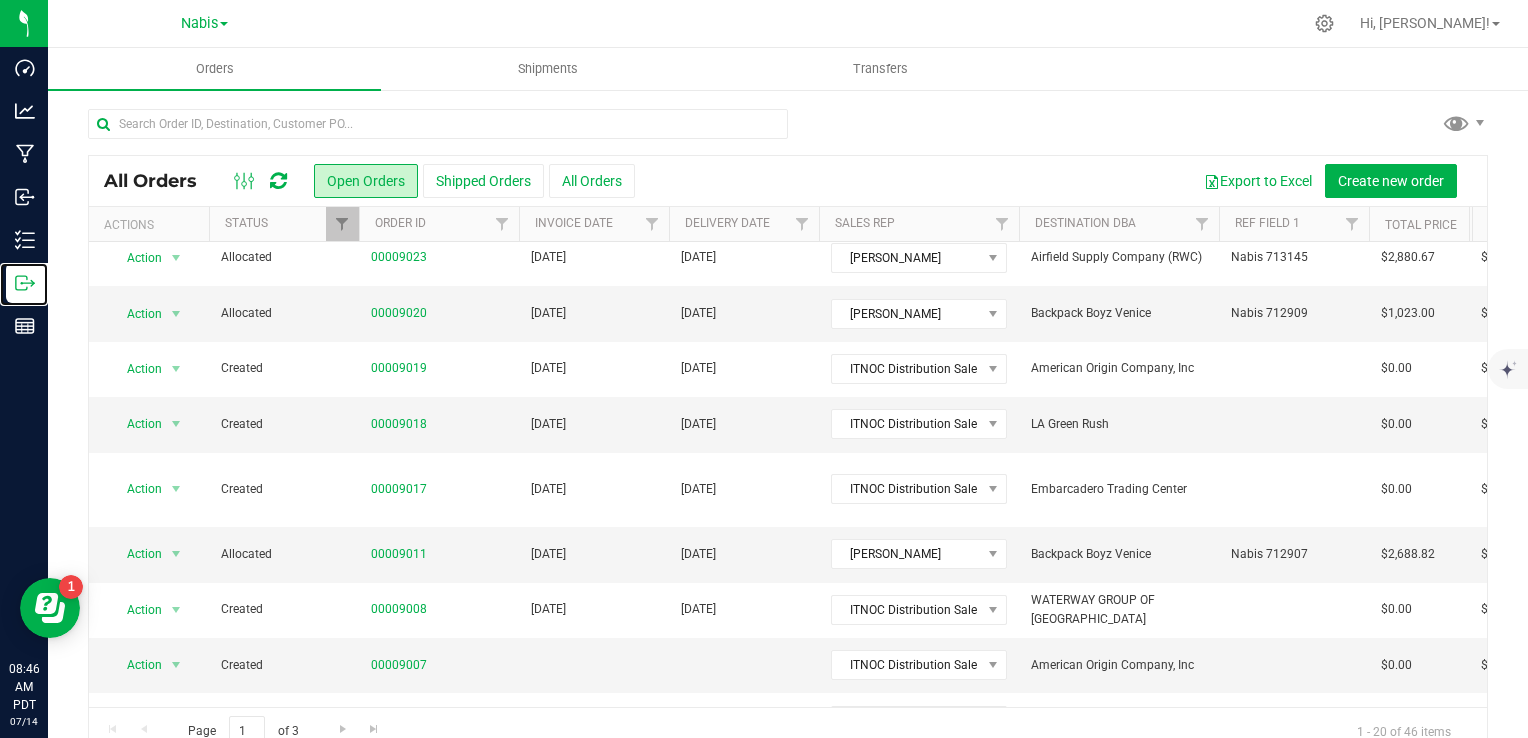 scroll, scrollTop: 653, scrollLeft: 0, axis: vertical 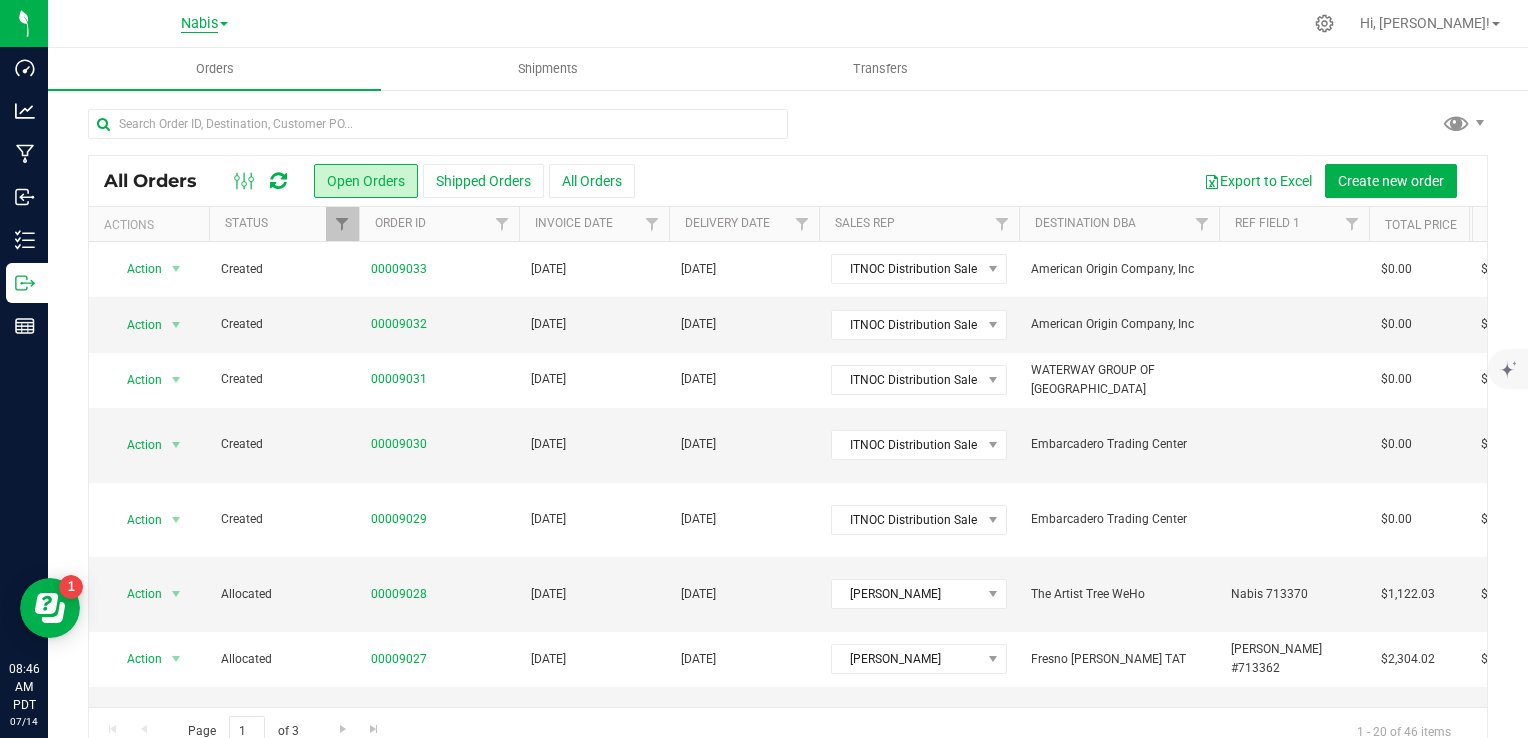 click on "Nabis" at bounding box center (199, 24) 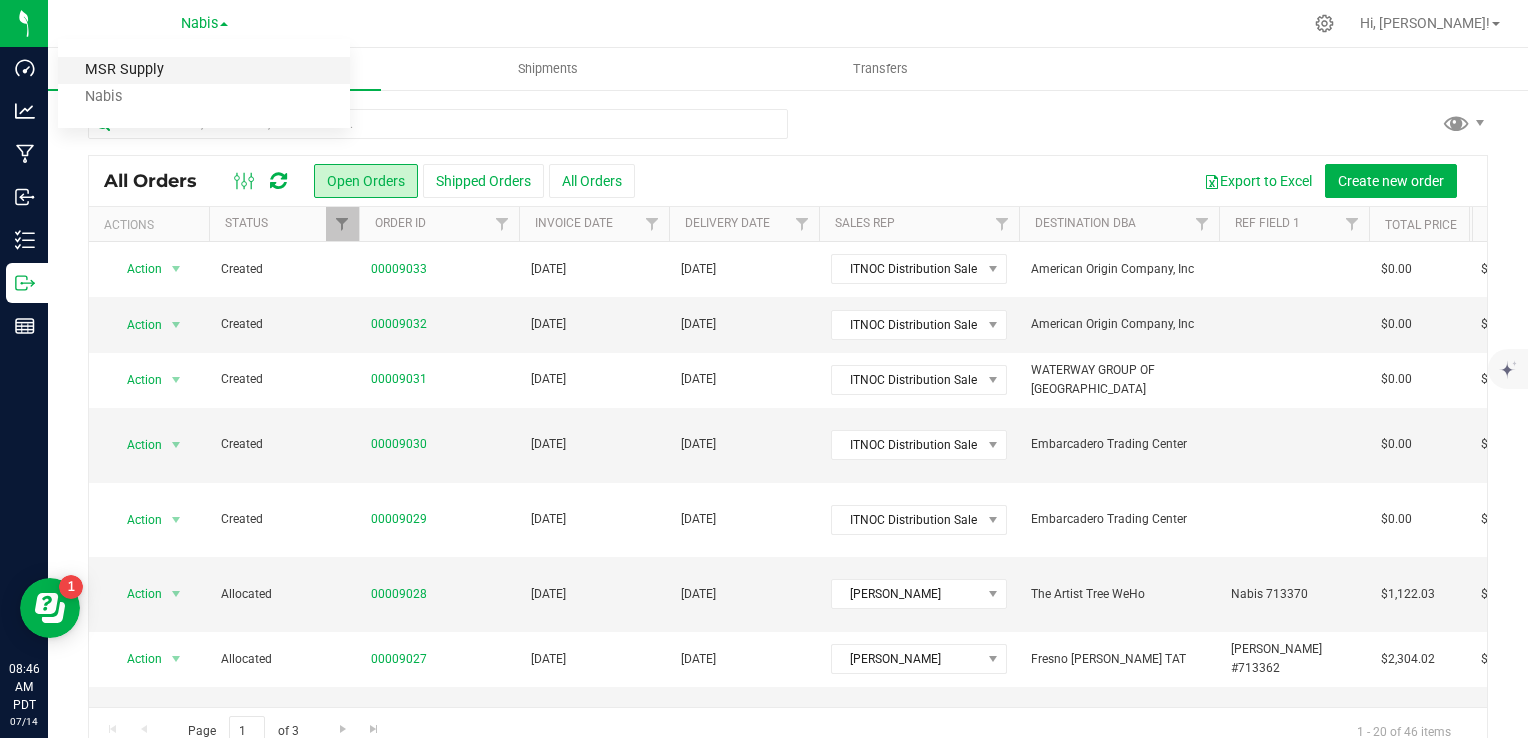 click on "MSR Supply" at bounding box center [204, 70] 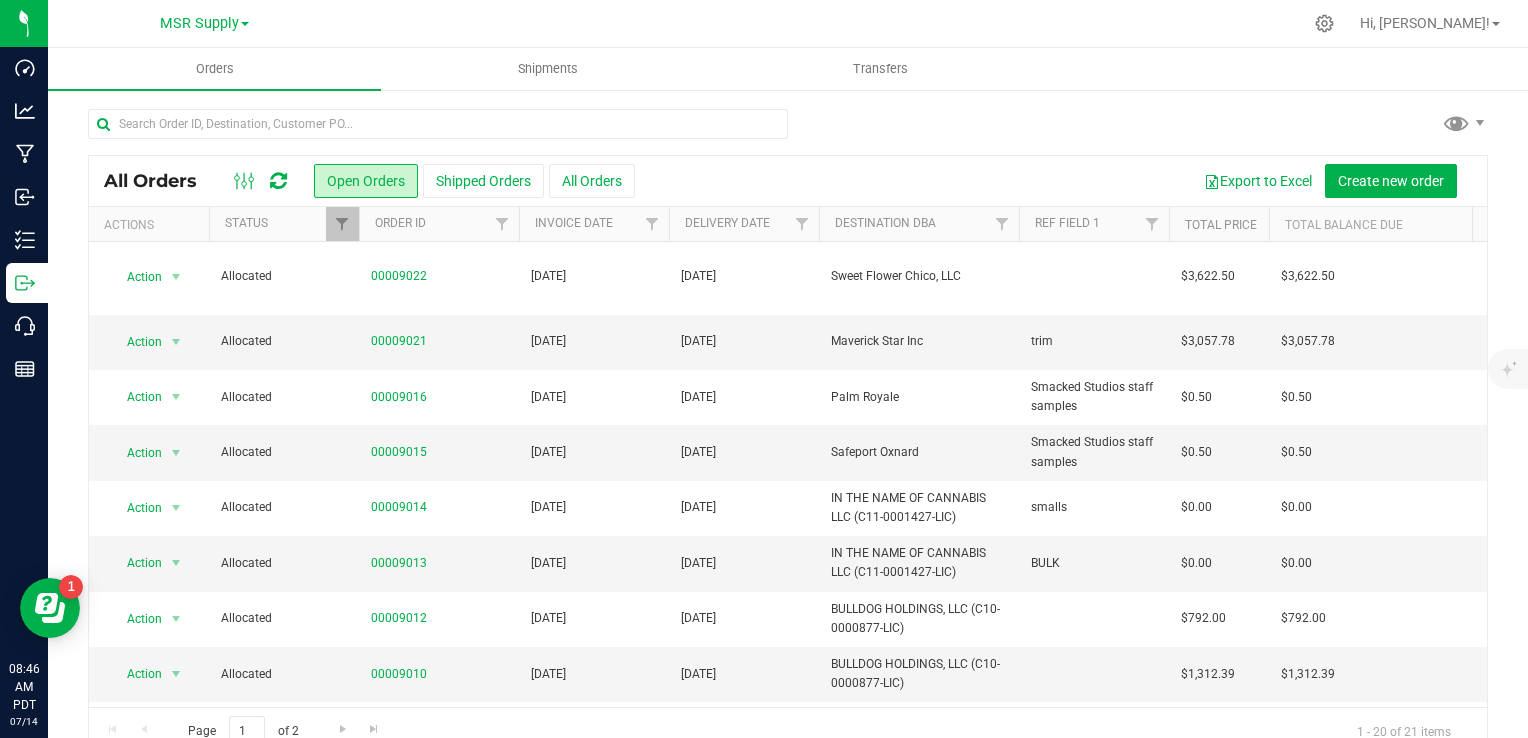 scroll, scrollTop: 0, scrollLeft: 0, axis: both 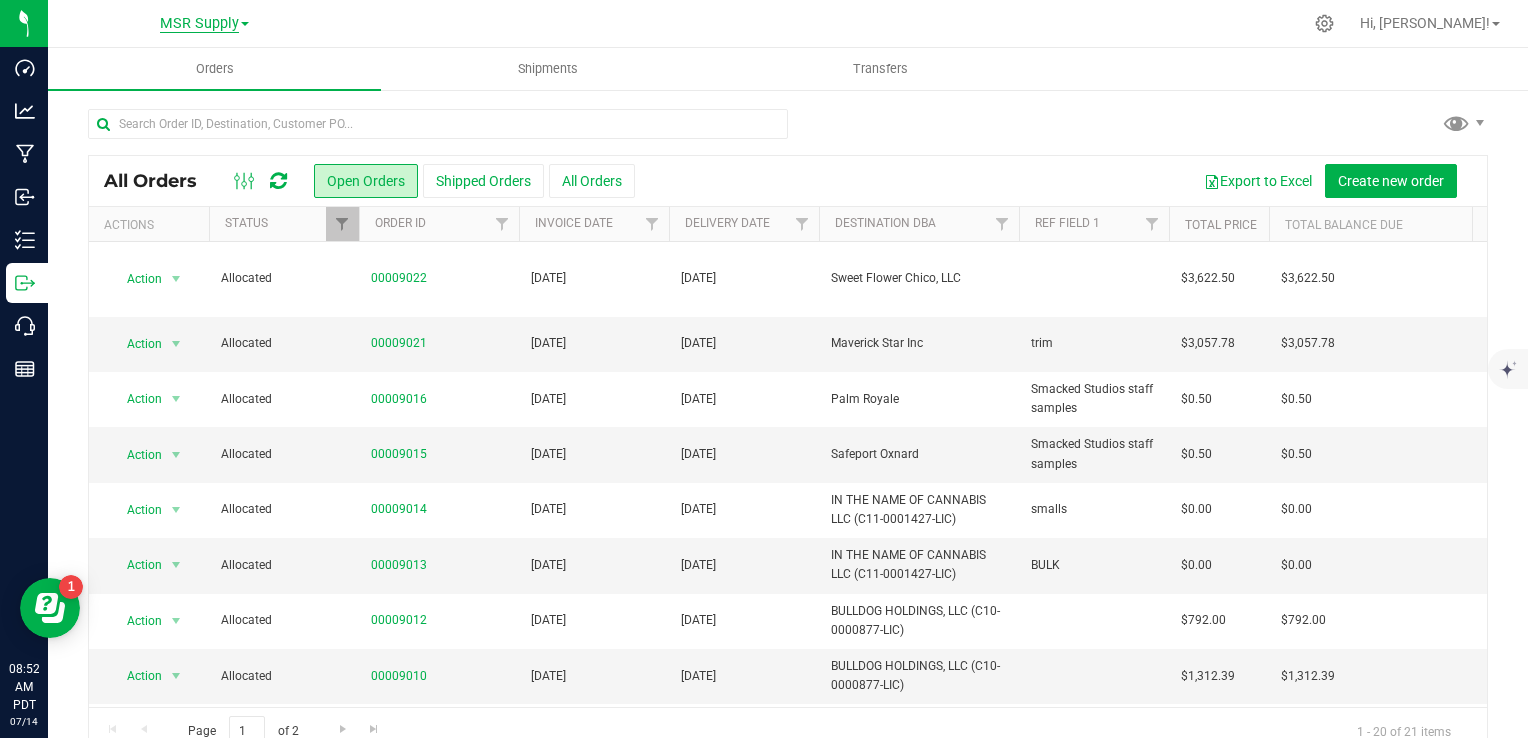 click on "MSR Supply" at bounding box center (199, 24) 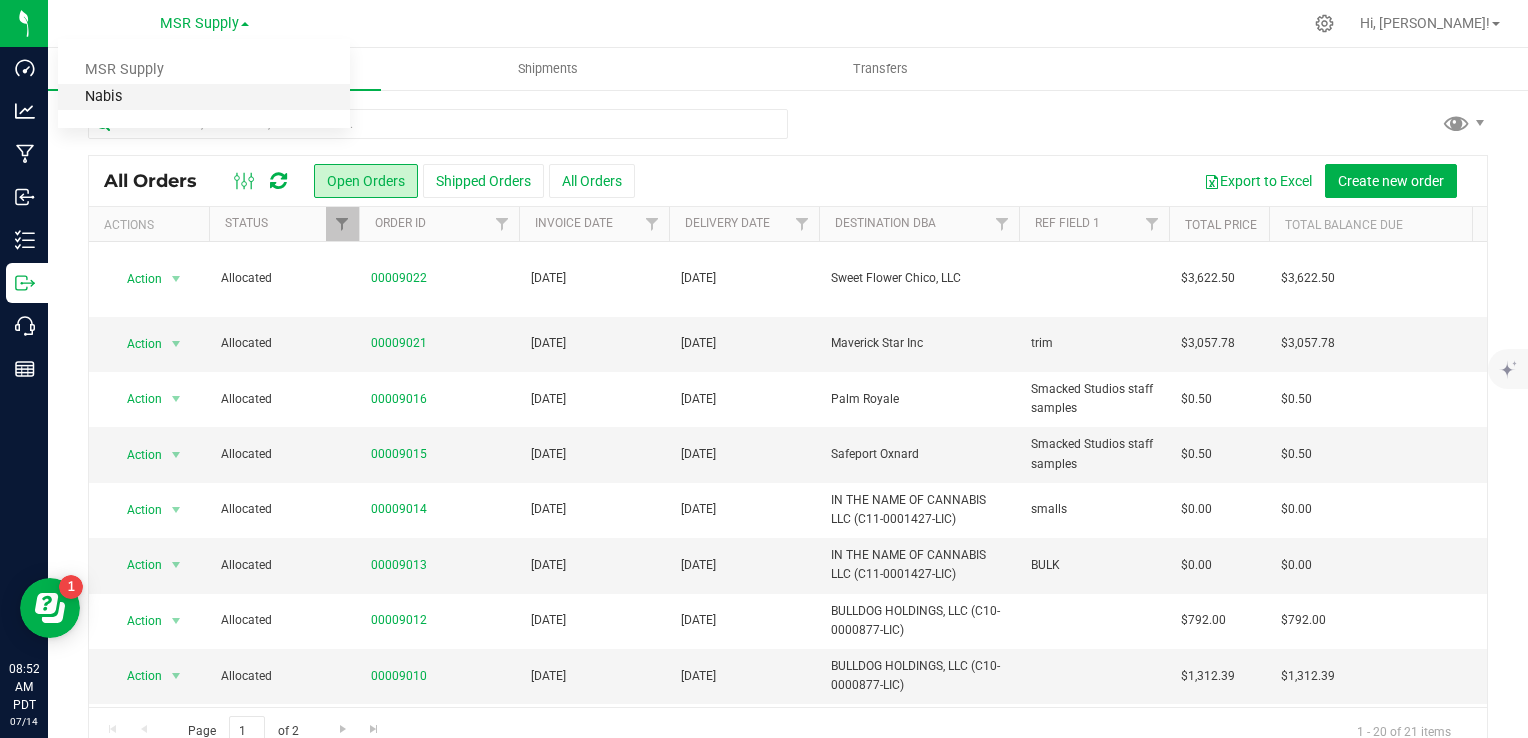 click on "Nabis" at bounding box center [204, 97] 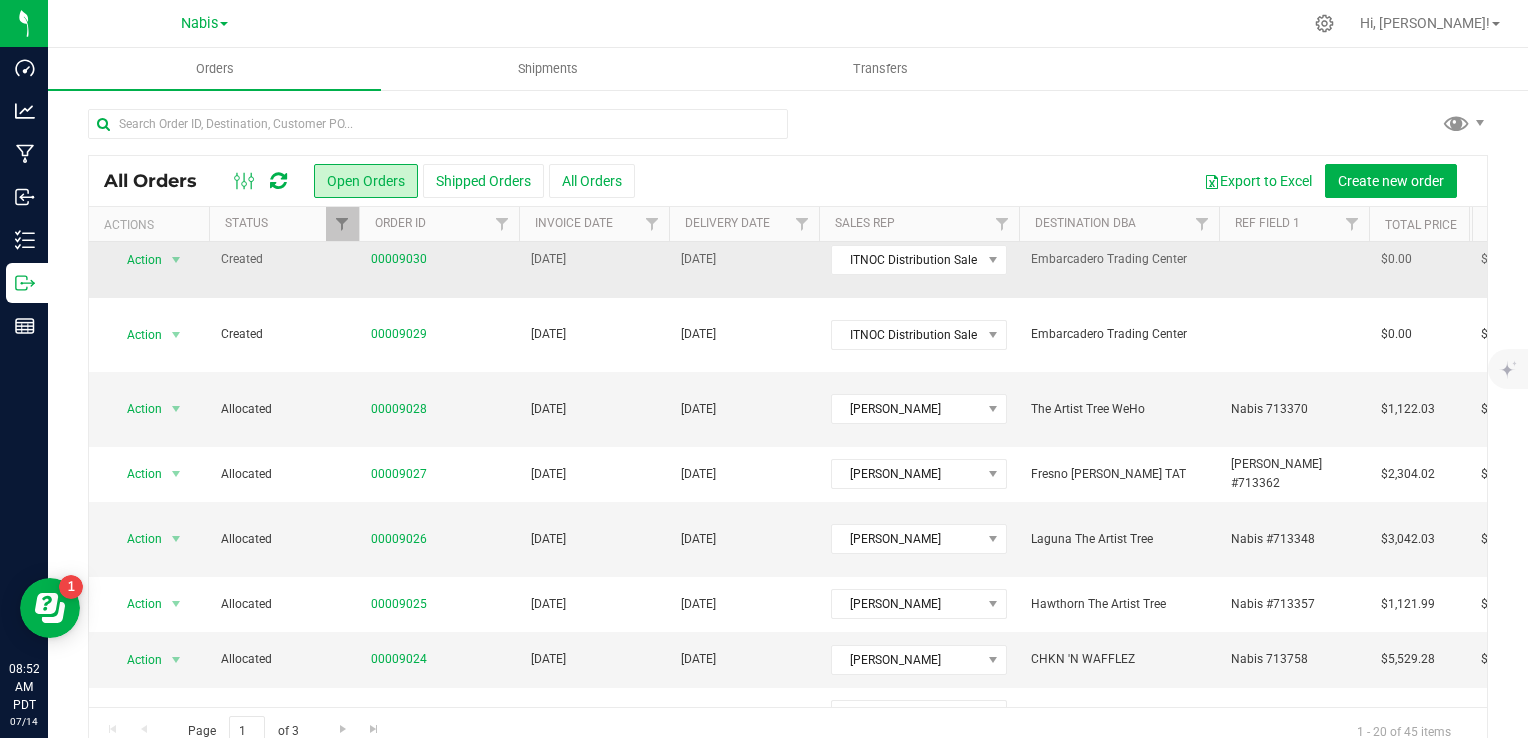 scroll, scrollTop: 300, scrollLeft: 0, axis: vertical 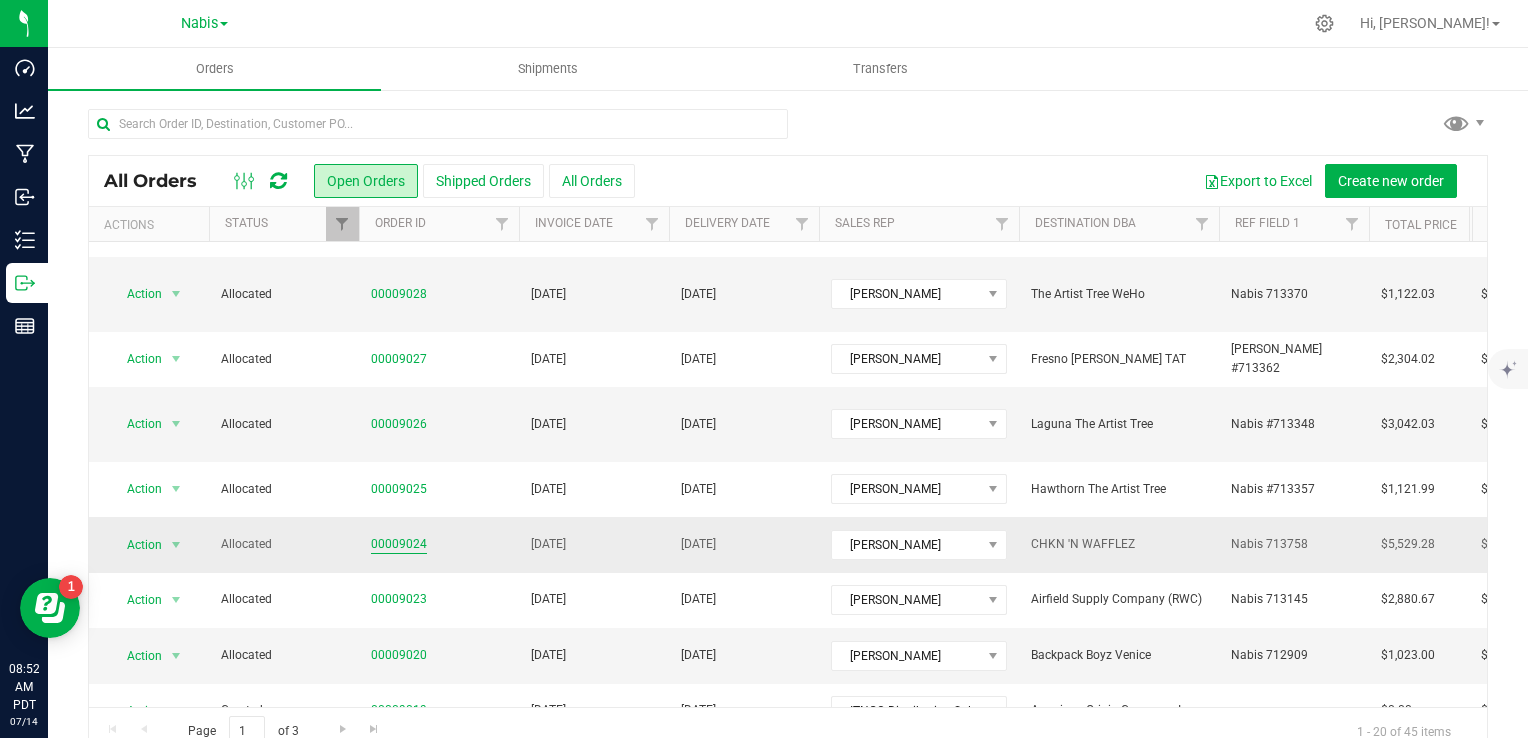 click on "00009024" at bounding box center (399, 544) 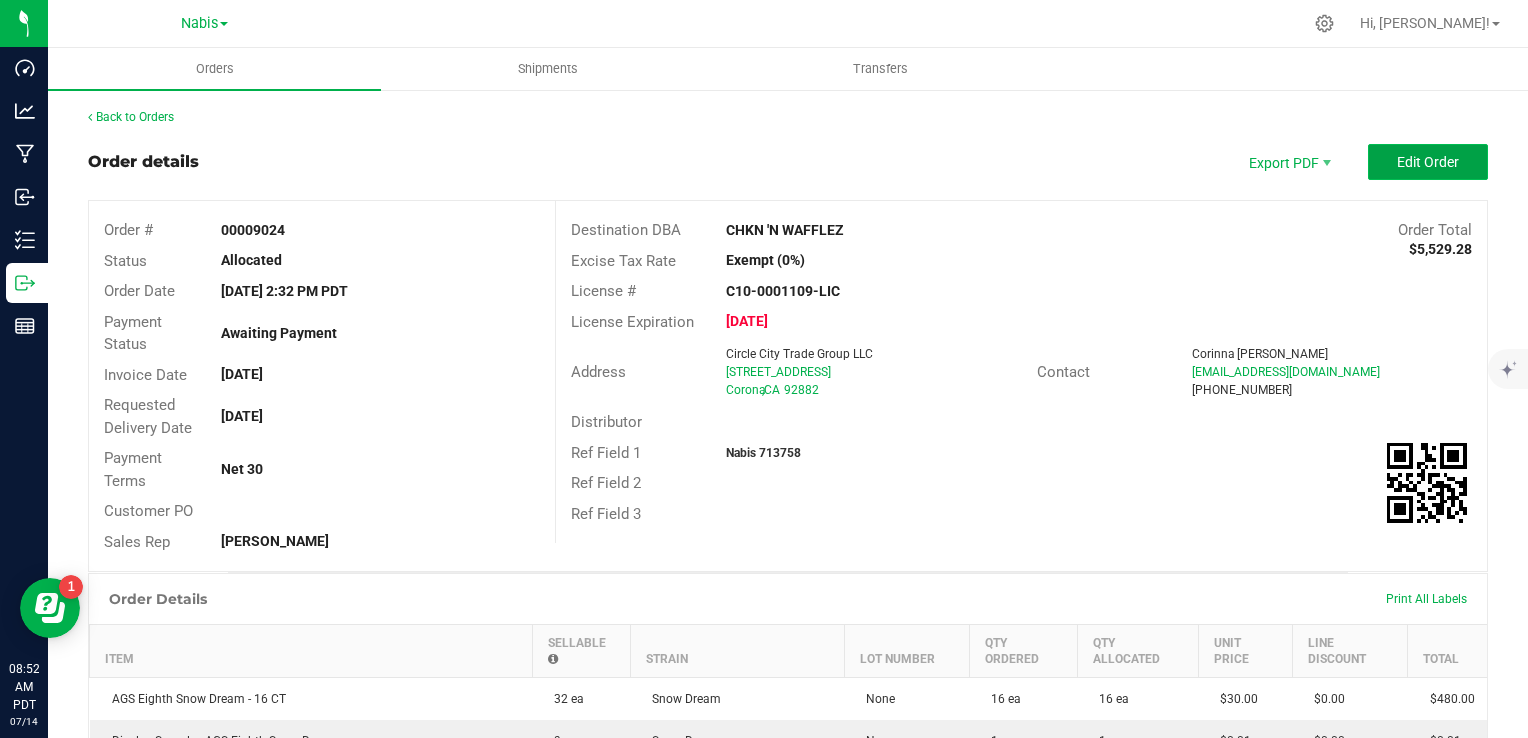click on "Edit Order" at bounding box center (1428, 162) 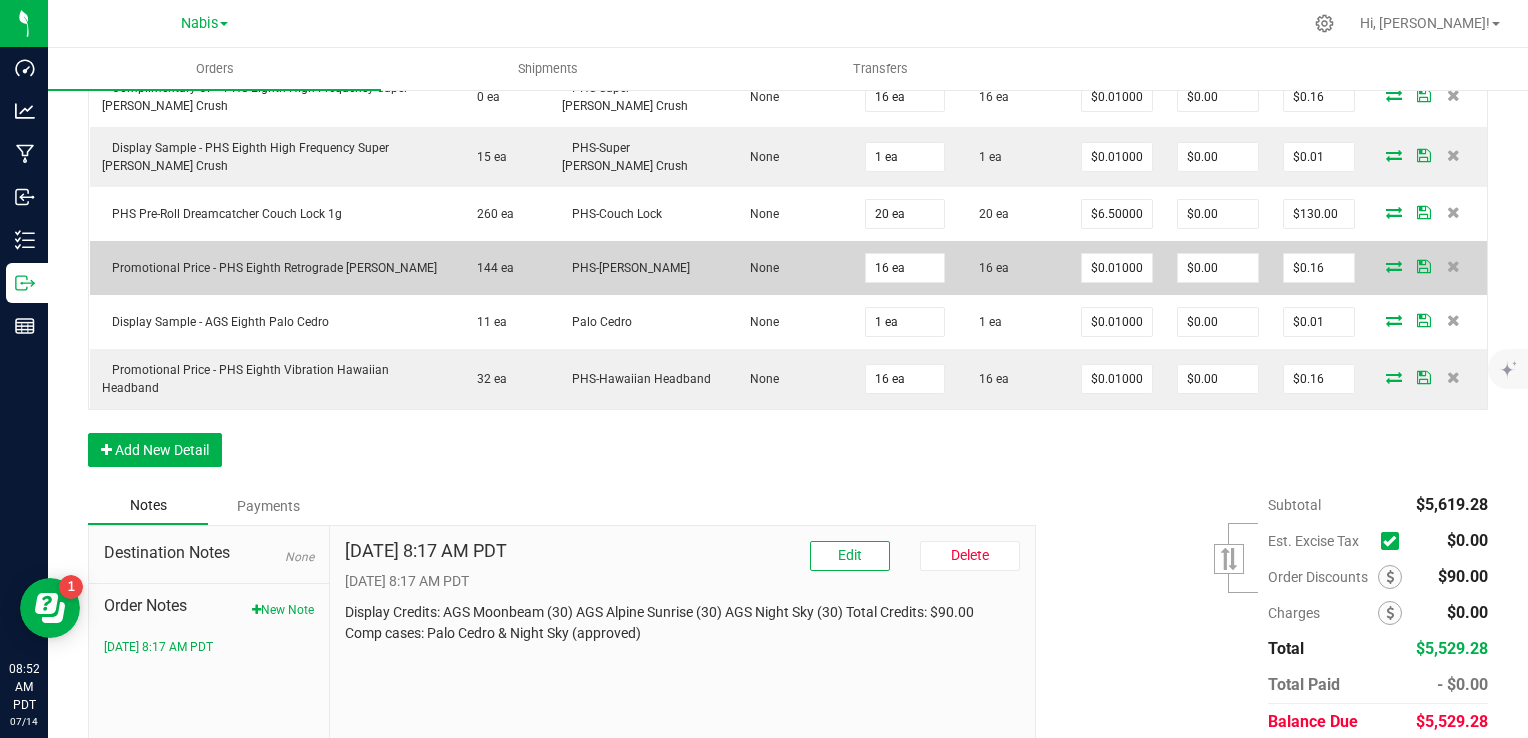 scroll, scrollTop: 1808, scrollLeft: 0, axis: vertical 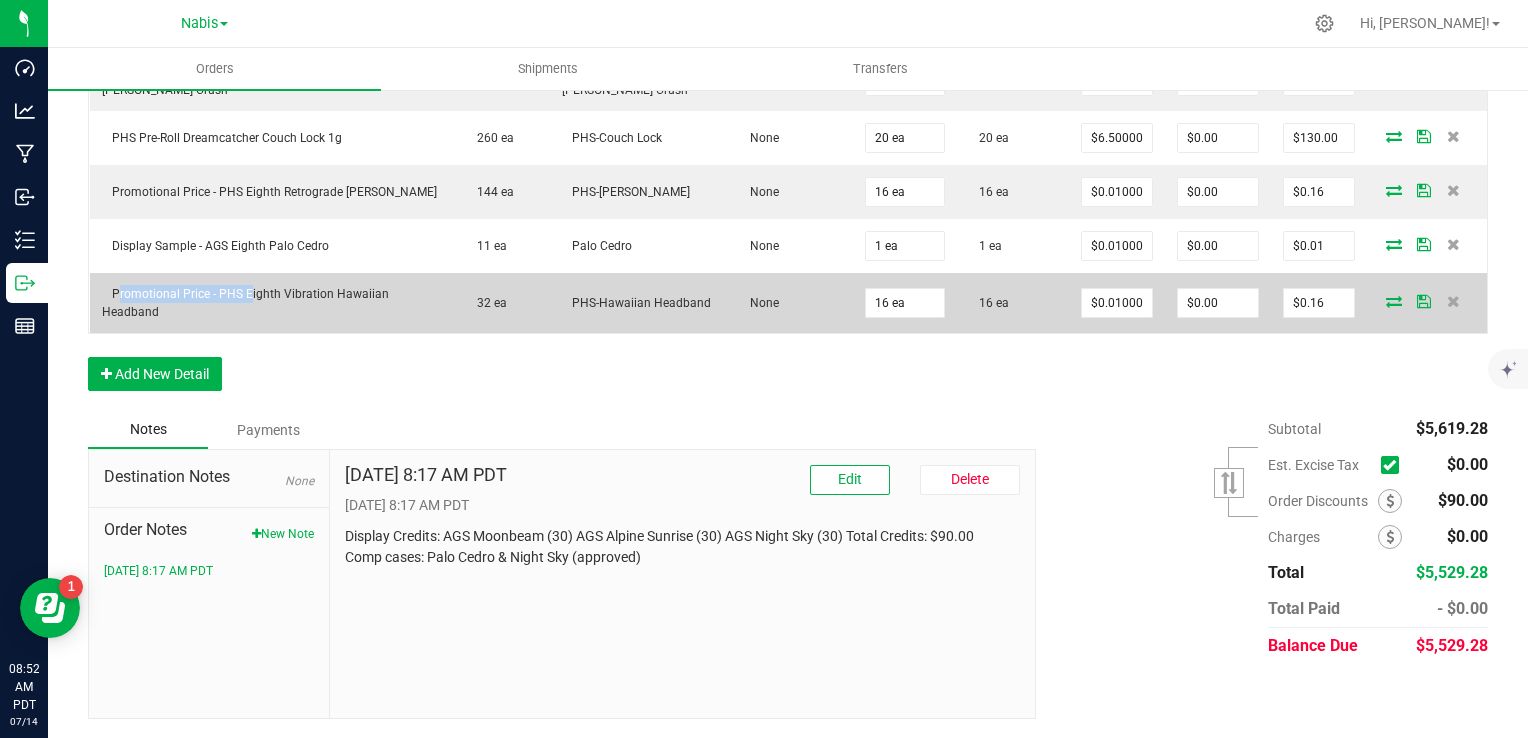 drag, startPoint x: 102, startPoint y: 289, endPoint x: 244, endPoint y: 290, distance: 142.00352 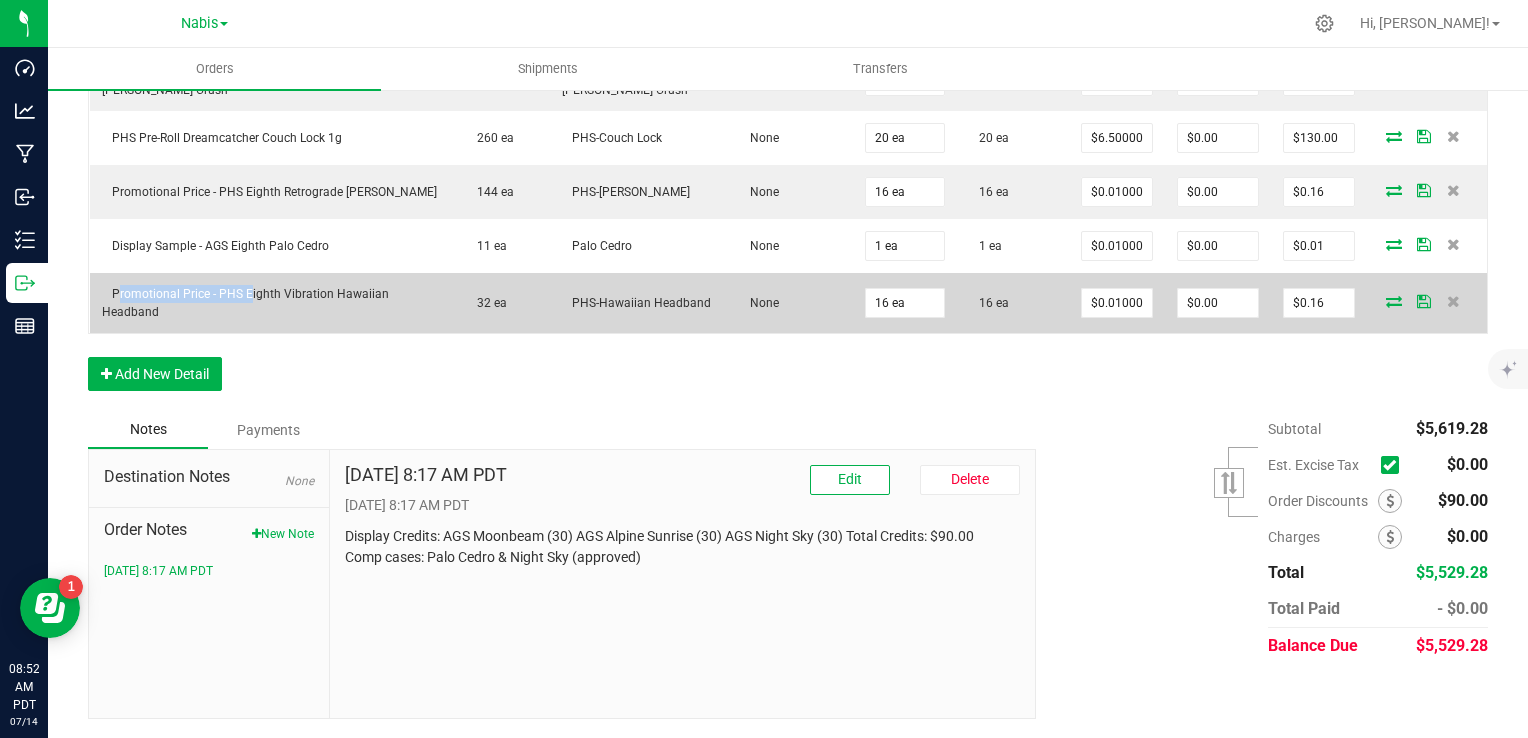 click on "Promotional Price - PHS Eighth Vibration Hawaiian Headband" at bounding box center (245, 303) 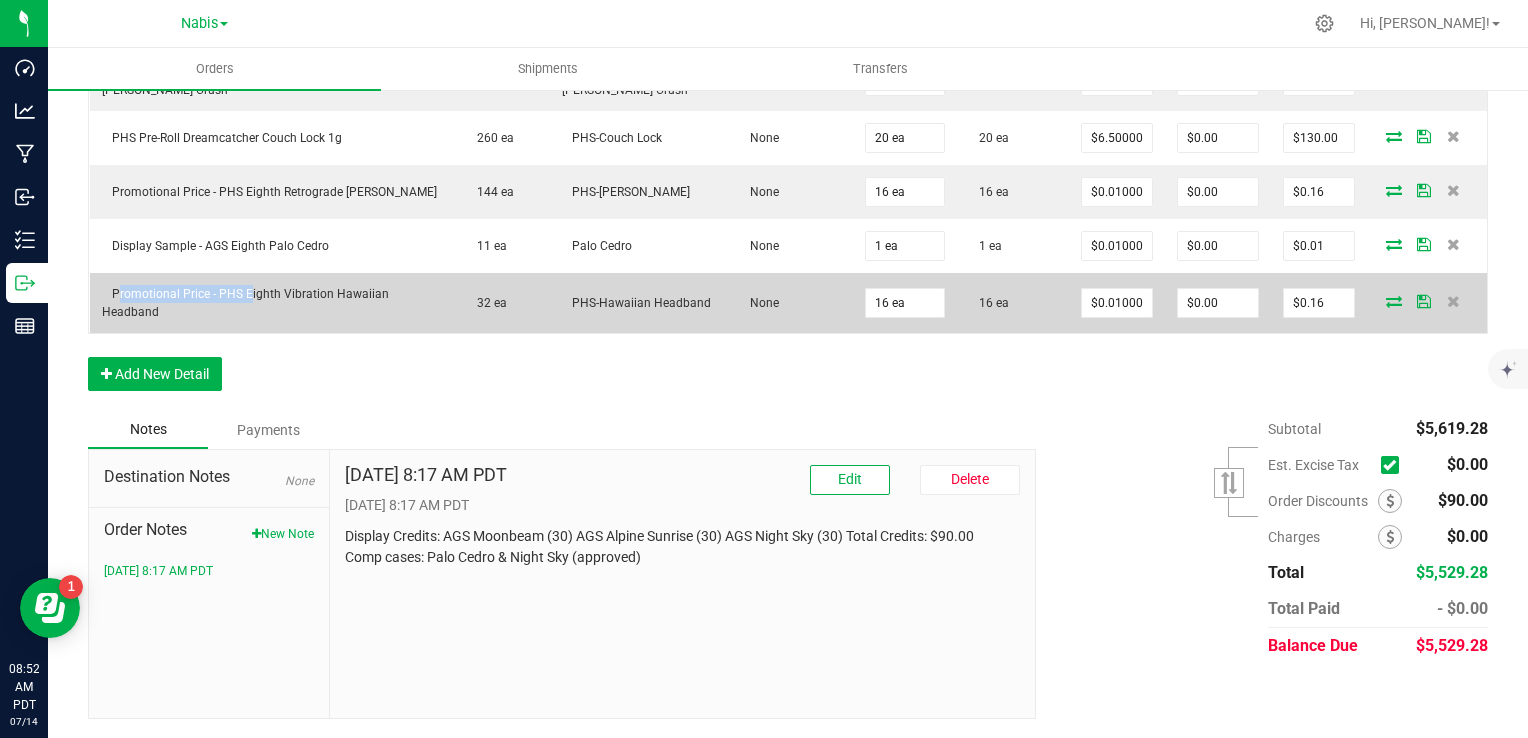 copy on "Promotional Price - PHS" 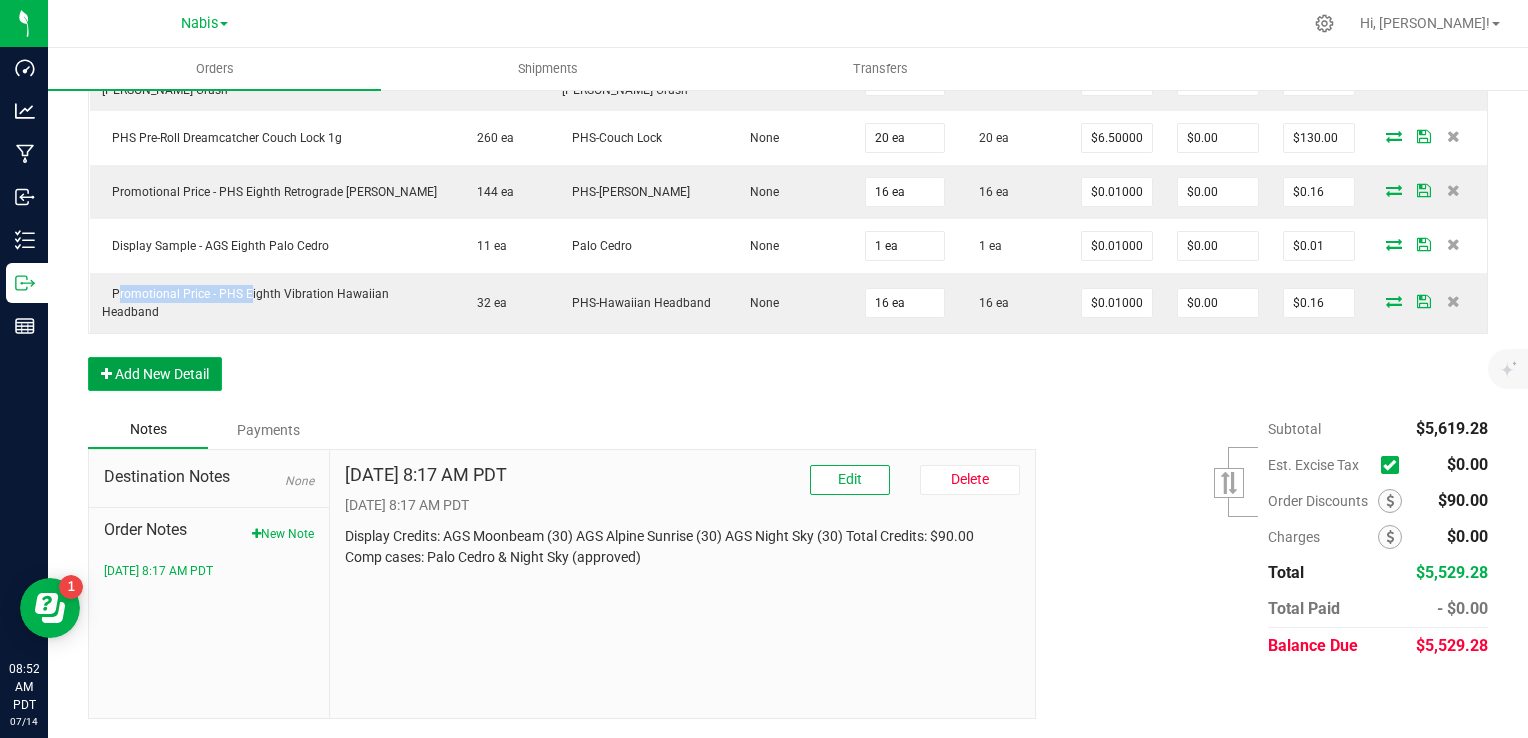 click on "Add New Detail" at bounding box center (155, 374) 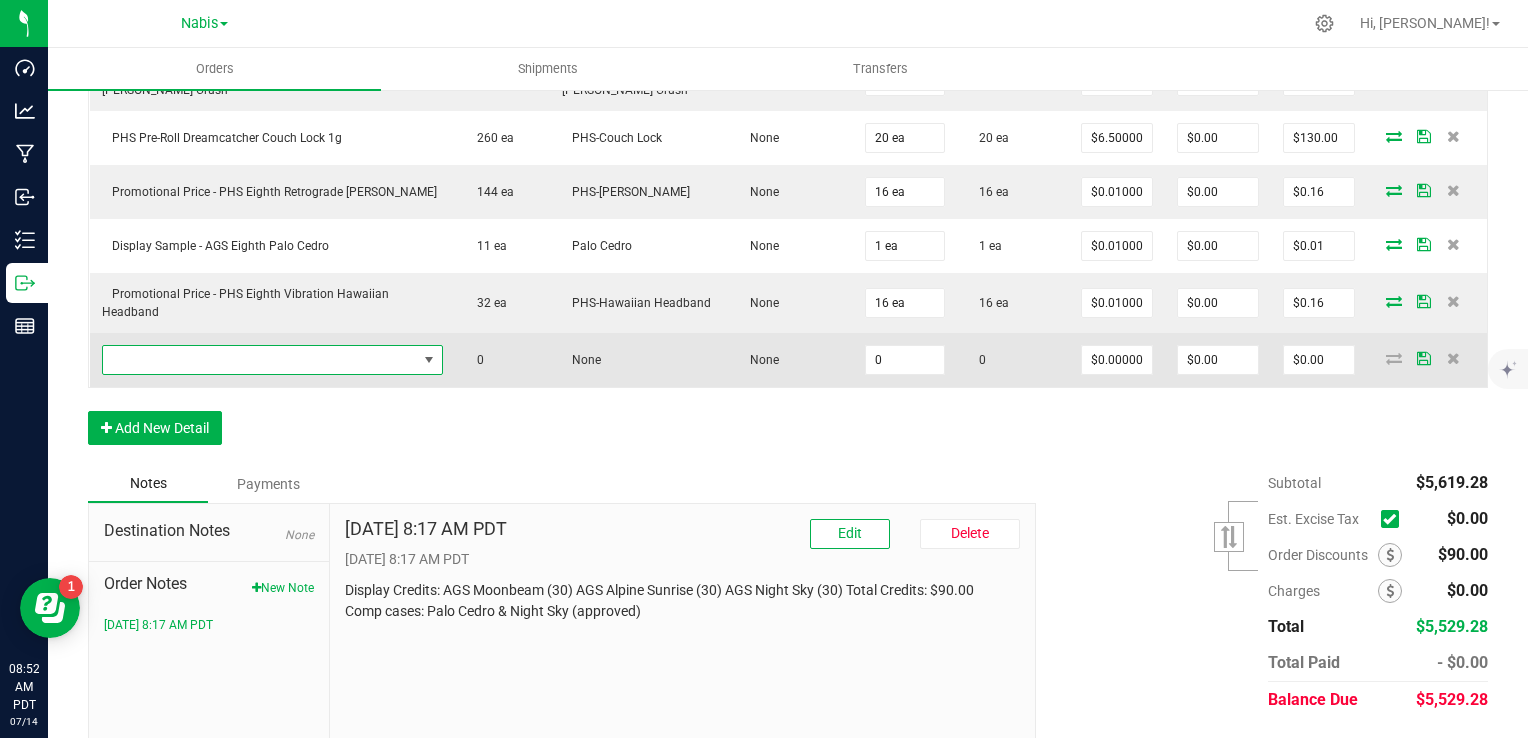 click at bounding box center [260, 360] 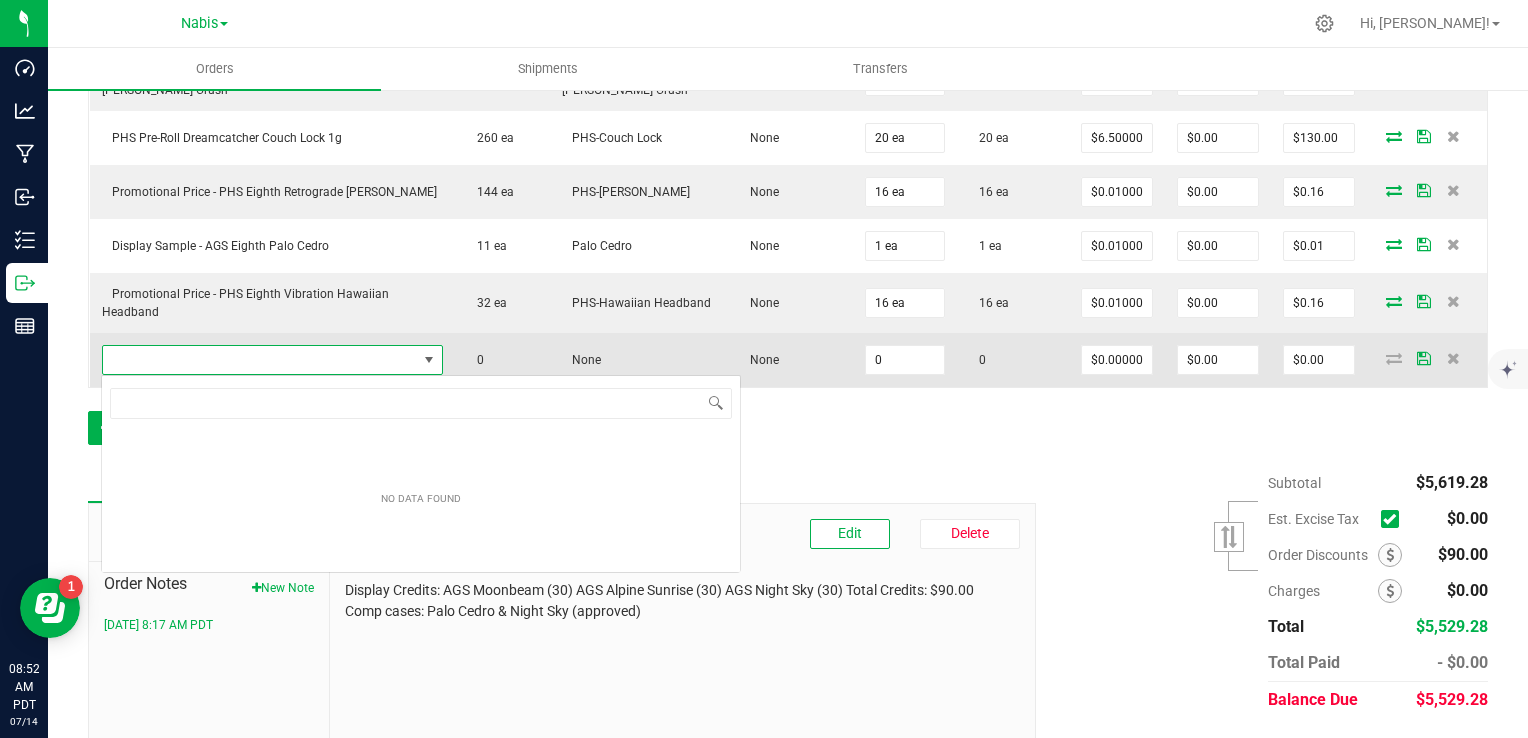scroll, scrollTop: 99970, scrollLeft: 99678, axis: both 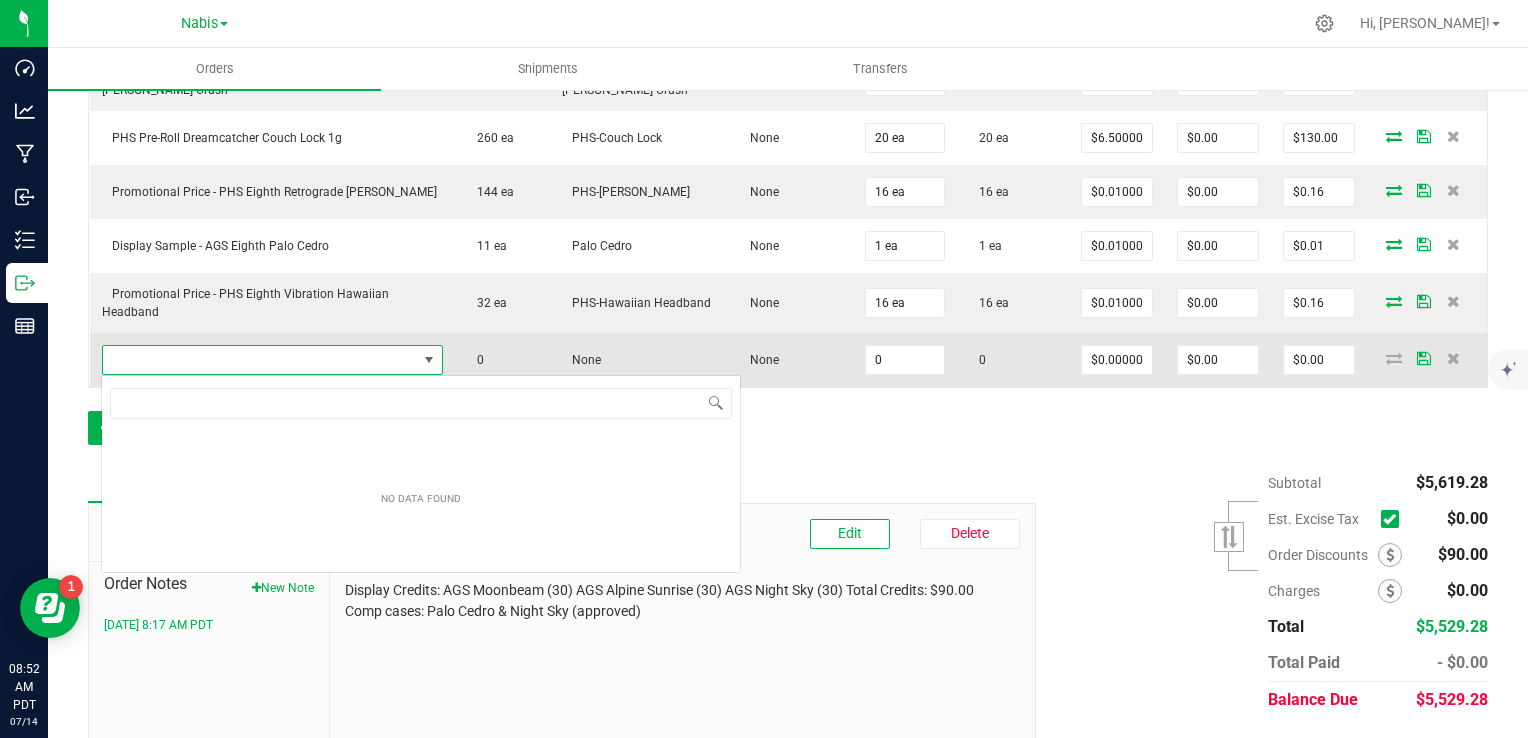 type on "Promotional Price - PHS" 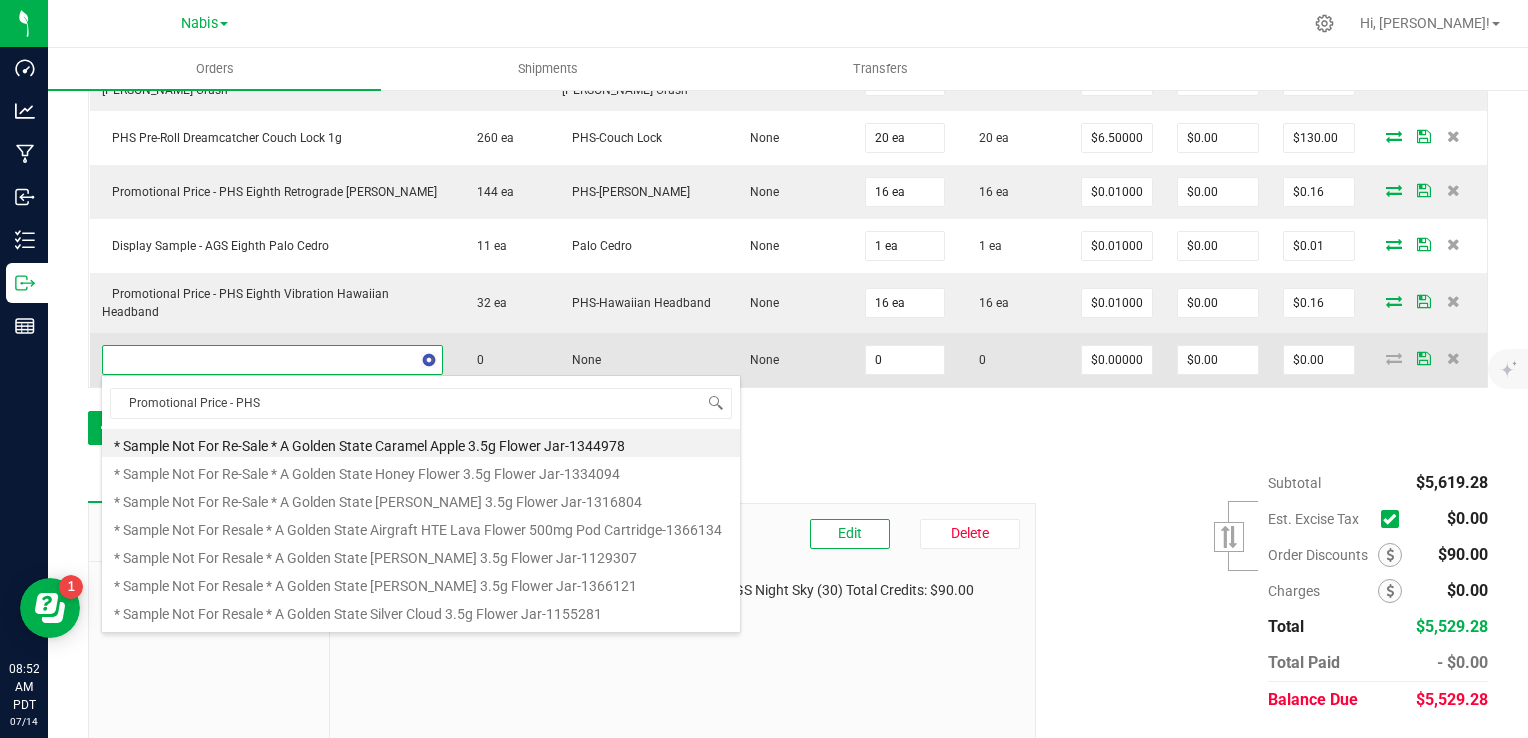 scroll, scrollTop: 29, scrollLeft: 316, axis: both 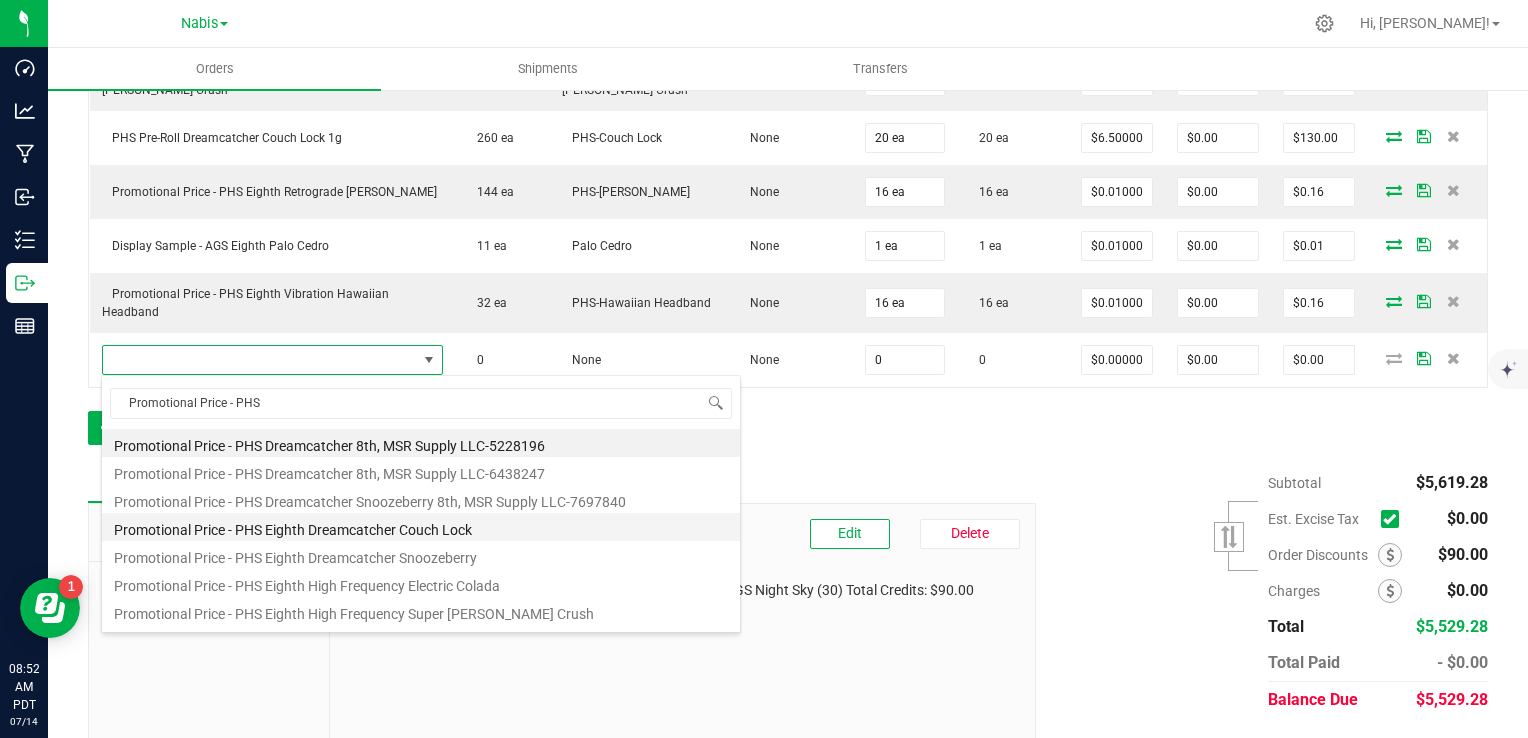 click on "Promotional Price - PHS Eighth Dreamcatcher Couch Lock" at bounding box center [421, 527] 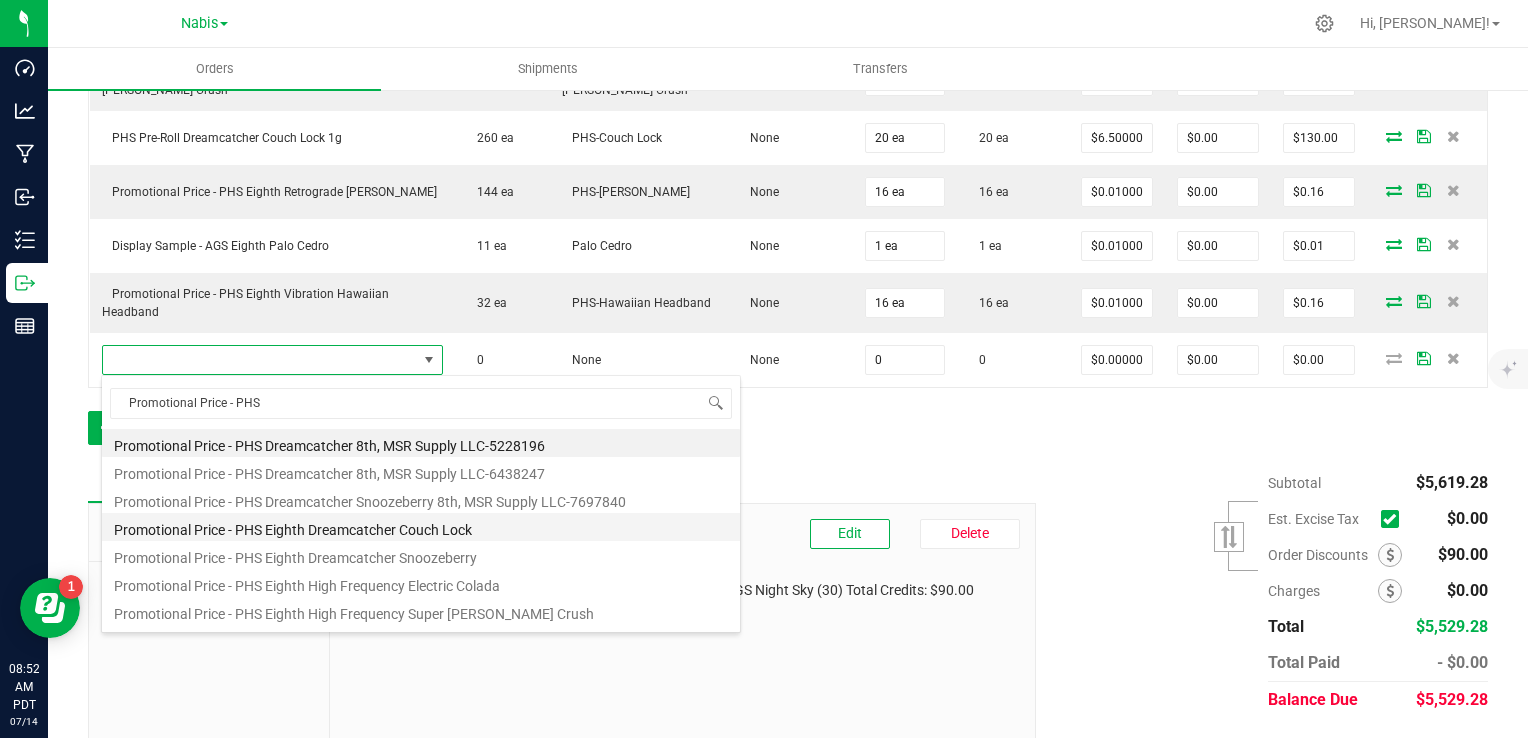 type on "0 ea" 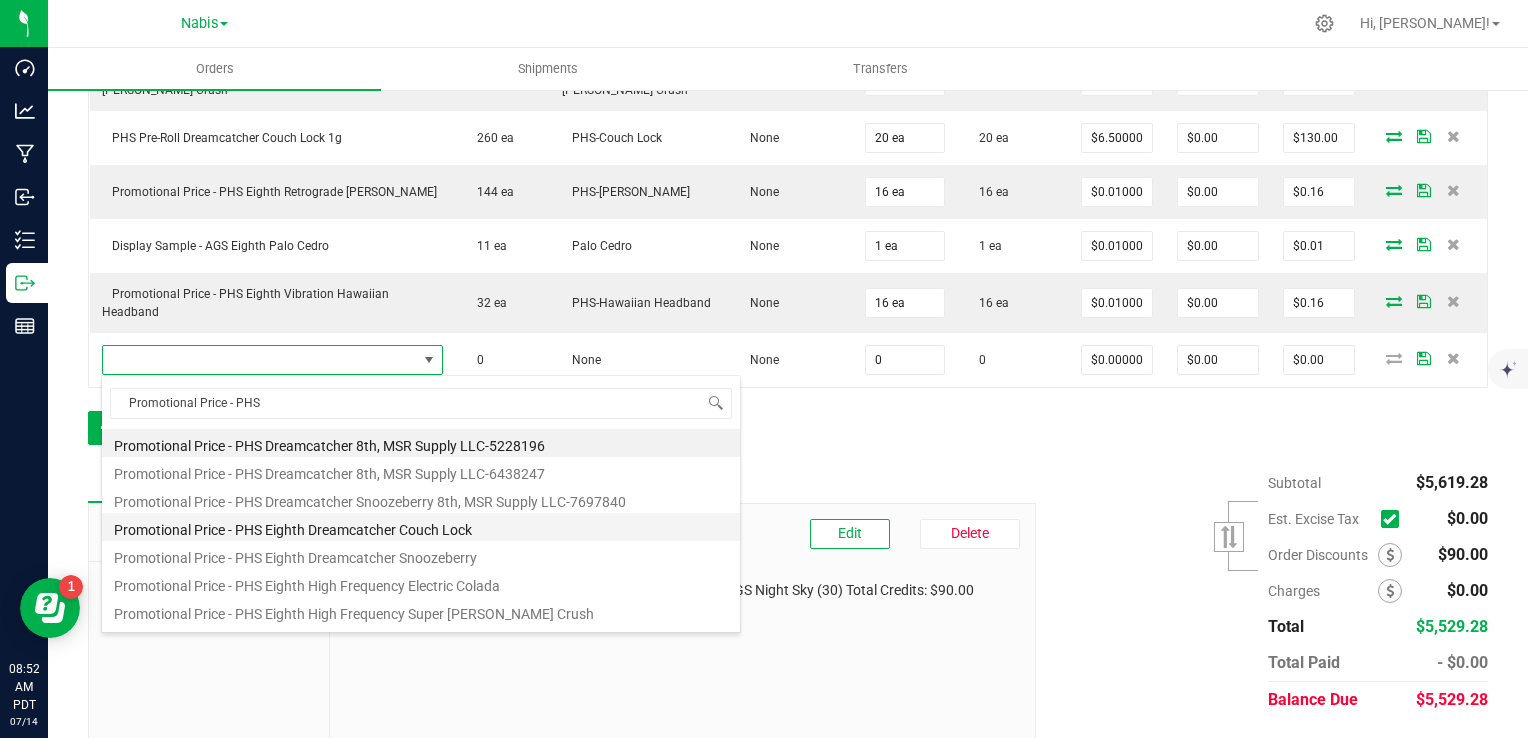 type on "$0.01000" 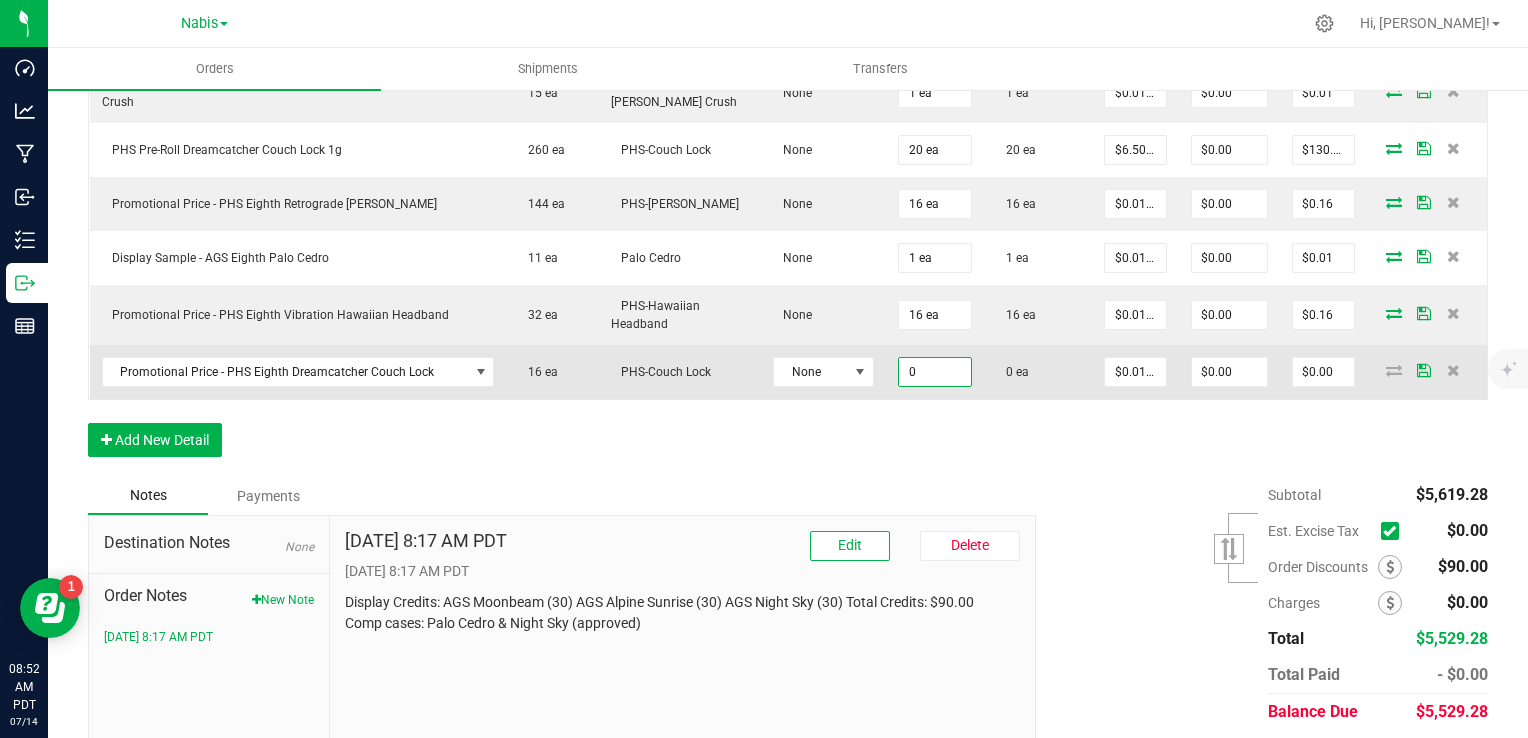 click on "0" at bounding box center (935, 372) 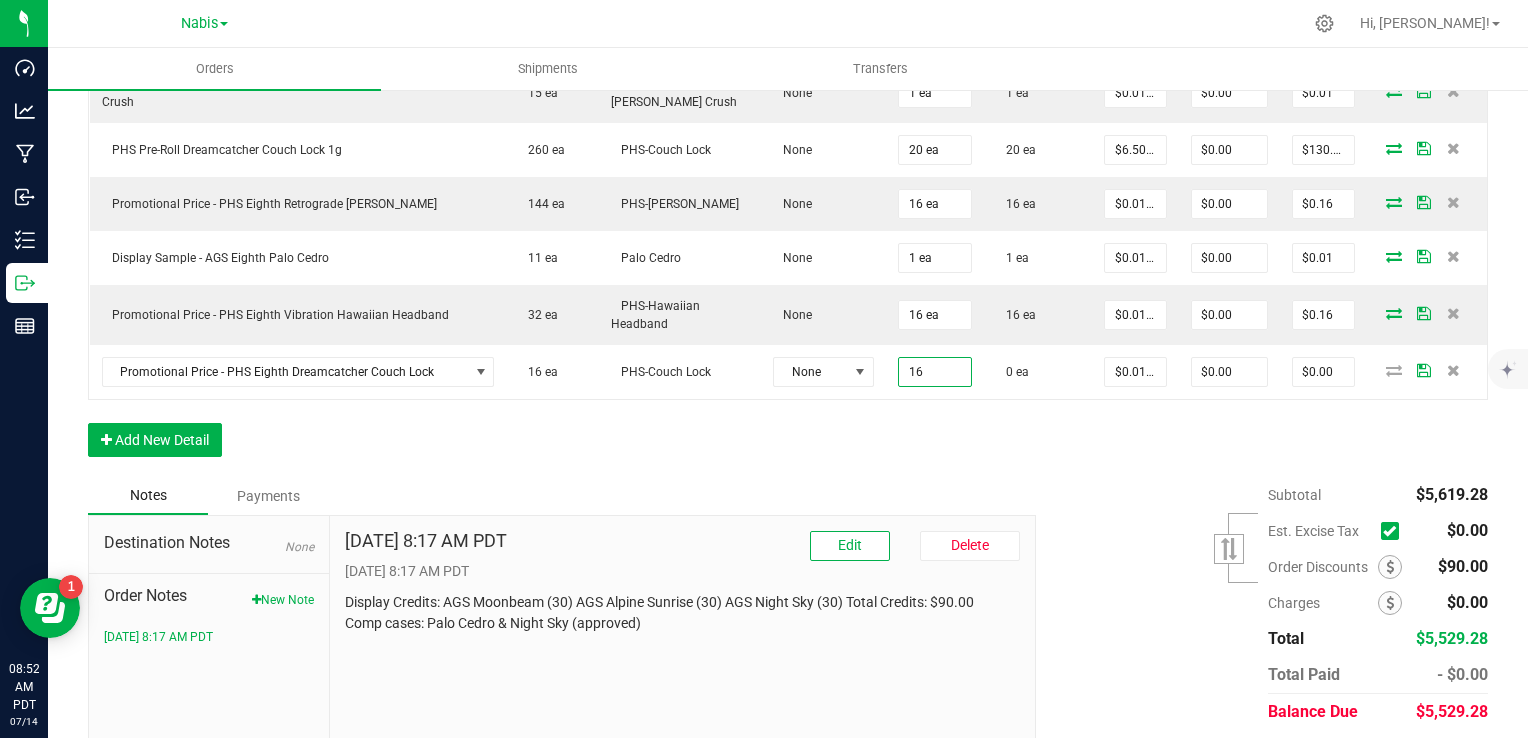 type on "16 ea" 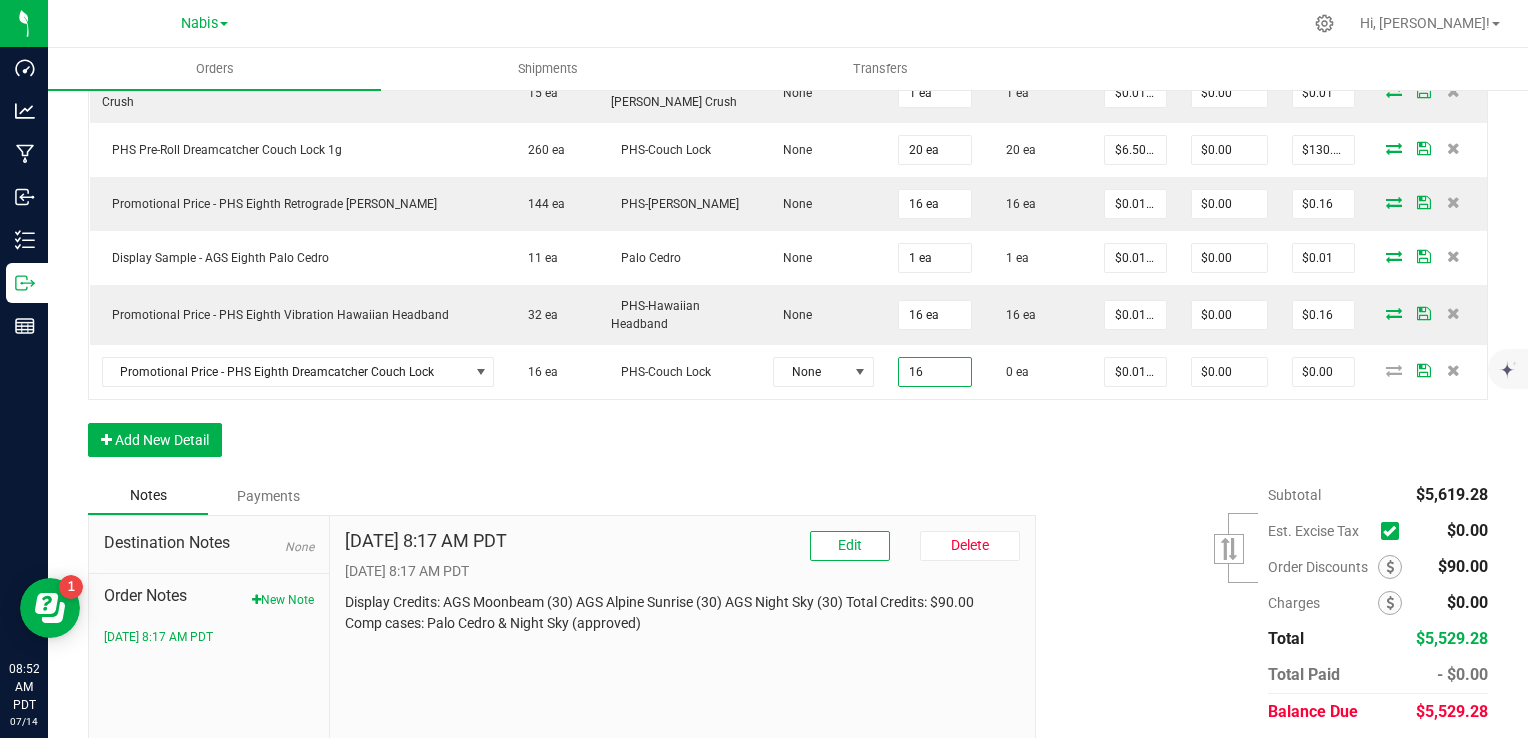 type on "$0.16" 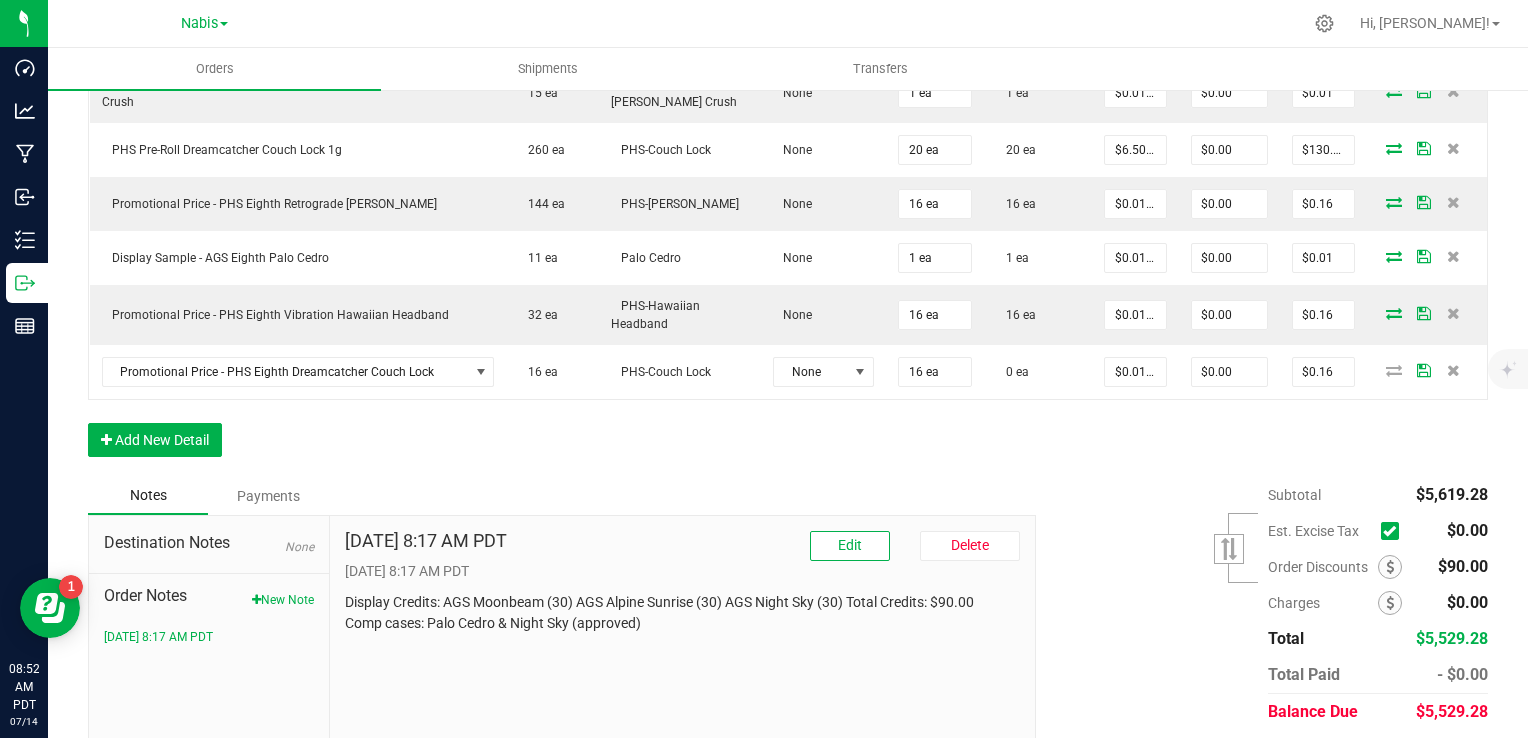 click on "Order Details Print All Labels Item  Sellable  Strain  Lot Number  Qty Ordered Qty Allocated Unit Price Line Discount Total Actions  AGS Eighth Snow Dream - 16 CT   32 [PERSON_NAME] Dream   None  16 ea  16 ea  $30.00000 $0.00 $480.00  Display Sample - AGS Eighth Snow Dream   9 [PERSON_NAME] Dream   None  1 ea  1 ea  $0.01000 $0.00 $0.01  AGS Eighth Moonbeam - 16 CT   224 ea   Moonbeam   None  16 ea  16 ea  $30.00000 $0.00 $480.00  AGS Eighth Garlic Blossom - 16 CT   144 ea   Garlic Blossom   None  16 ea  16 ea  $30.00000 $0.00 $480.00  Display Sample - AGS Eighth Garlic Blossom   10 ea   Garlic Blossom   None  1 ea  1 ea  $0.01000 $0.00 $0.01  AGS Eighth Lava Flower - 16 CT   176 ea   Lava Flower   None  16 ea  16 ea  $30.00000 $0.00 $480.00  Display Sample - AGS Eighth Lava Flower   4 ea   Lava Flower   None  1 ea  1 ea  $0.01000 $0.00 $0.01  AGS Eighth Alpine Sunrise - 16 CT   224 ea   Alpine Sunrise   None  16 ea  16 ea  $30.00000 $0.00 $480.00  AGS Eighth Empanadas Diez - 16 CT" at bounding box center [788, -359] 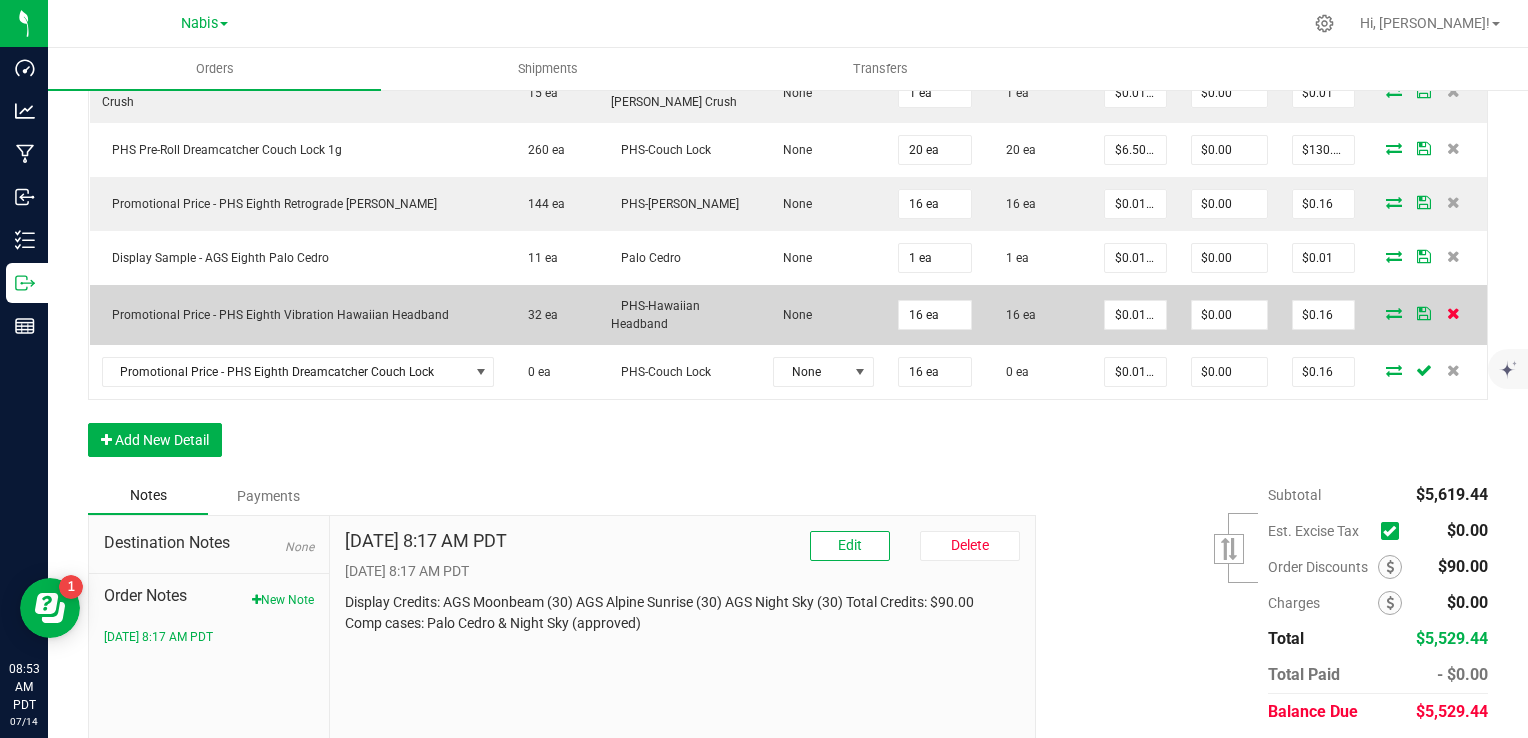 click at bounding box center [1453, 313] 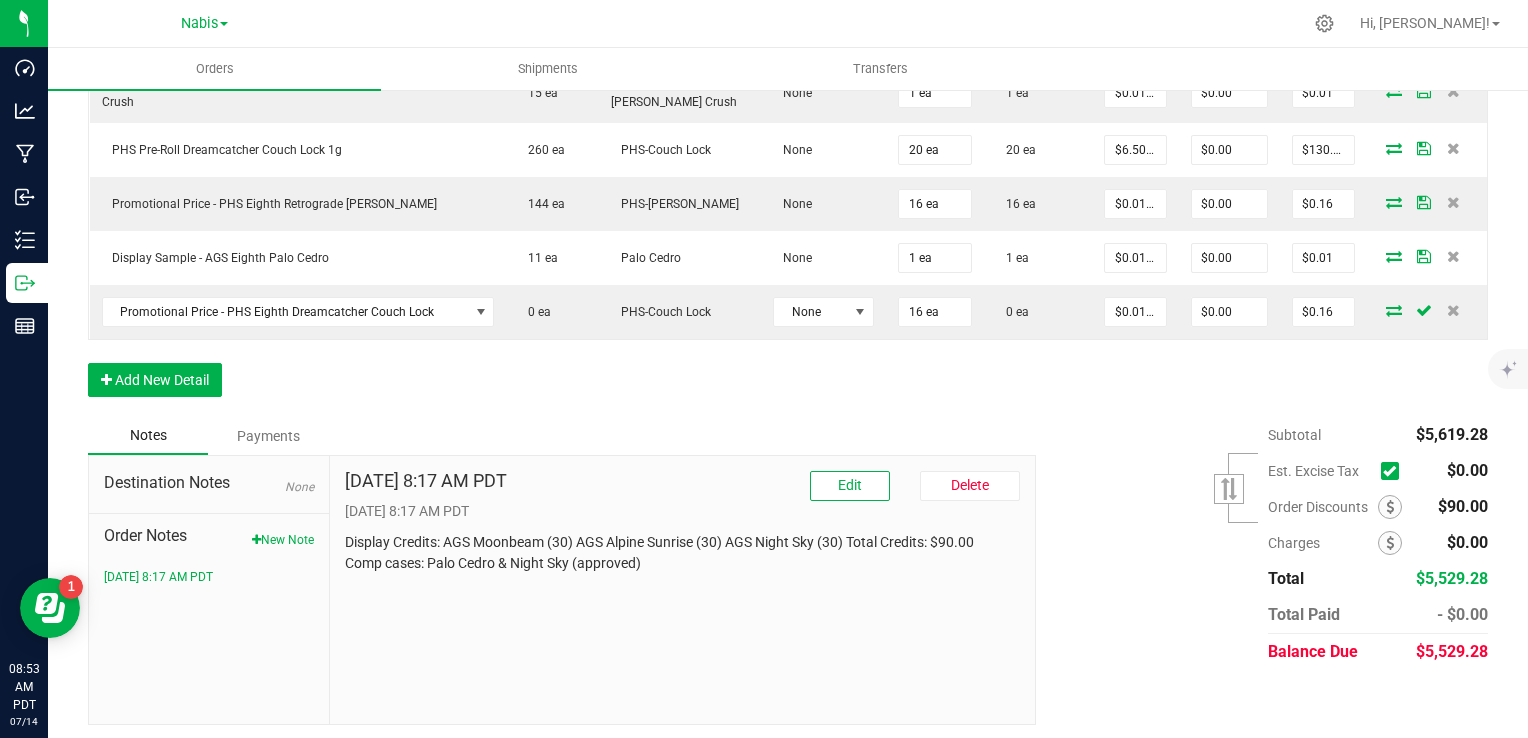 scroll, scrollTop: 1802, scrollLeft: 0, axis: vertical 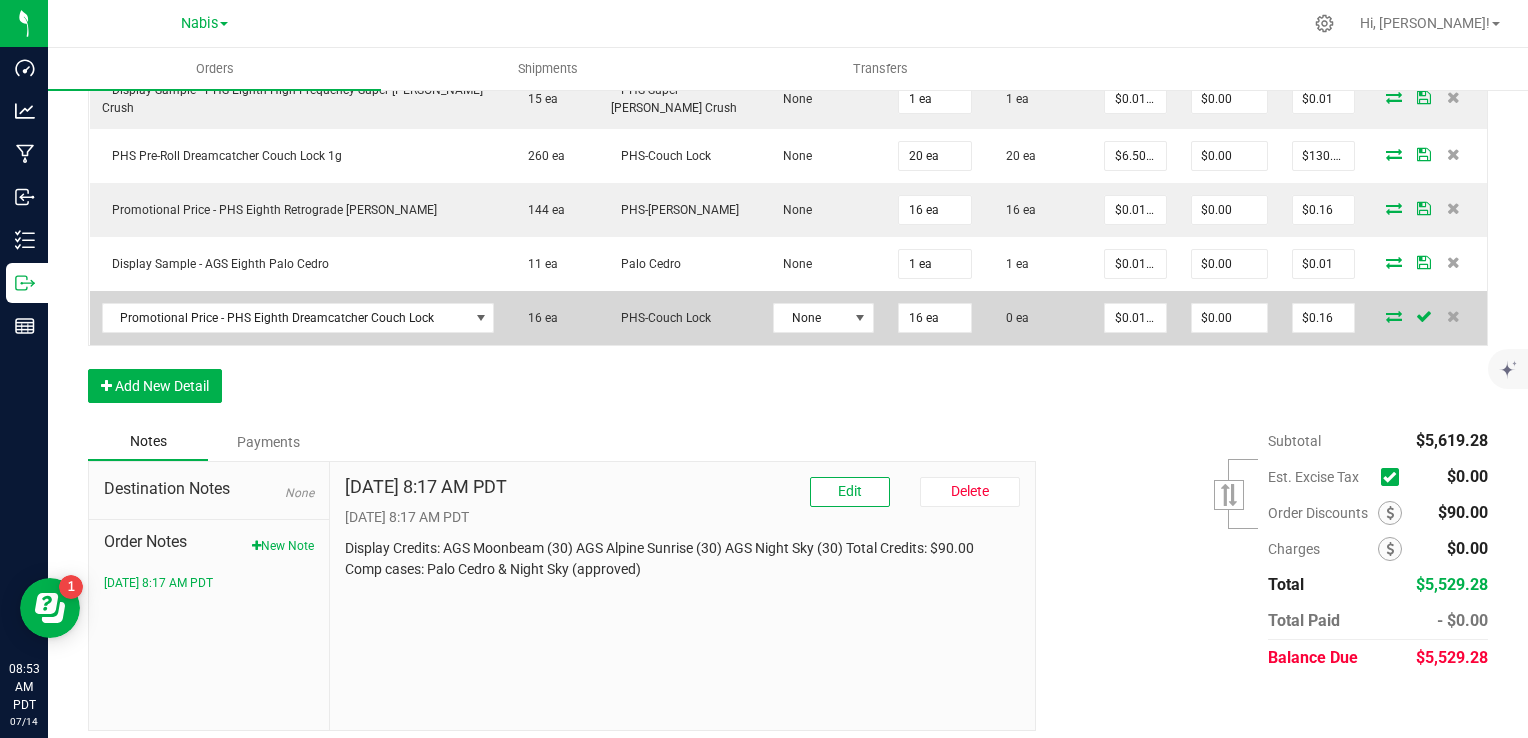 click at bounding box center [1394, 316] 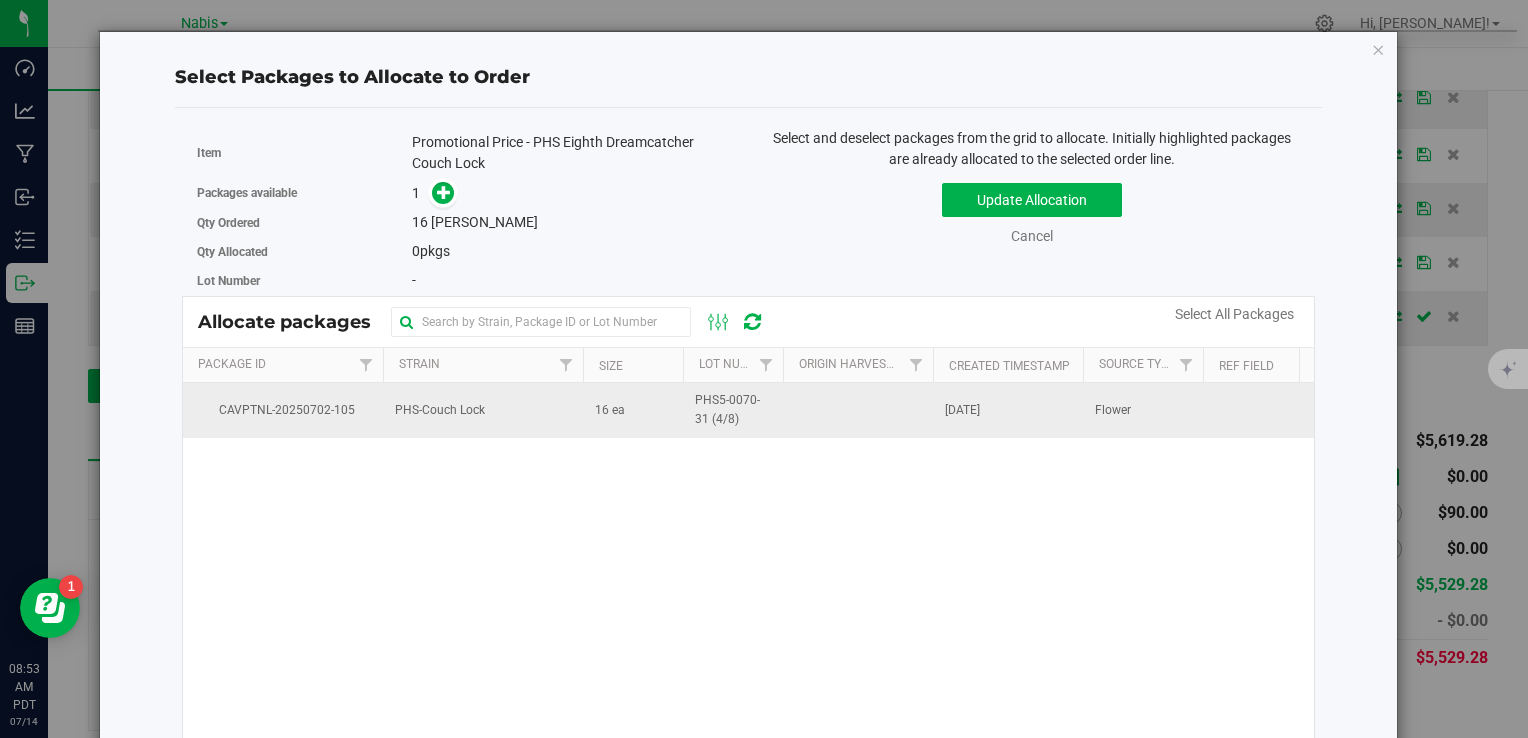 click on "PHS-Couch Lock" at bounding box center (483, 410) 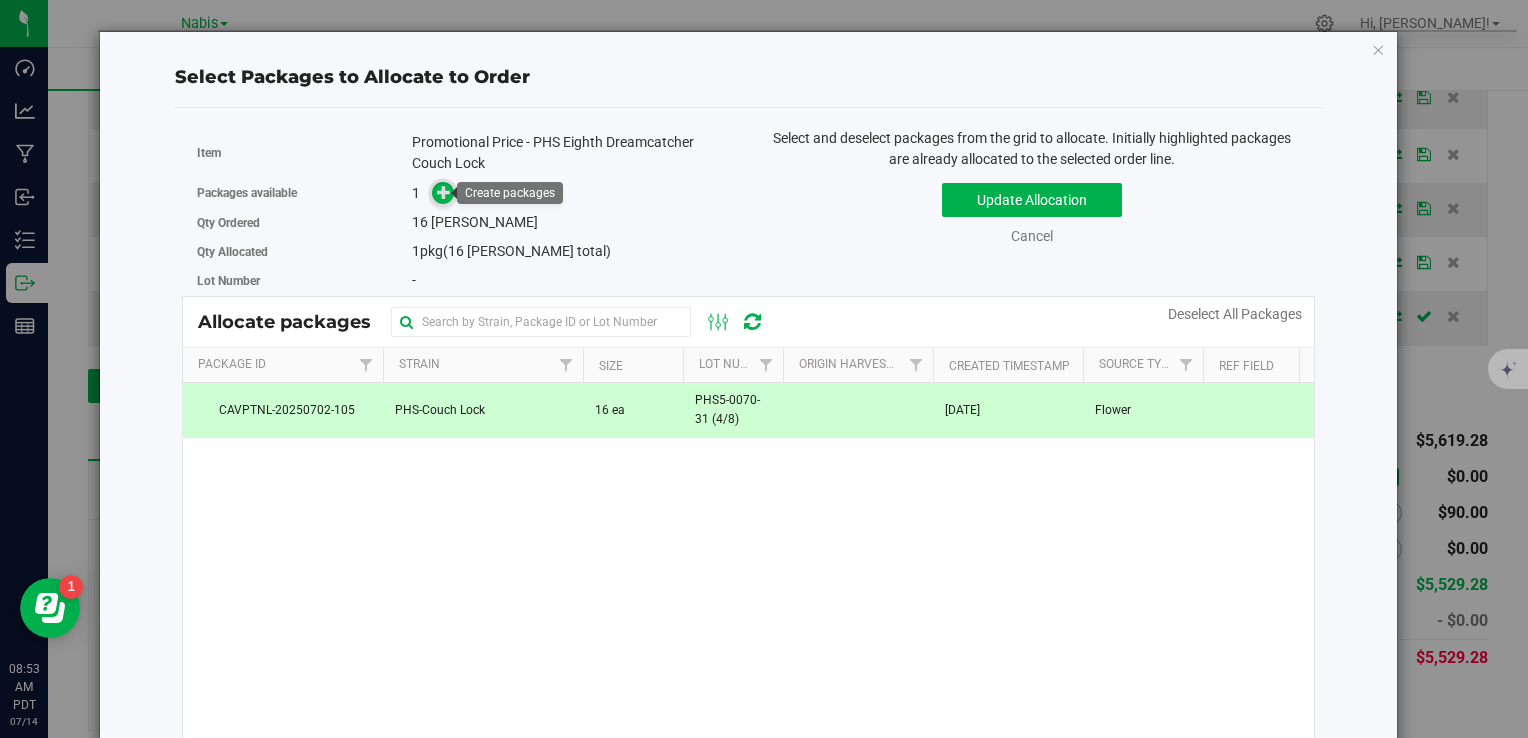 click at bounding box center (444, 192) 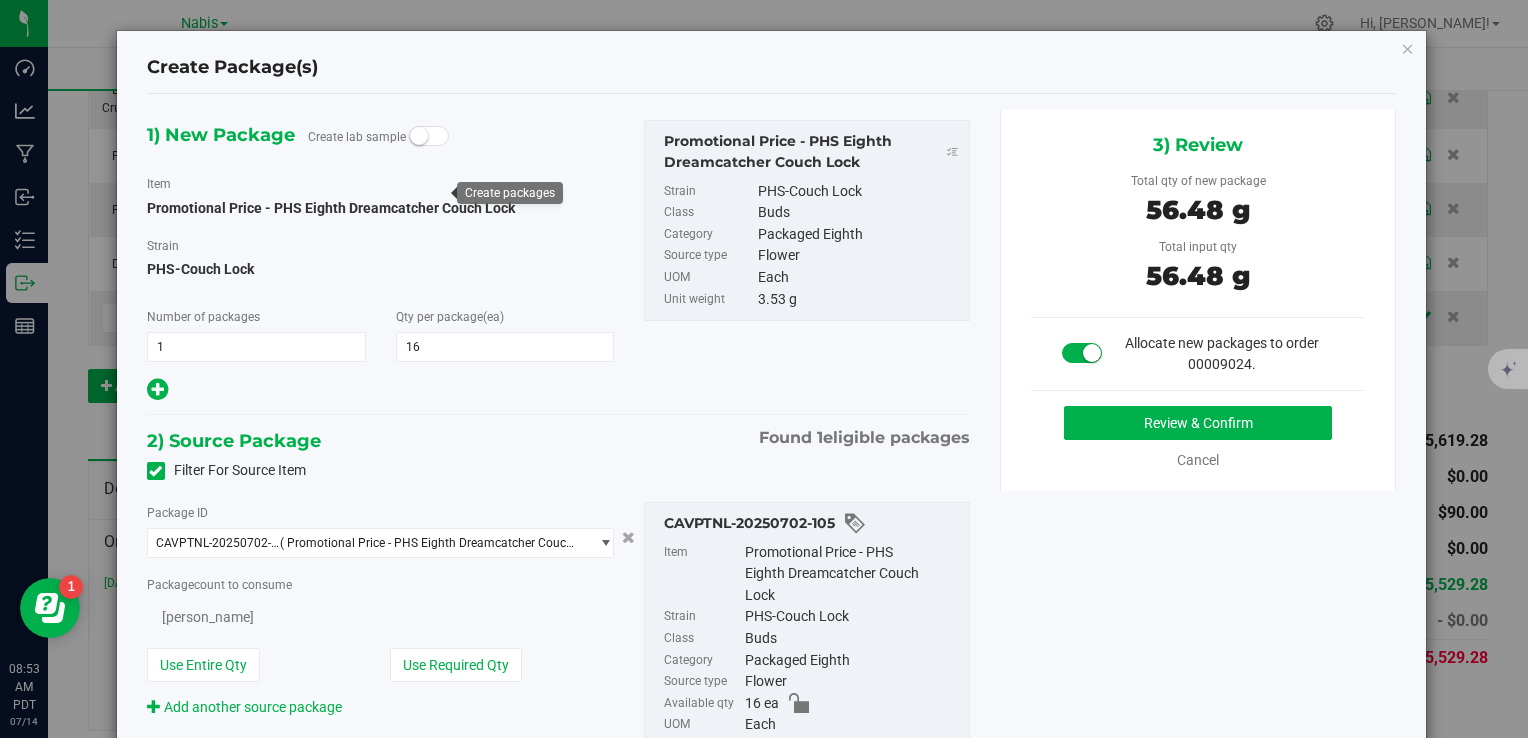 type on "16" 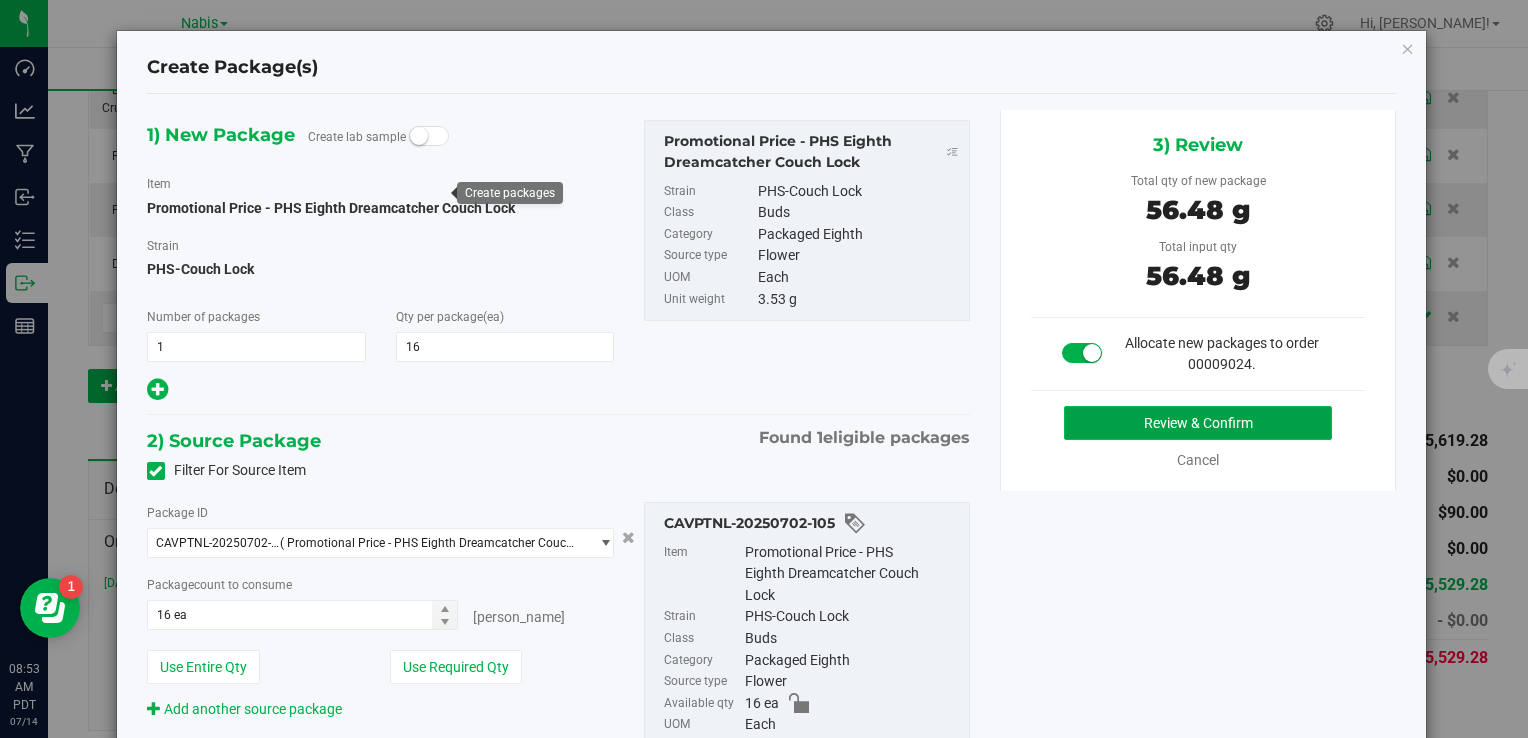click on "Review & Confirm" at bounding box center [1198, 423] 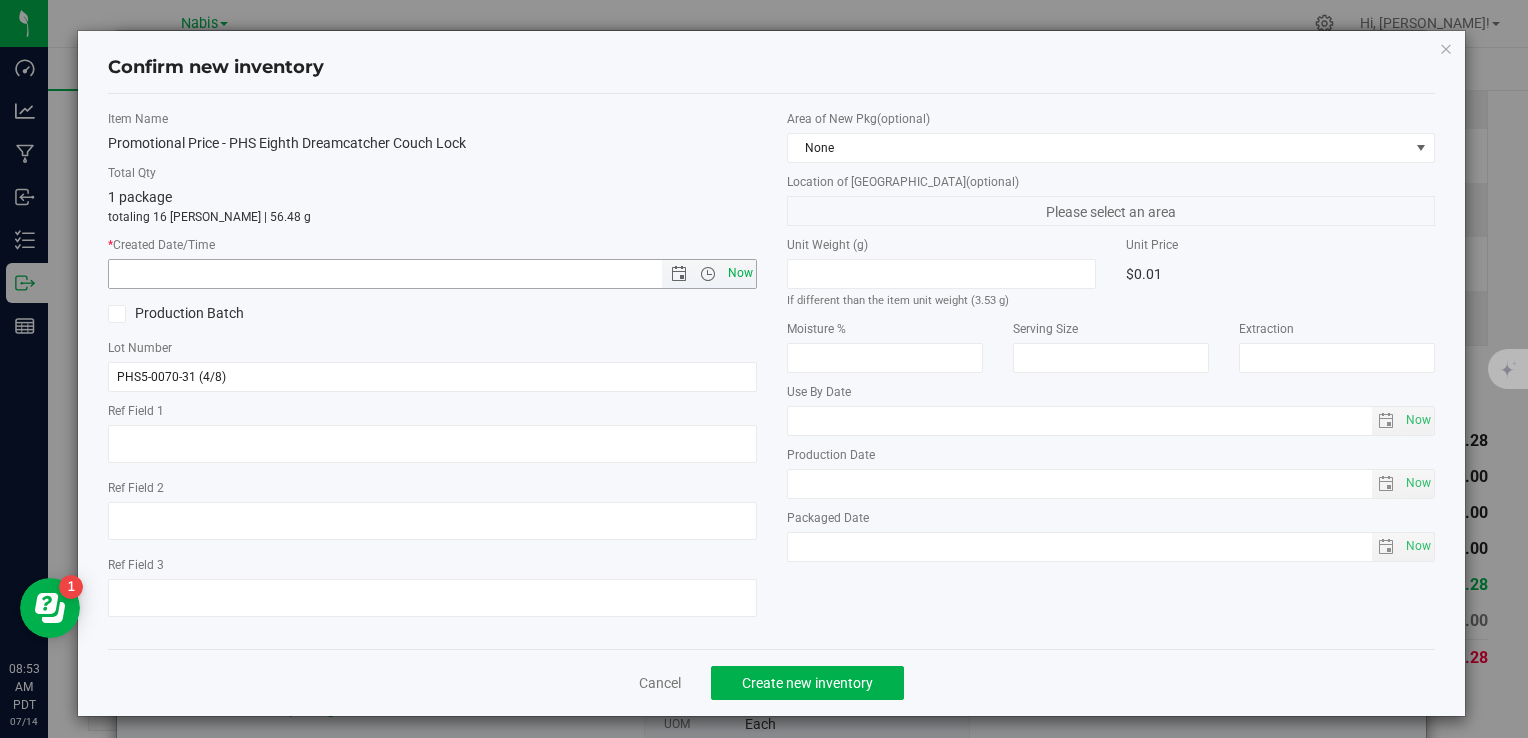 click on "Now" at bounding box center [740, 273] 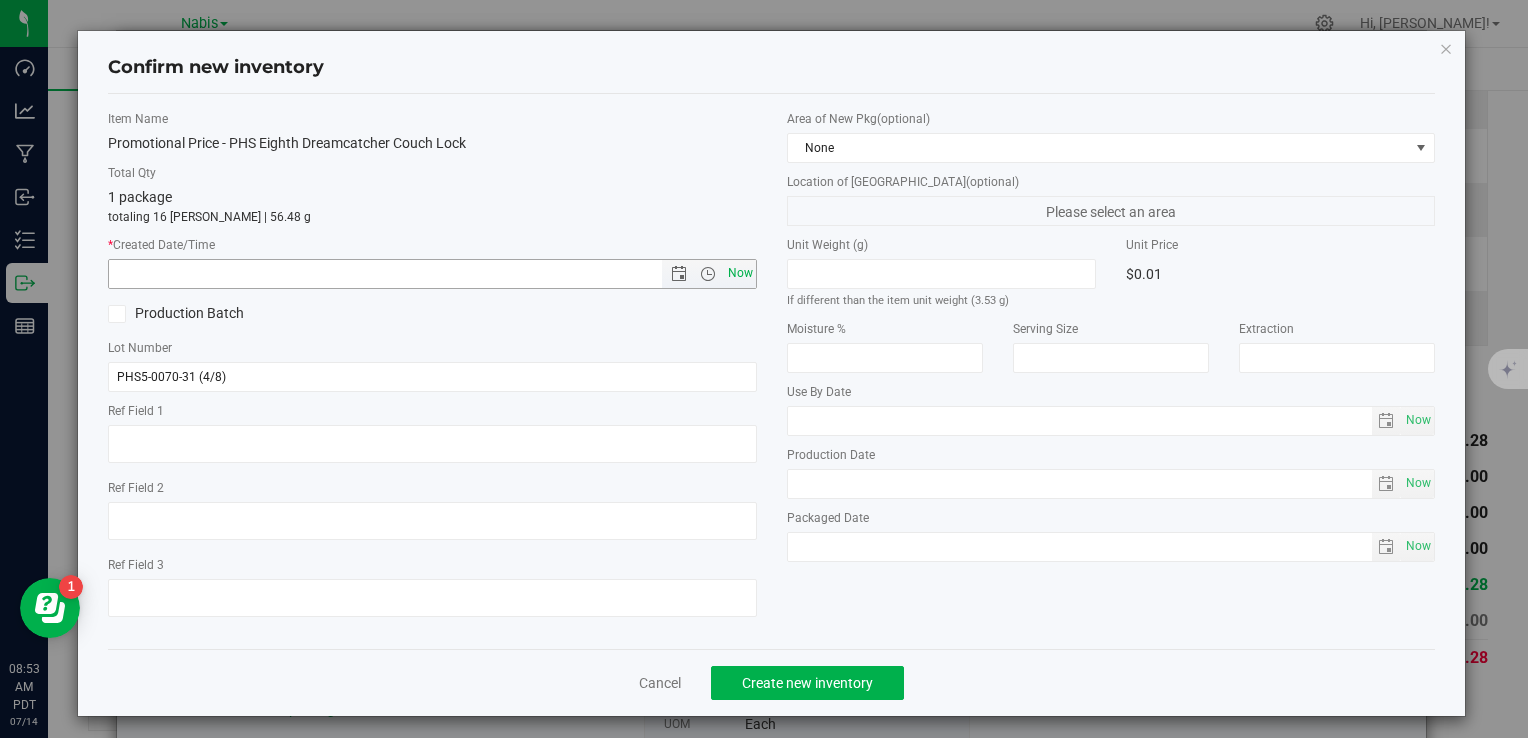 type on "[DATE] 8:53 AM" 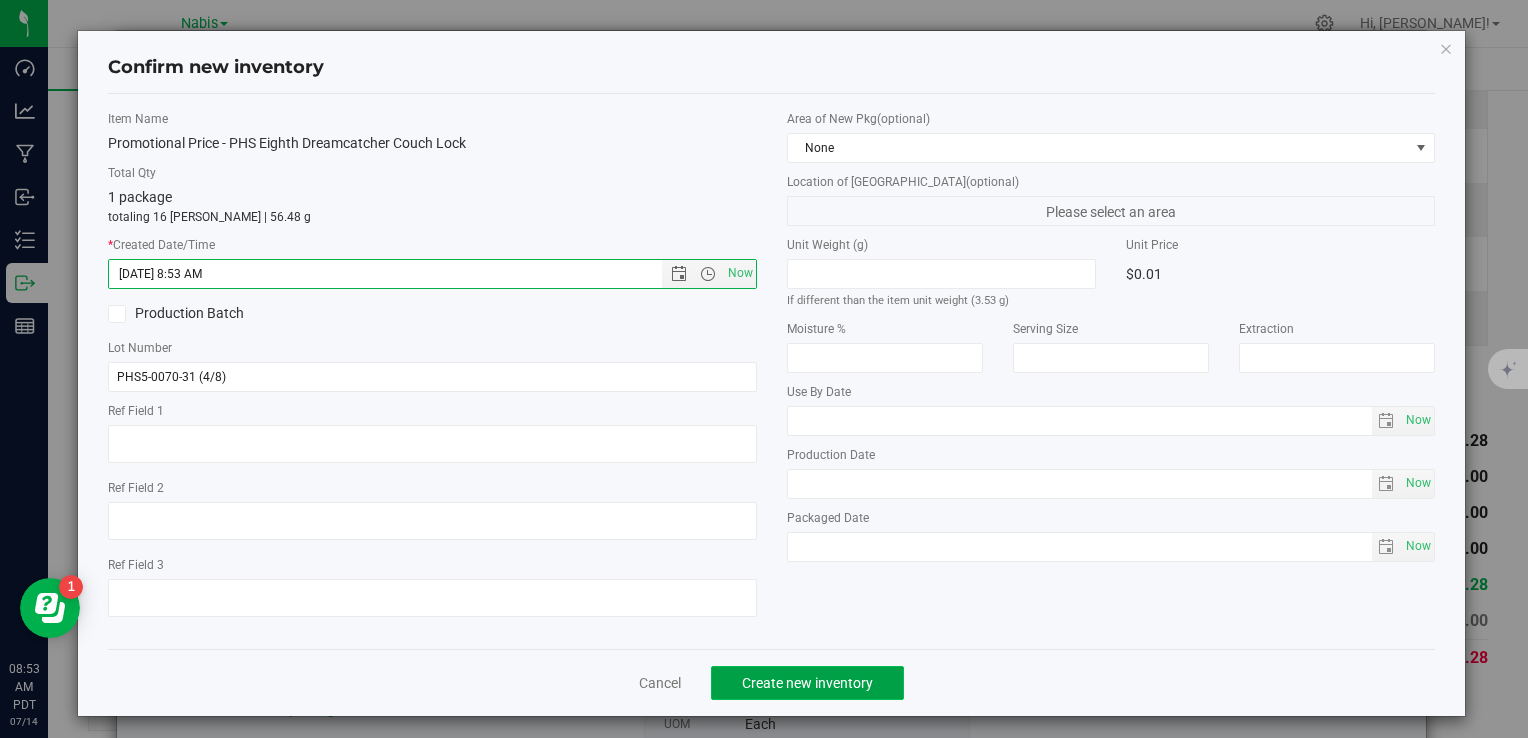 click on "Create new inventory" 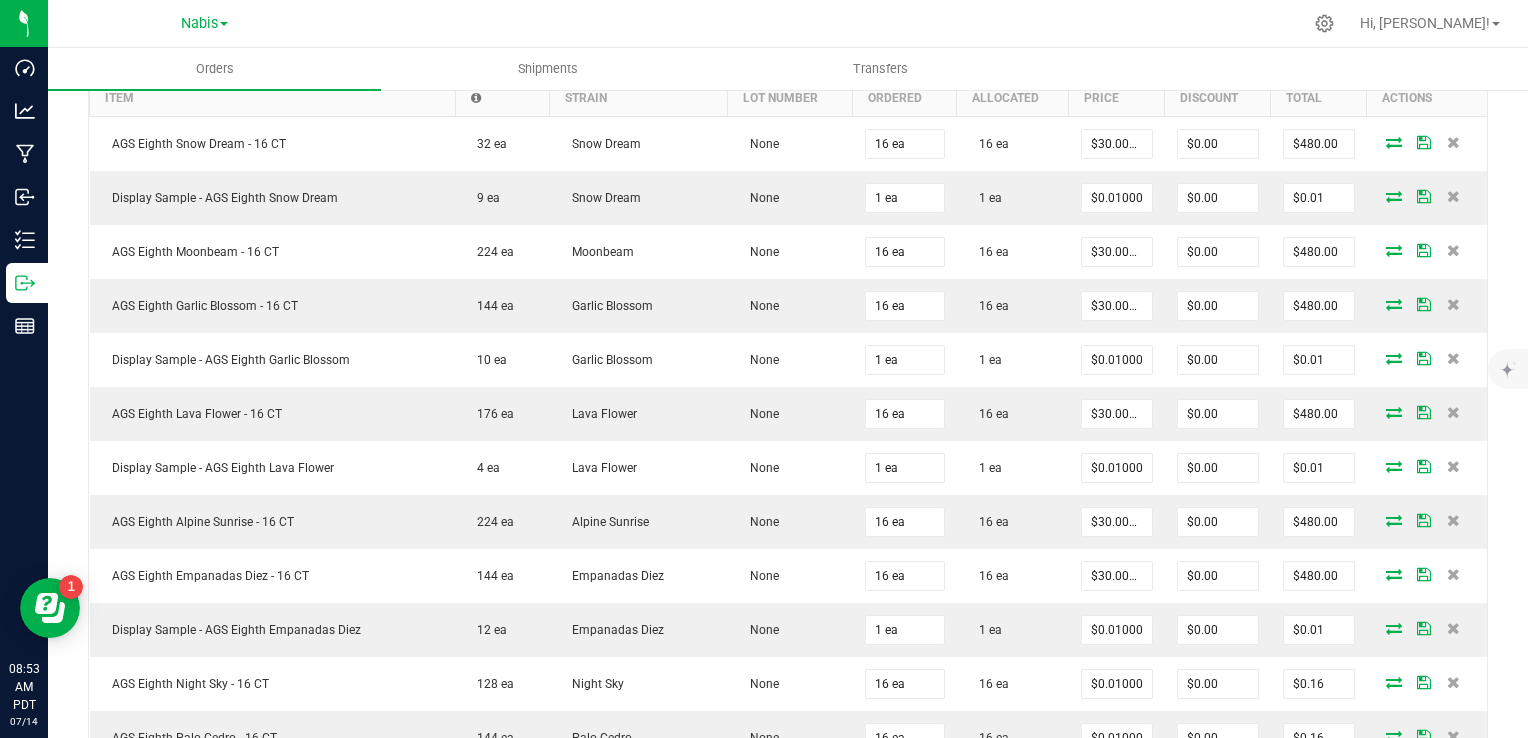 scroll, scrollTop: 0, scrollLeft: 0, axis: both 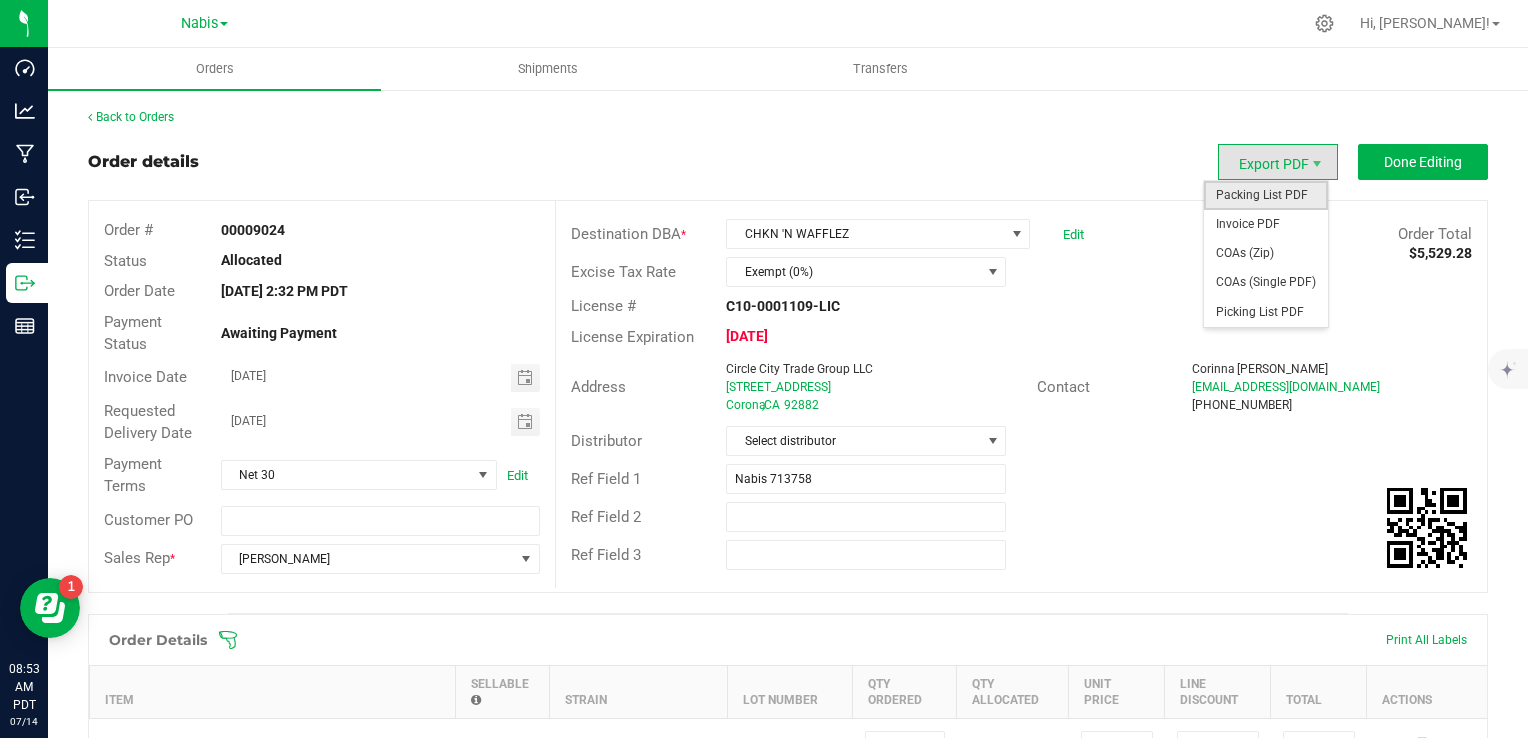 click on "Packing List PDF" at bounding box center (1266, 195) 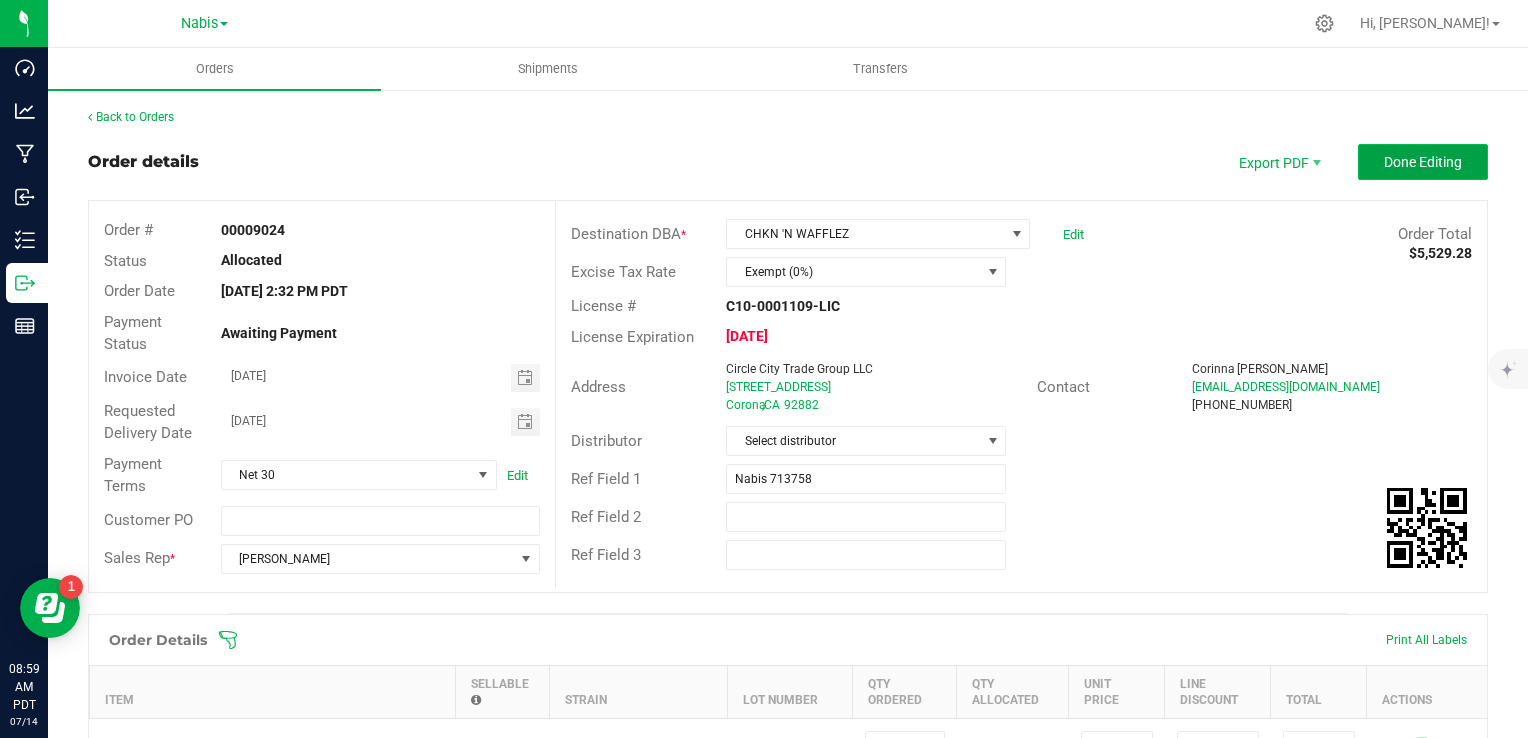 click on "Done Editing" at bounding box center (1423, 162) 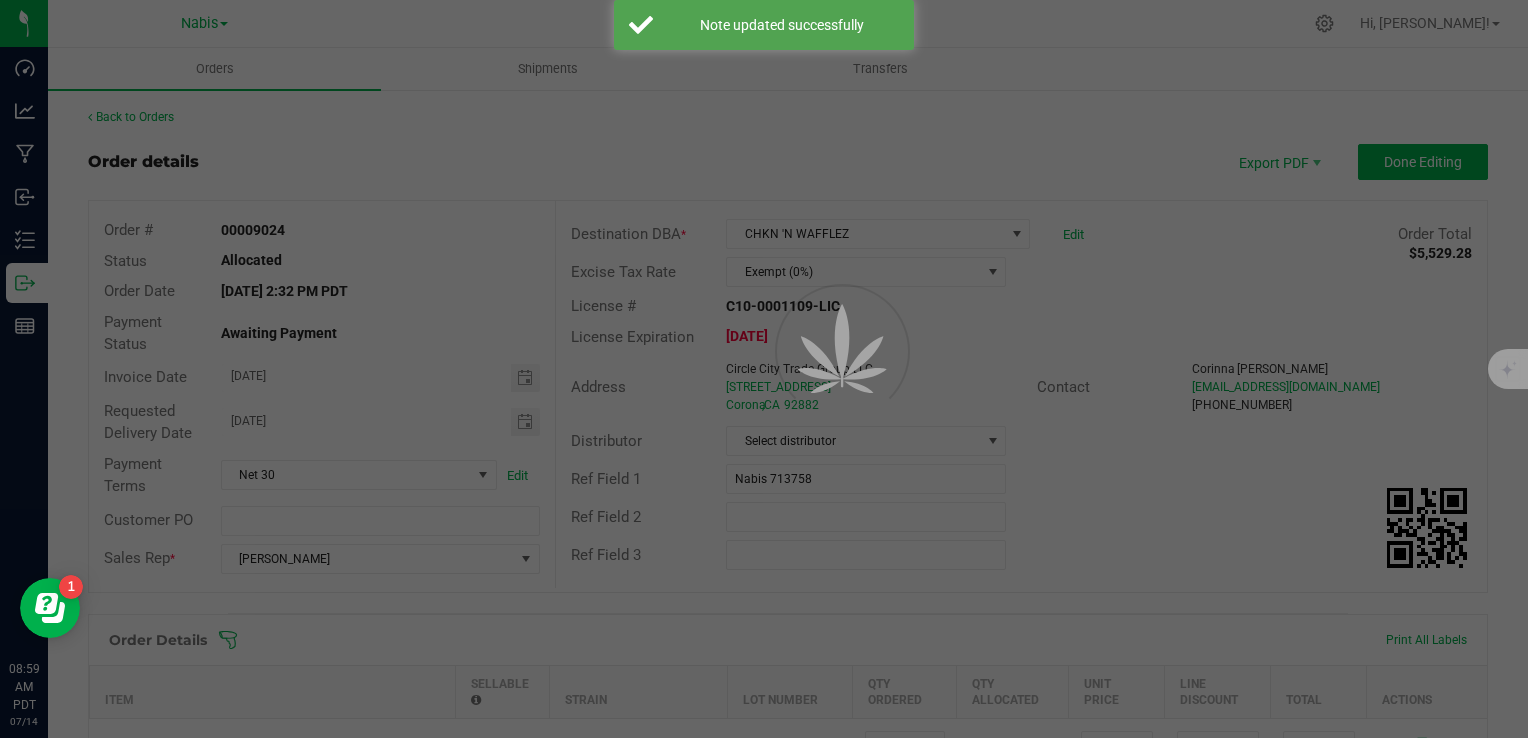click at bounding box center (764, 369) 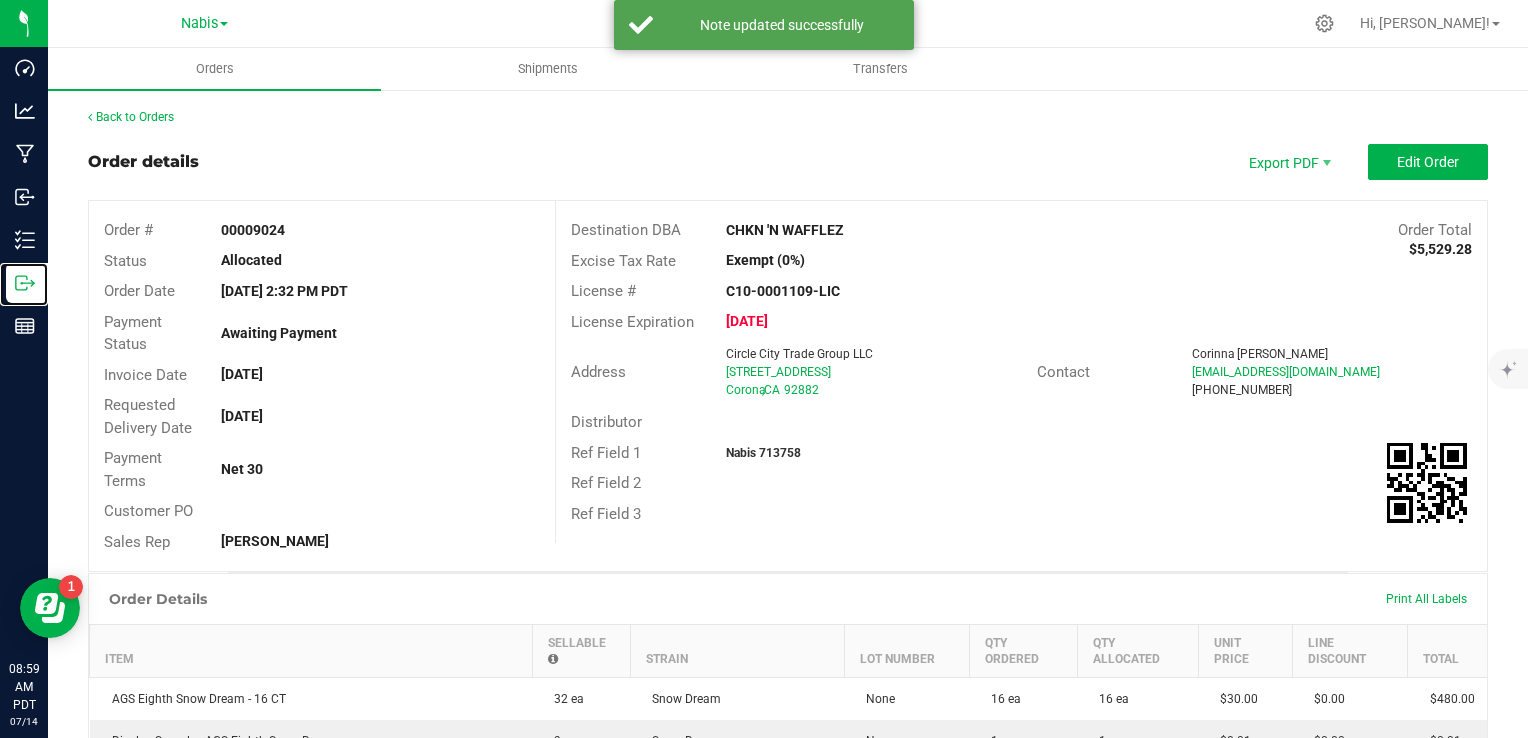 click 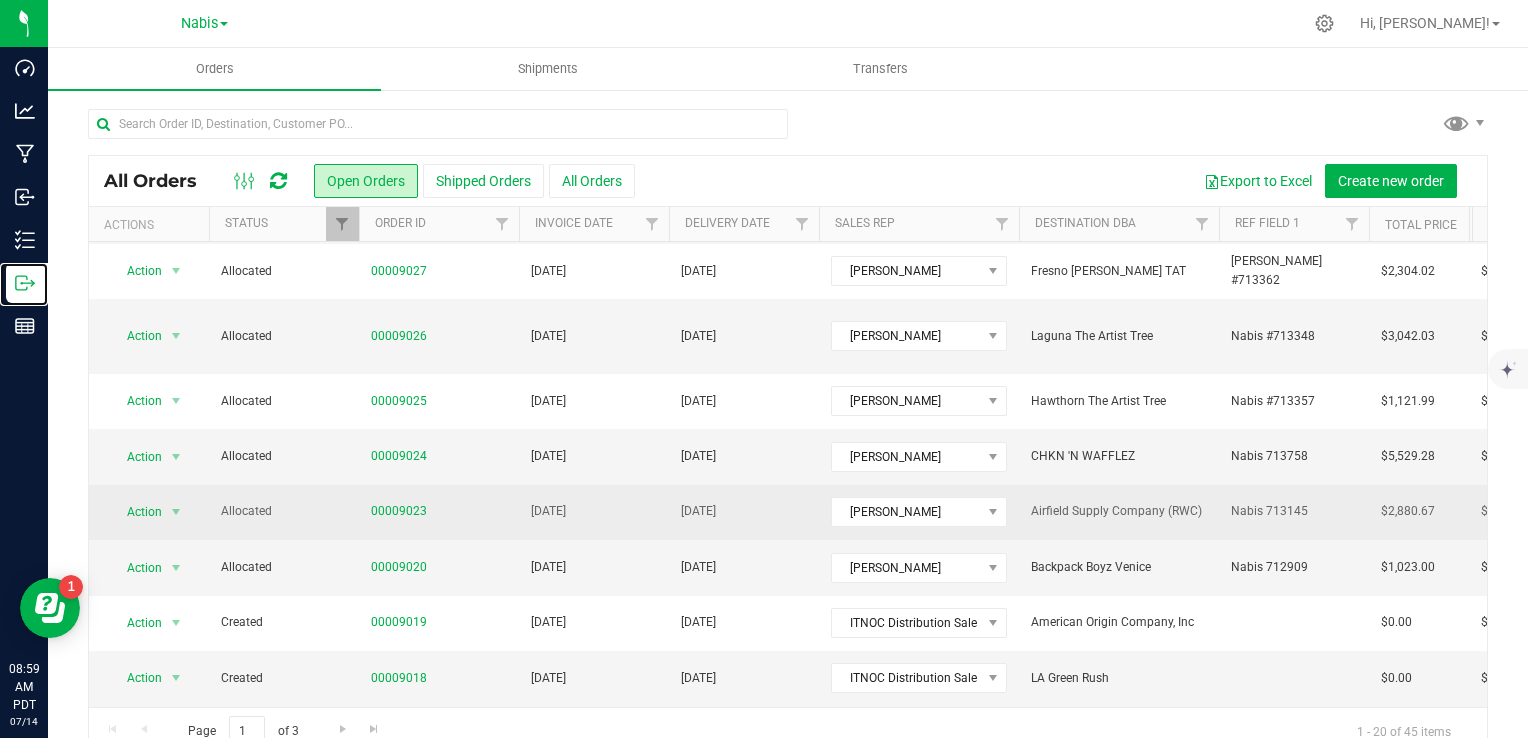 scroll, scrollTop: 400, scrollLeft: 0, axis: vertical 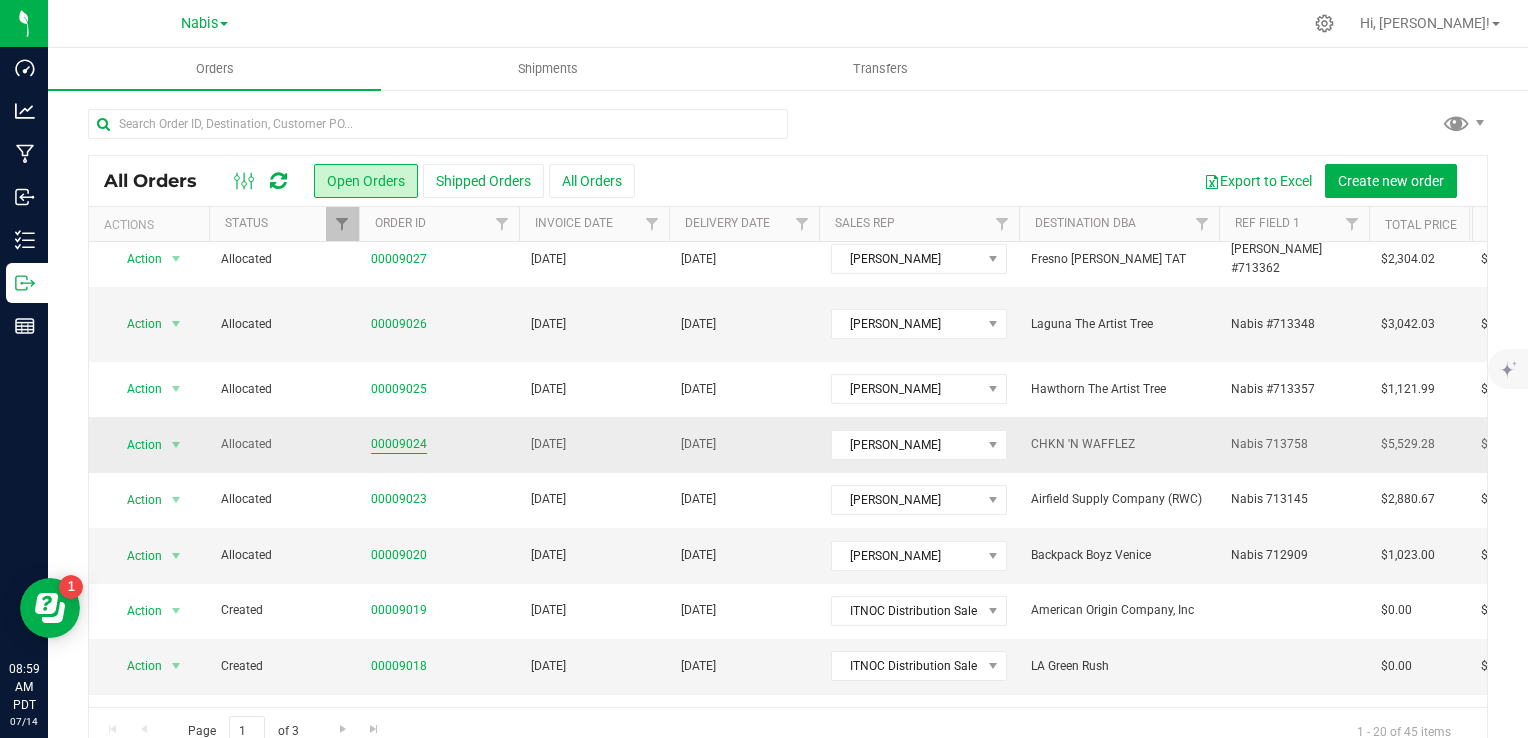 click on "00009024" at bounding box center [399, 444] 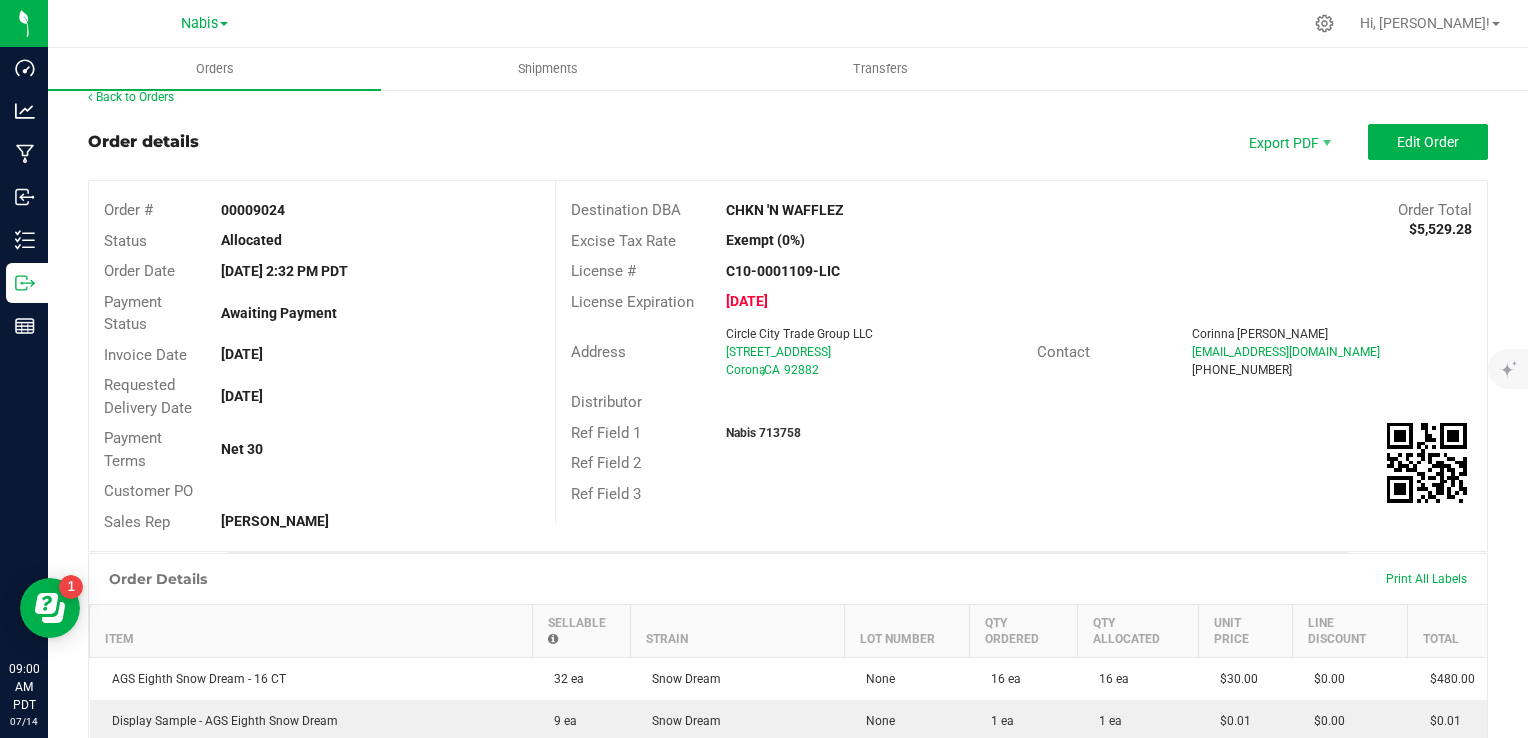 scroll, scrollTop: 0, scrollLeft: 0, axis: both 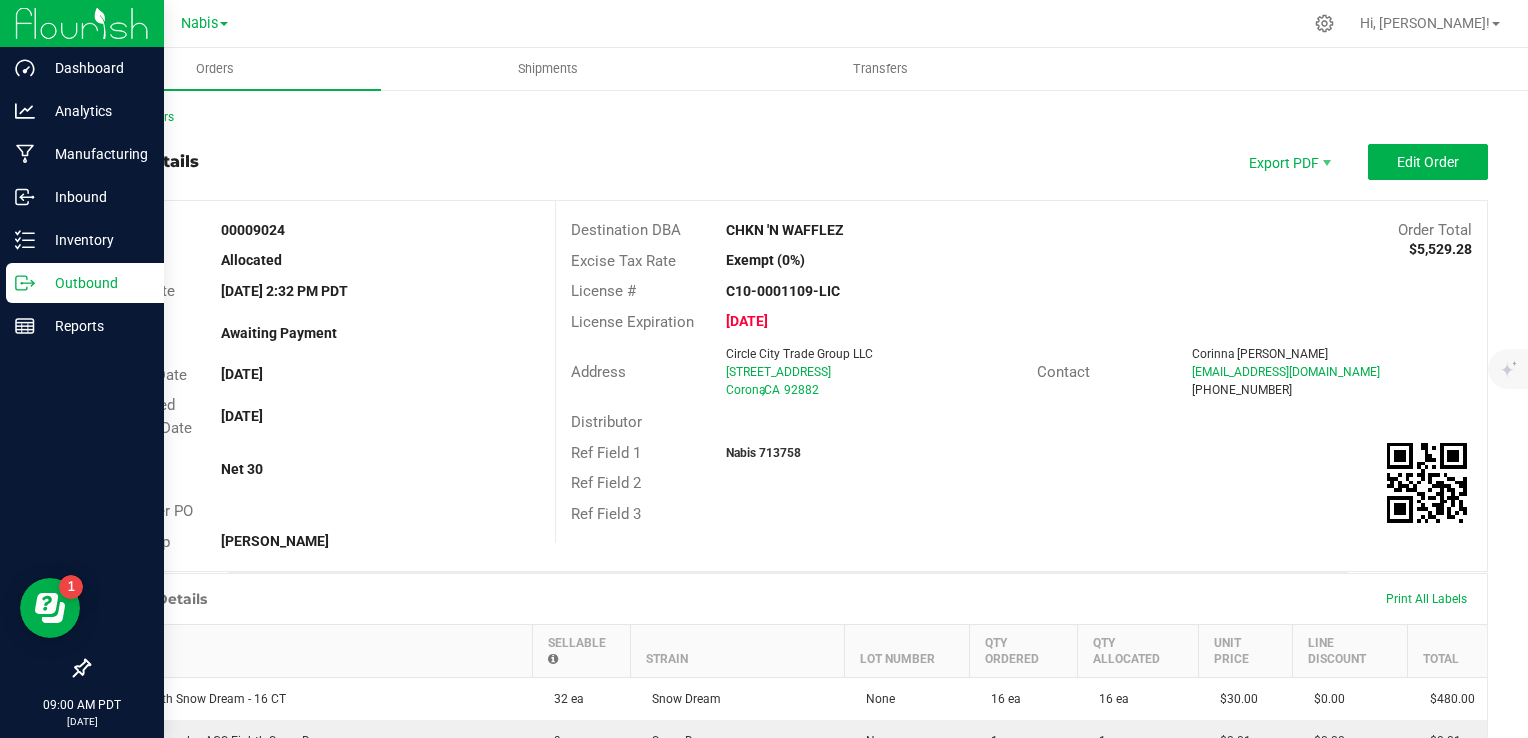 click on "Outbound" at bounding box center [95, 283] 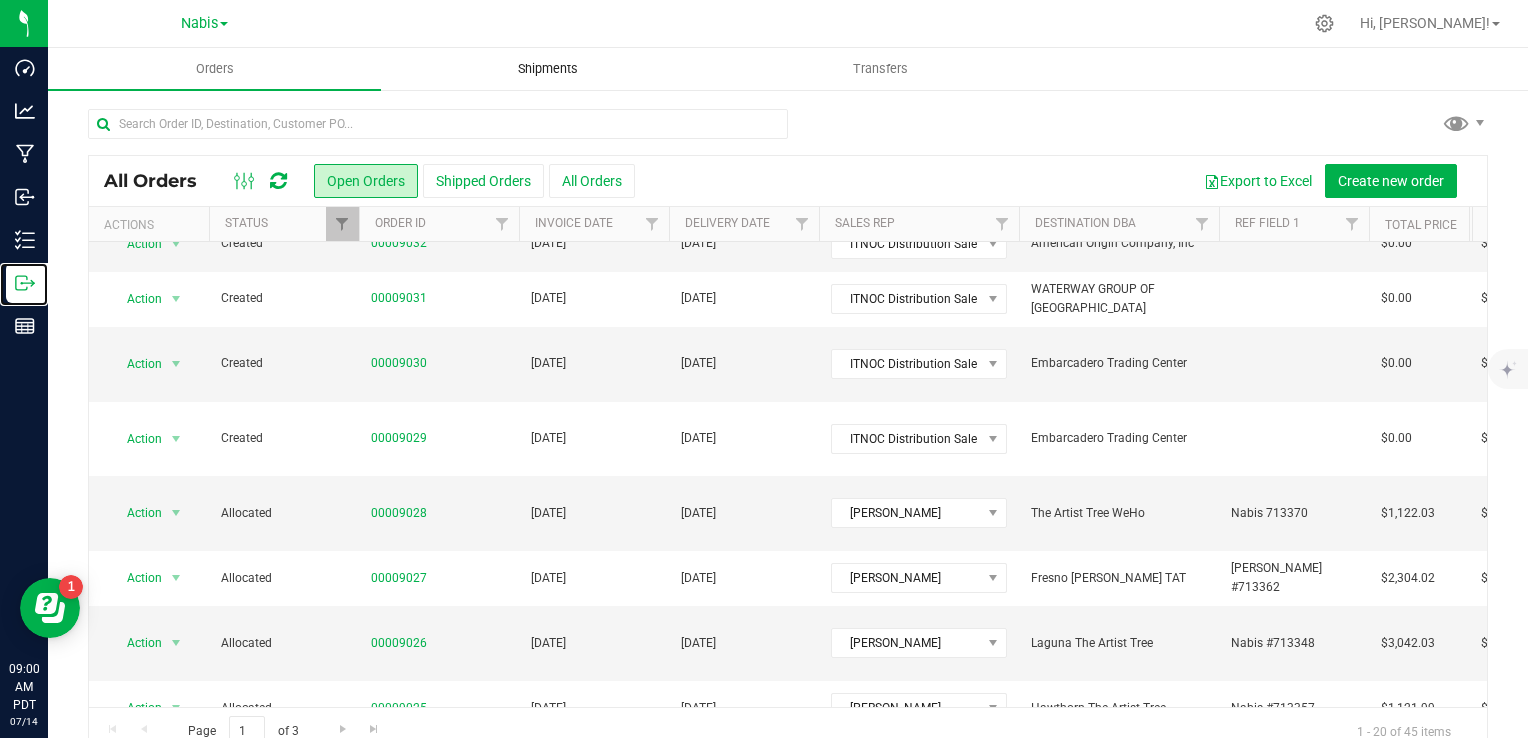 scroll, scrollTop: 0, scrollLeft: 0, axis: both 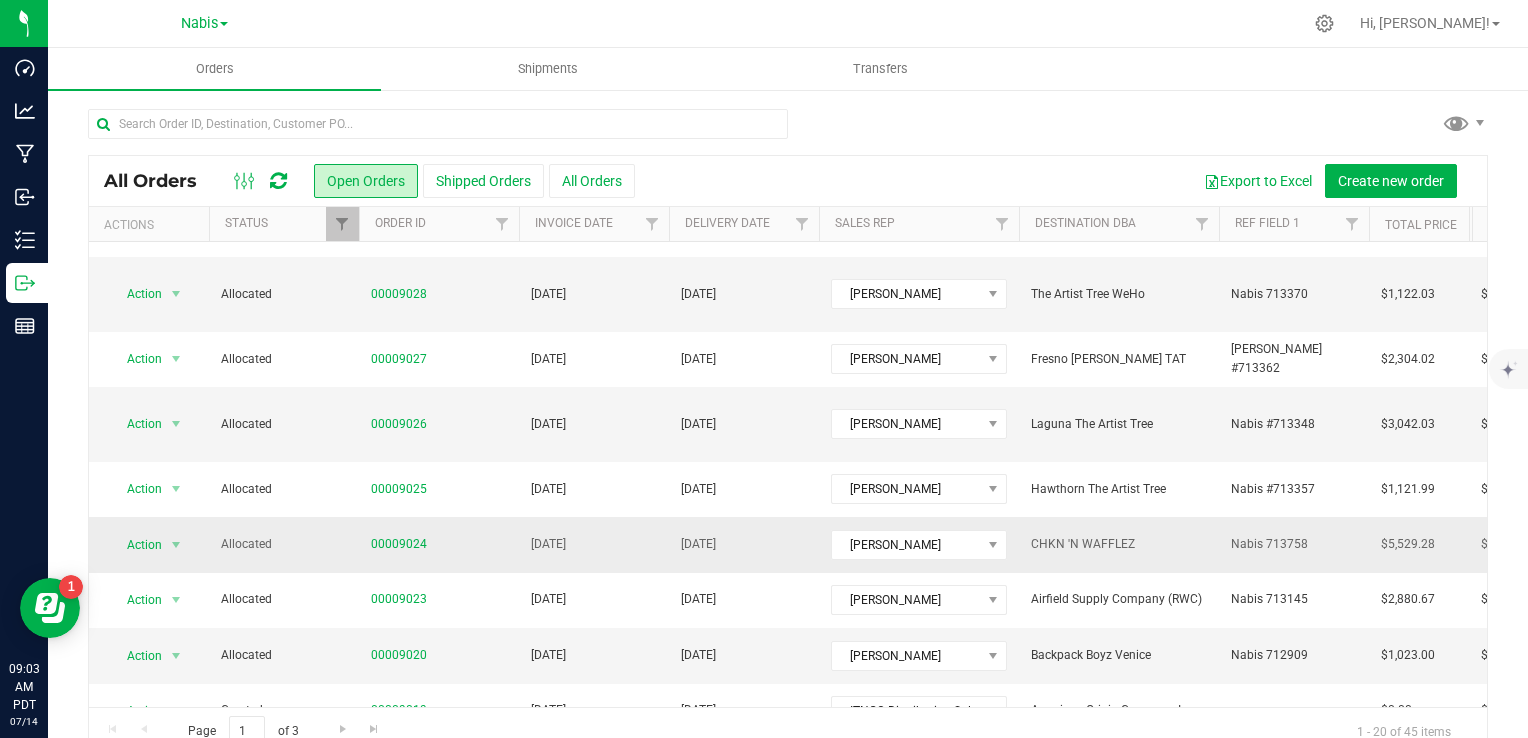 click on "[DATE]" at bounding box center [594, 544] 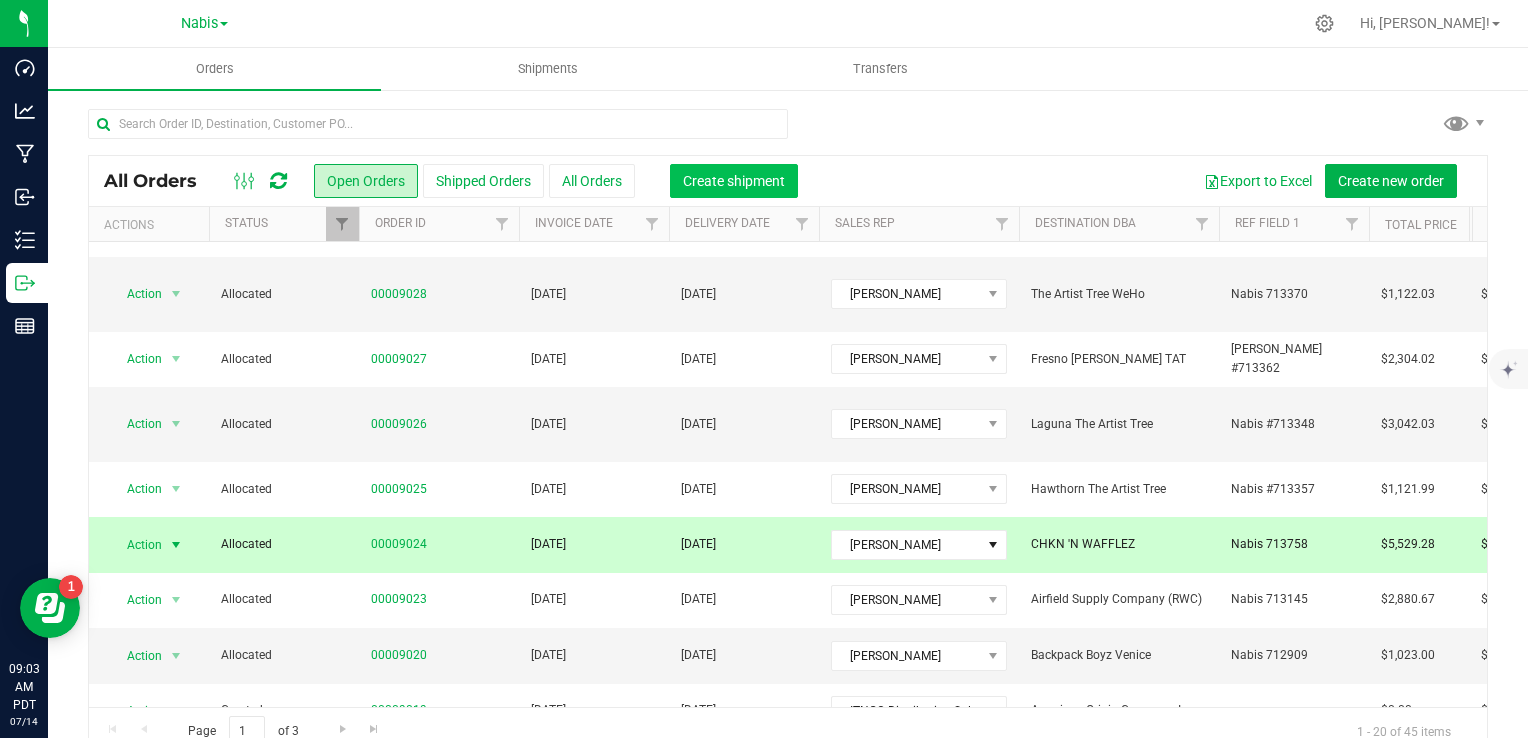 click on "Create shipment" at bounding box center (734, 181) 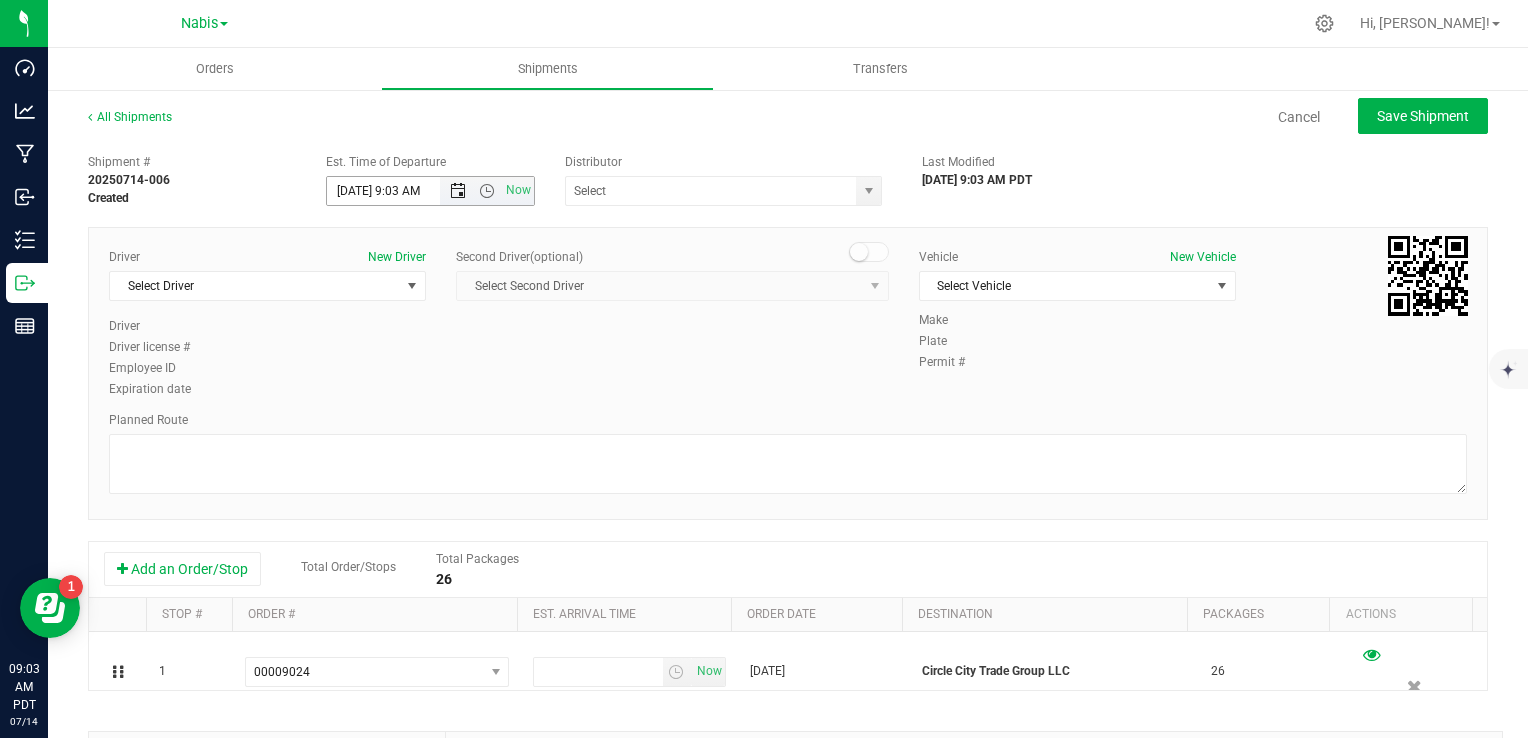 click at bounding box center [458, 191] 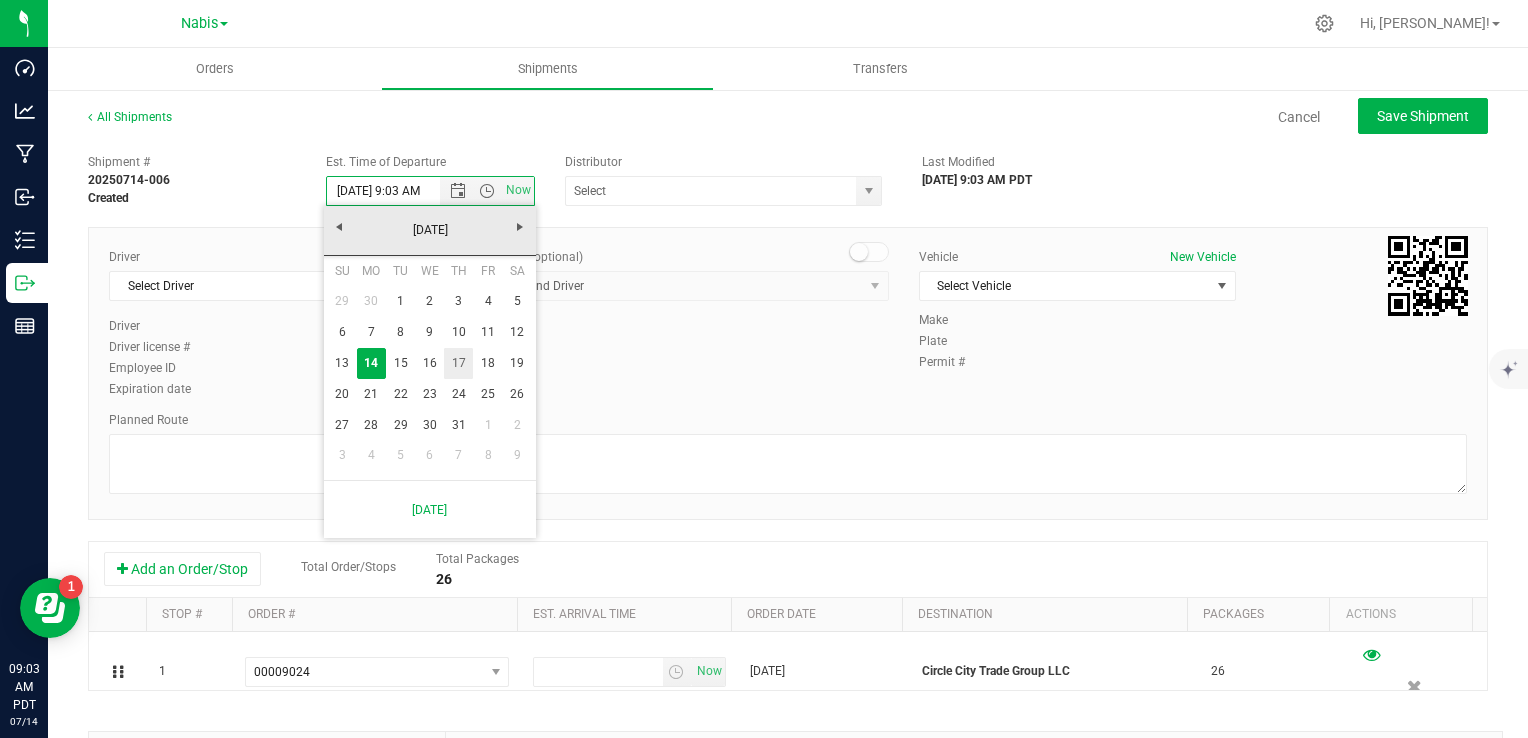 click on "17" at bounding box center (458, 363) 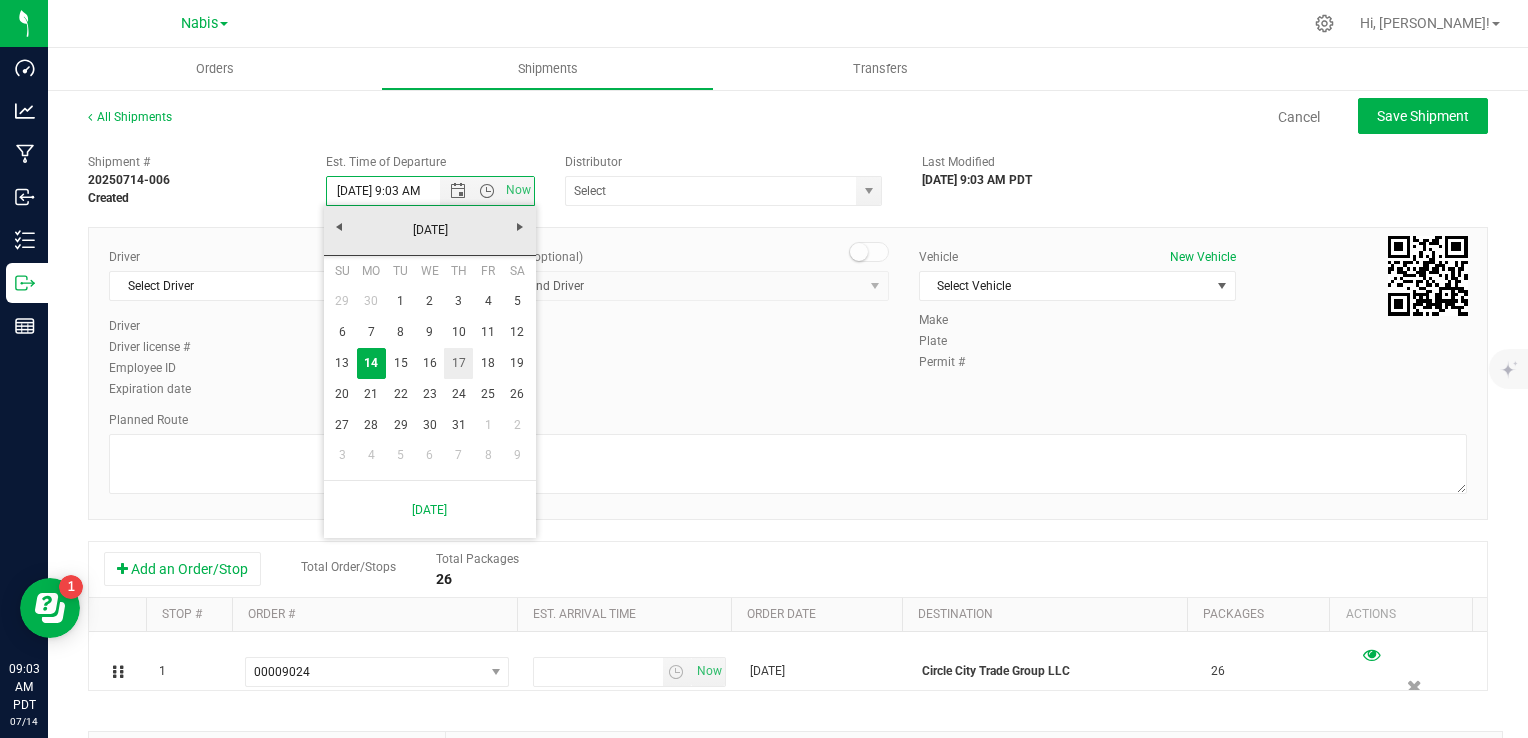 type on "7/17/2025 9:03 AM" 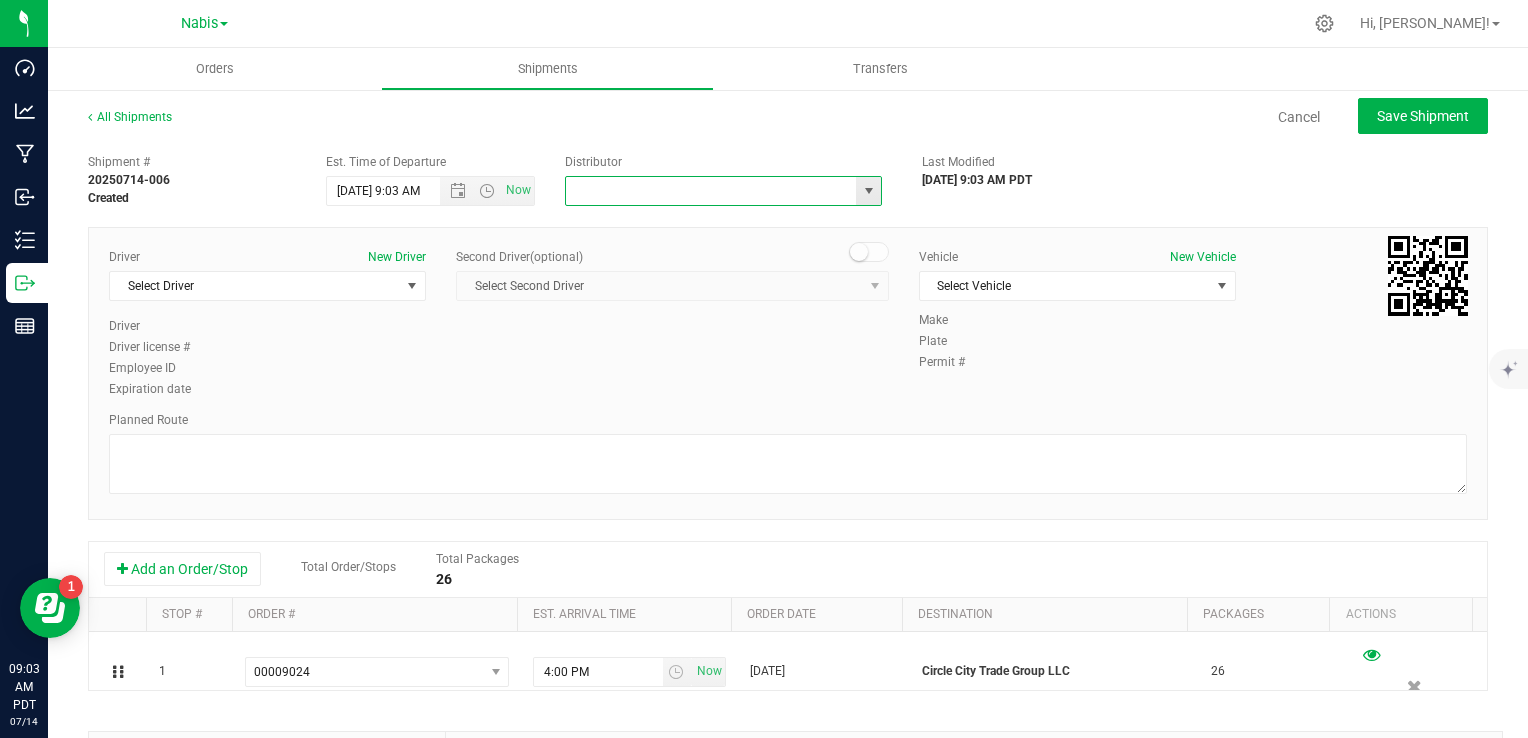 click at bounding box center [707, 191] 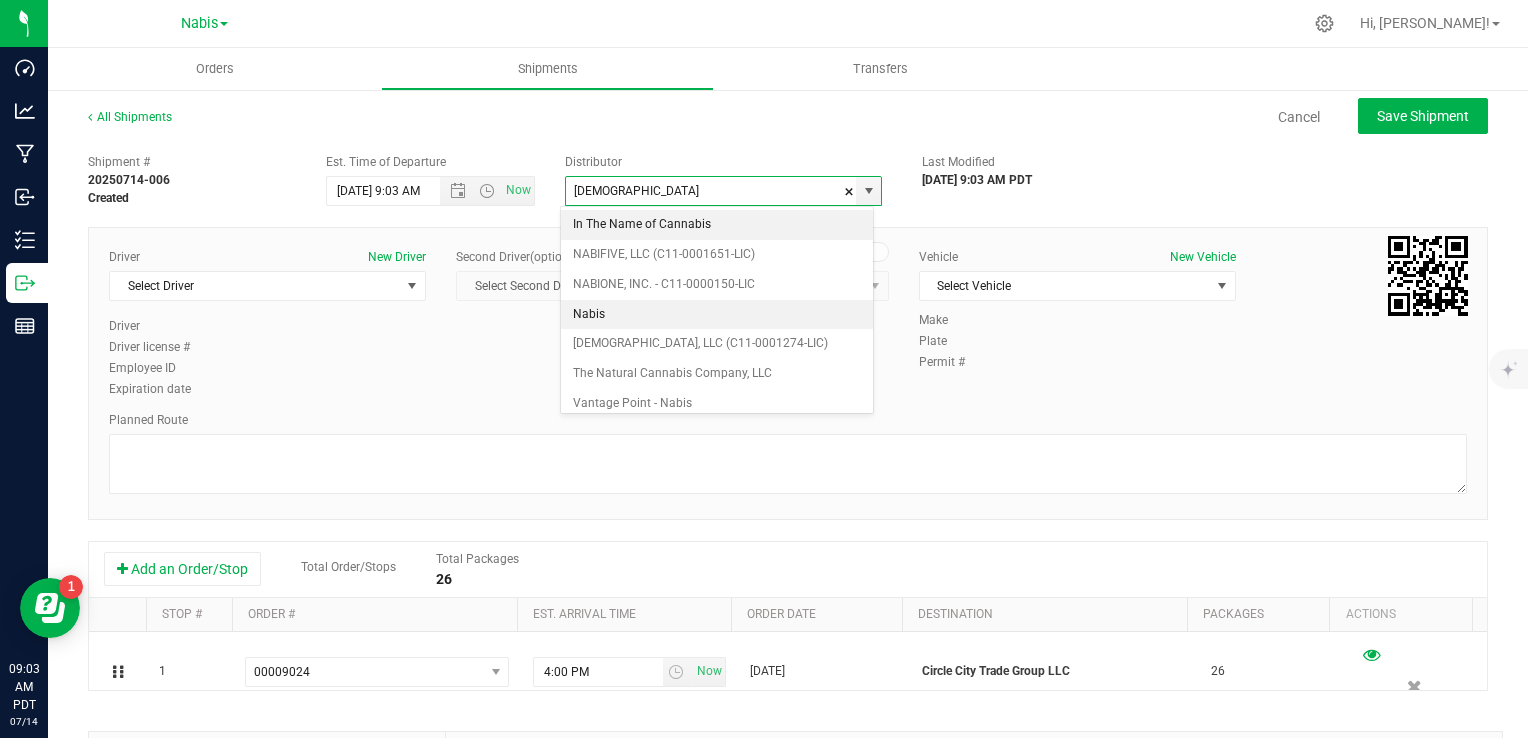 click on "Nabis" at bounding box center (717, 315) 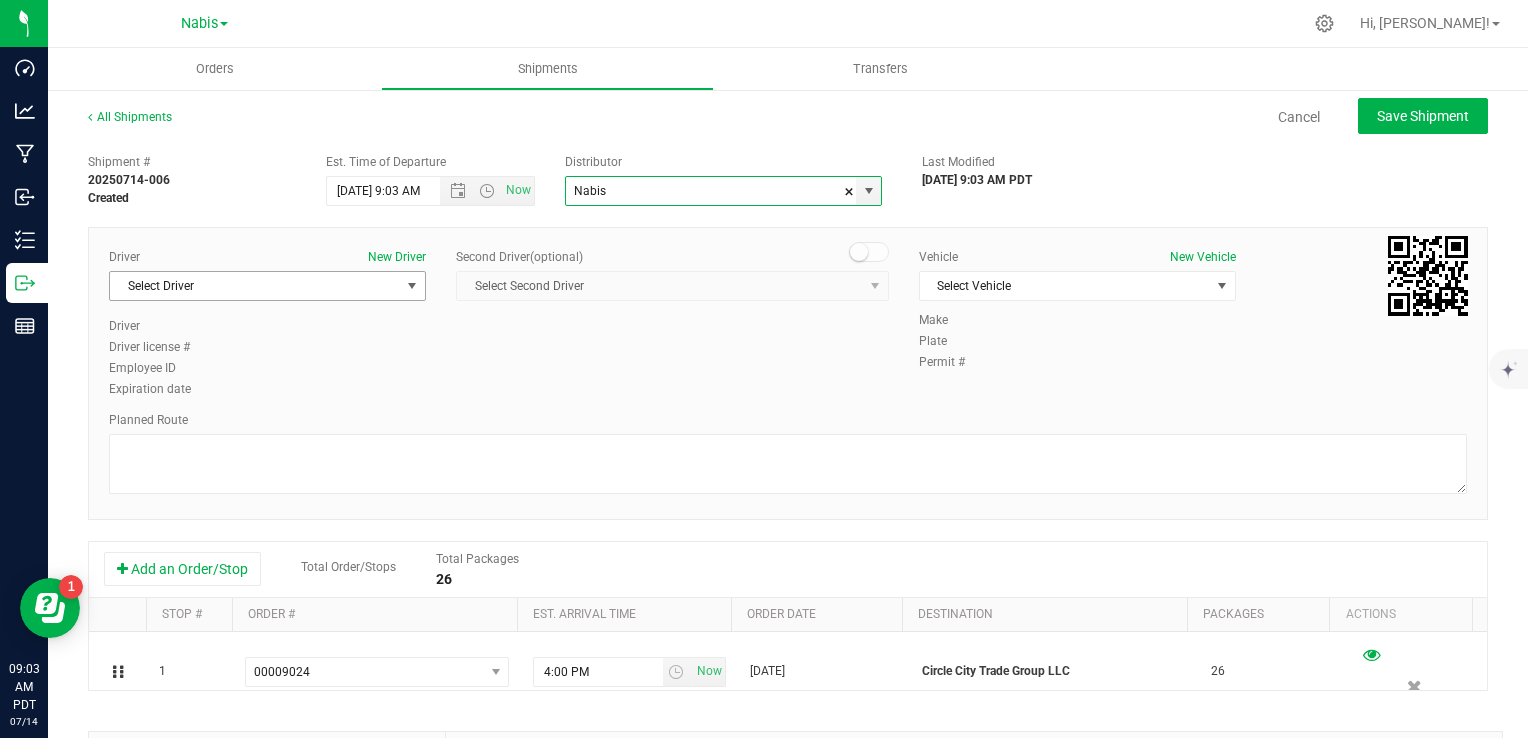 type on "Nabis" 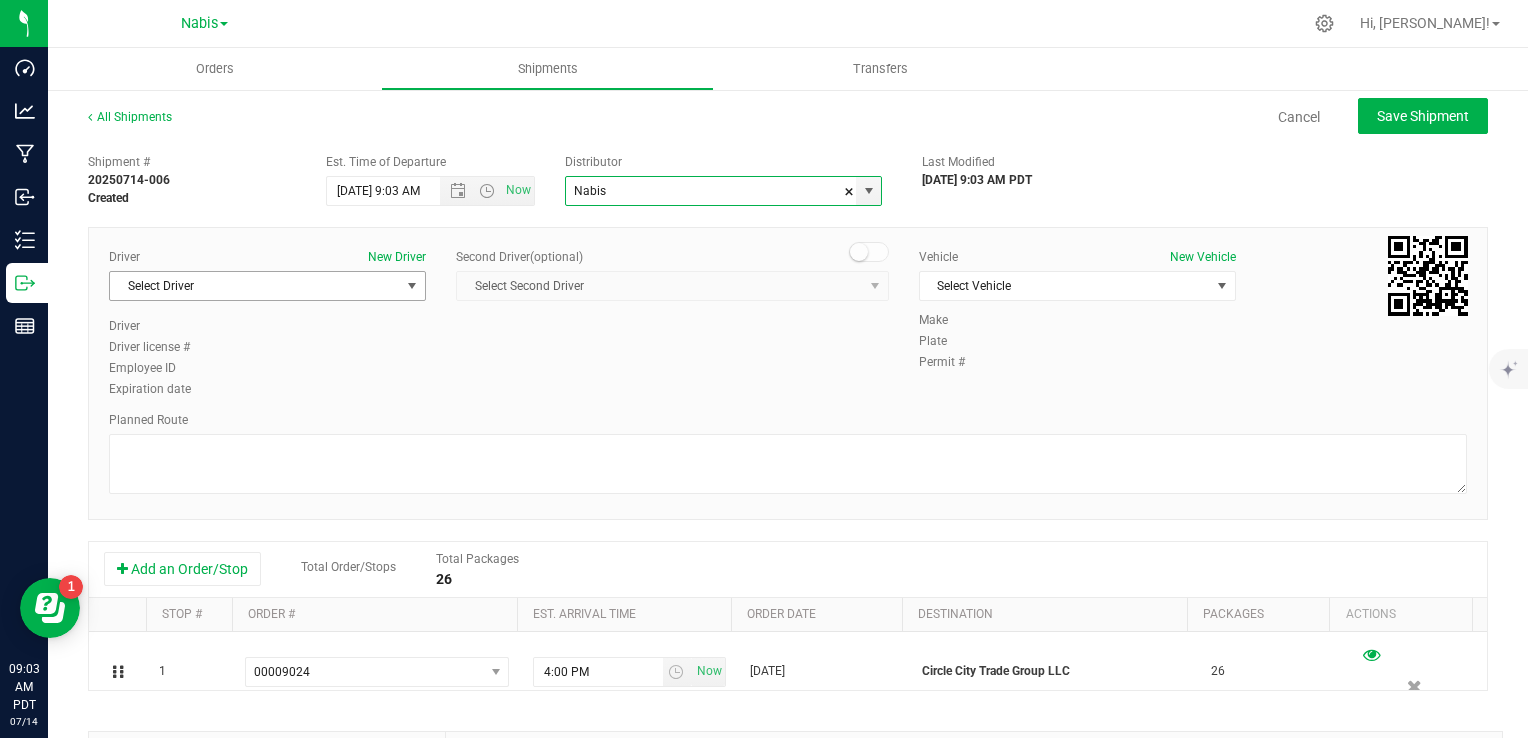 click on "Select Driver" at bounding box center [255, 286] 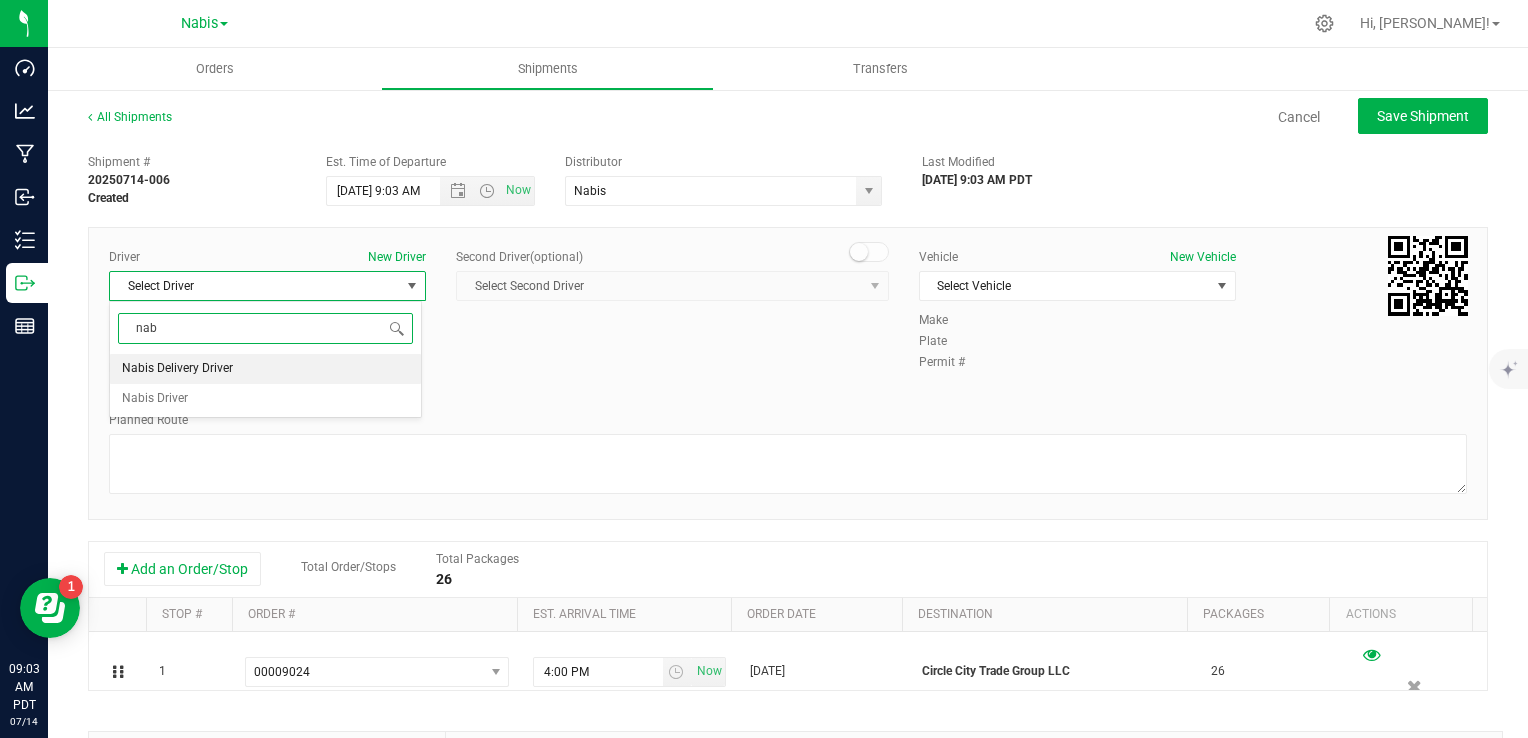 click on "Nabis  Delivery Driver" at bounding box center [177, 369] 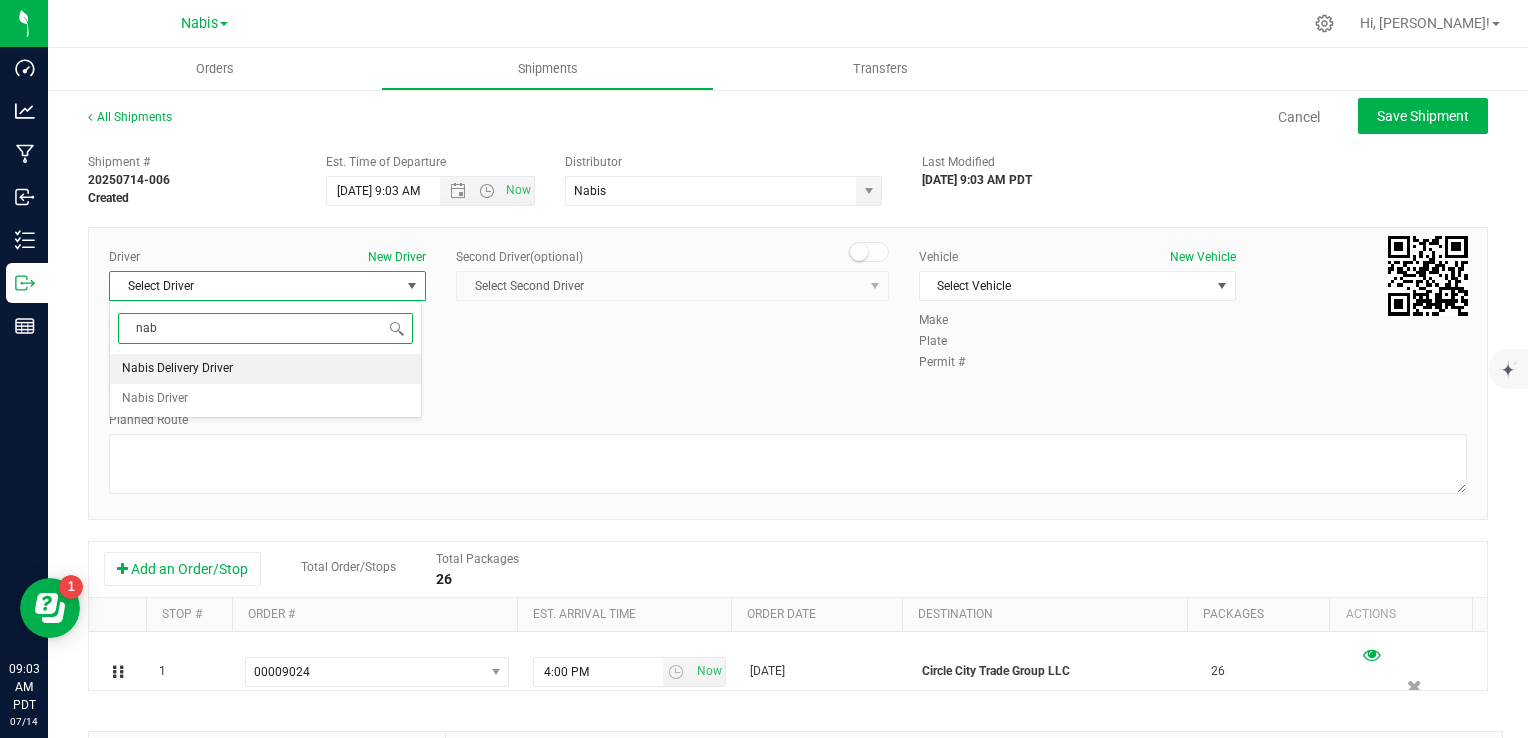 type on "nab" 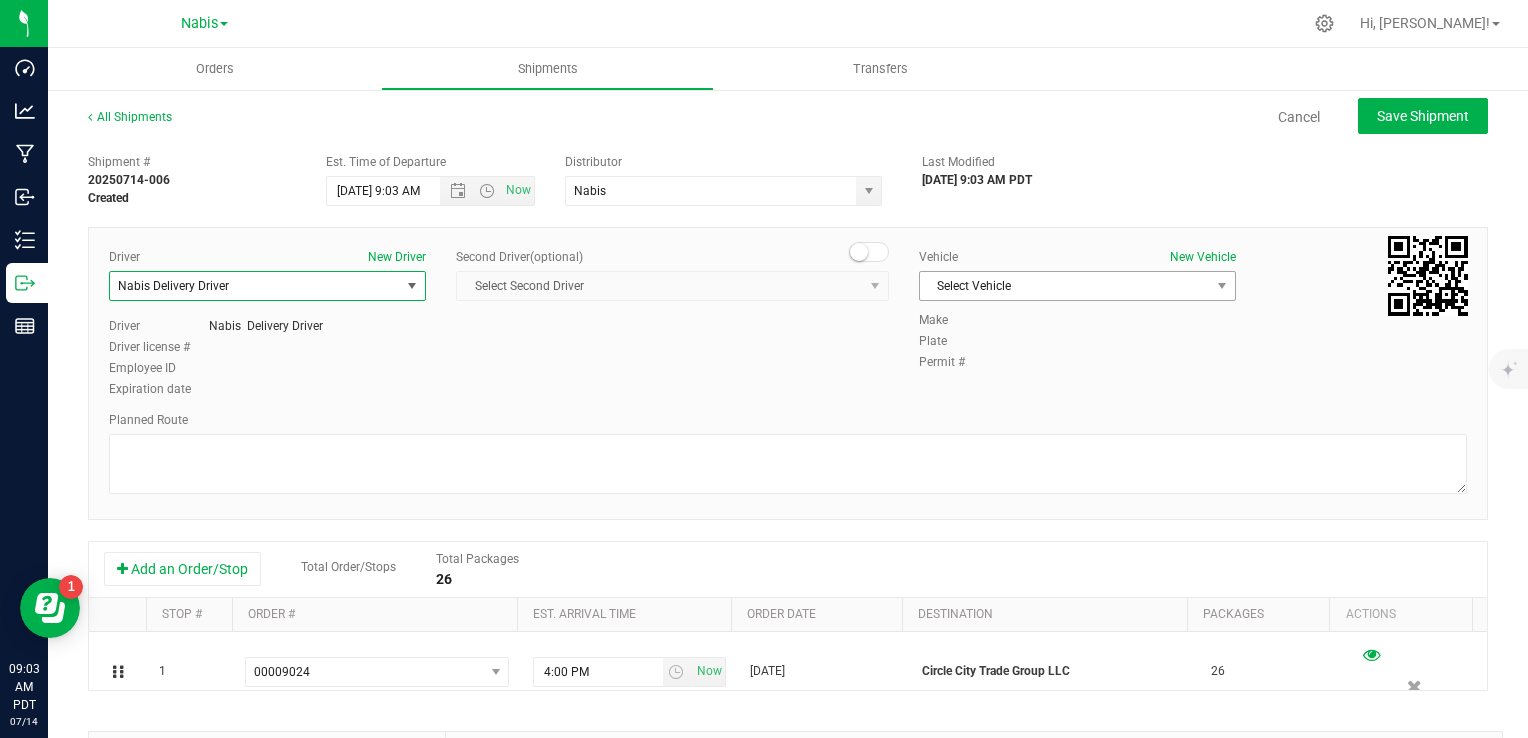 click on "Select Vehicle" at bounding box center (1065, 286) 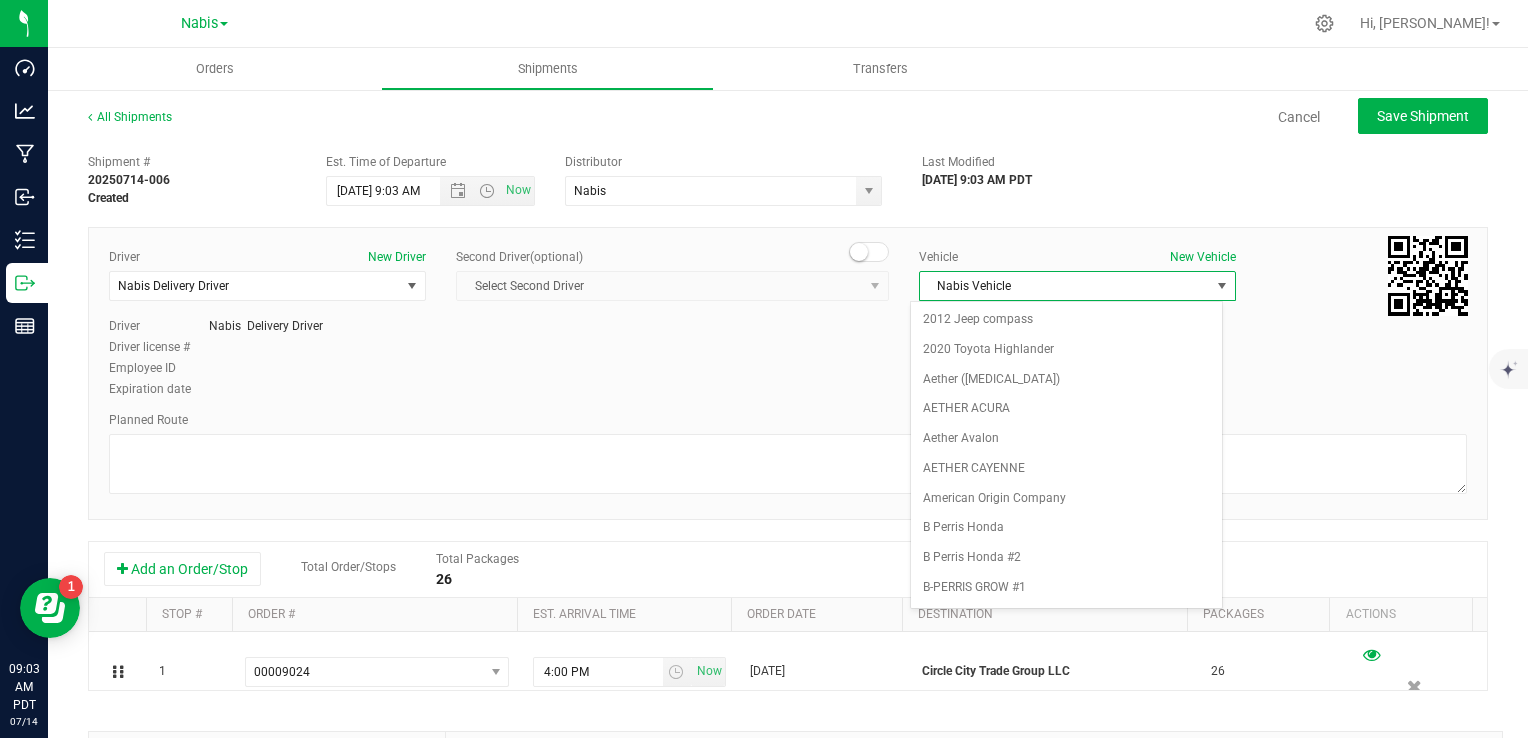 scroll, scrollTop: 2426, scrollLeft: 0, axis: vertical 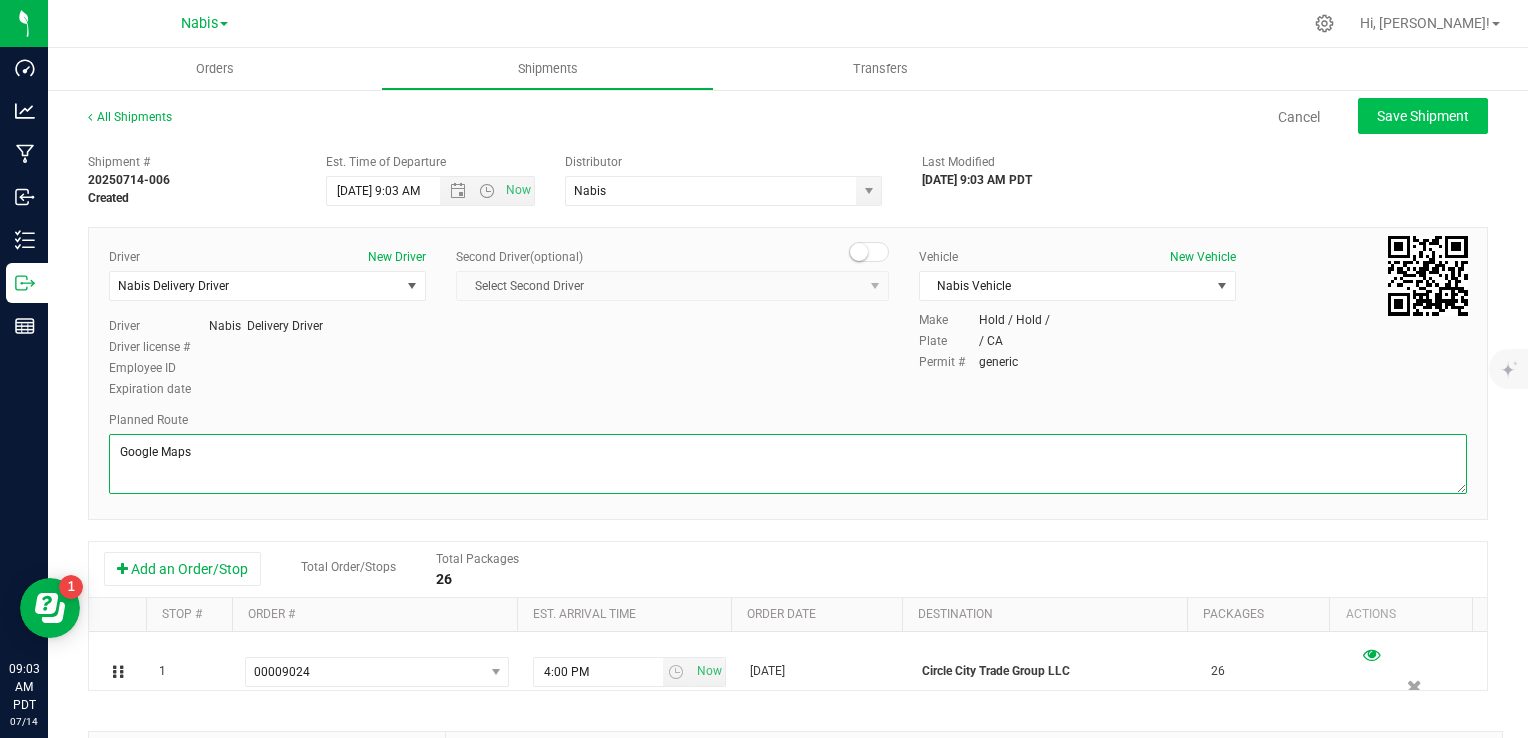 type on "Google Maps" 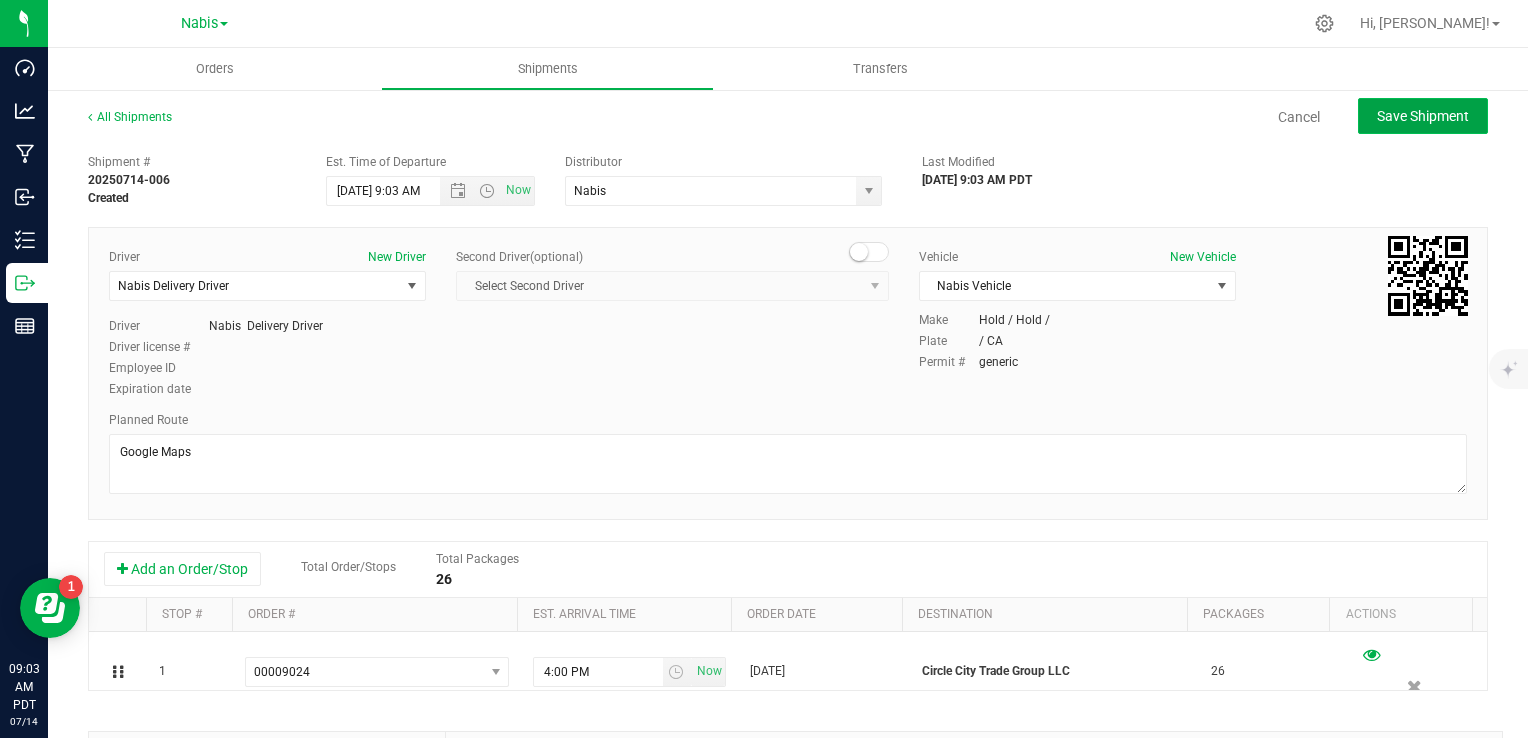 click on "Save Shipment" 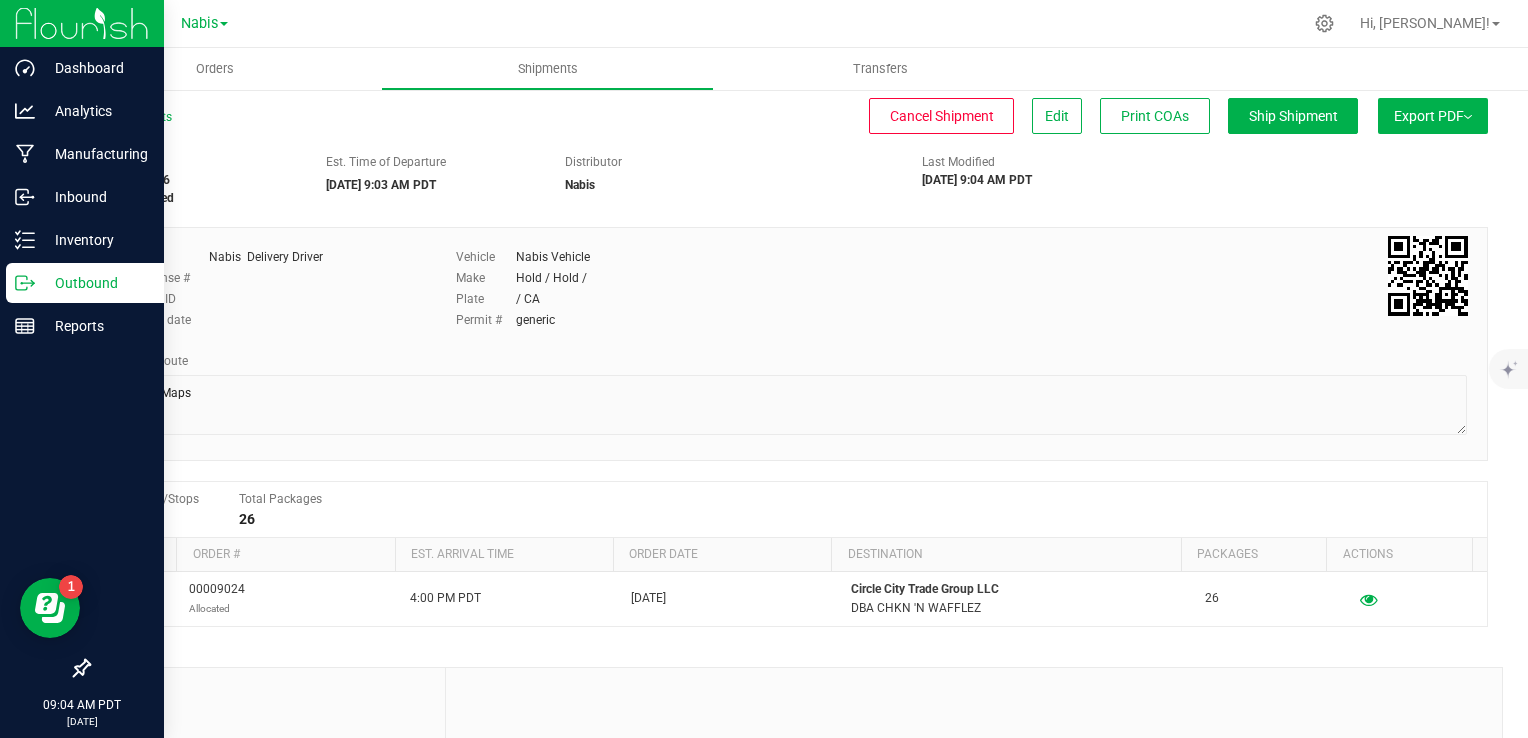 click on "Outbound" at bounding box center [95, 283] 